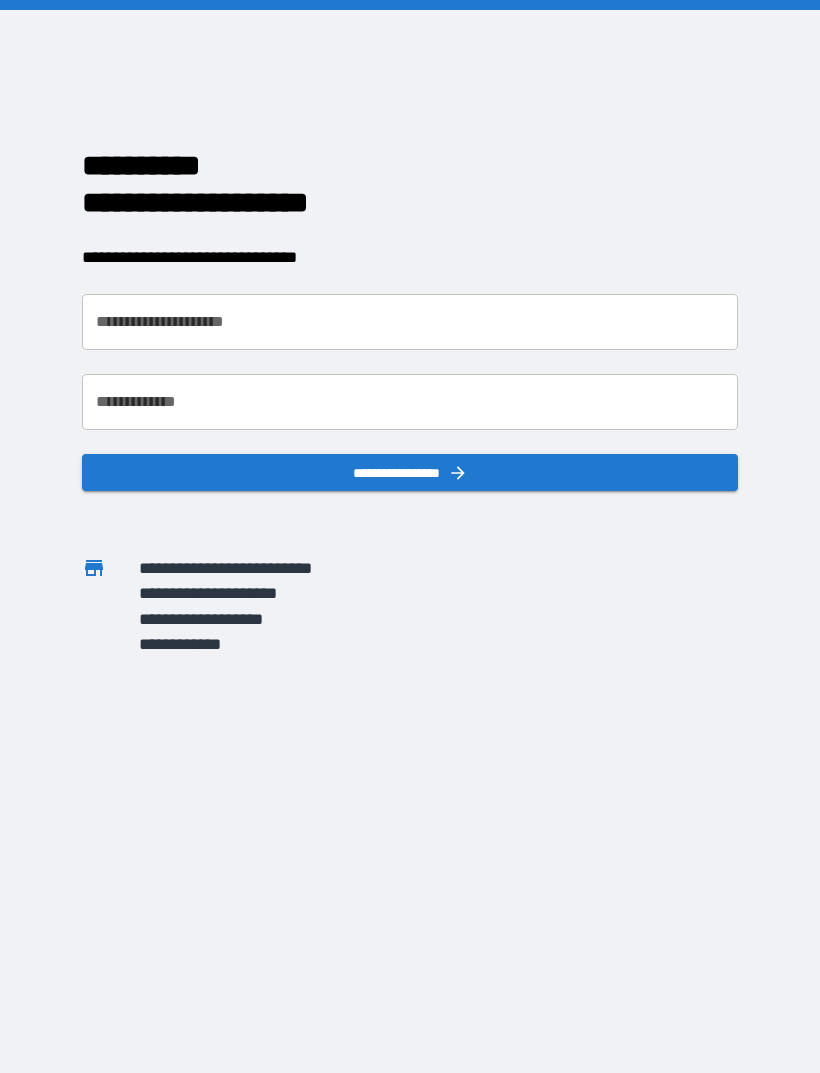 scroll, scrollTop: 0, scrollLeft: 0, axis: both 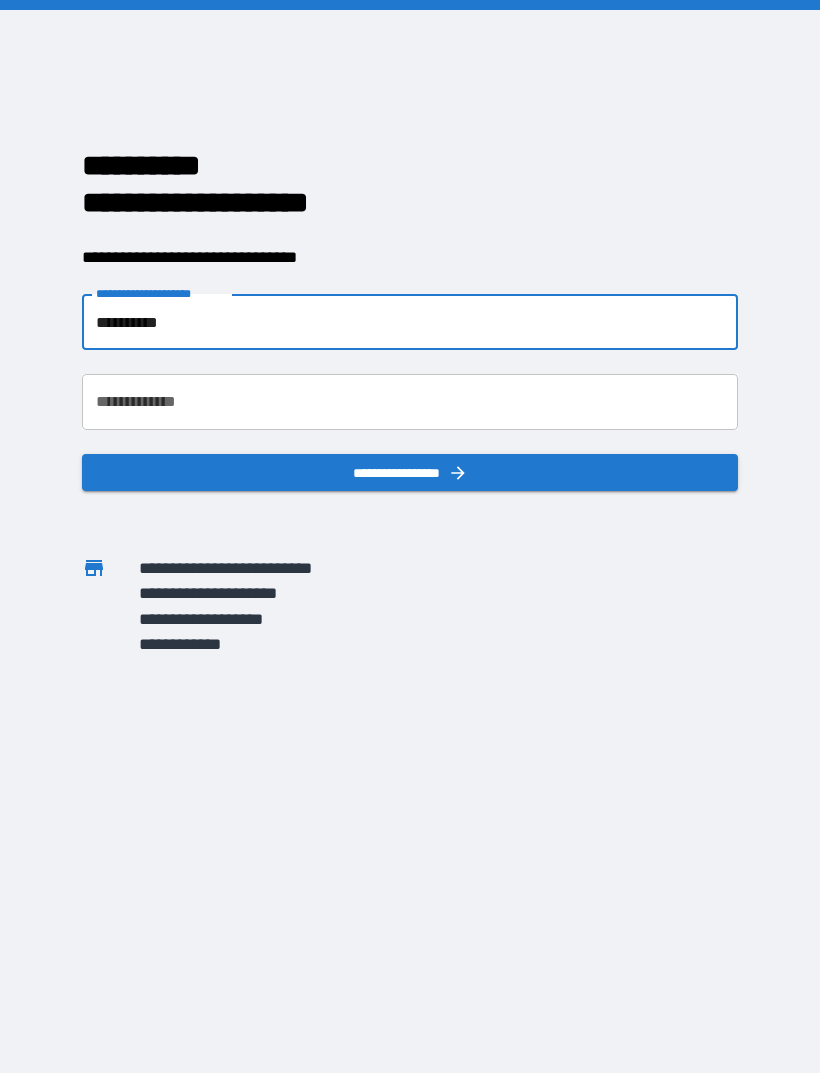 type on "**********" 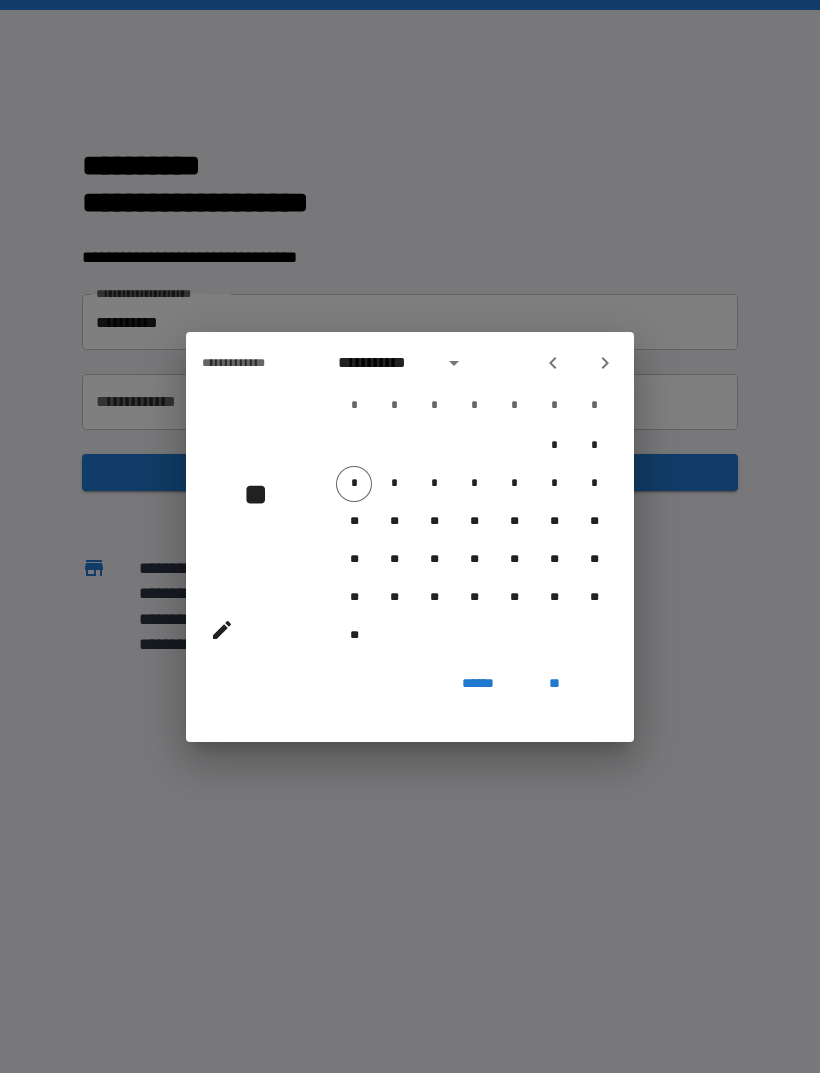 click 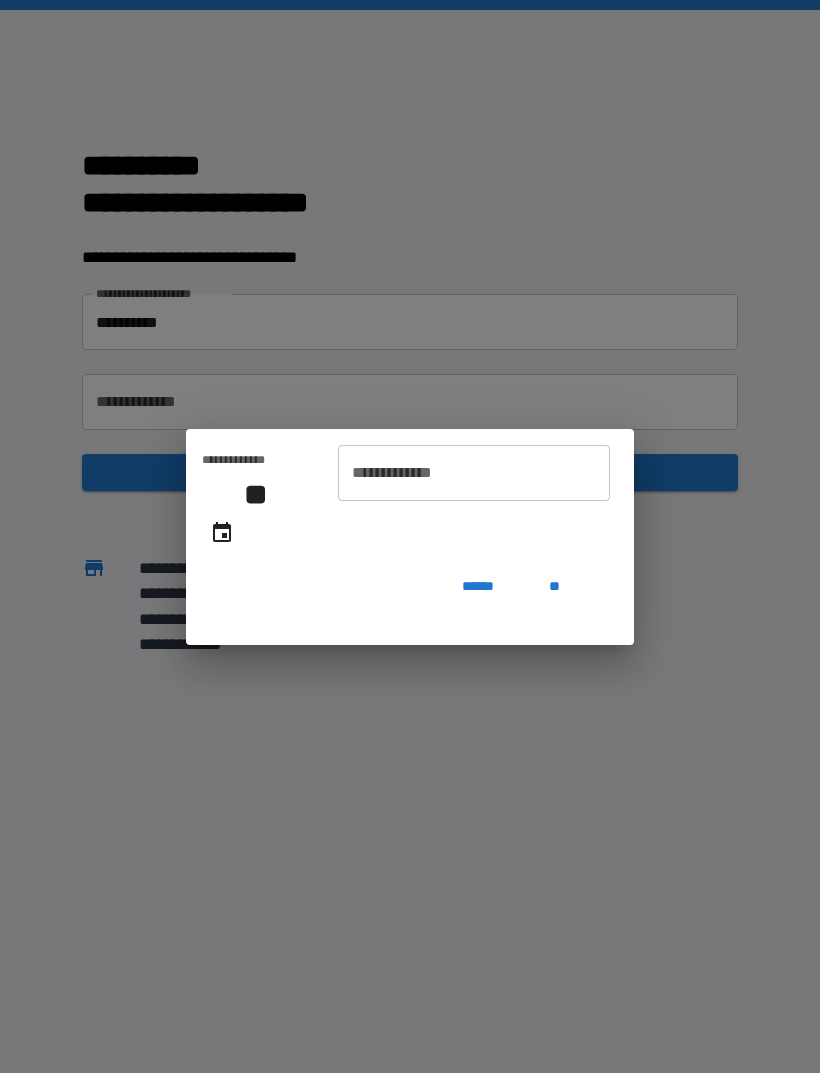 click on "**********" at bounding box center [474, 473] 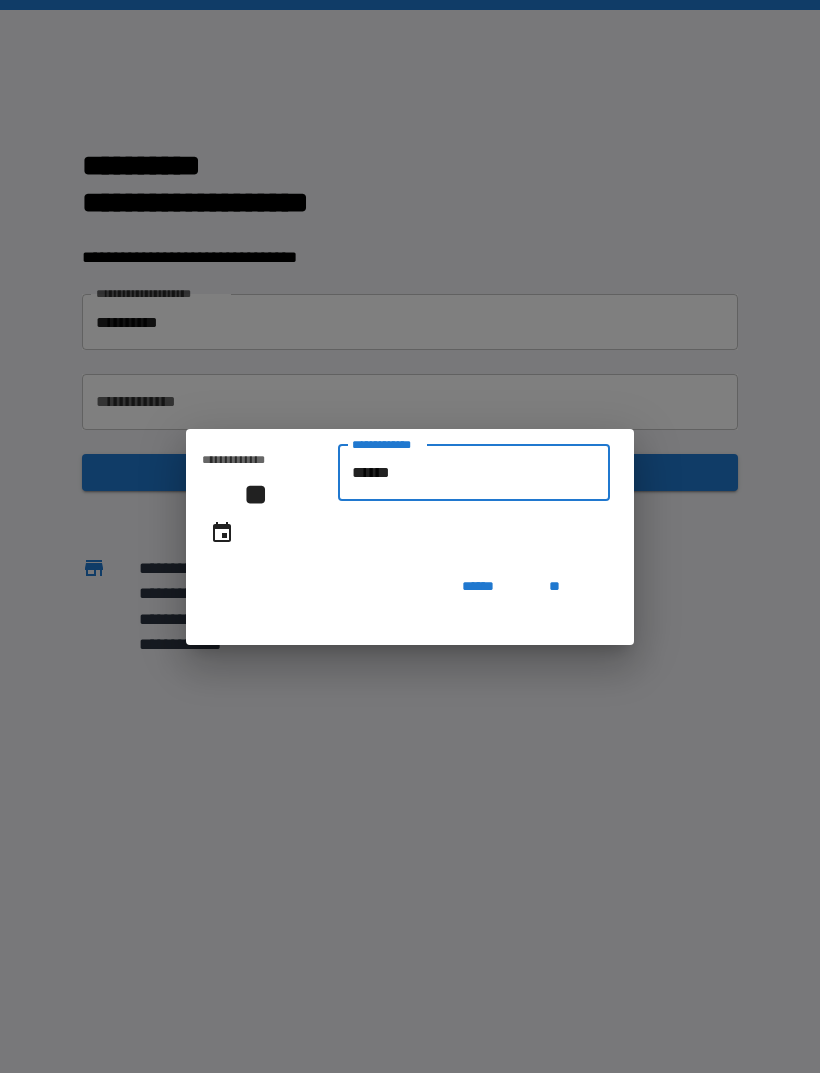 type on "*******" 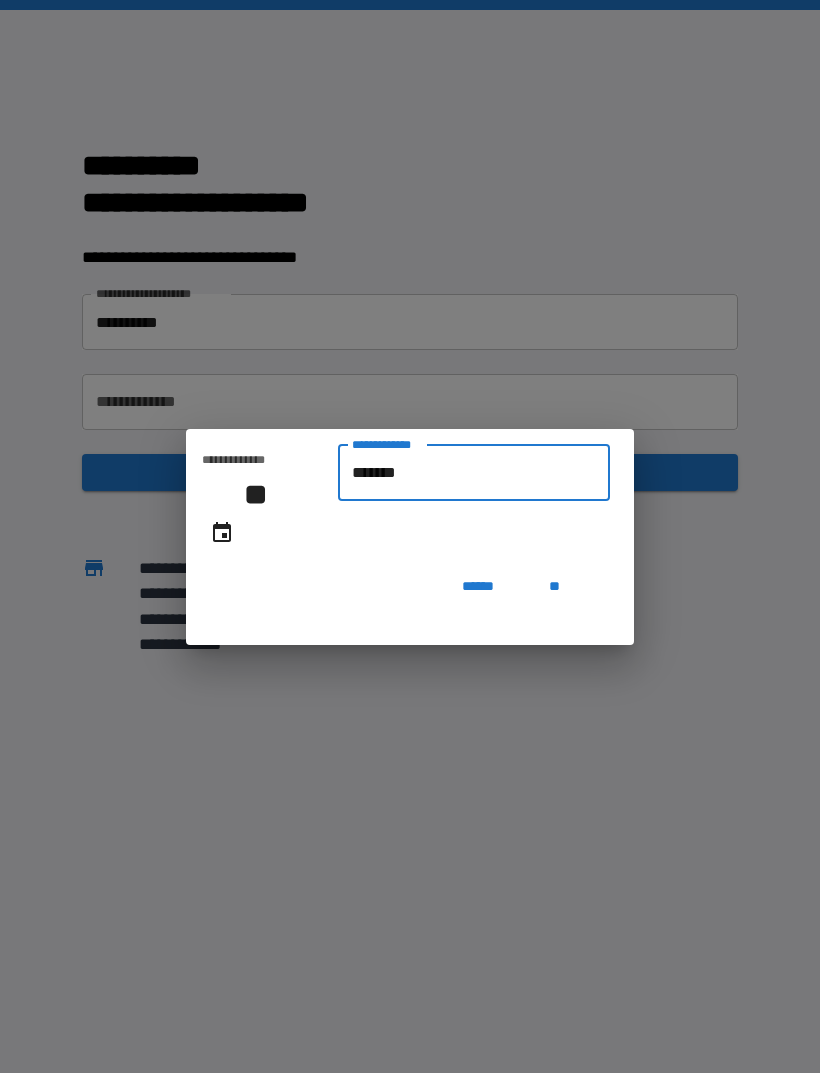 type on "**********" 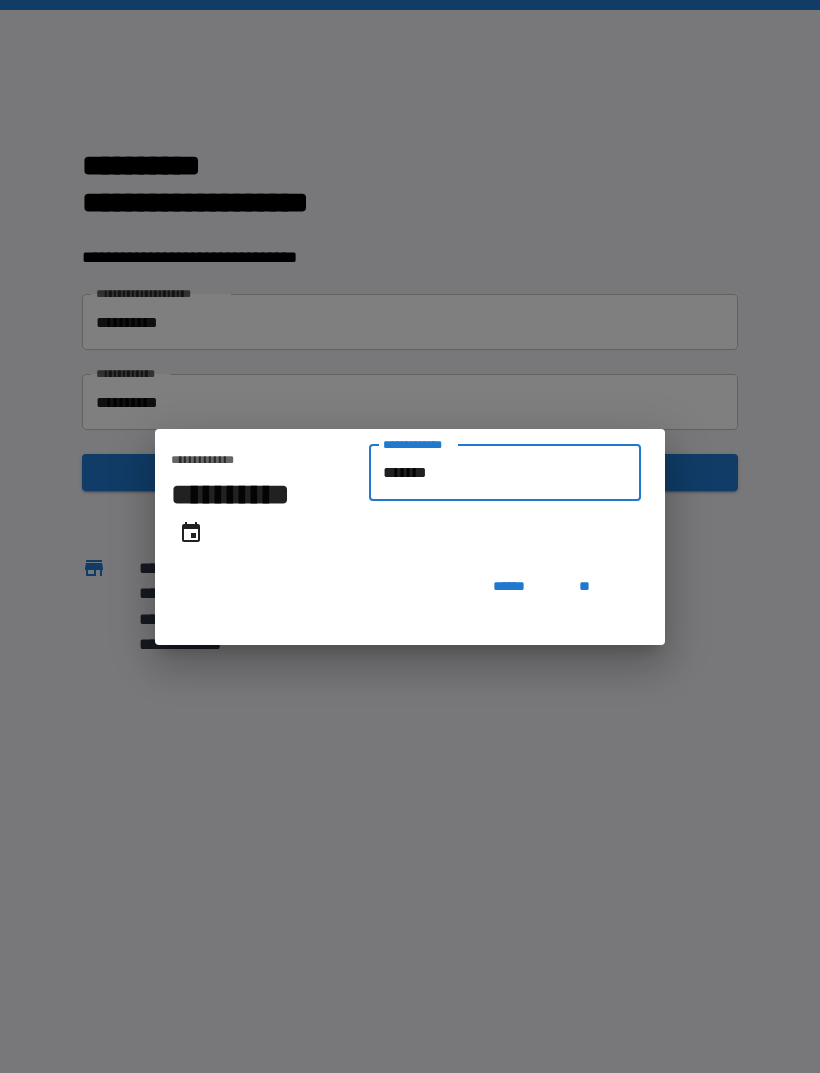 type on "********" 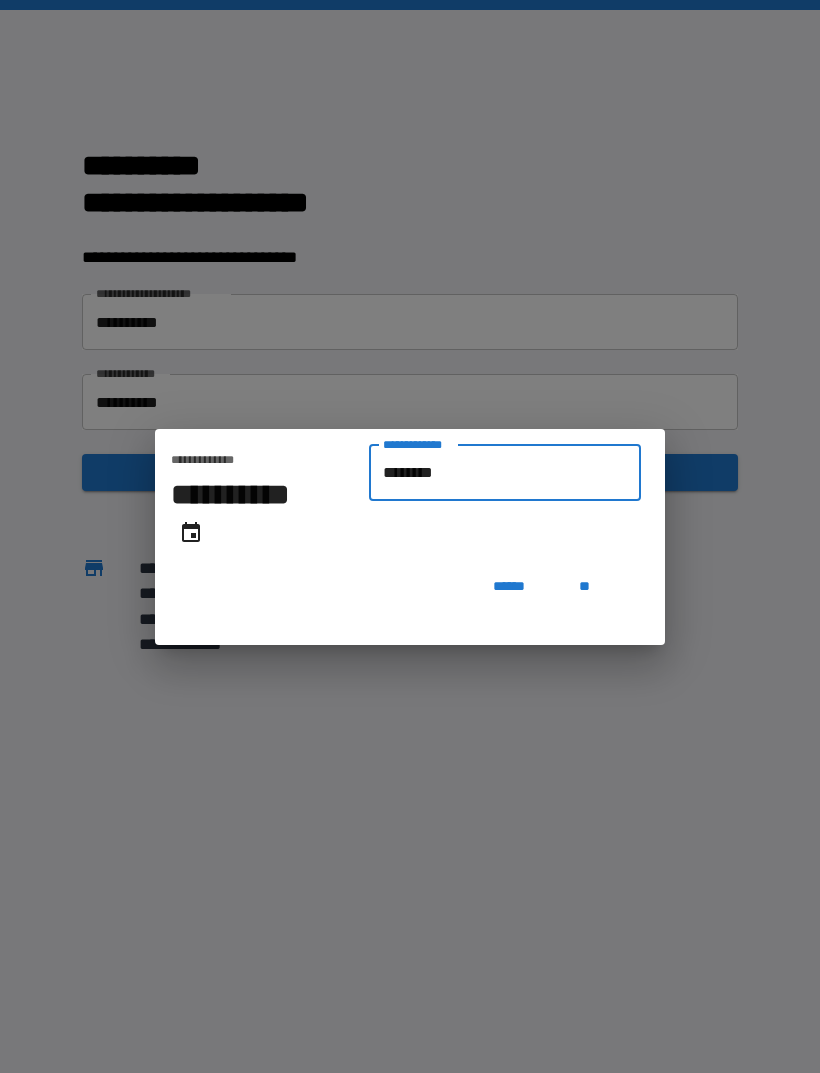 type on "**********" 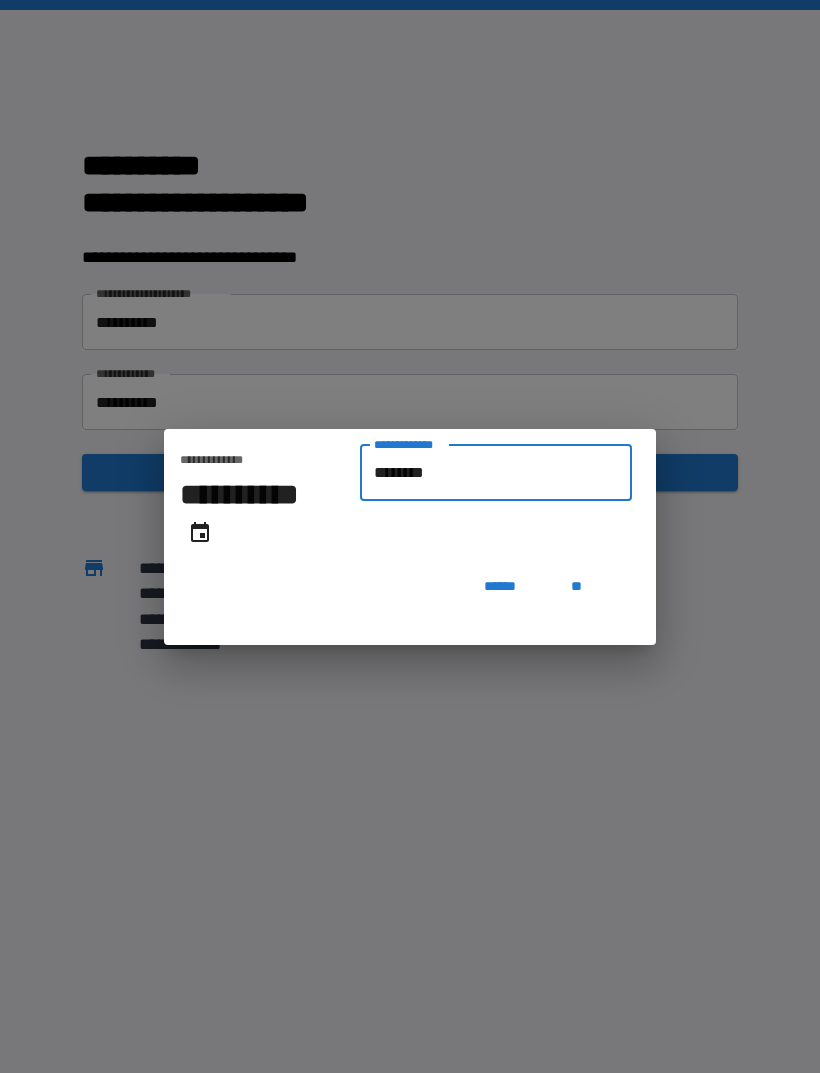 type on "*********" 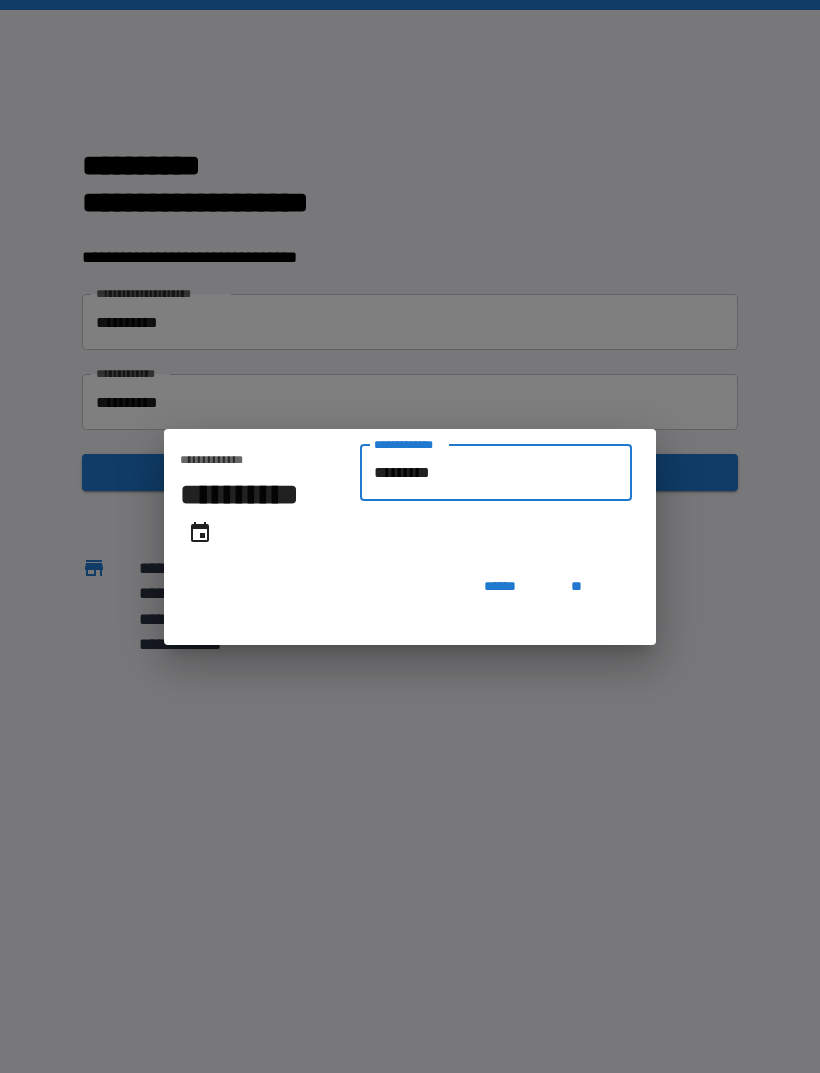 type on "**********" 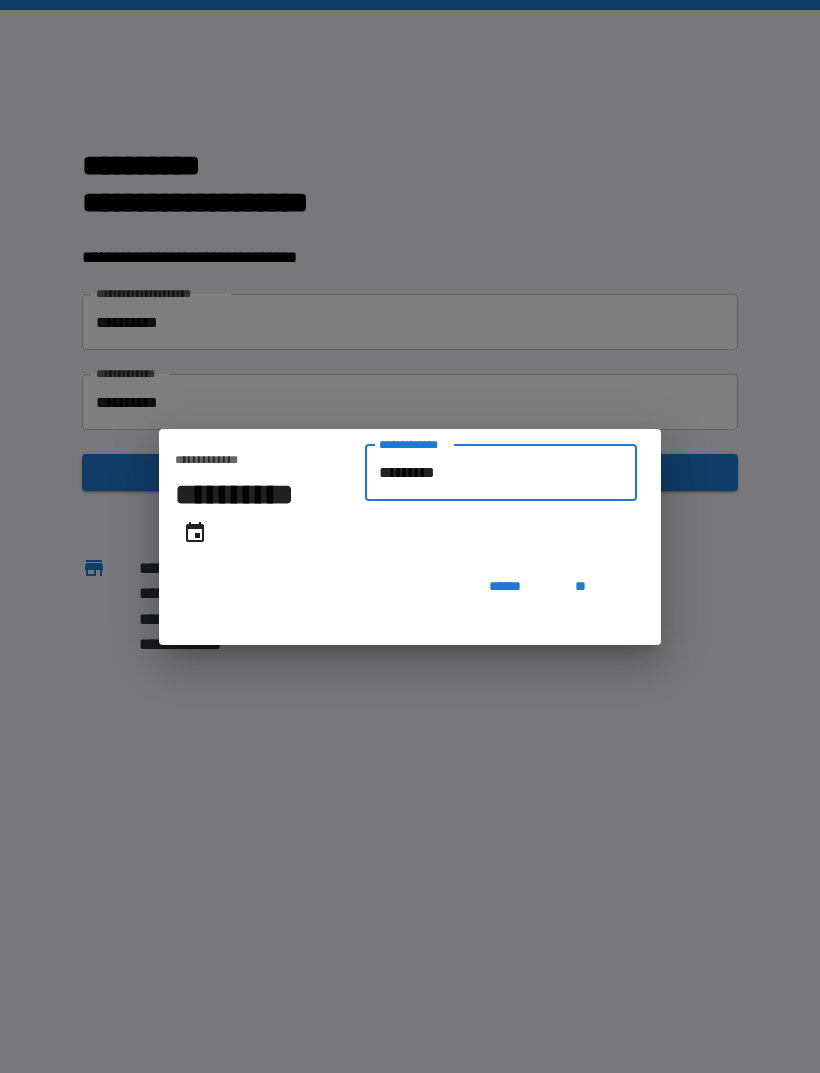 type on "**********" 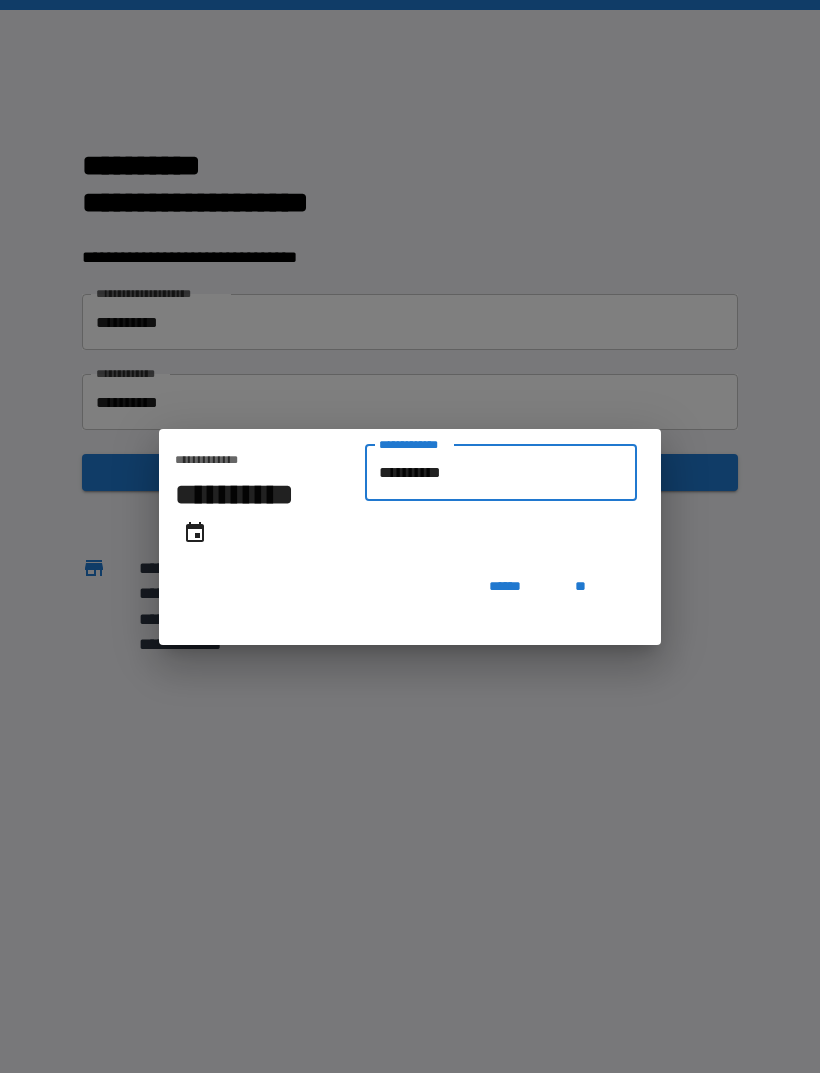 type on "**********" 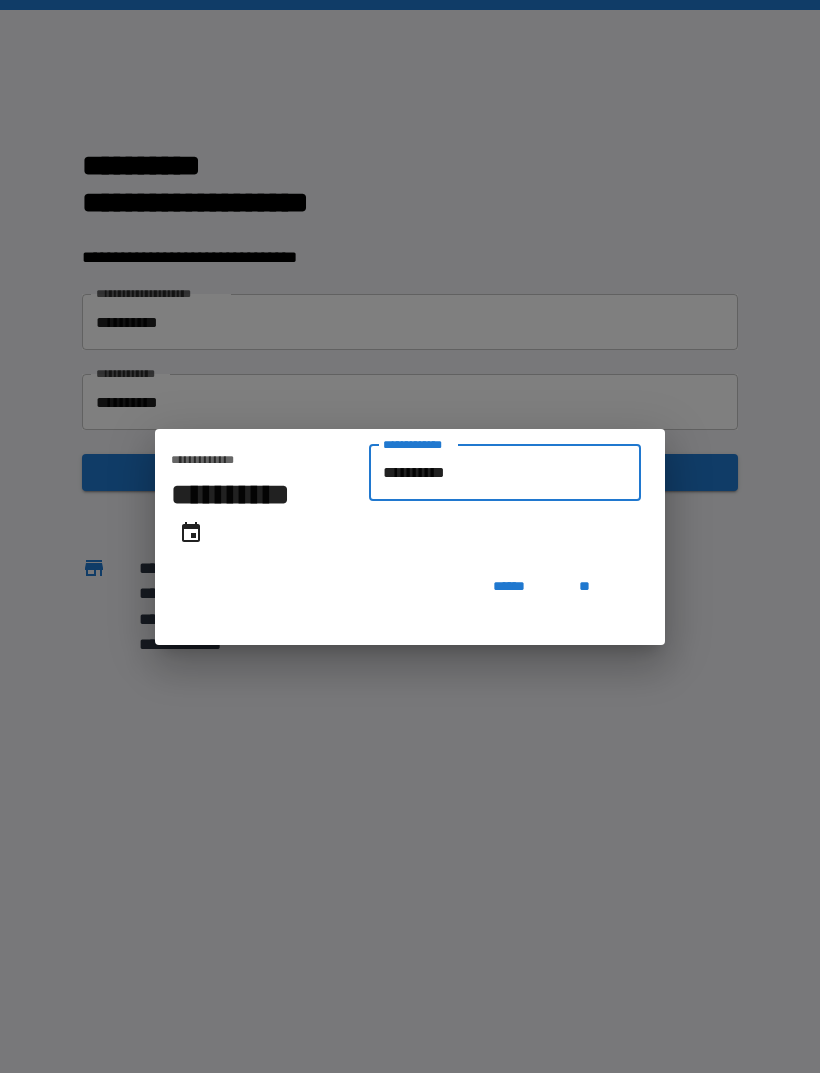 type on "**********" 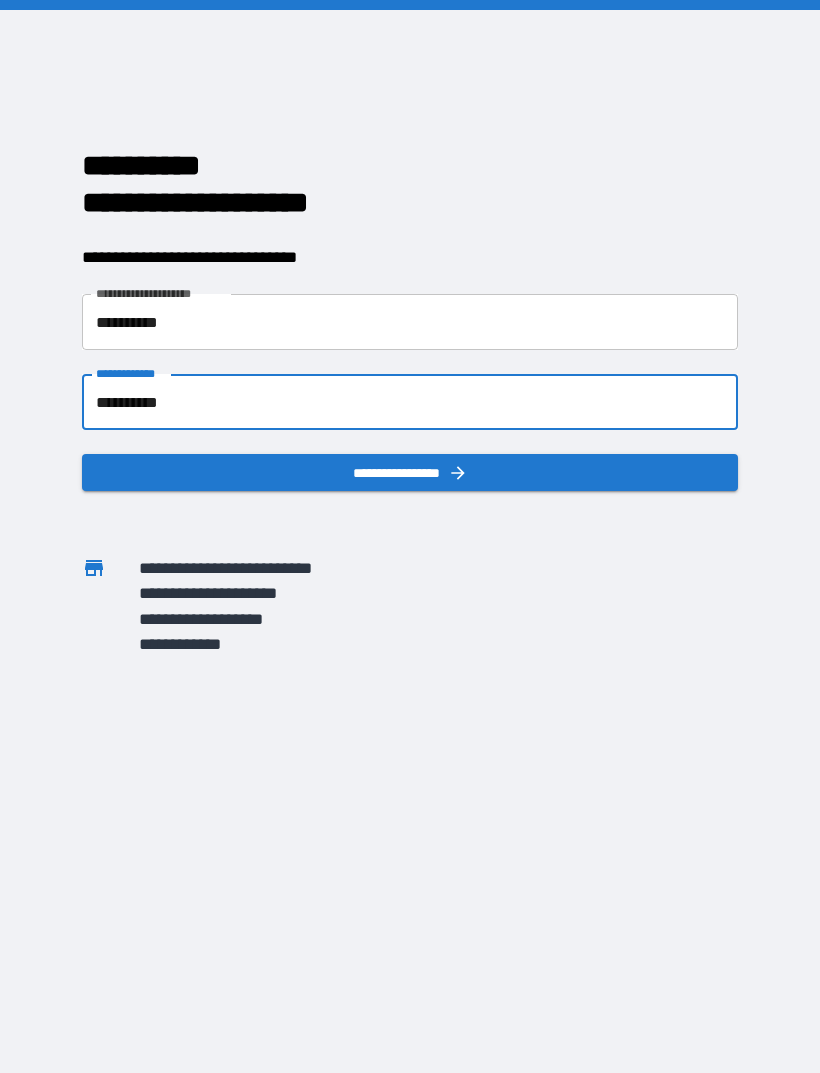 click 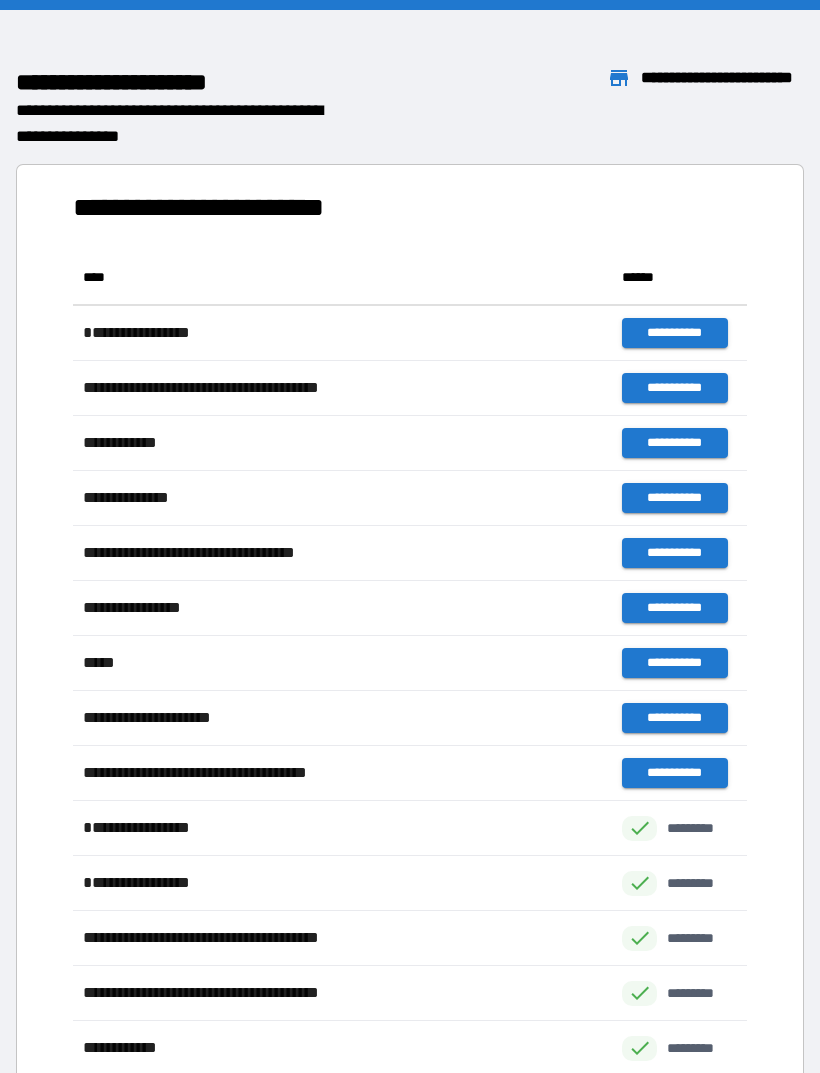 scroll, scrollTop: 1541, scrollLeft: 674, axis: both 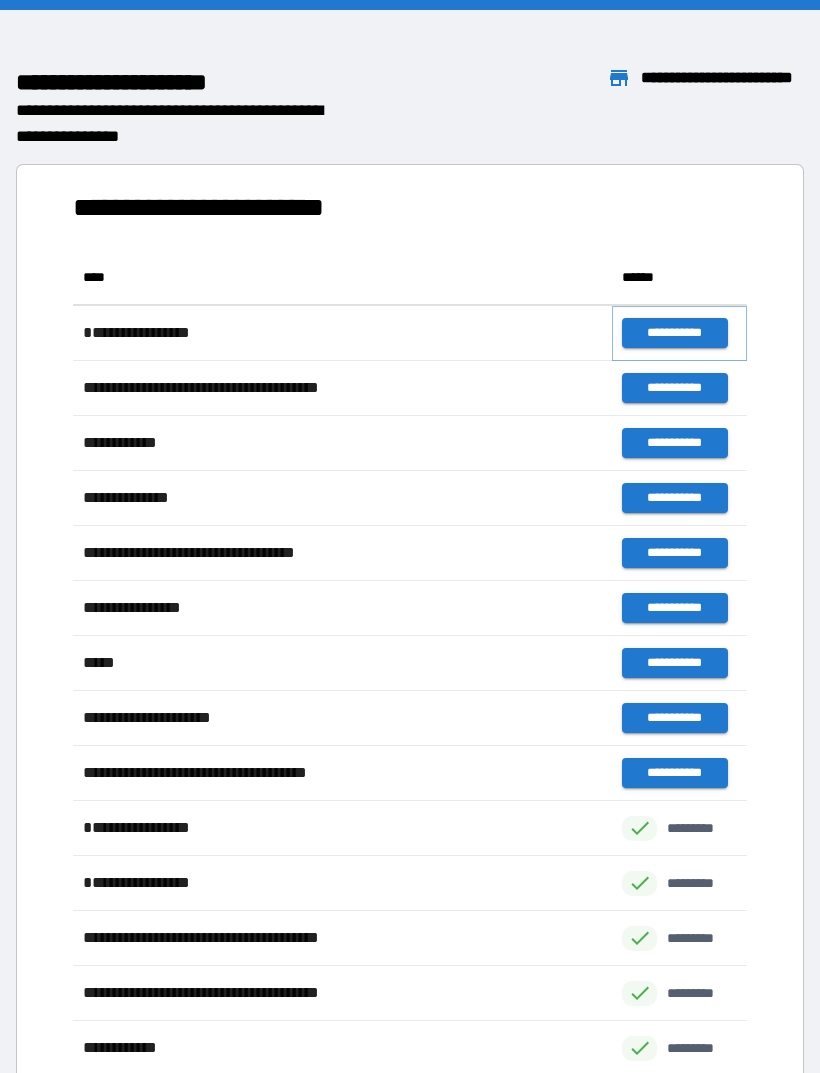 click on "**********" at bounding box center (674, 333) 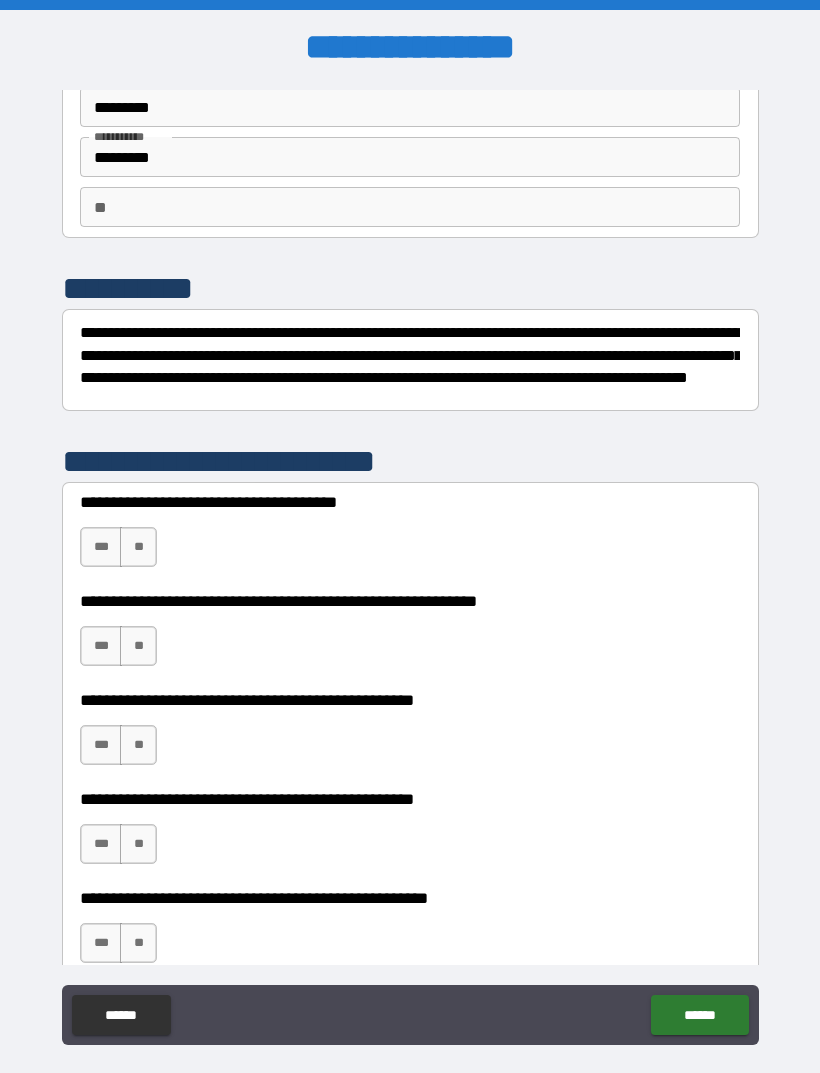scroll, scrollTop: 97, scrollLeft: 0, axis: vertical 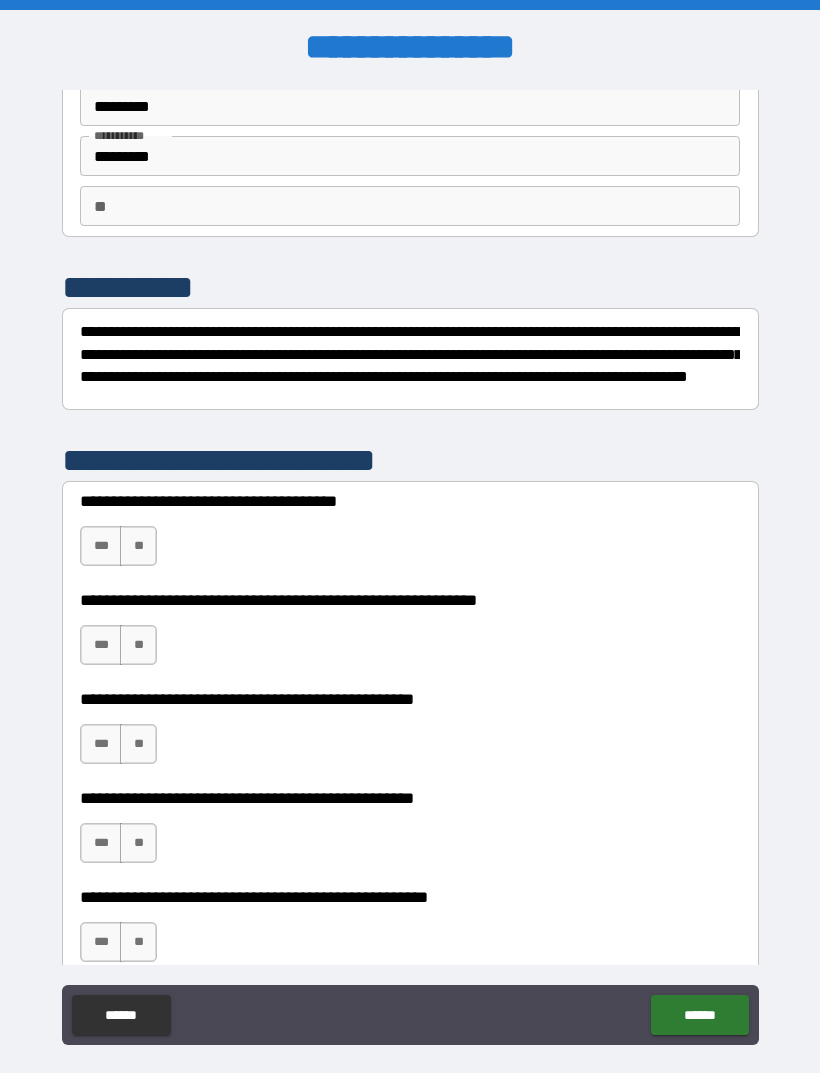click on "***" at bounding box center (101, 546) 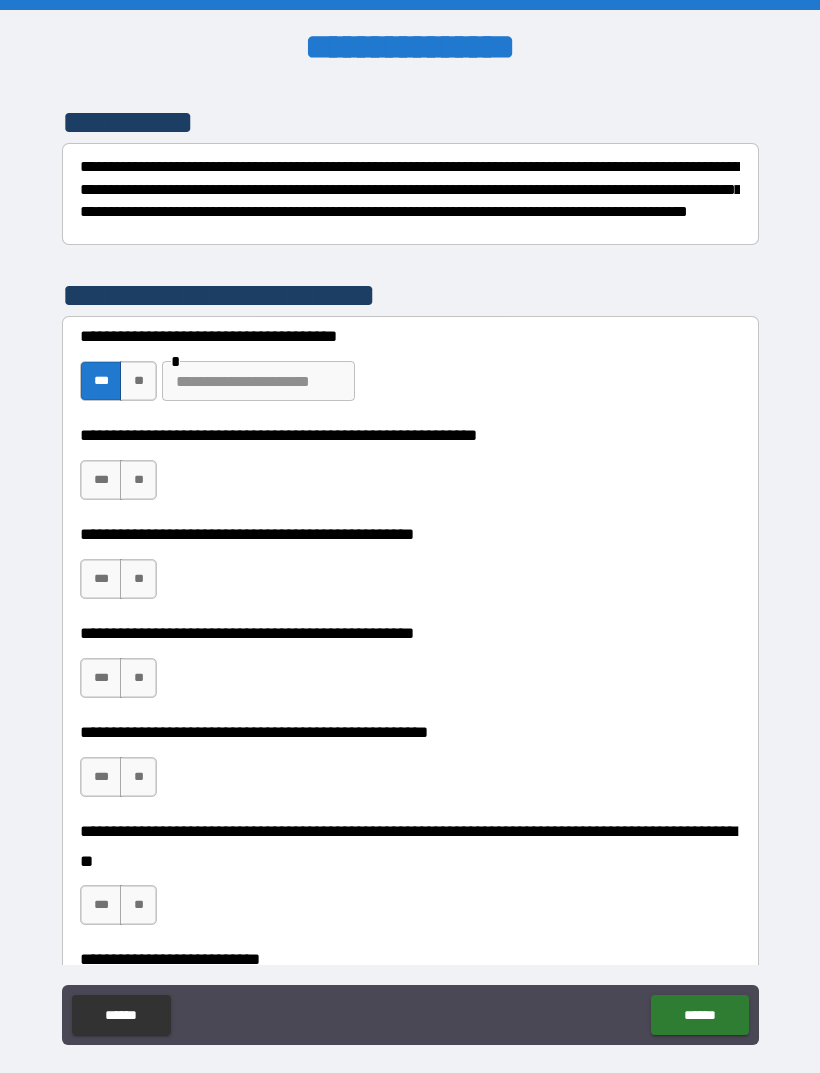 scroll, scrollTop: 263, scrollLeft: 0, axis: vertical 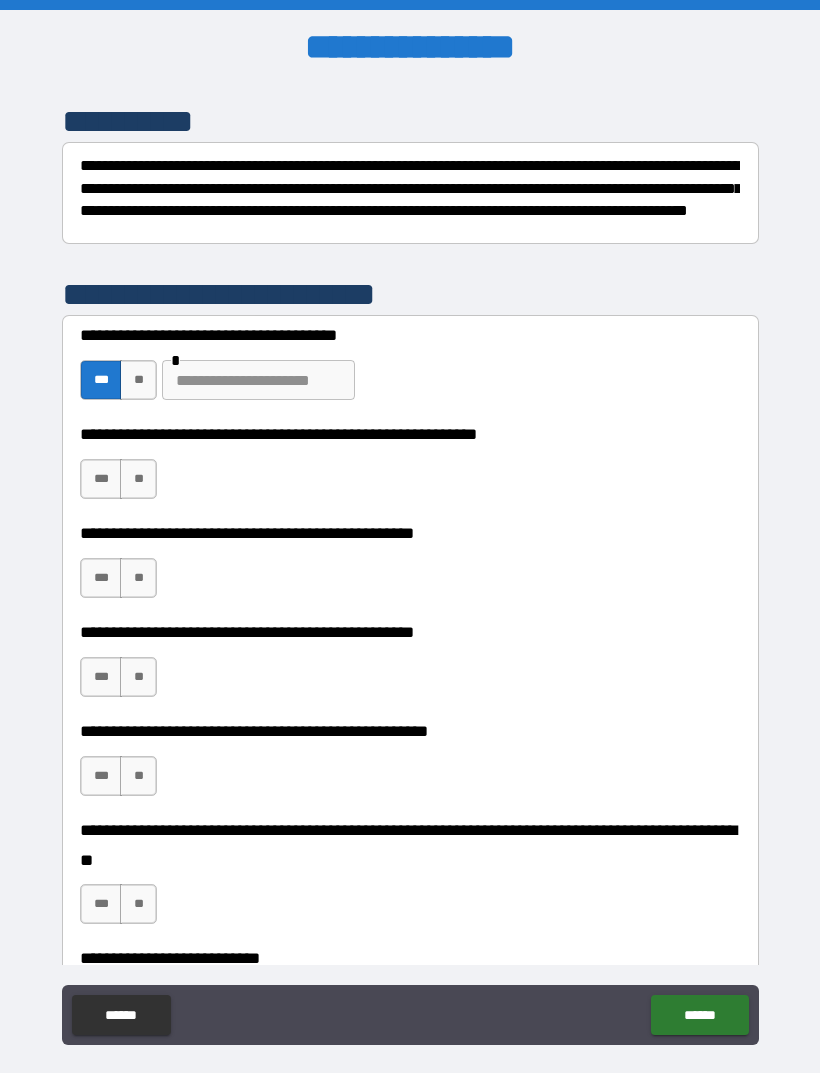click on "***" at bounding box center [101, 479] 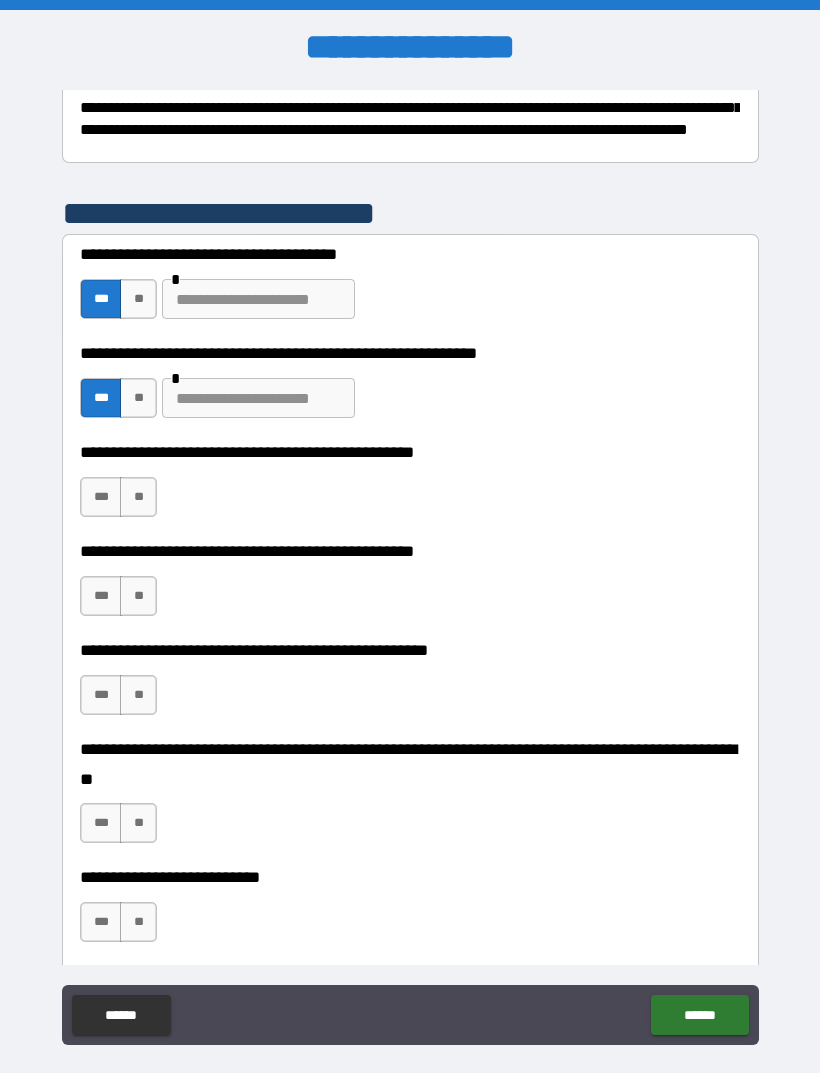 scroll, scrollTop: 345, scrollLeft: 0, axis: vertical 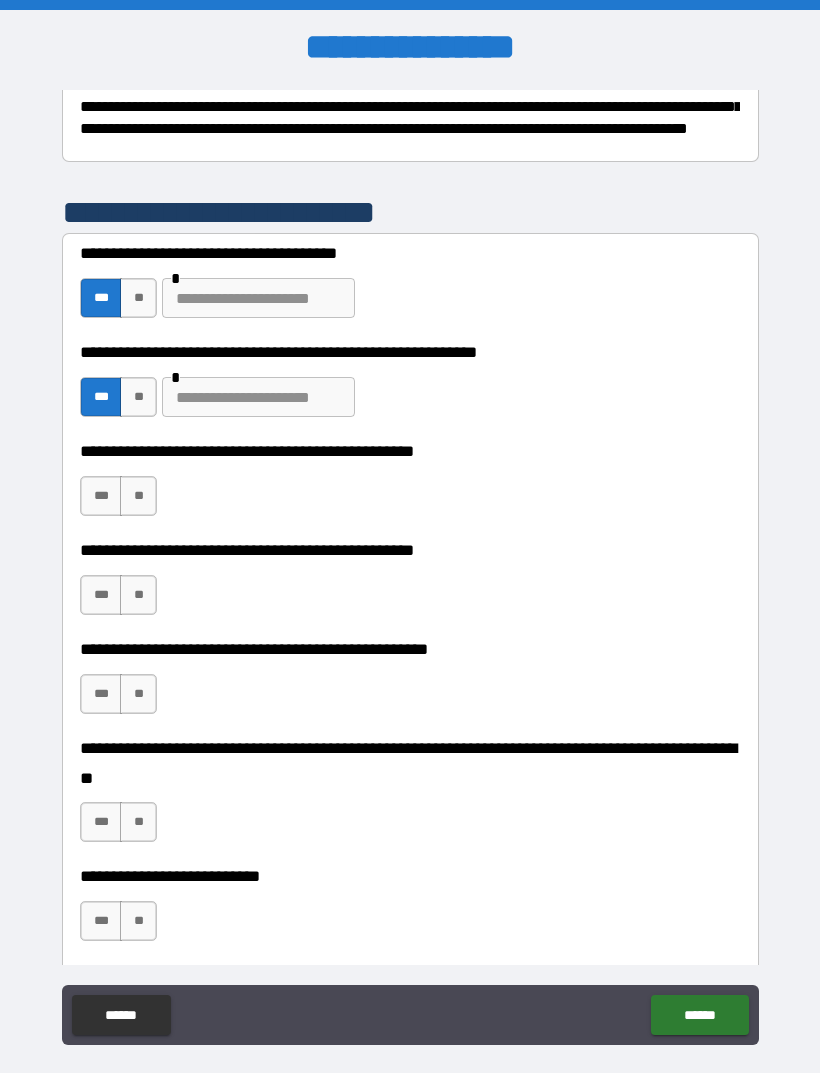 click on "**" at bounding box center [138, 496] 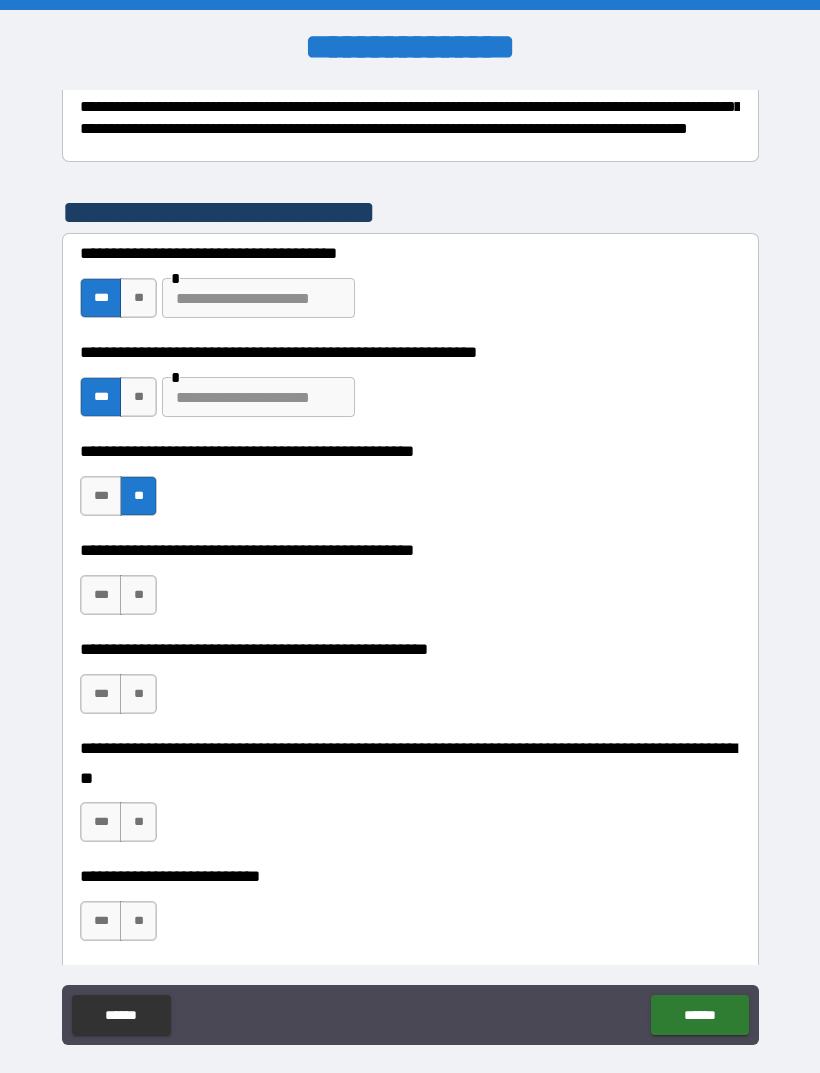 click on "**" at bounding box center [138, 496] 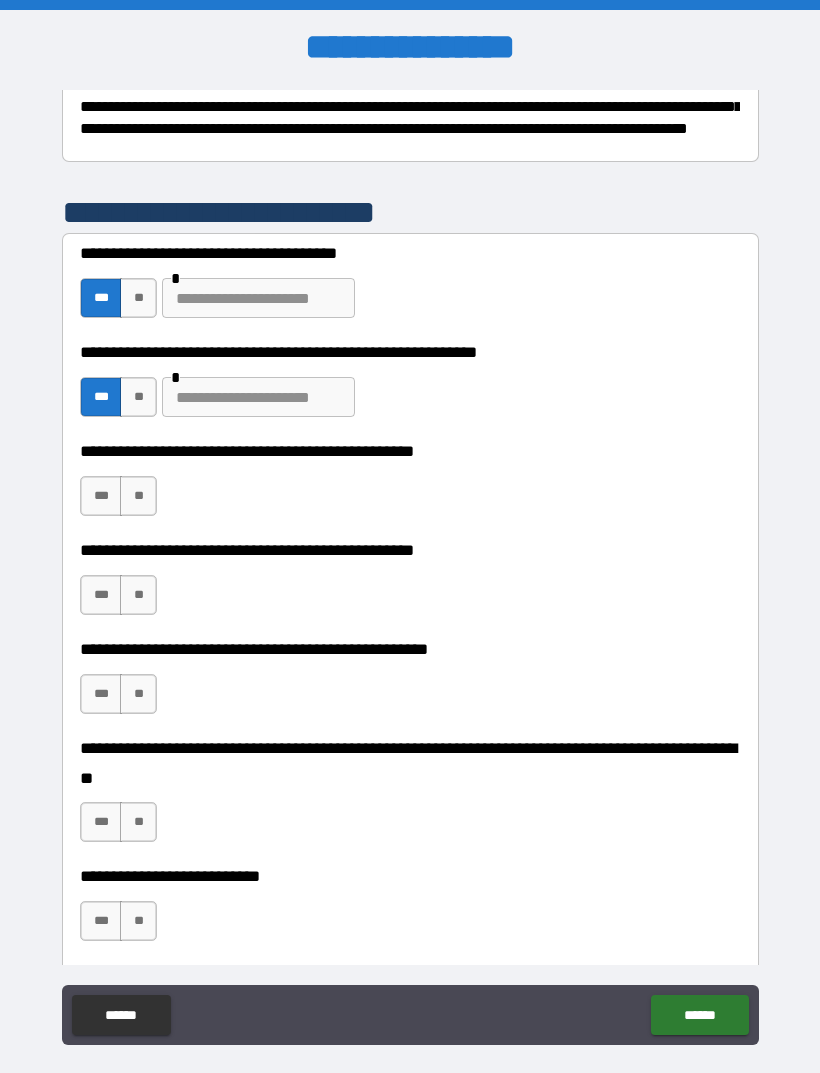 click on "**" at bounding box center [138, 496] 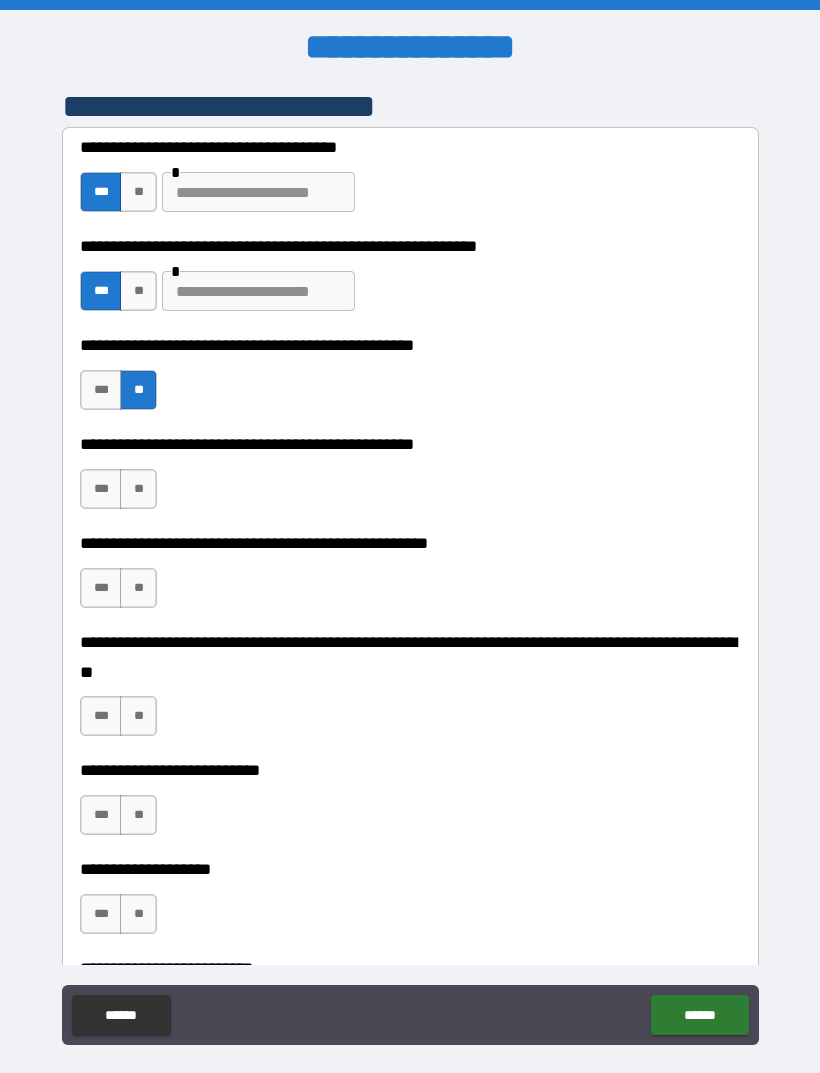 scroll, scrollTop: 452, scrollLeft: 0, axis: vertical 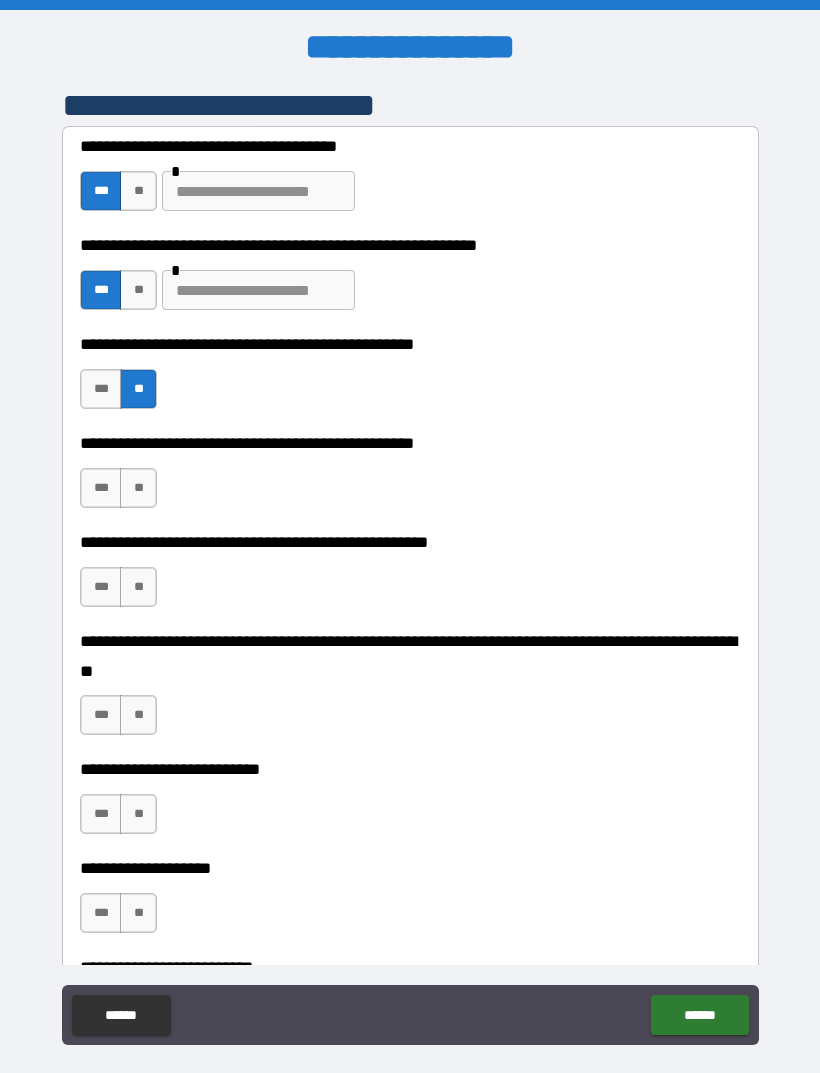 click on "***" at bounding box center [101, 488] 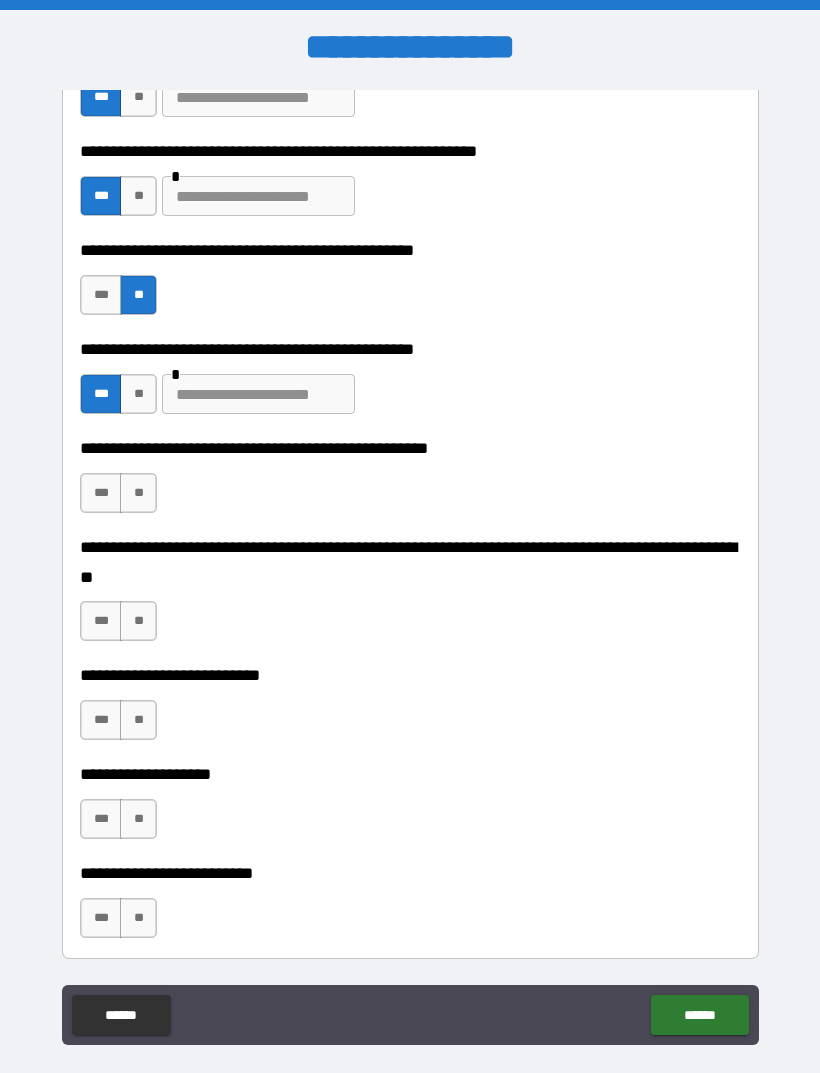 scroll, scrollTop: 547, scrollLeft: 0, axis: vertical 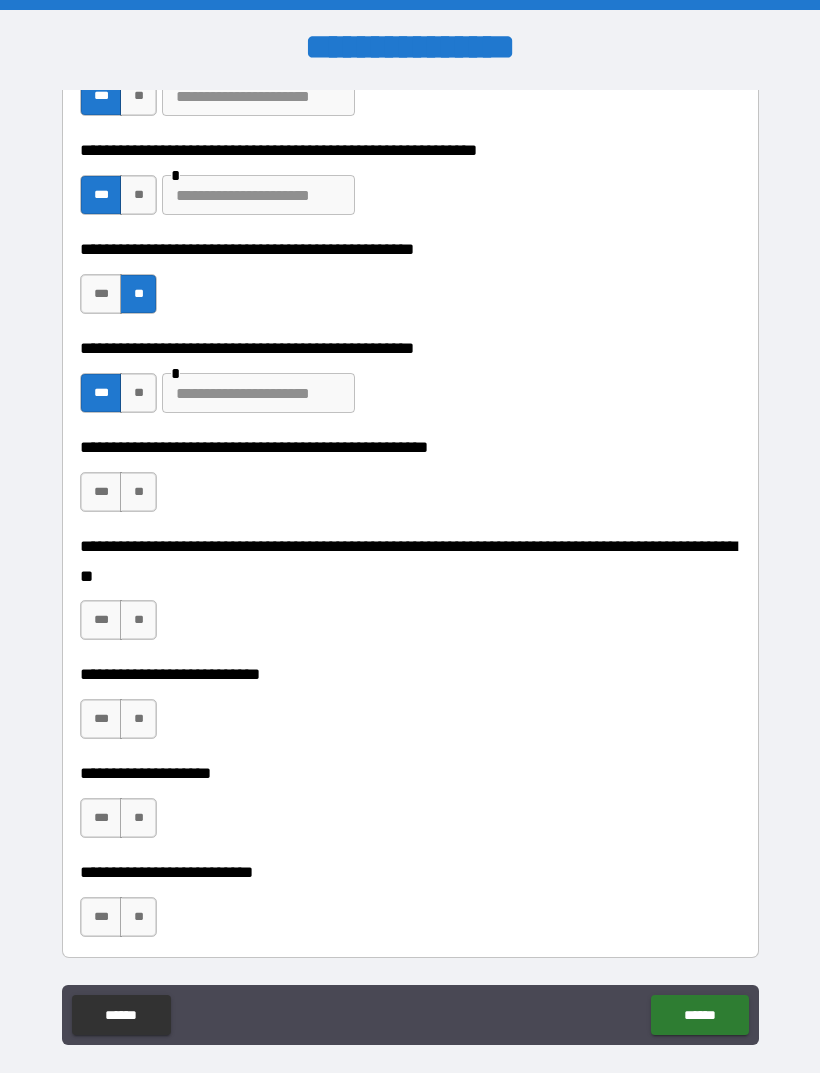 click on "**" at bounding box center [138, 492] 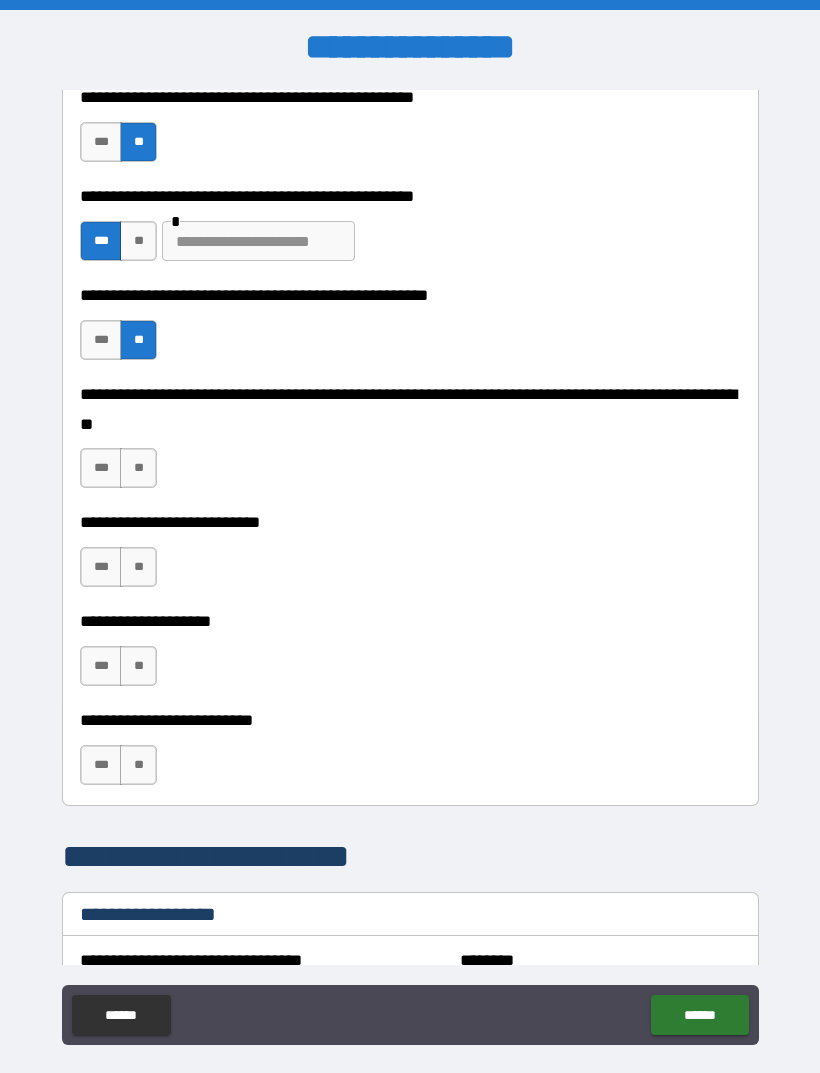 scroll, scrollTop: 700, scrollLeft: 0, axis: vertical 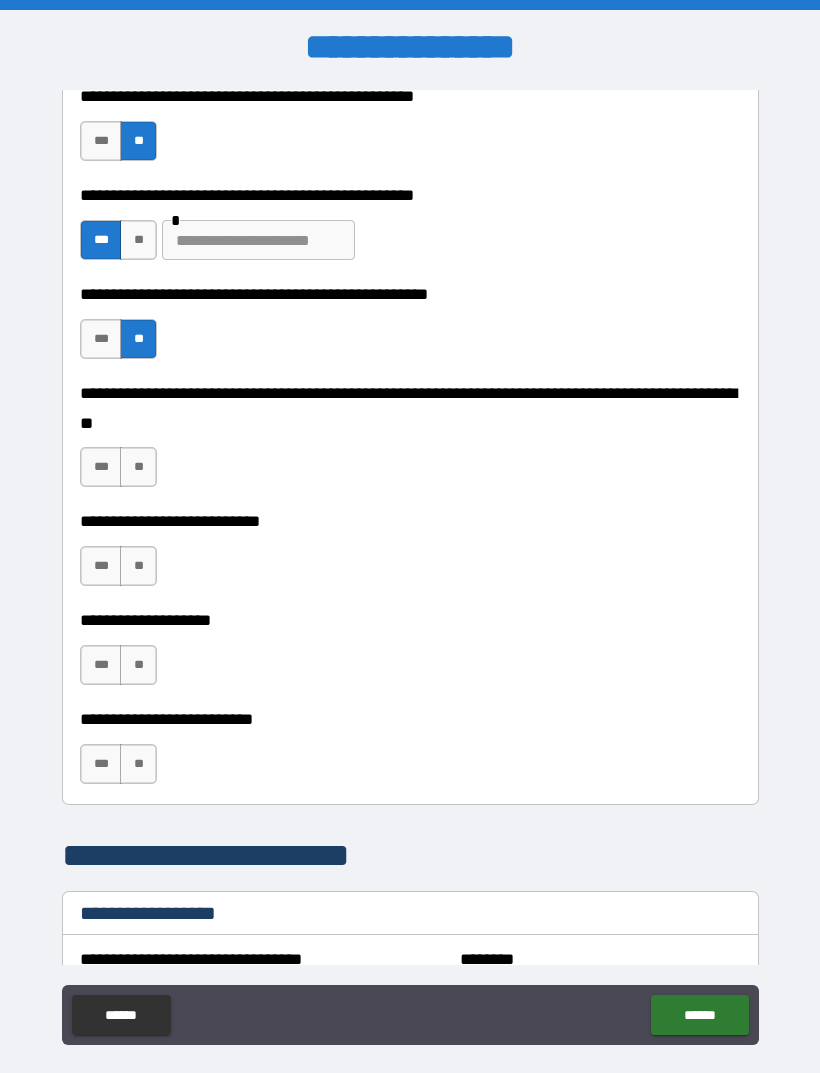click on "***" at bounding box center (101, 467) 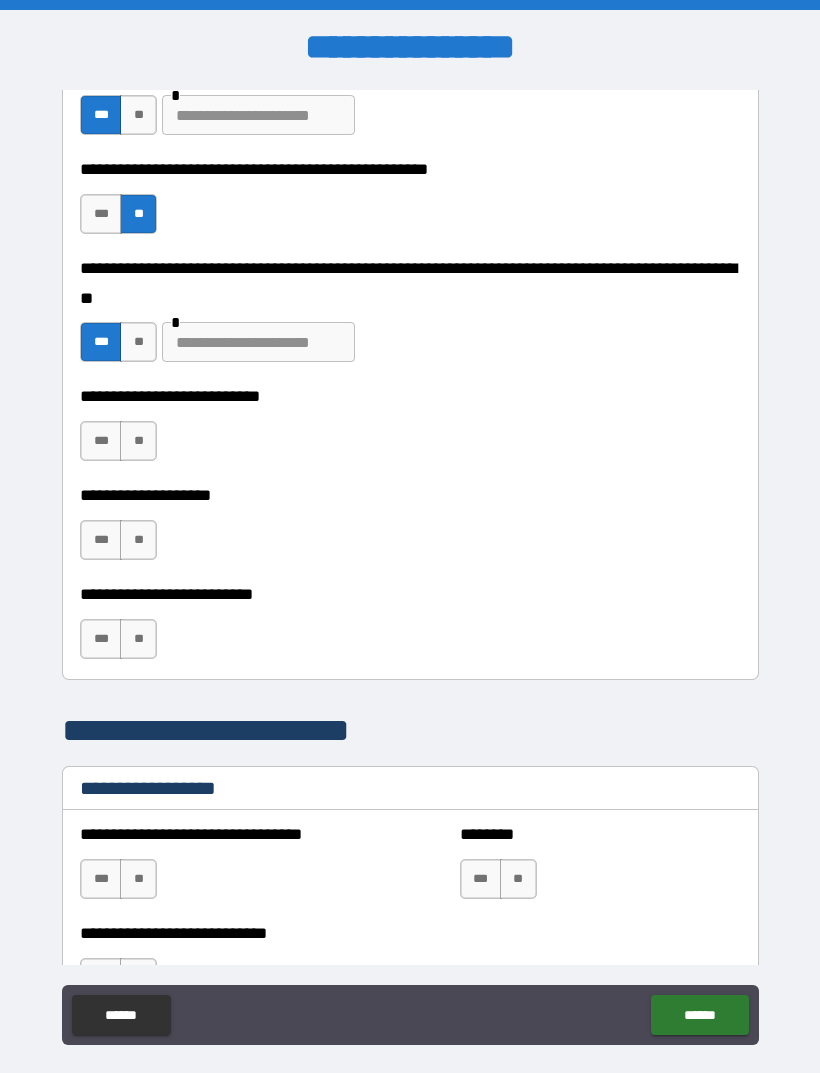 scroll, scrollTop: 826, scrollLeft: 0, axis: vertical 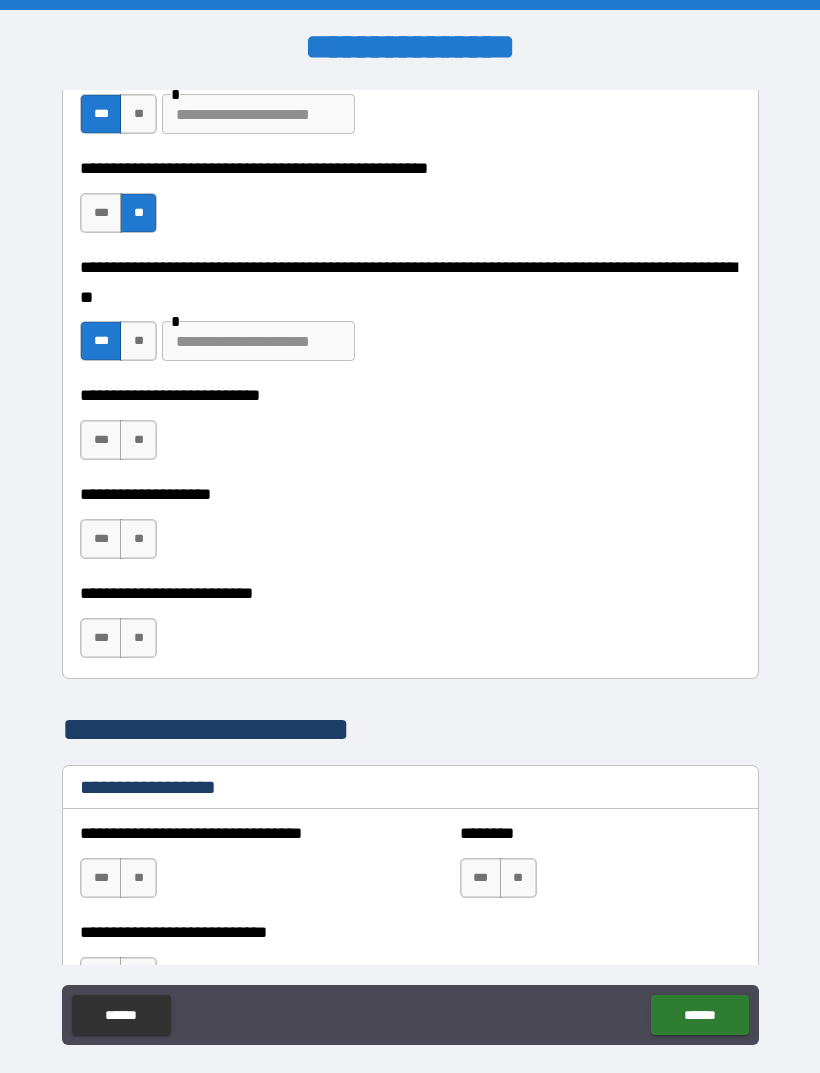 click on "**" at bounding box center (138, 440) 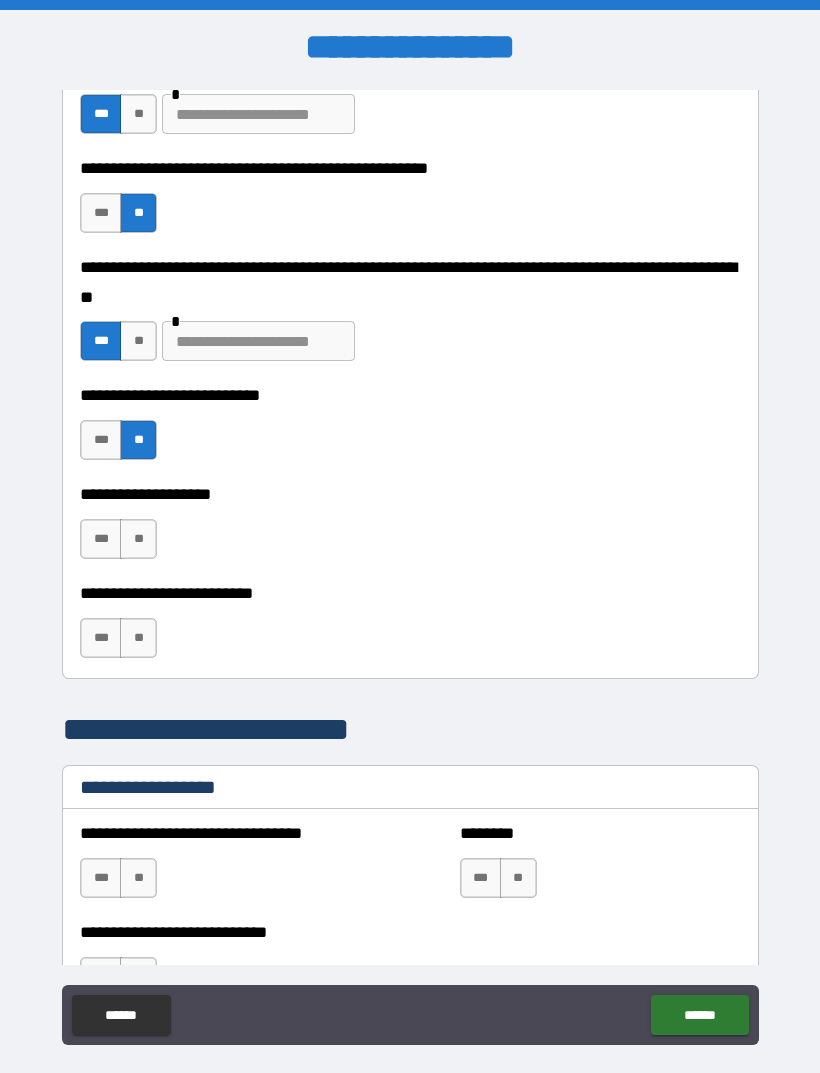 click on "**" at bounding box center [138, 539] 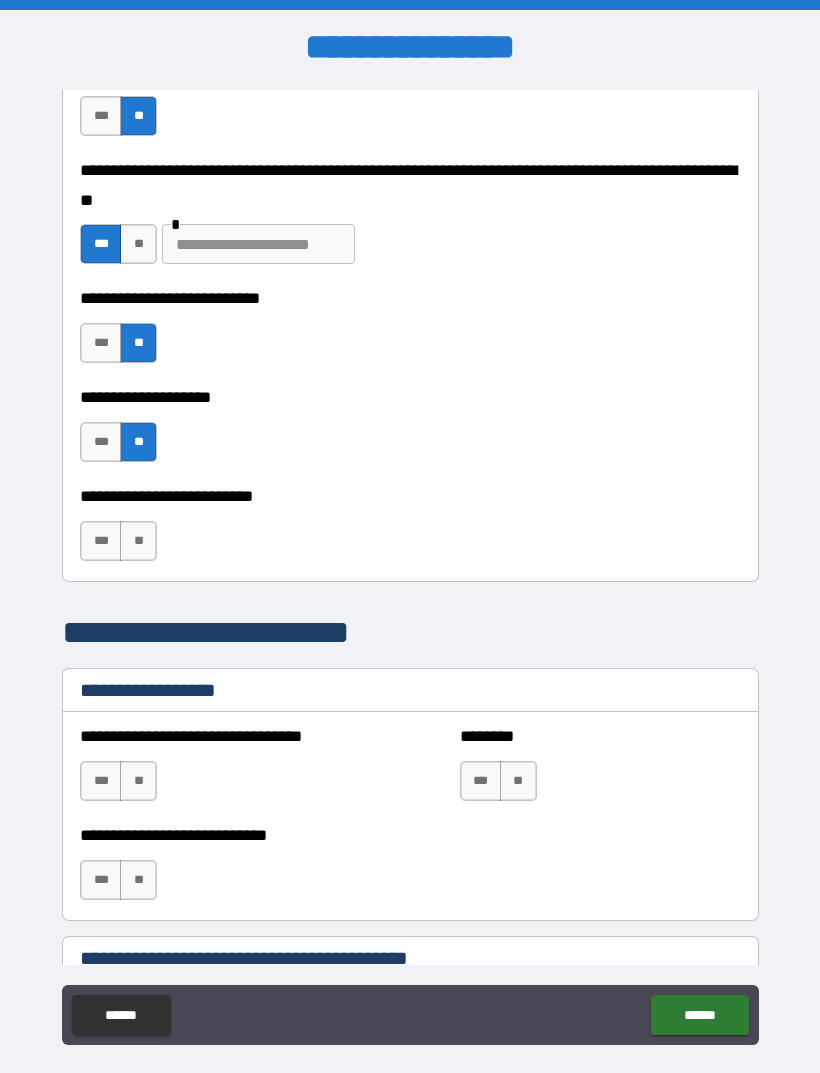 scroll, scrollTop: 930, scrollLeft: 0, axis: vertical 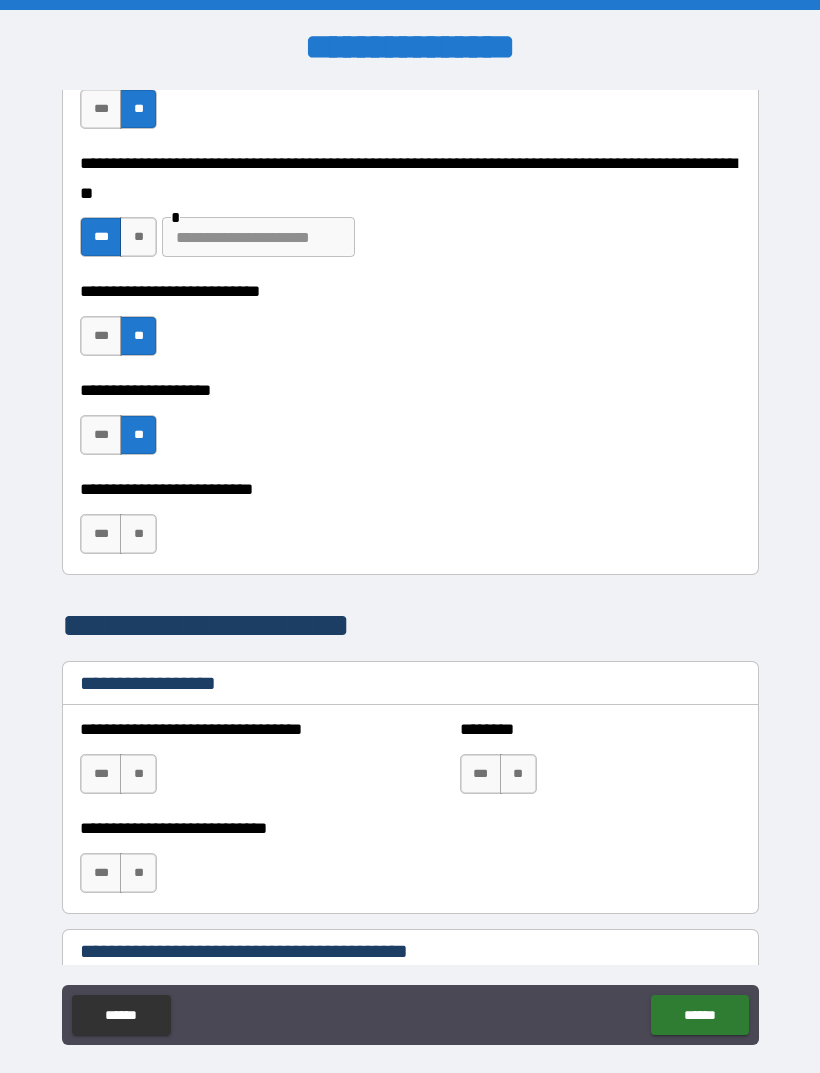 click on "**" at bounding box center [138, 534] 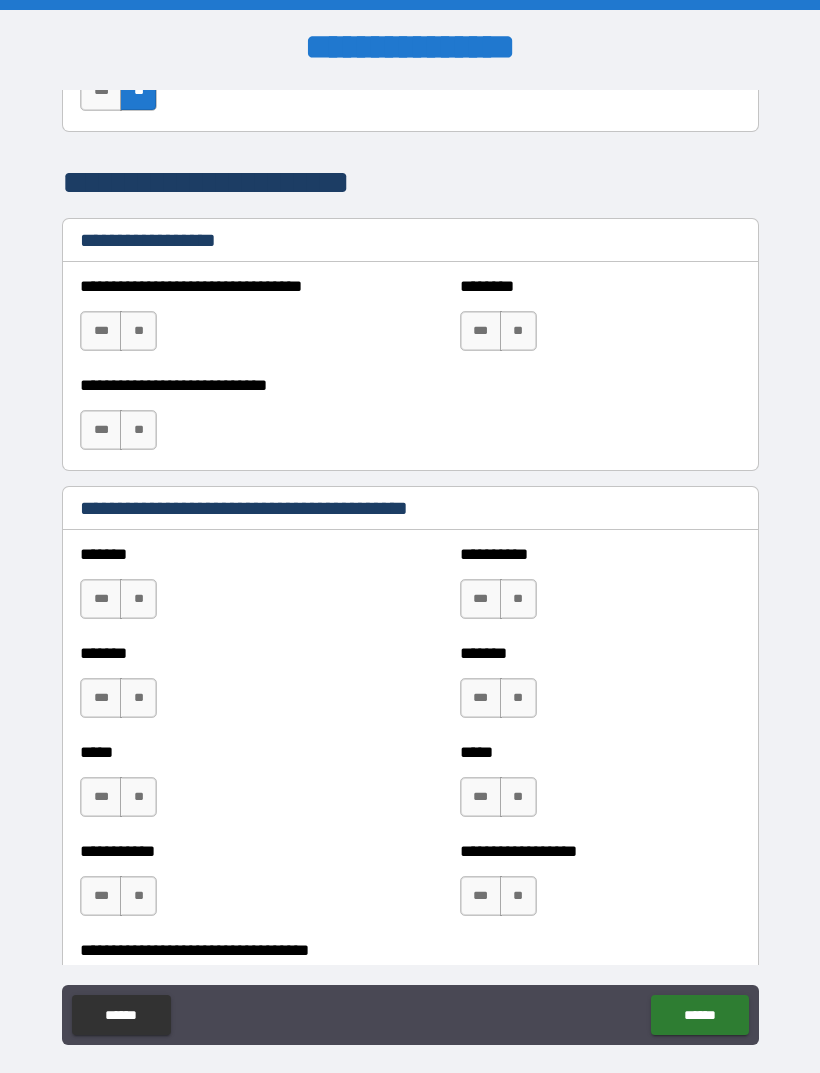scroll, scrollTop: 1372, scrollLeft: 0, axis: vertical 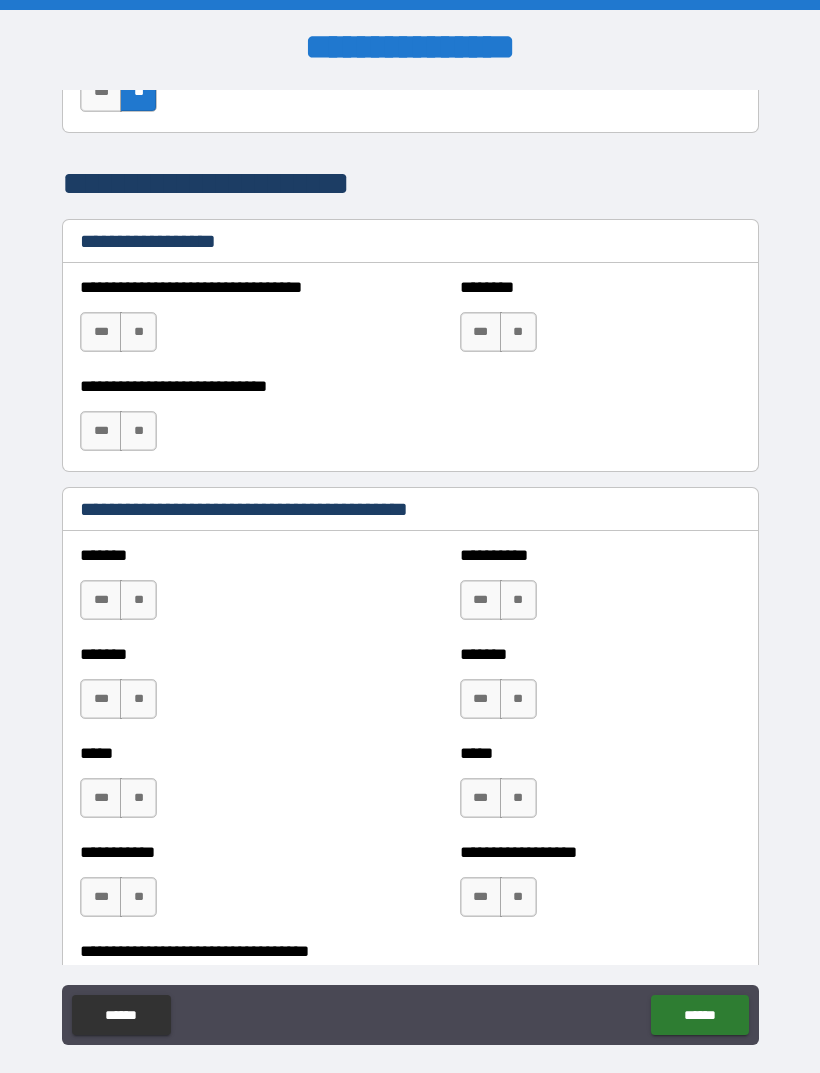 click on "**" at bounding box center [138, 332] 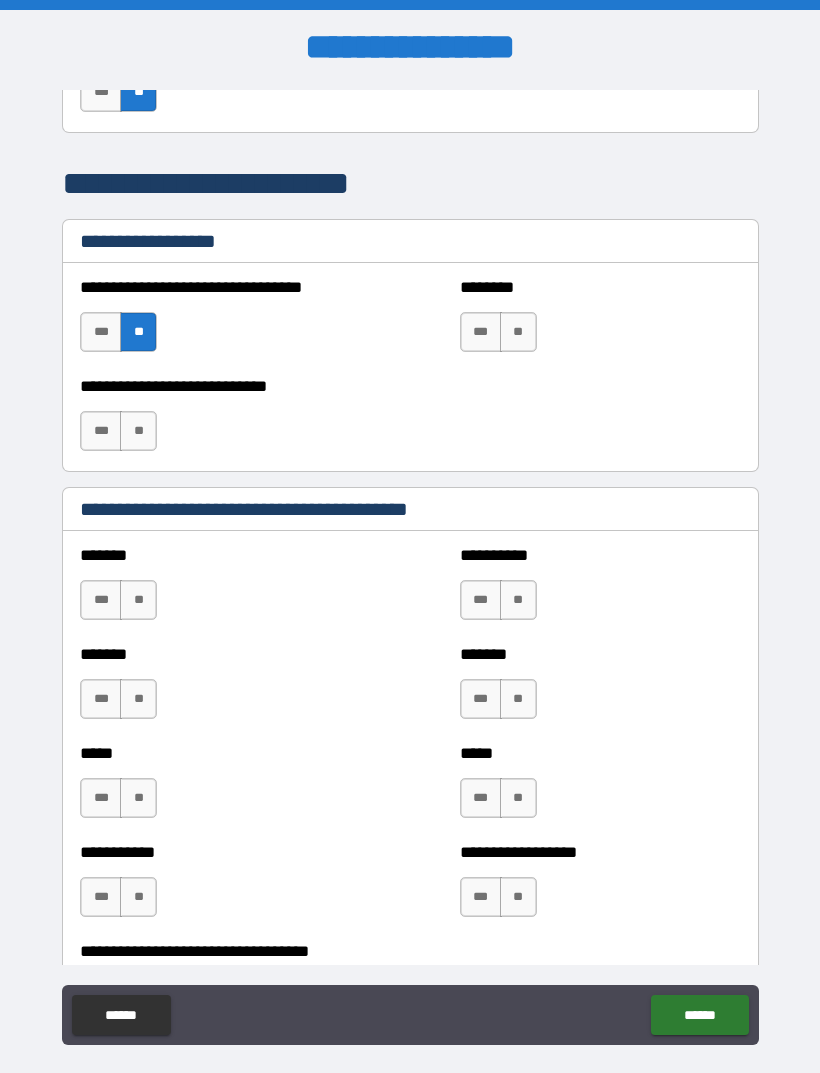 click on "**" at bounding box center (518, 332) 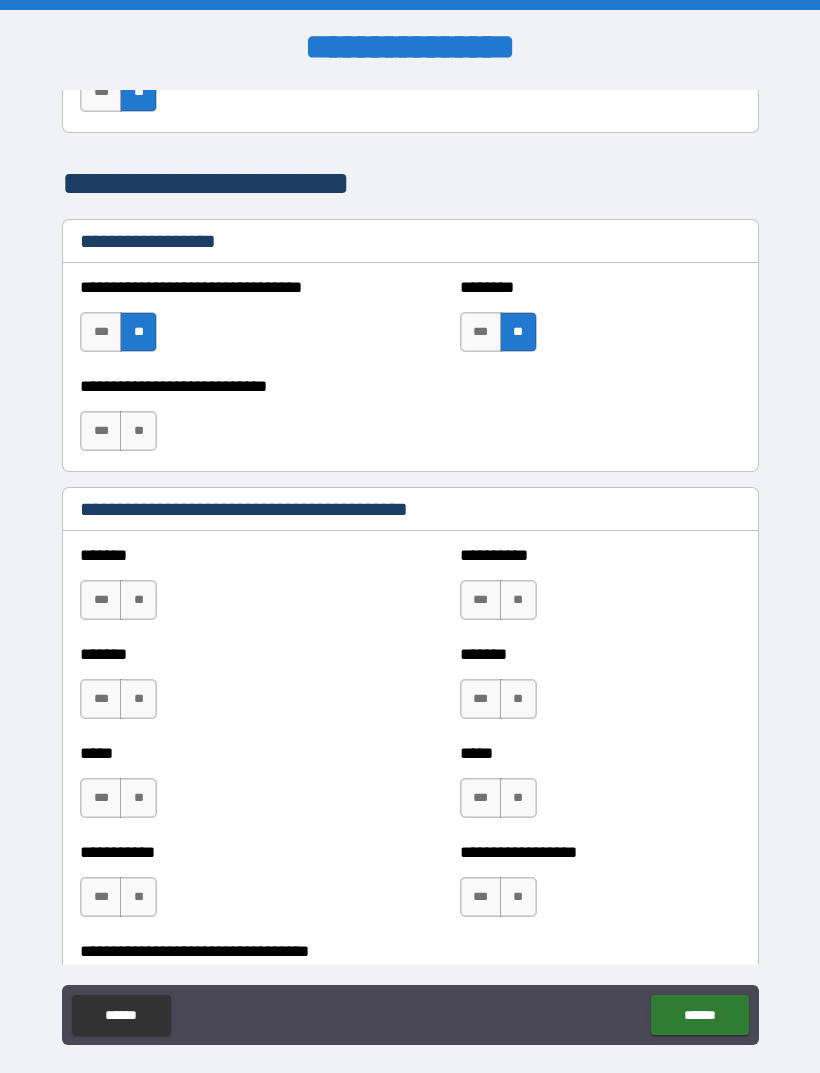 click on "**" at bounding box center (138, 431) 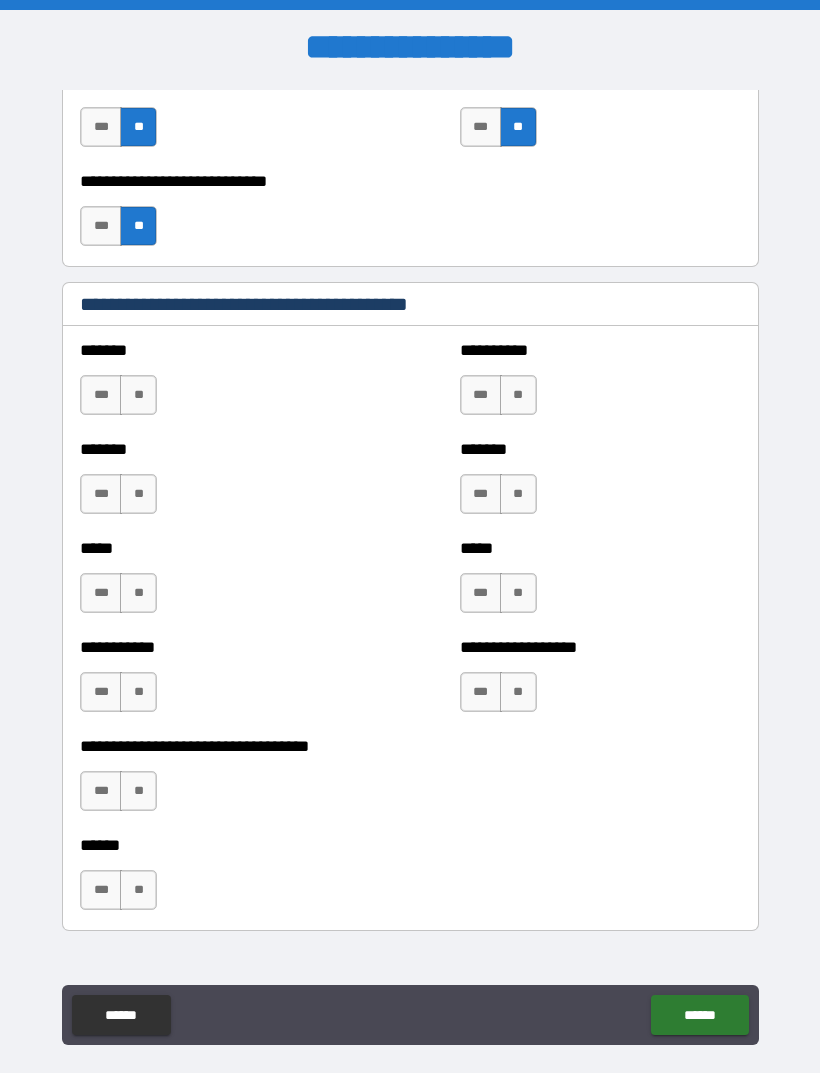 scroll, scrollTop: 1579, scrollLeft: 0, axis: vertical 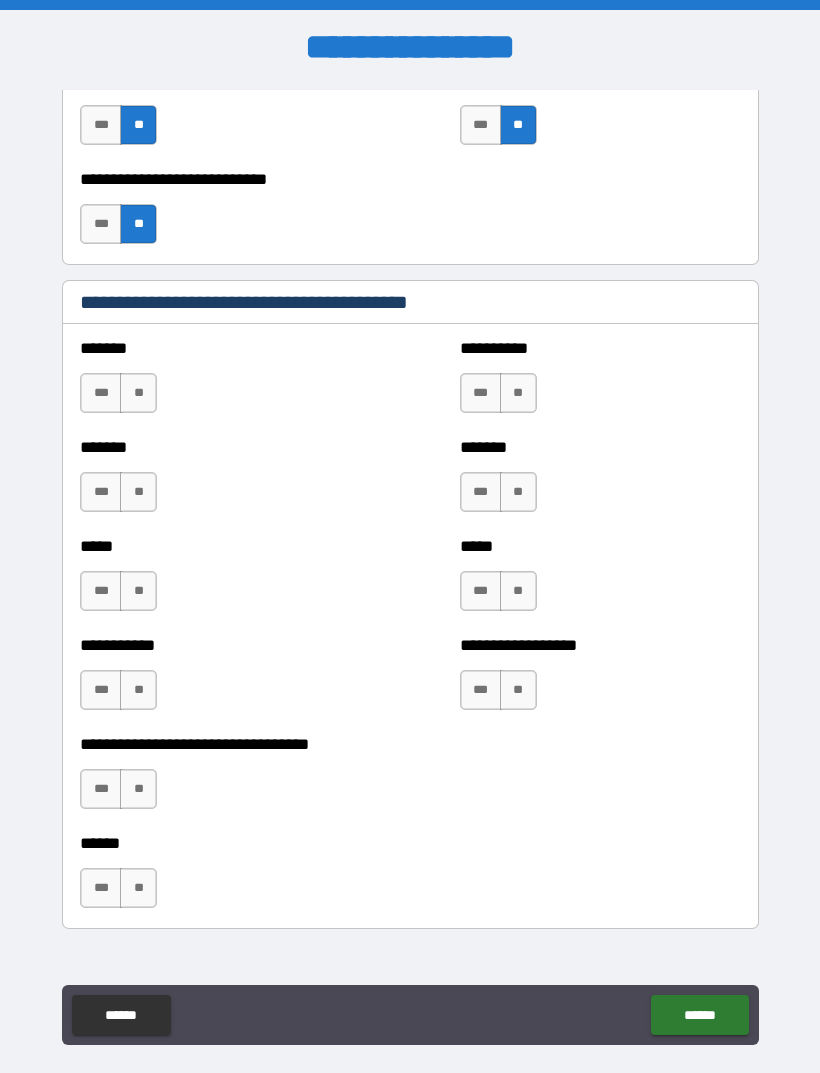 click on "**" at bounding box center [138, 393] 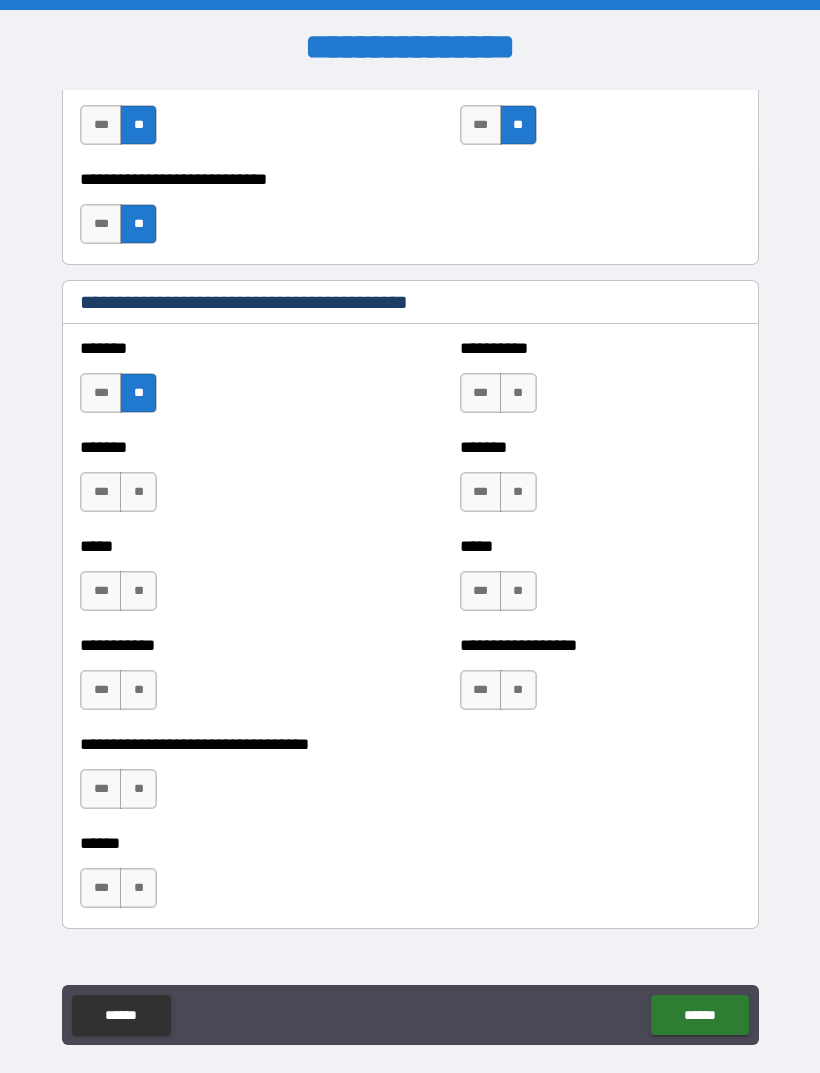 click on "**" at bounding box center [518, 393] 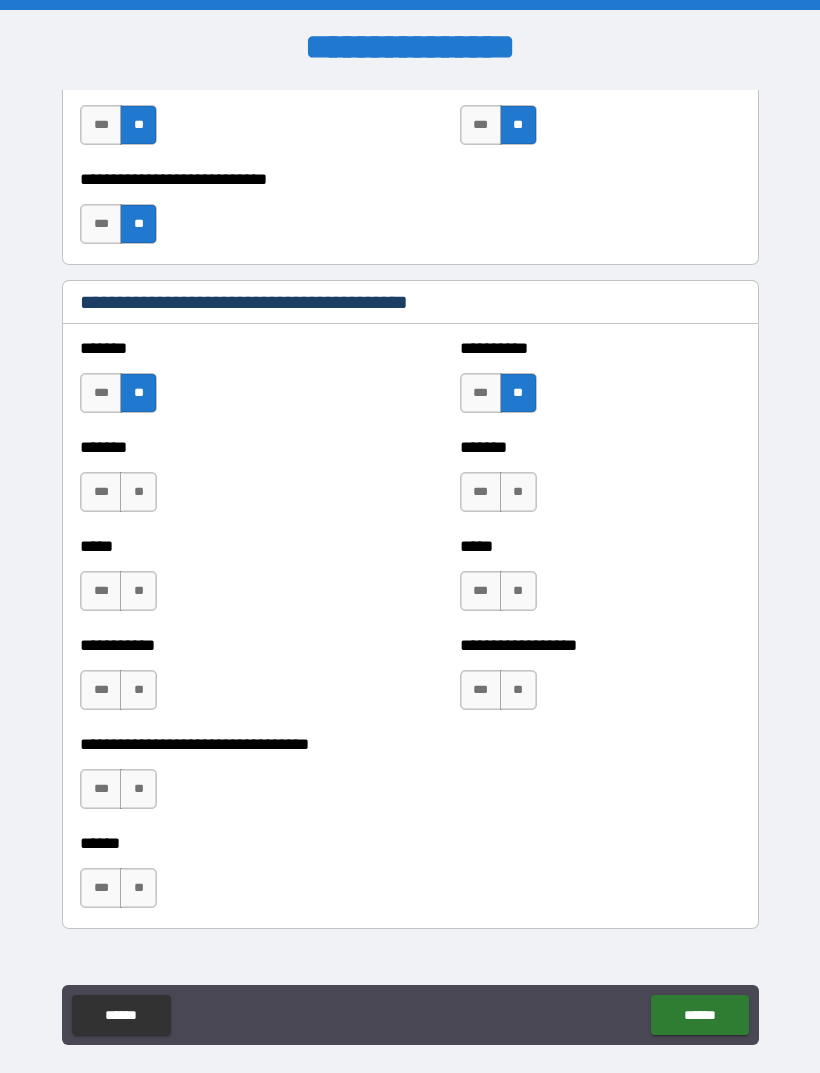 click on "**" at bounding box center (138, 492) 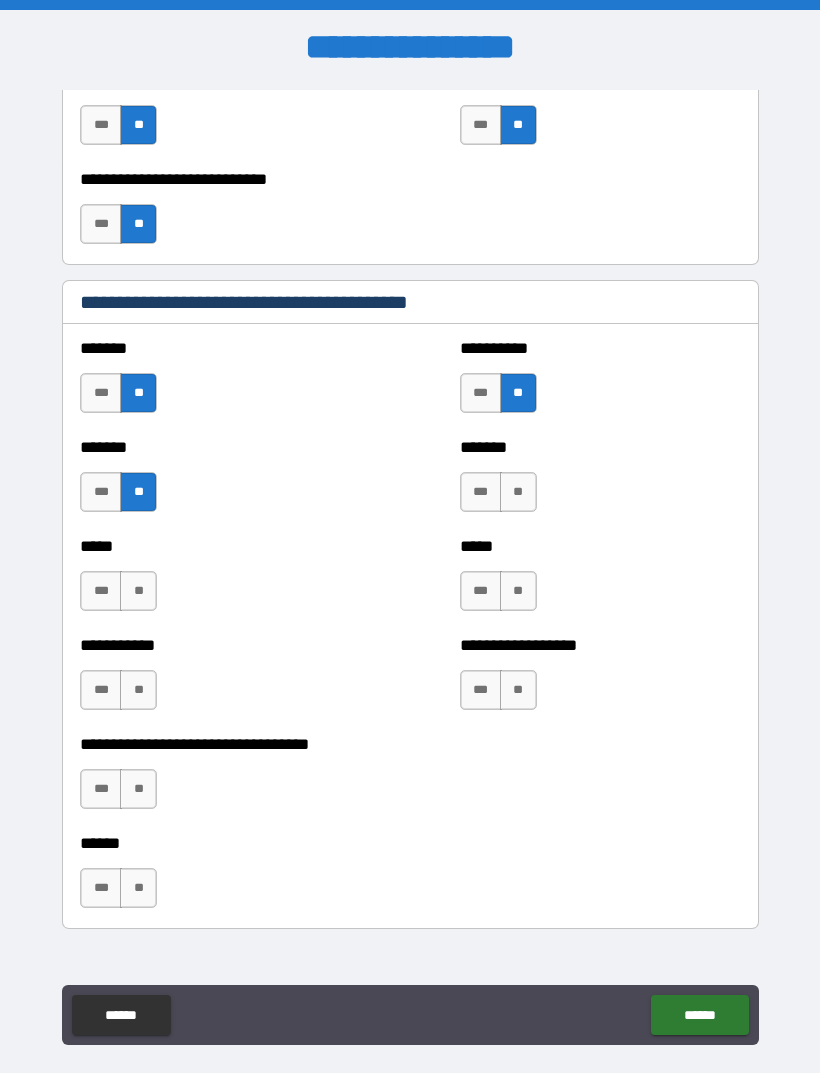 click on "**" at bounding box center (518, 492) 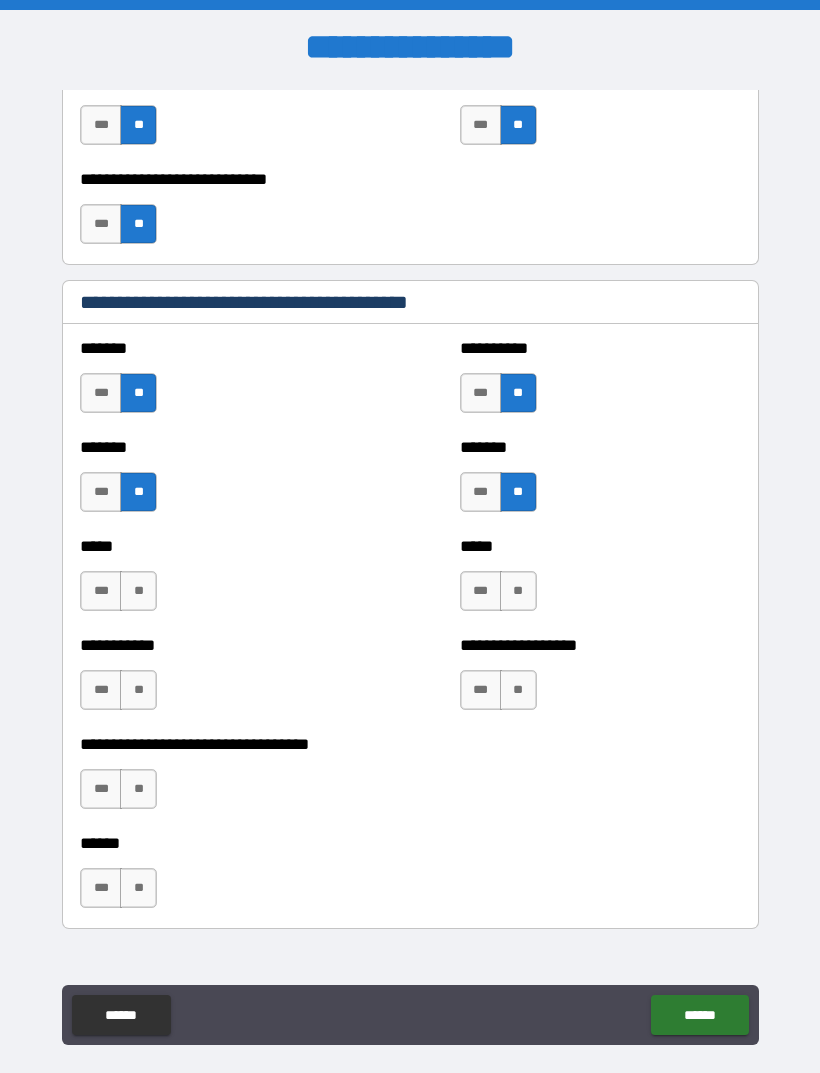 click on "**" at bounding box center (138, 591) 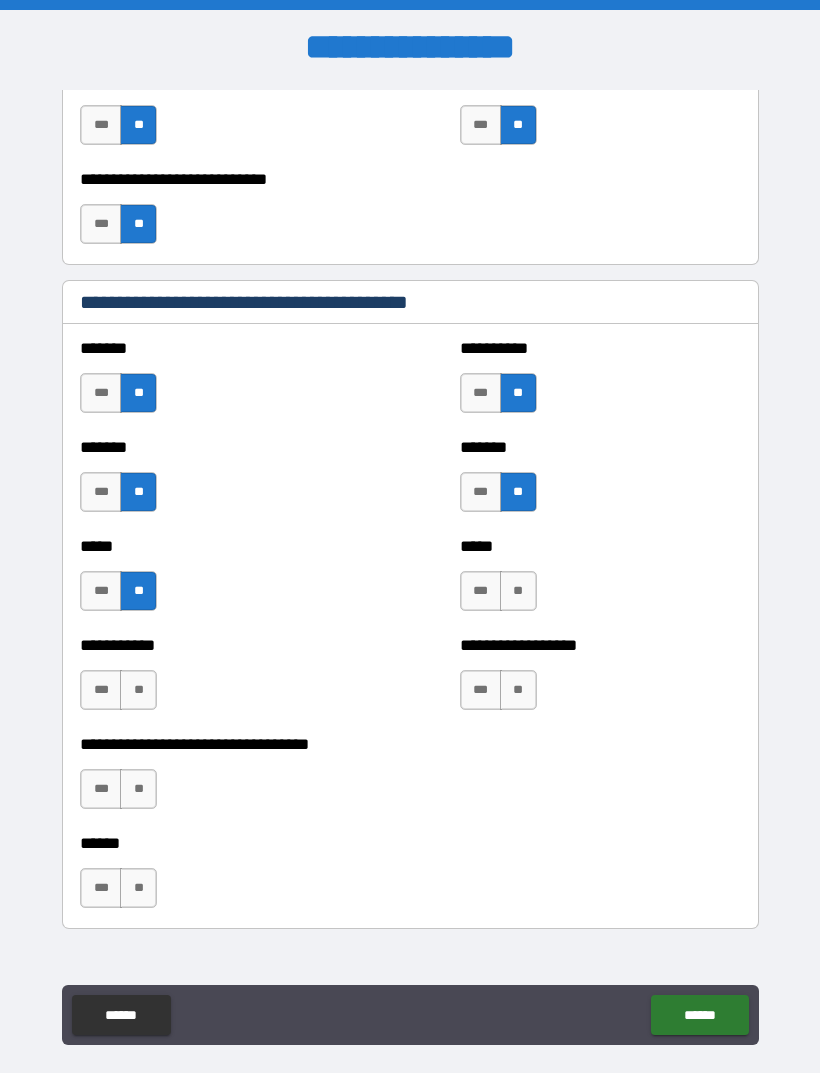 click on "**" at bounding box center [518, 591] 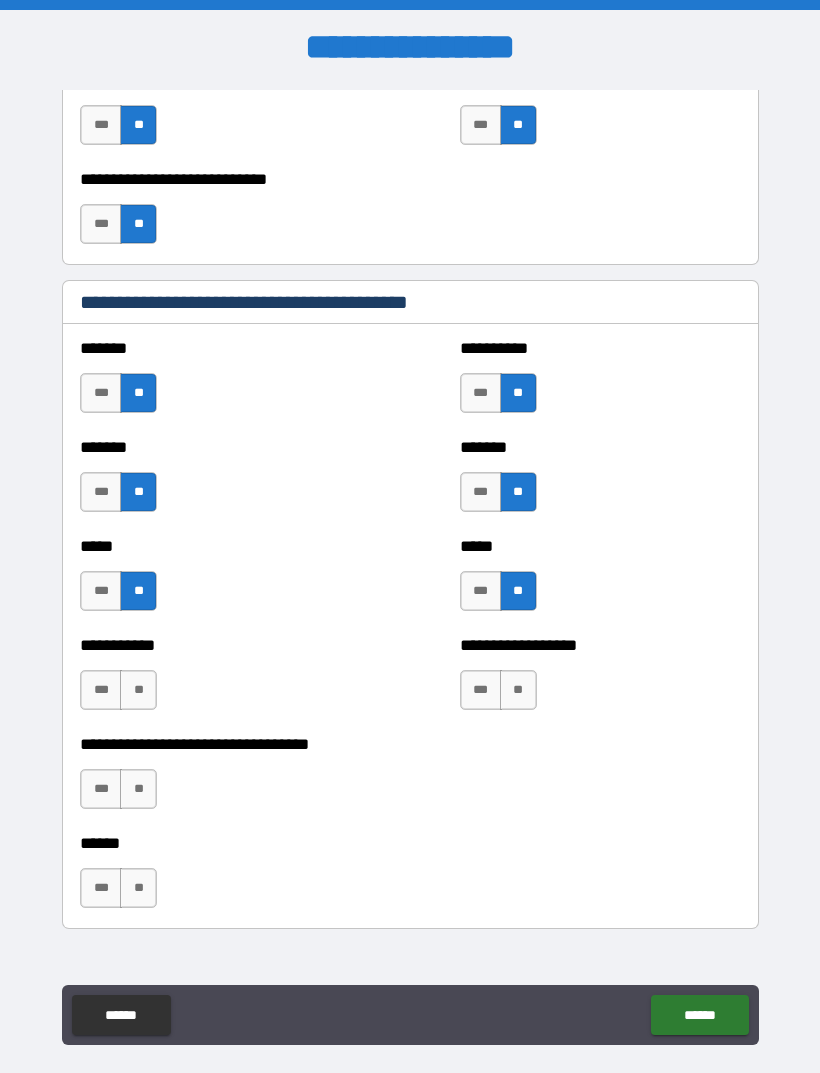 click on "**" at bounding box center (518, 591) 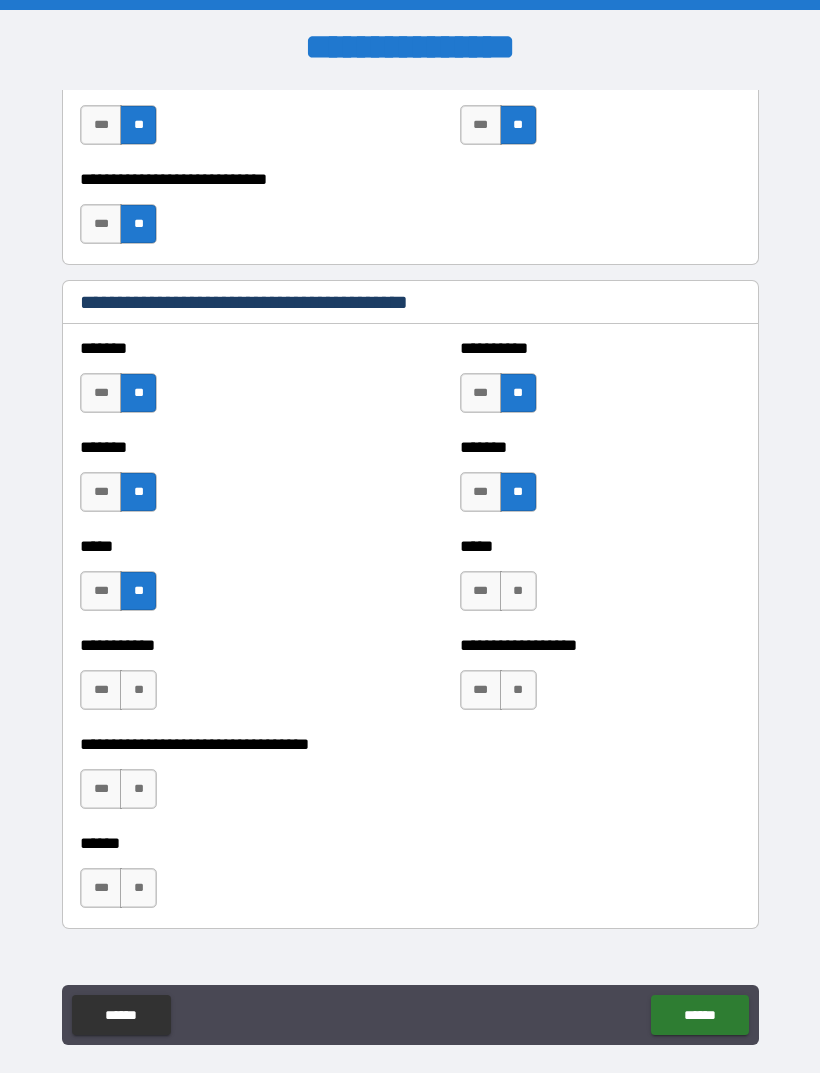 click on "**" at bounding box center [138, 690] 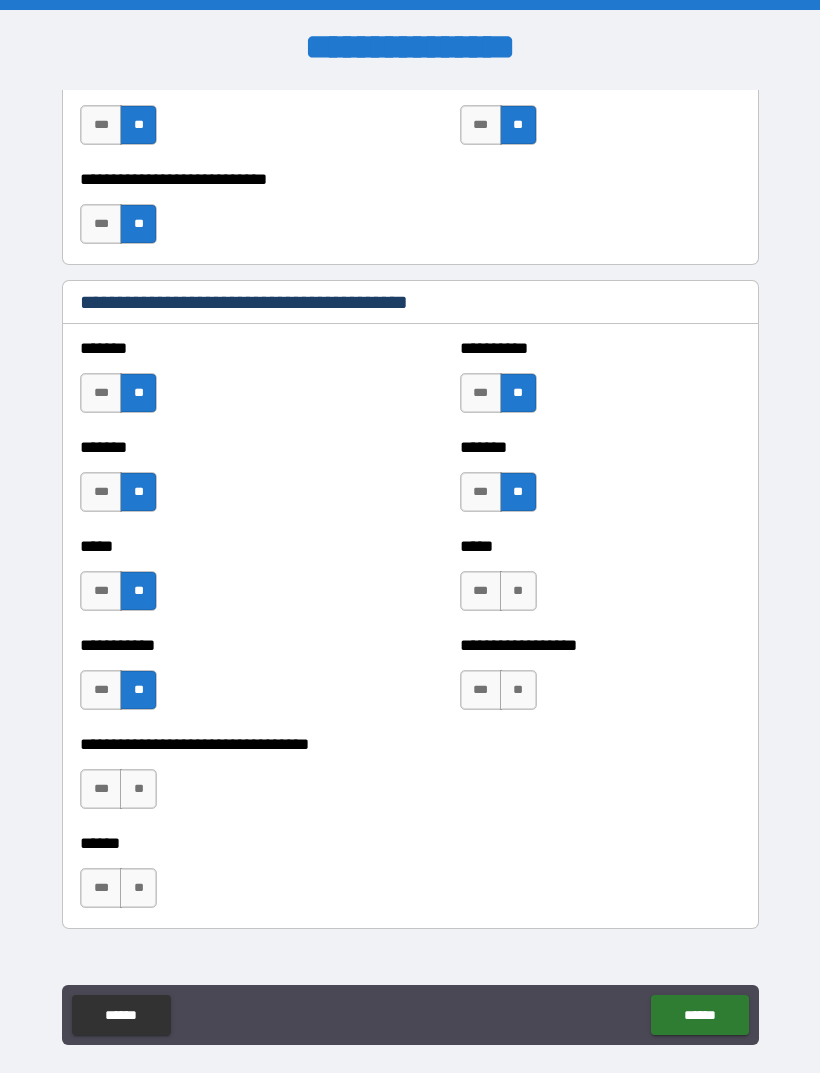 click on "**" at bounding box center [518, 690] 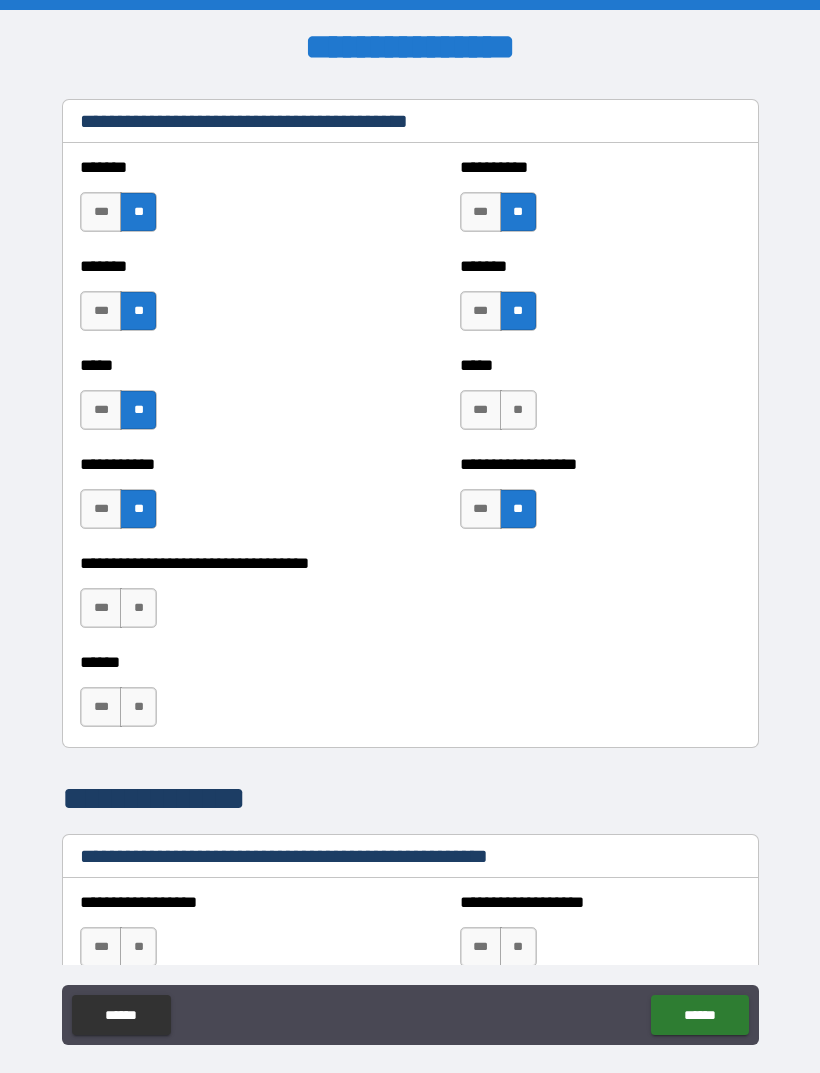 scroll, scrollTop: 1763, scrollLeft: 0, axis: vertical 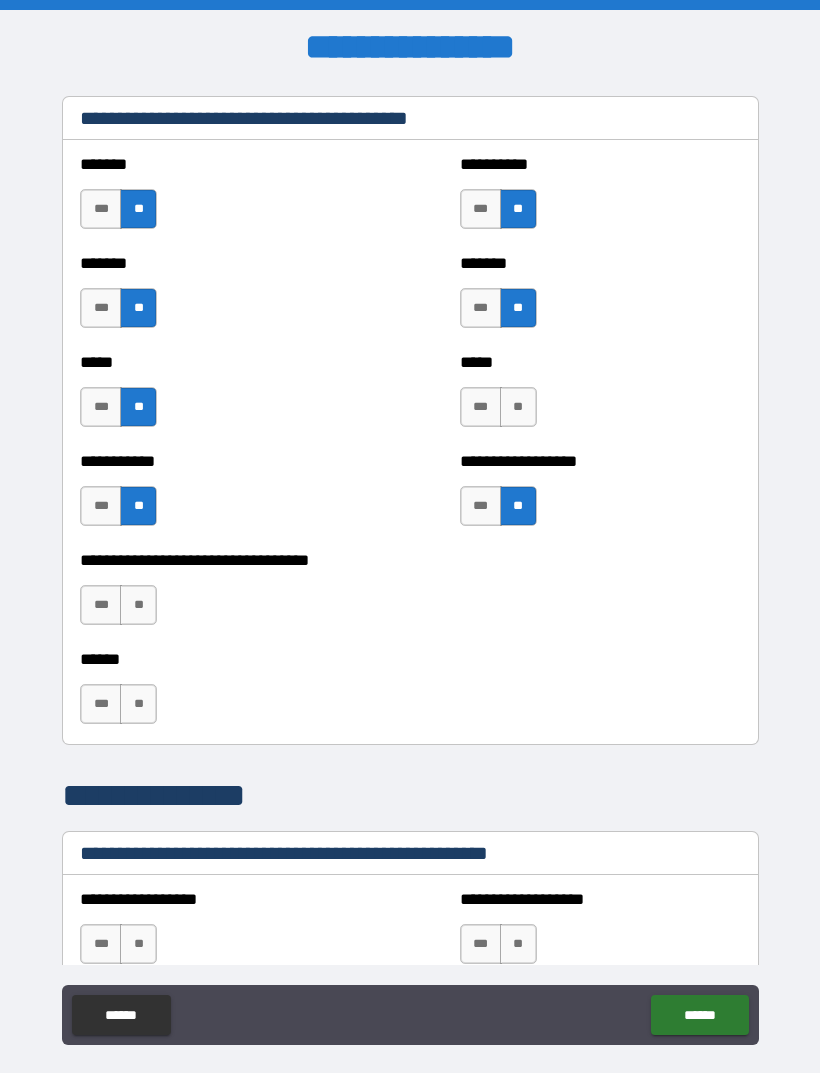click on "**" at bounding box center [138, 605] 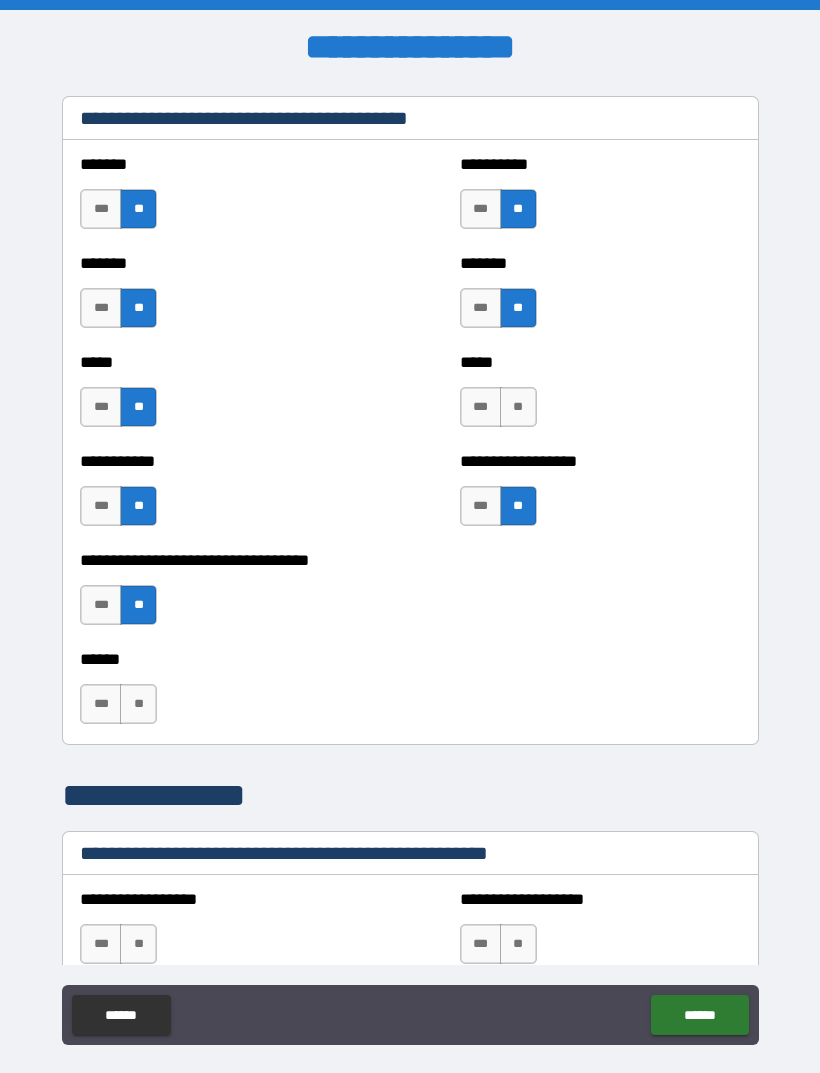 click on "**" at bounding box center (138, 704) 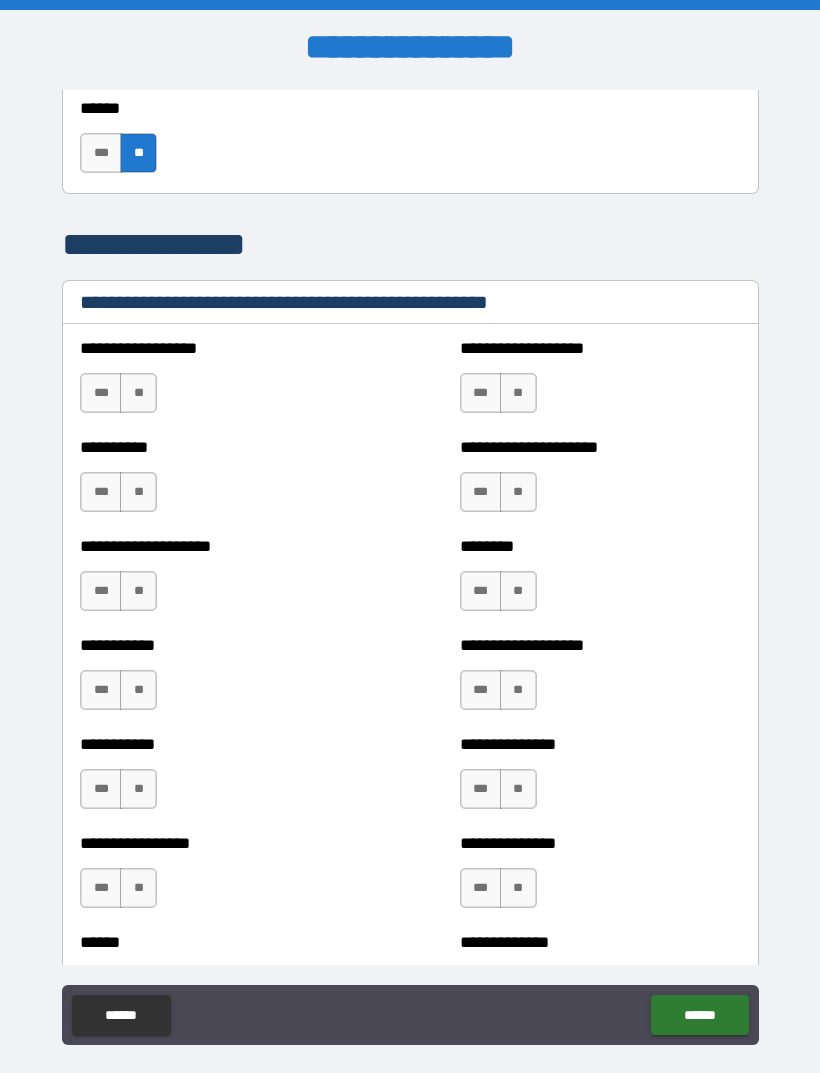 scroll, scrollTop: 2315, scrollLeft: 0, axis: vertical 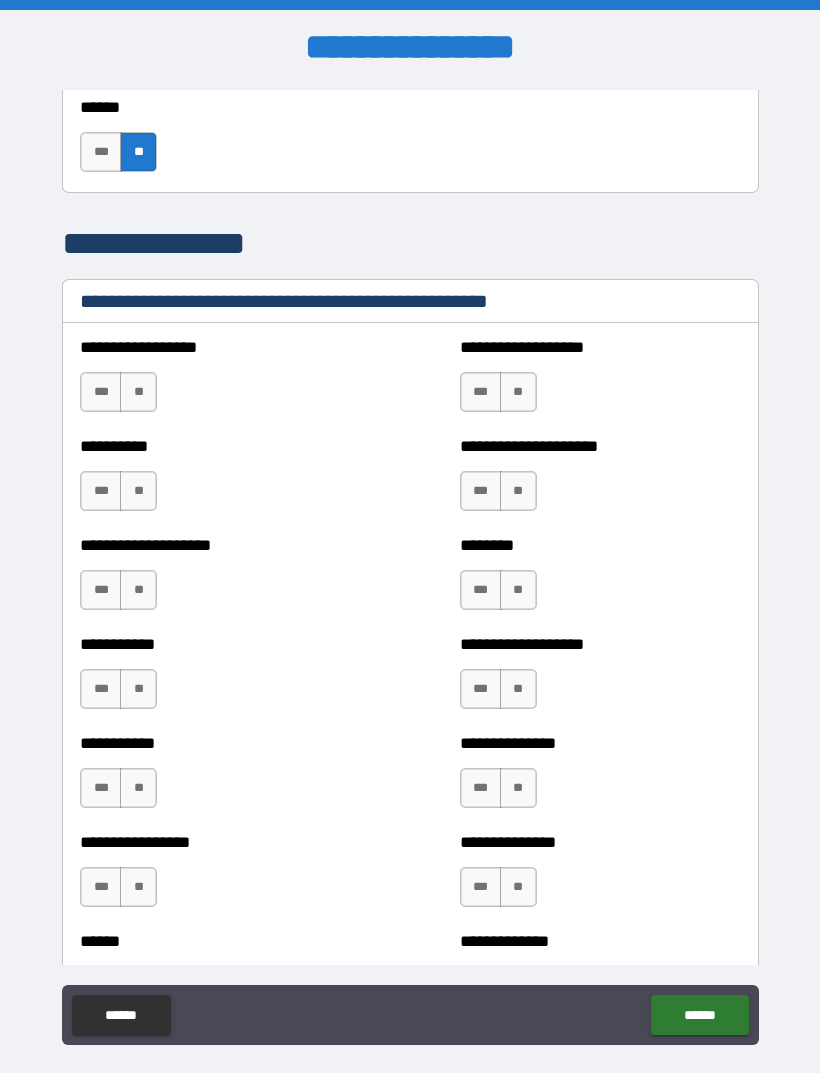 click on "**" at bounding box center (138, 392) 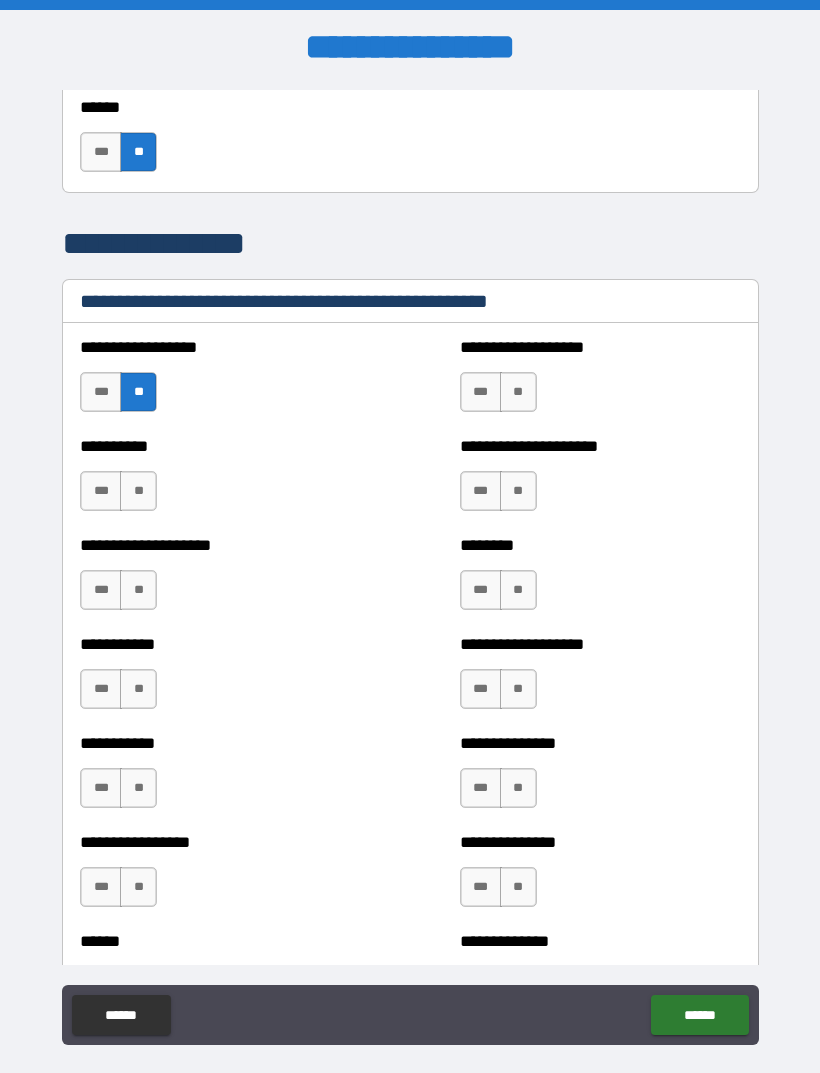 click on "**" at bounding box center (138, 491) 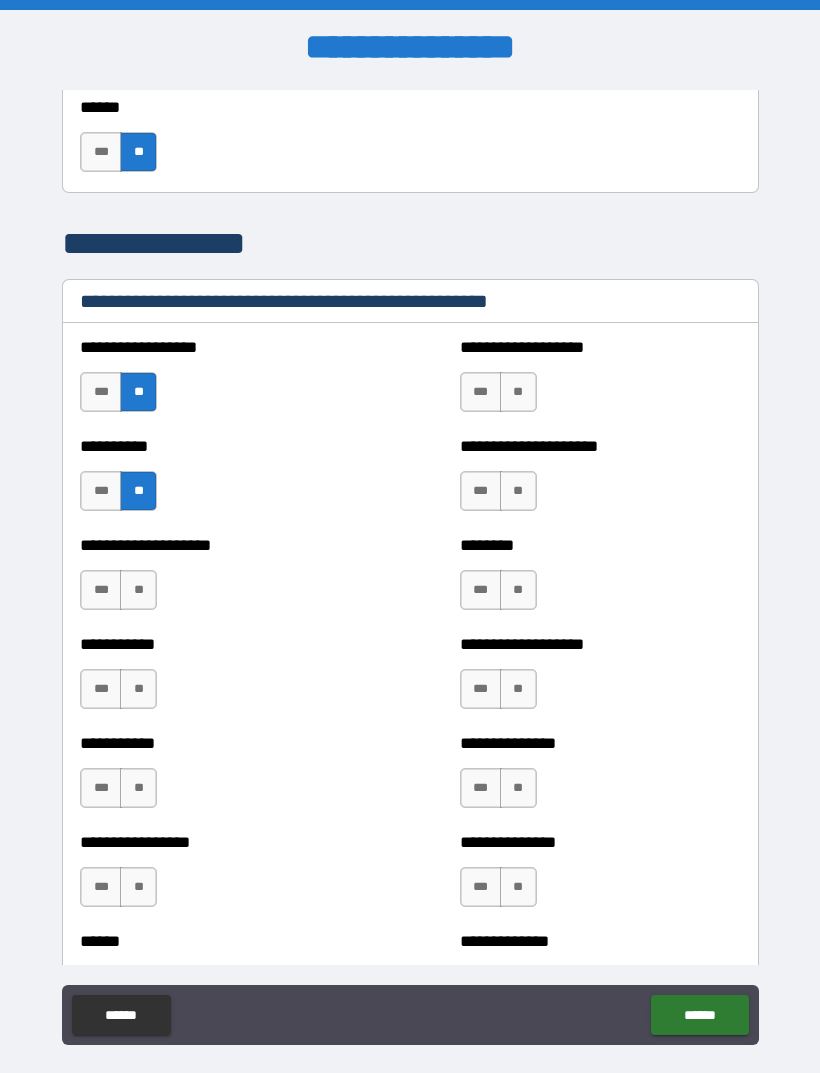 click on "**" at bounding box center [138, 590] 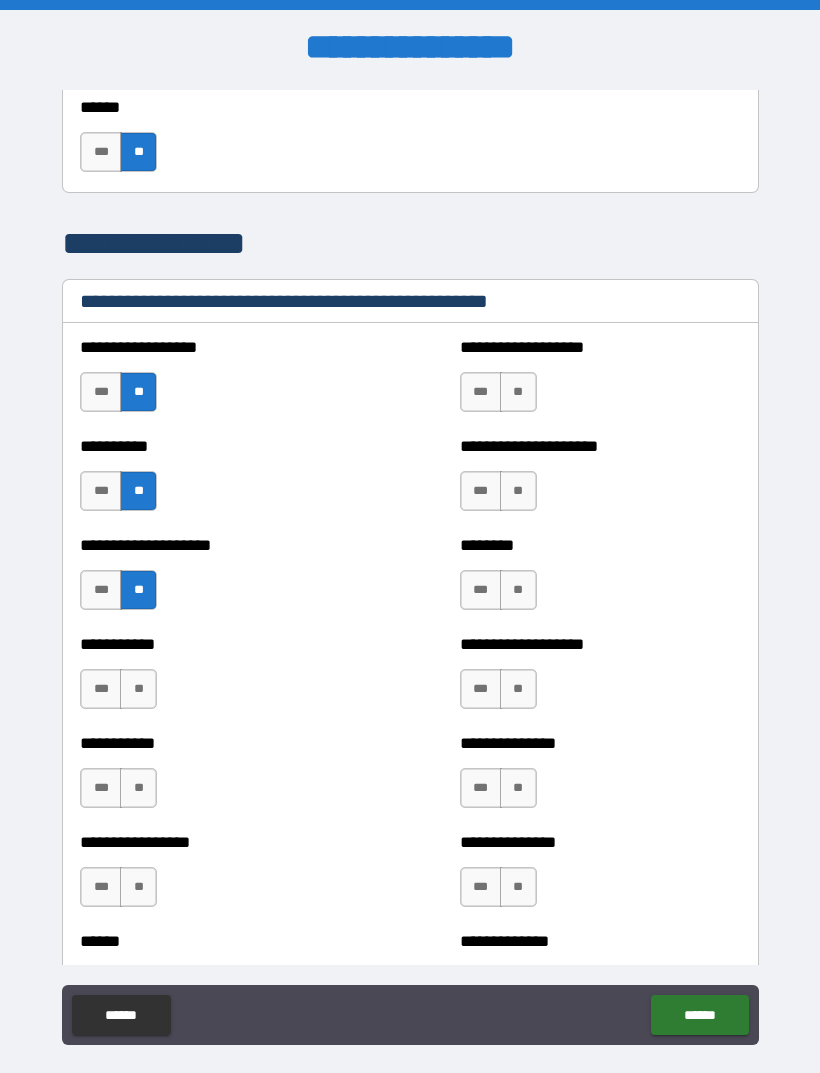 click on "**" at bounding box center [138, 689] 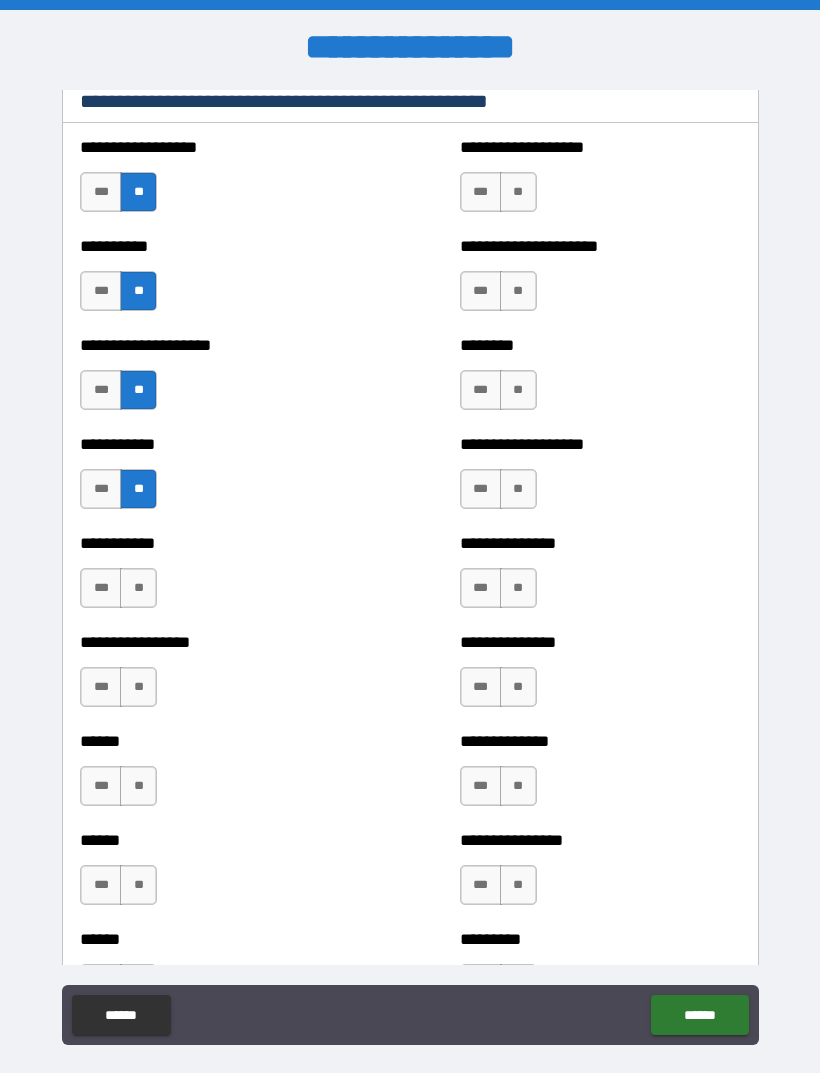 scroll, scrollTop: 2527, scrollLeft: 0, axis: vertical 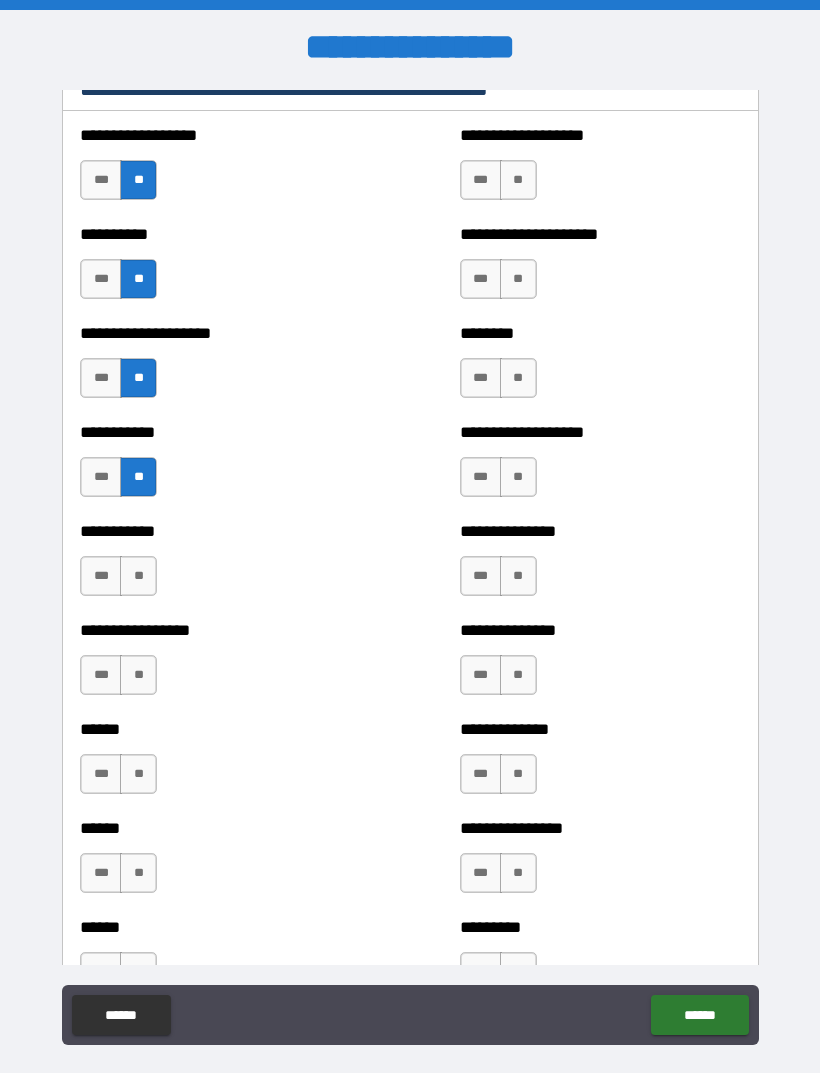 click on "**" at bounding box center (138, 576) 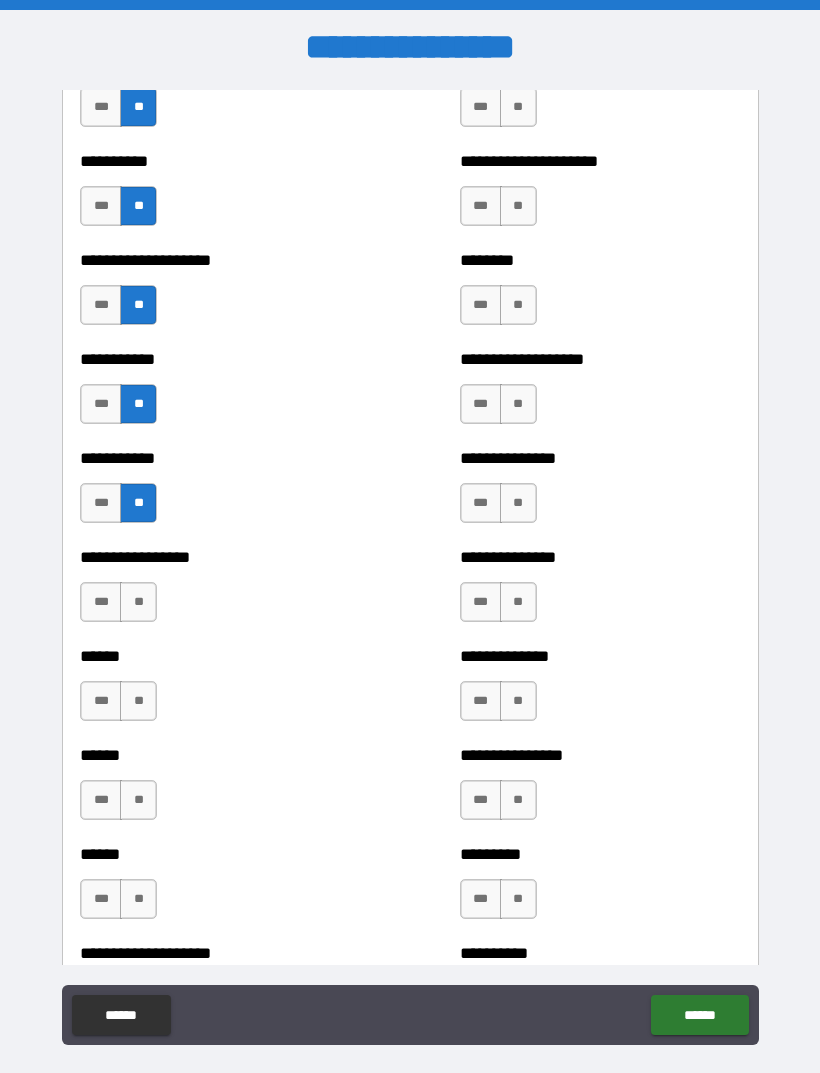 scroll, scrollTop: 2603, scrollLeft: 0, axis: vertical 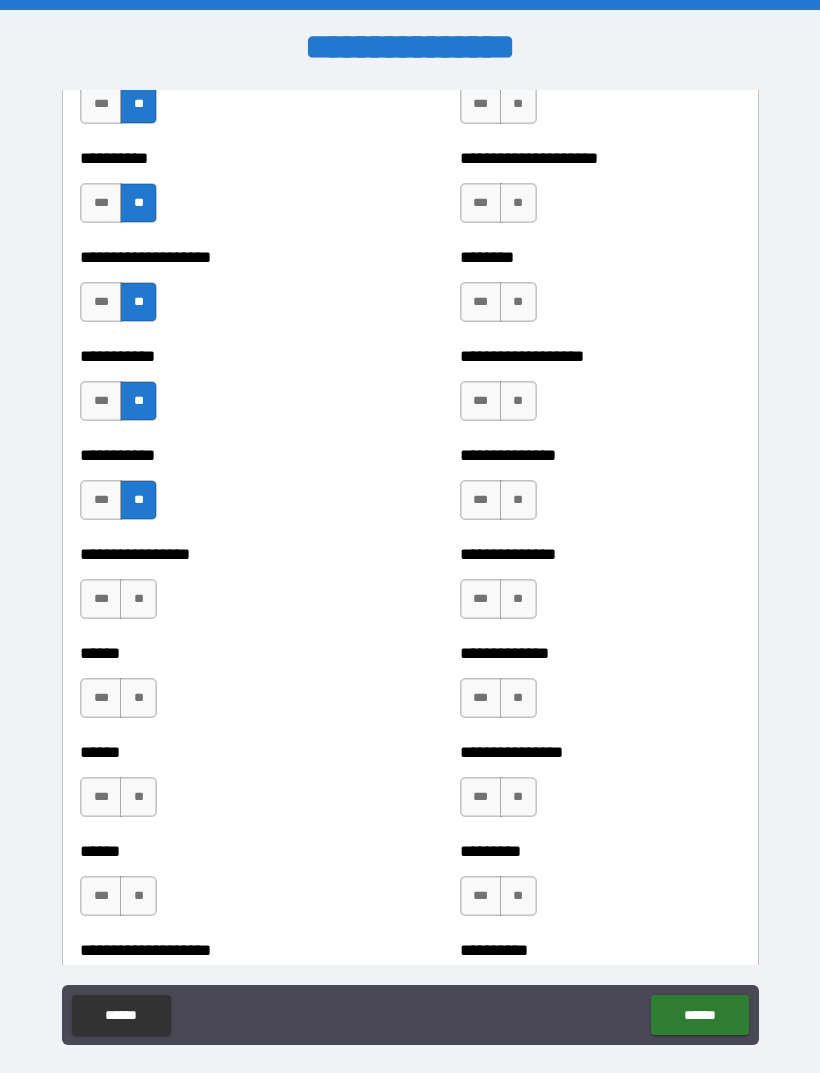 click on "**" at bounding box center [138, 599] 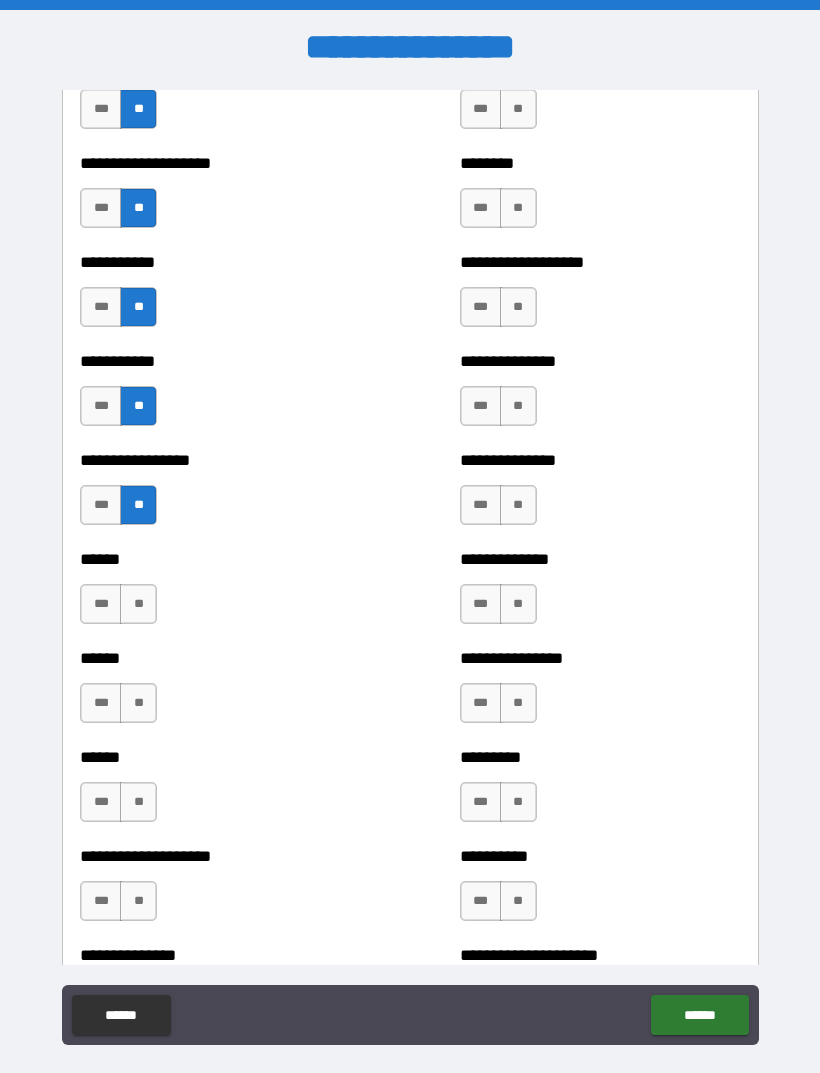 scroll, scrollTop: 2706, scrollLeft: 0, axis: vertical 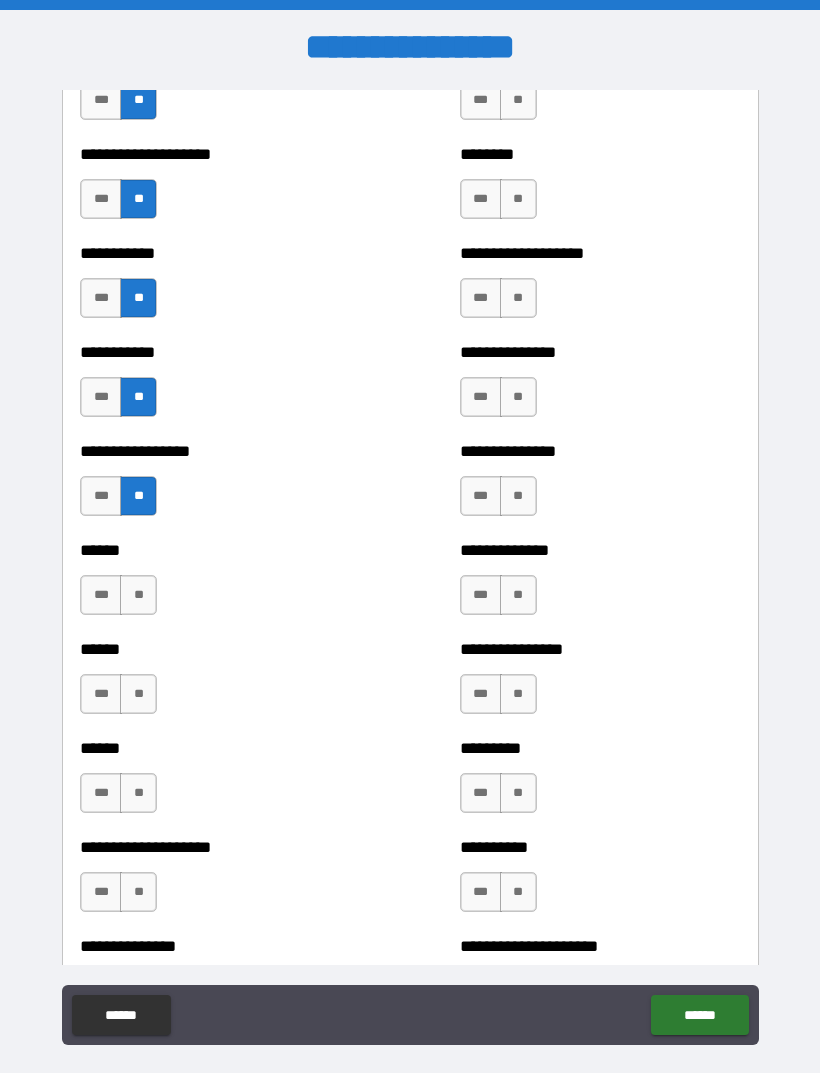 click on "**" at bounding box center [138, 595] 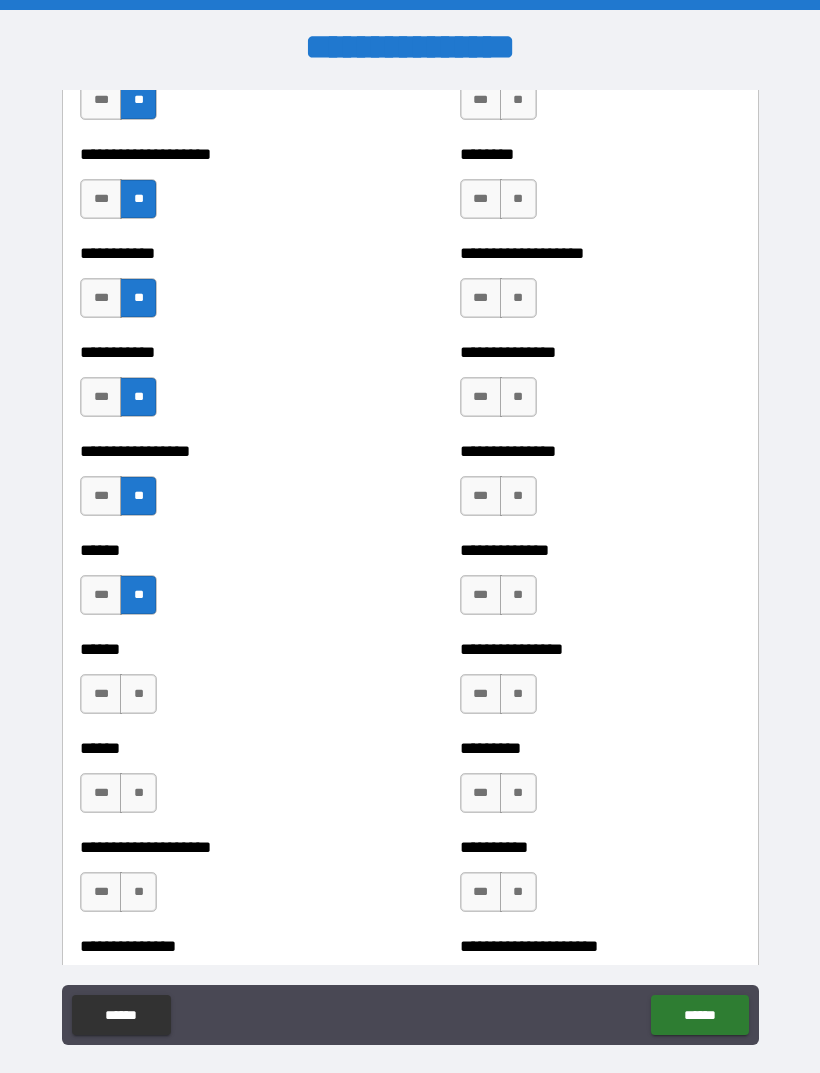 click on "**" at bounding box center [138, 694] 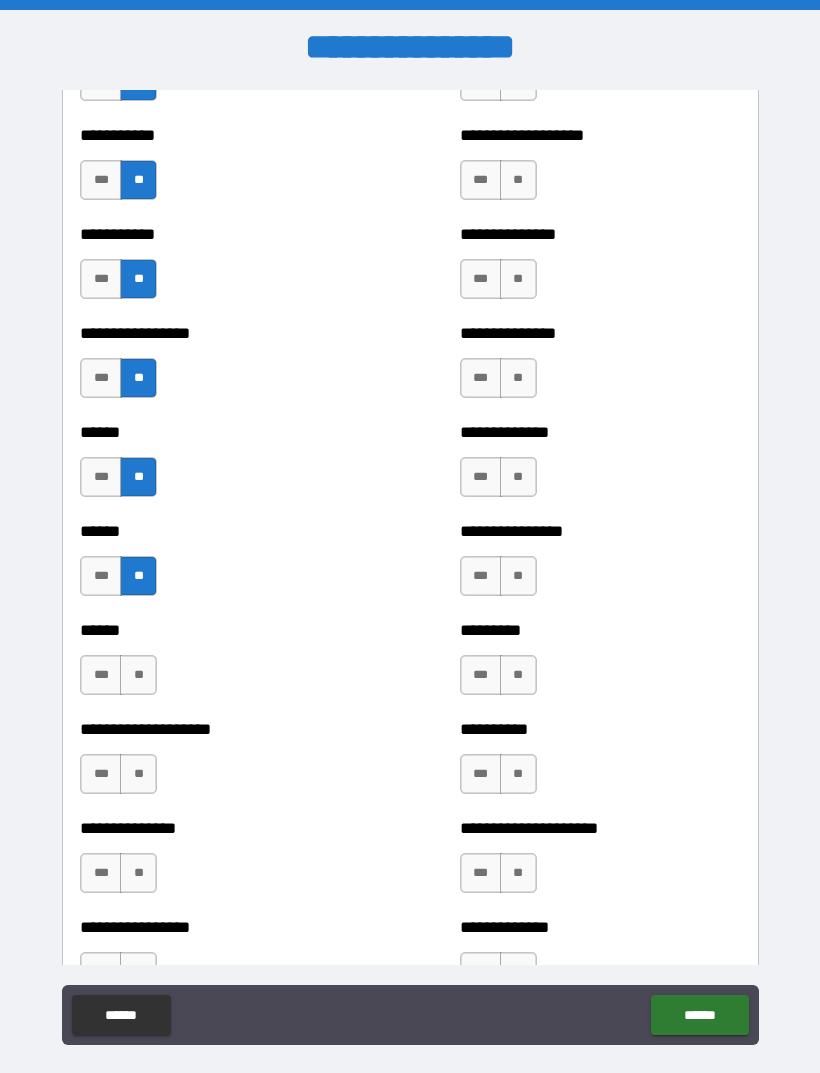 scroll, scrollTop: 2839, scrollLeft: 0, axis: vertical 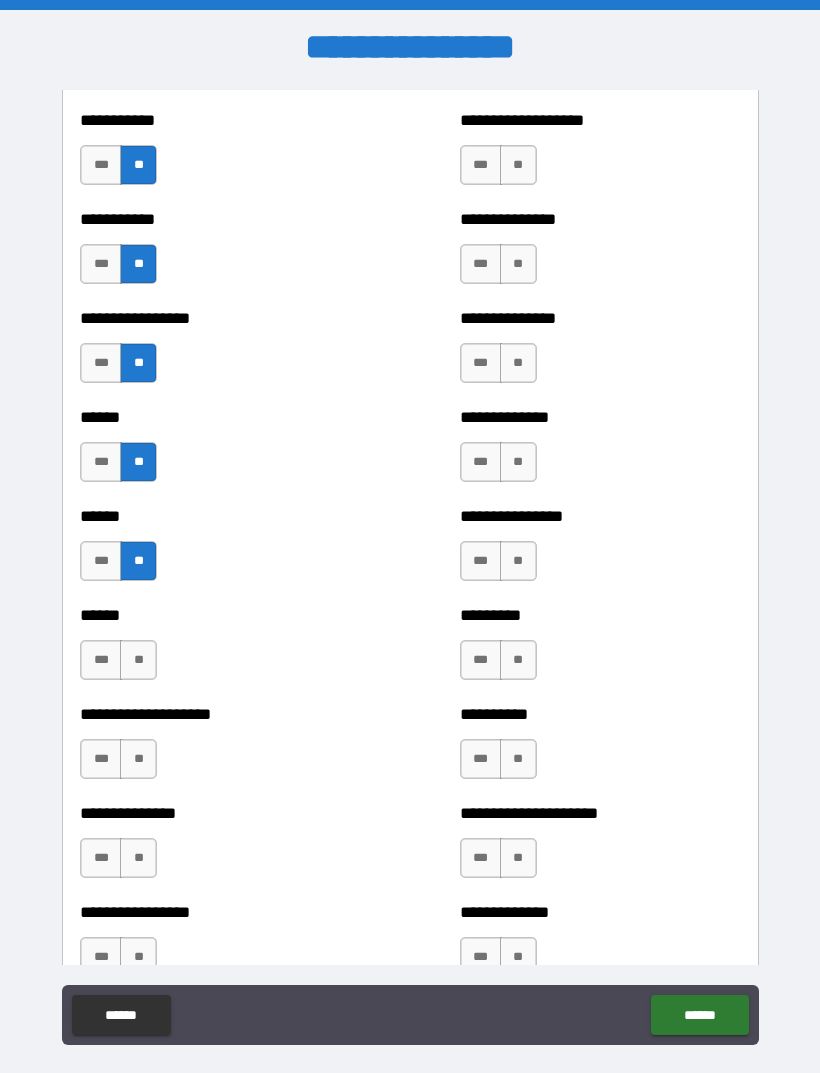 click on "**" at bounding box center (138, 660) 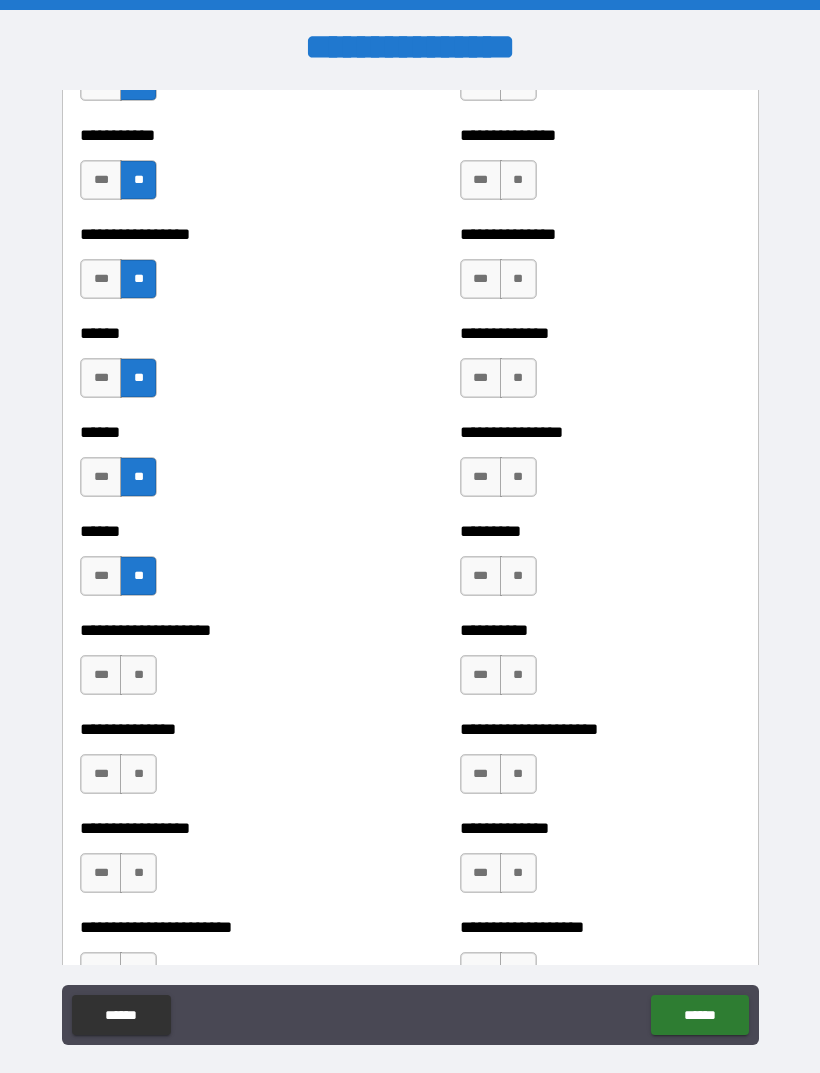 scroll, scrollTop: 2925, scrollLeft: 0, axis: vertical 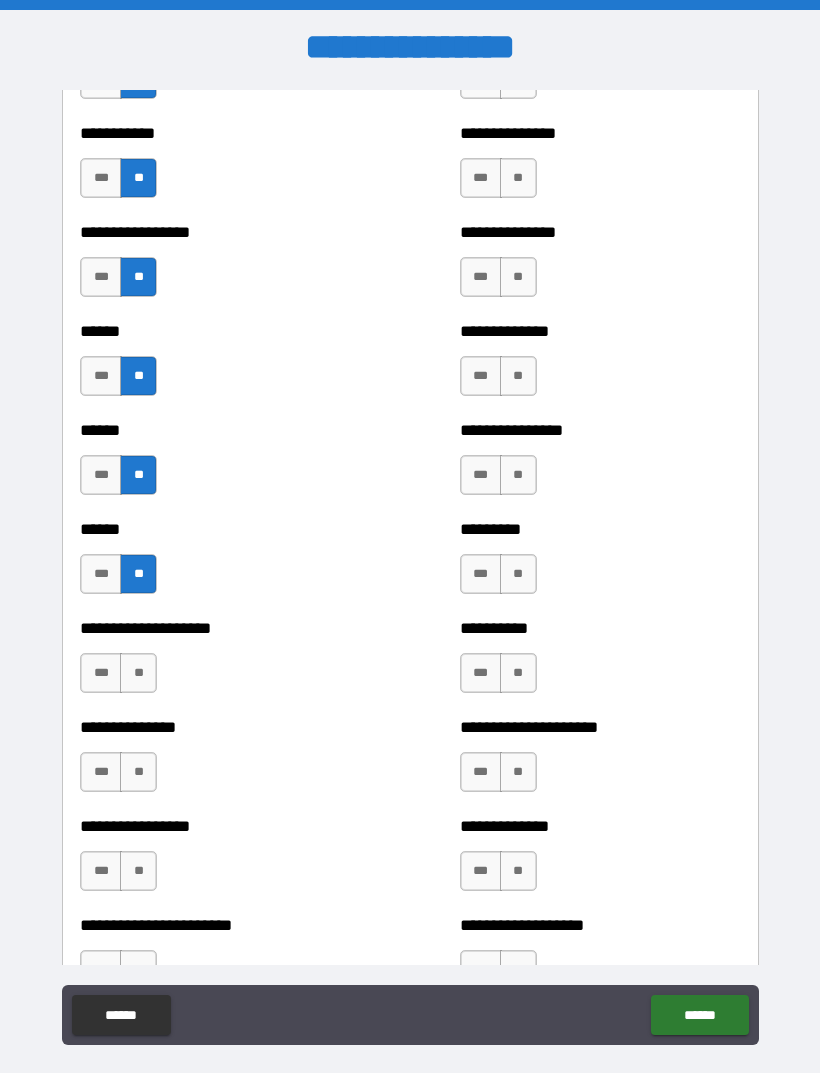 click on "**" at bounding box center (138, 673) 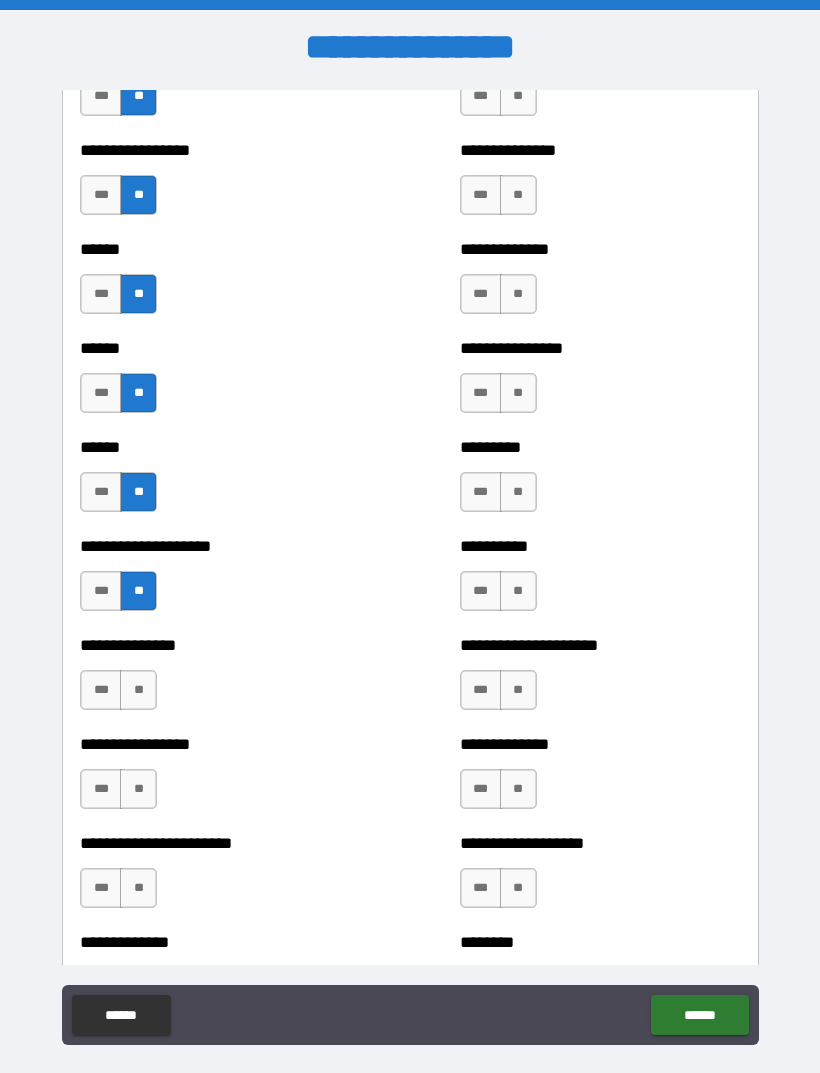 scroll, scrollTop: 3004, scrollLeft: 0, axis: vertical 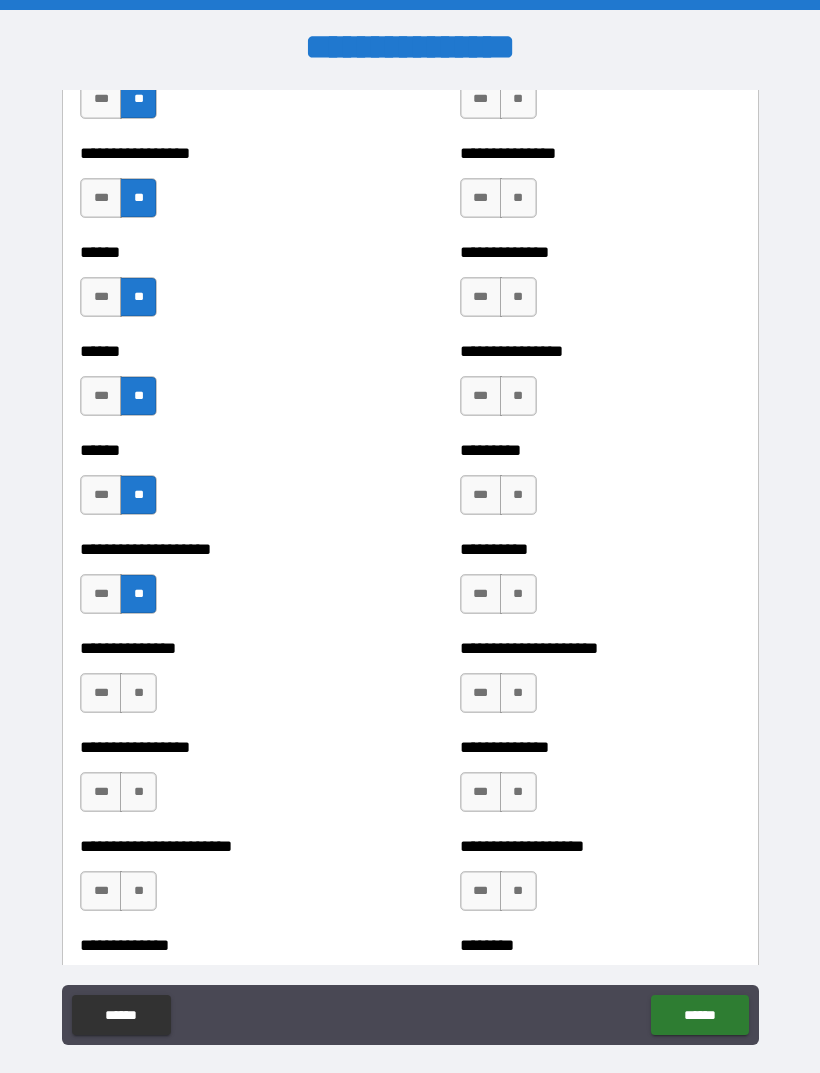 click on "**" at bounding box center [138, 693] 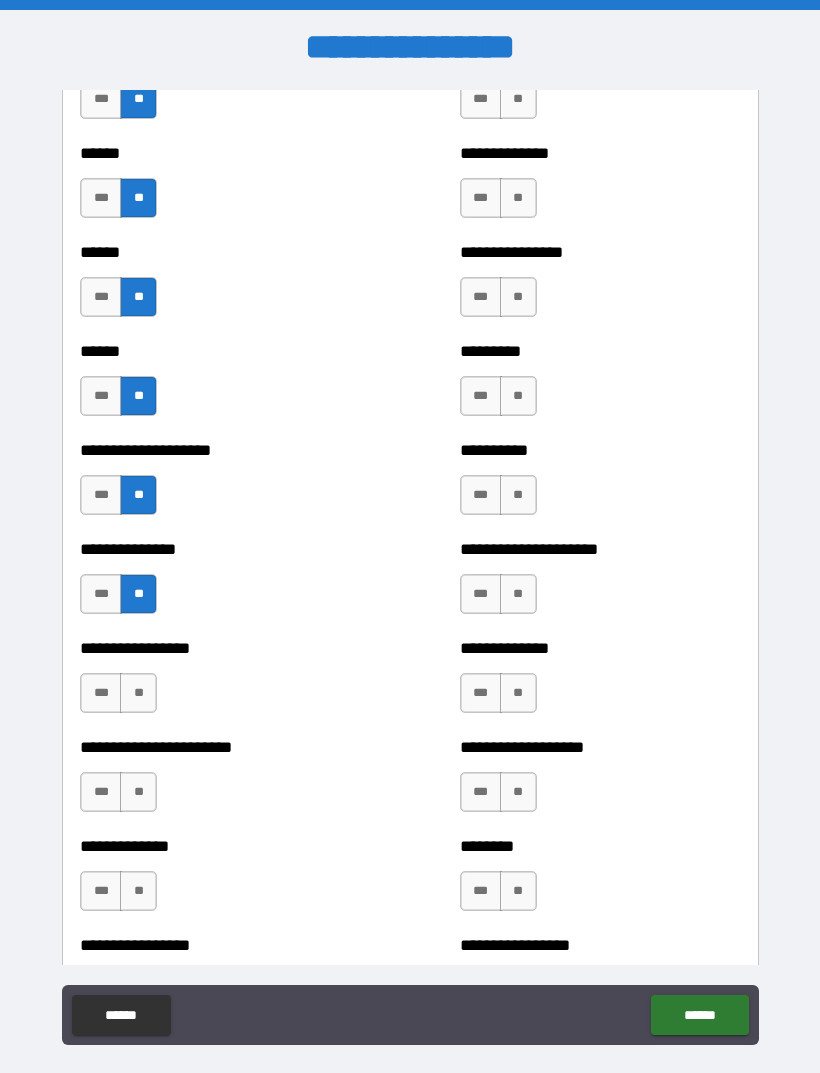 scroll, scrollTop: 3104, scrollLeft: 0, axis: vertical 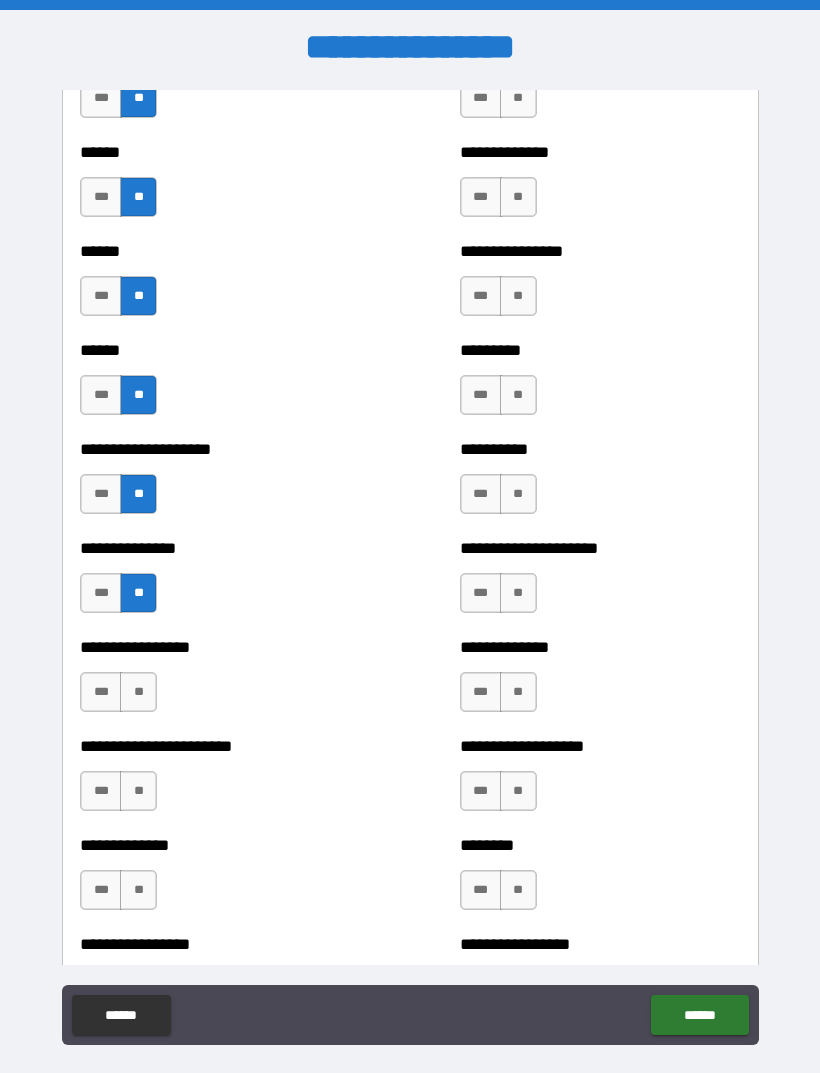 click on "**" at bounding box center [138, 692] 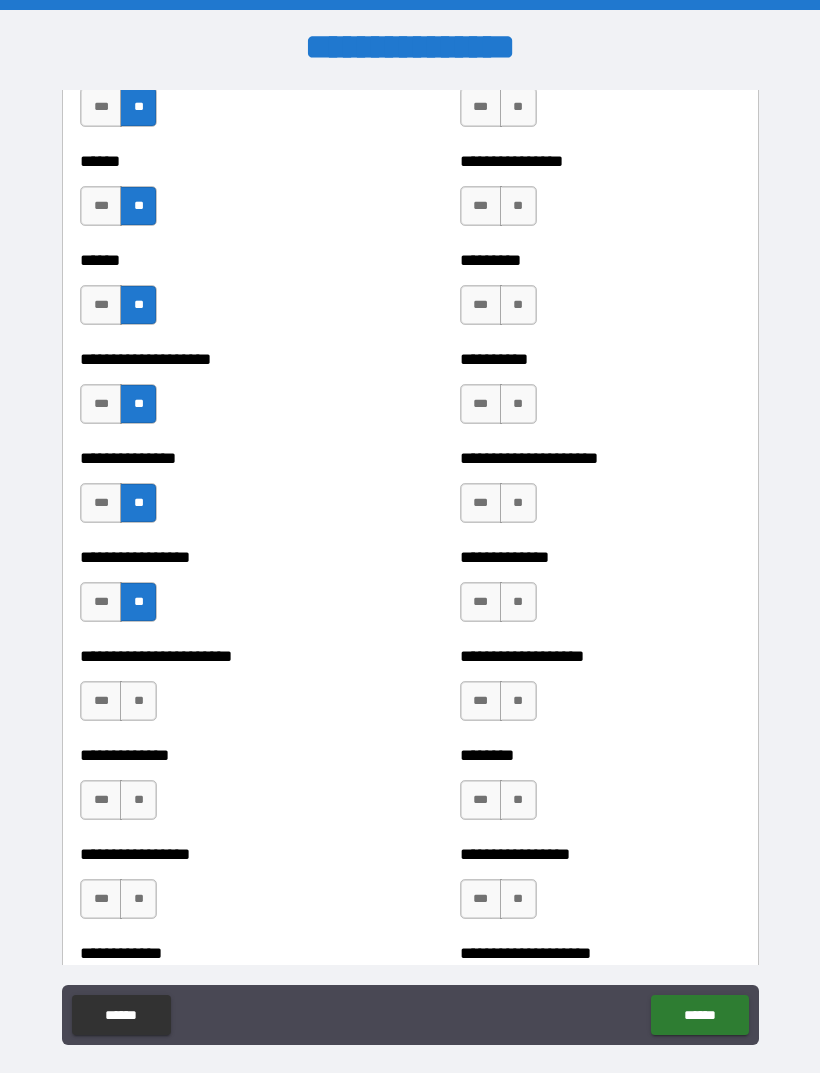 scroll, scrollTop: 3195, scrollLeft: 0, axis: vertical 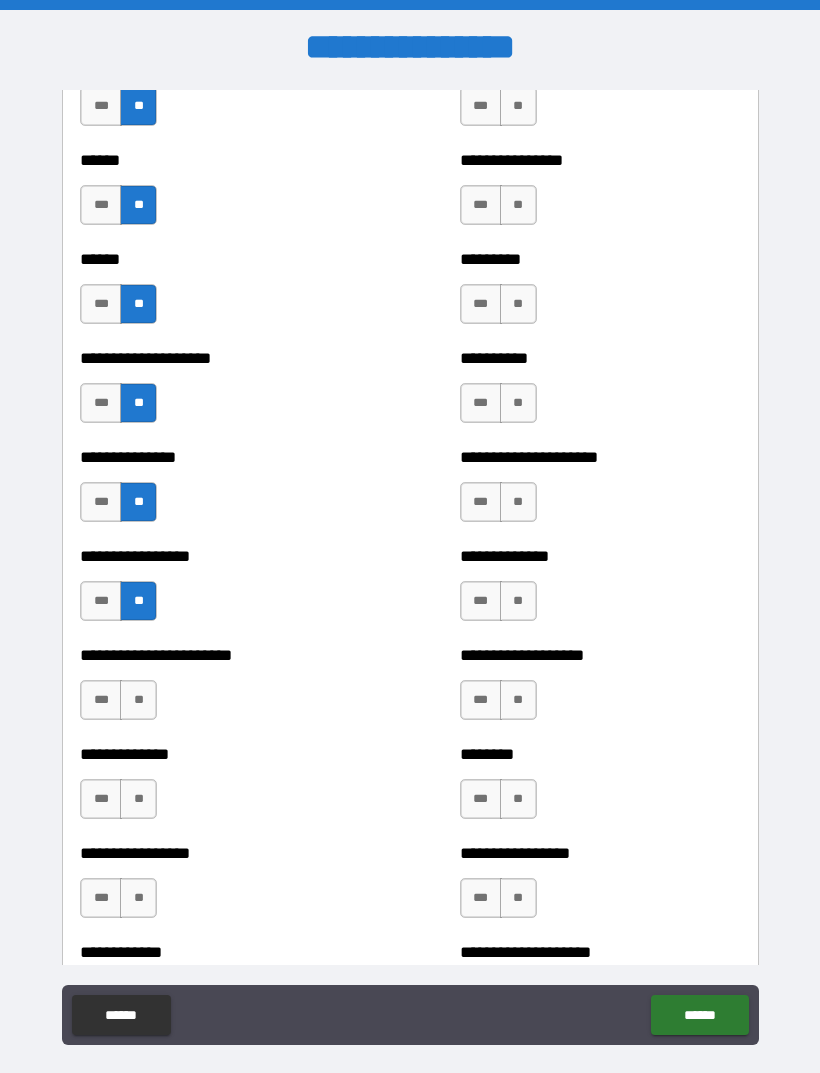 click on "**" at bounding box center (138, 700) 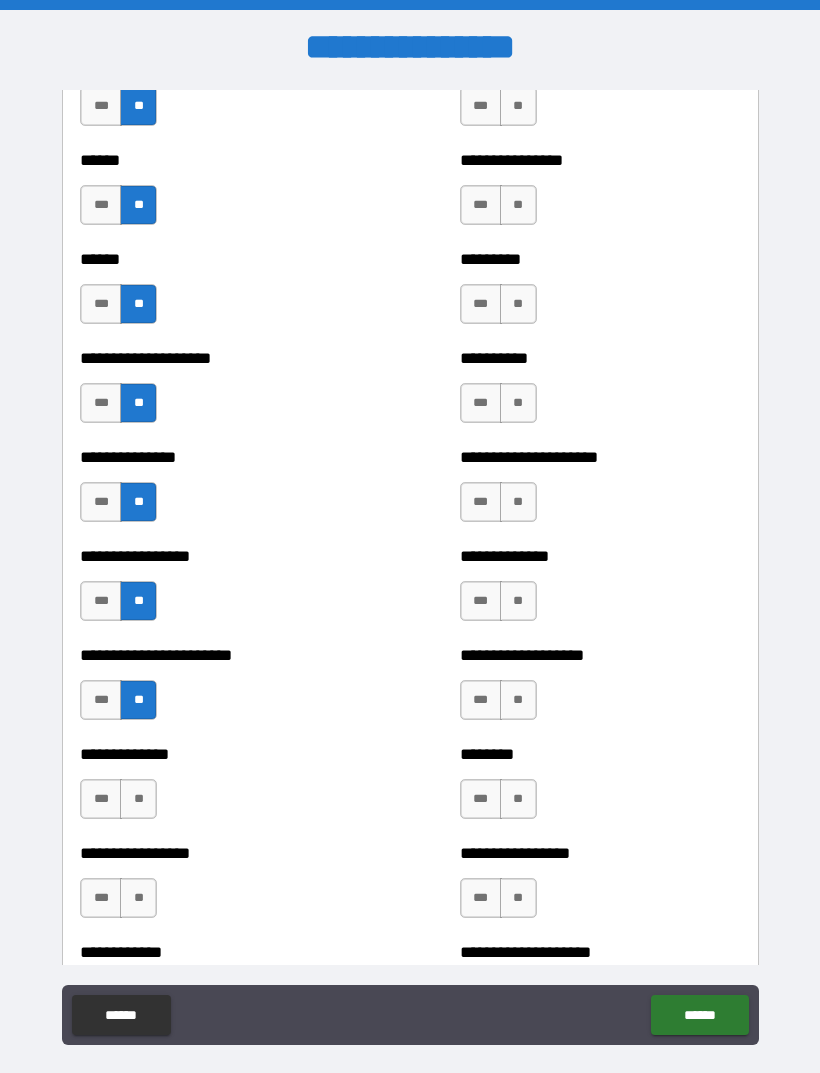 click on "**" at bounding box center [138, 799] 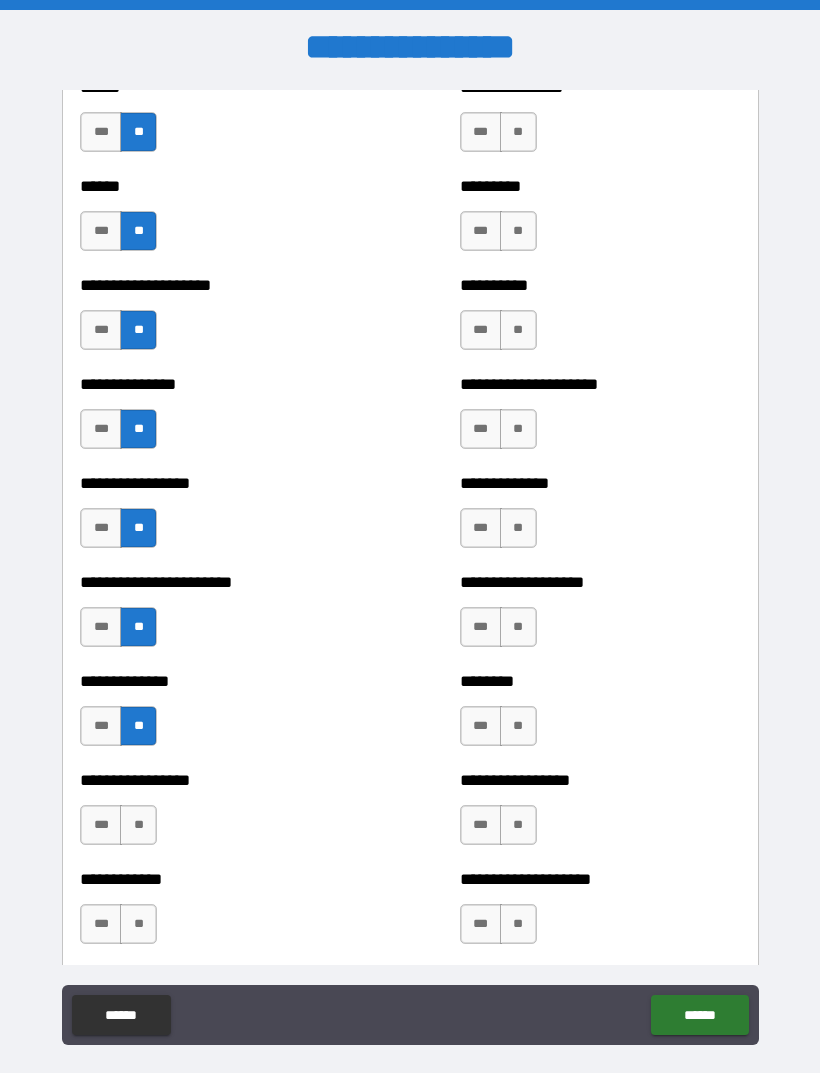 scroll, scrollTop: 3282, scrollLeft: 0, axis: vertical 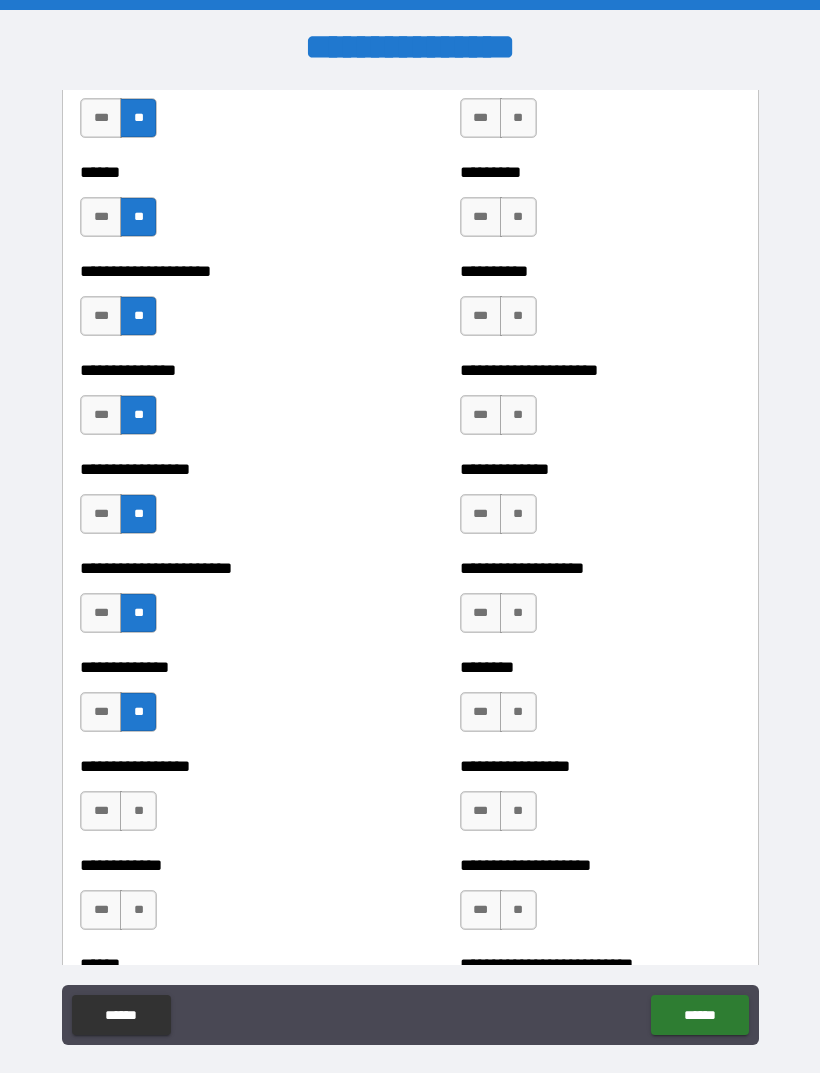 click on "**" at bounding box center (138, 811) 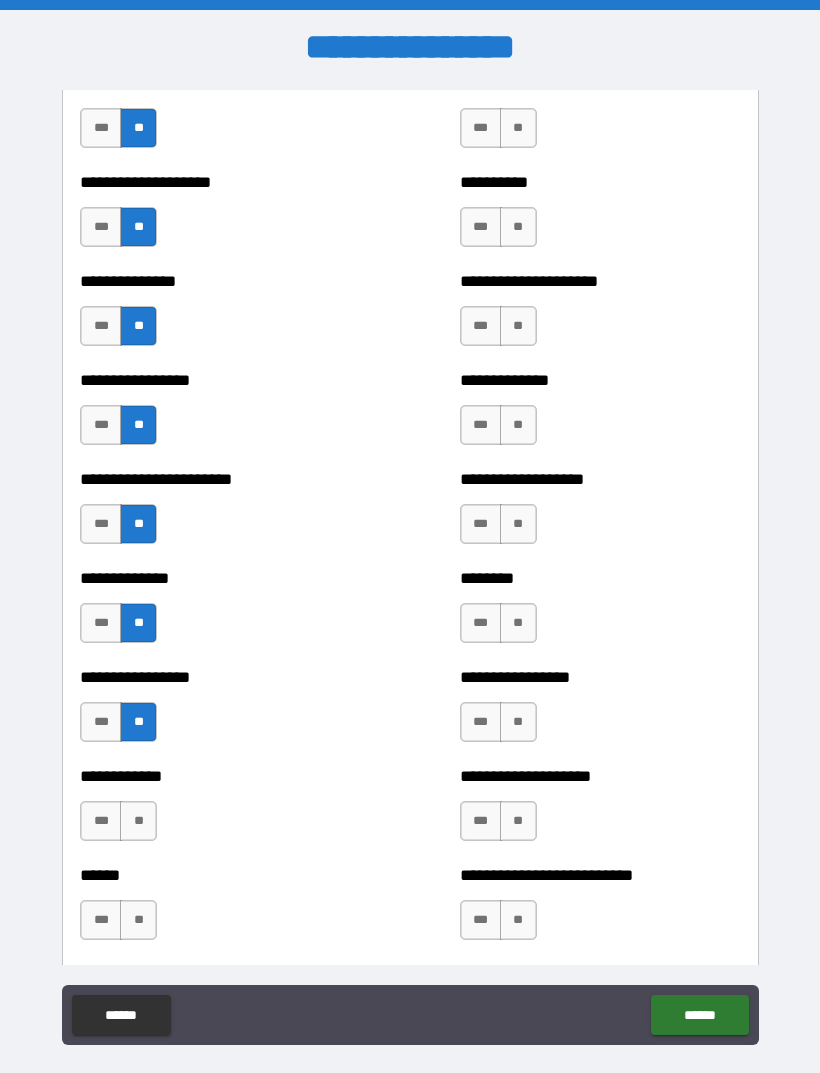 scroll, scrollTop: 3375, scrollLeft: 0, axis: vertical 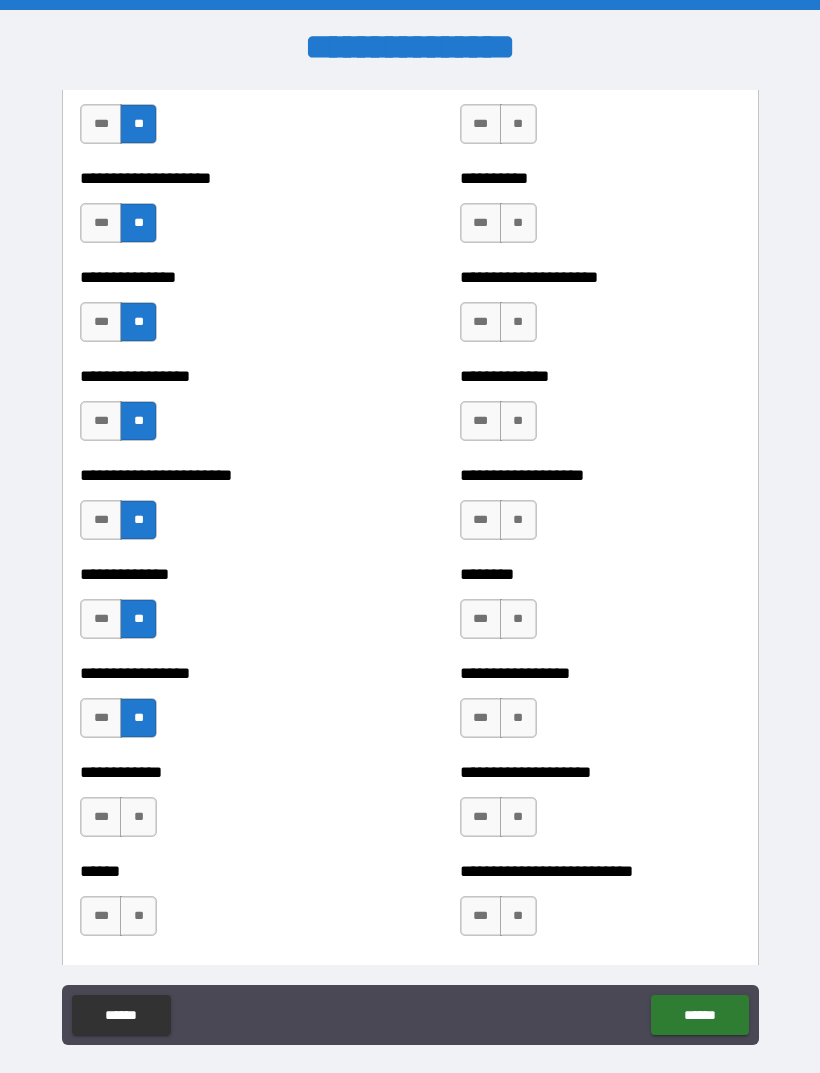 click on "**" at bounding box center [138, 817] 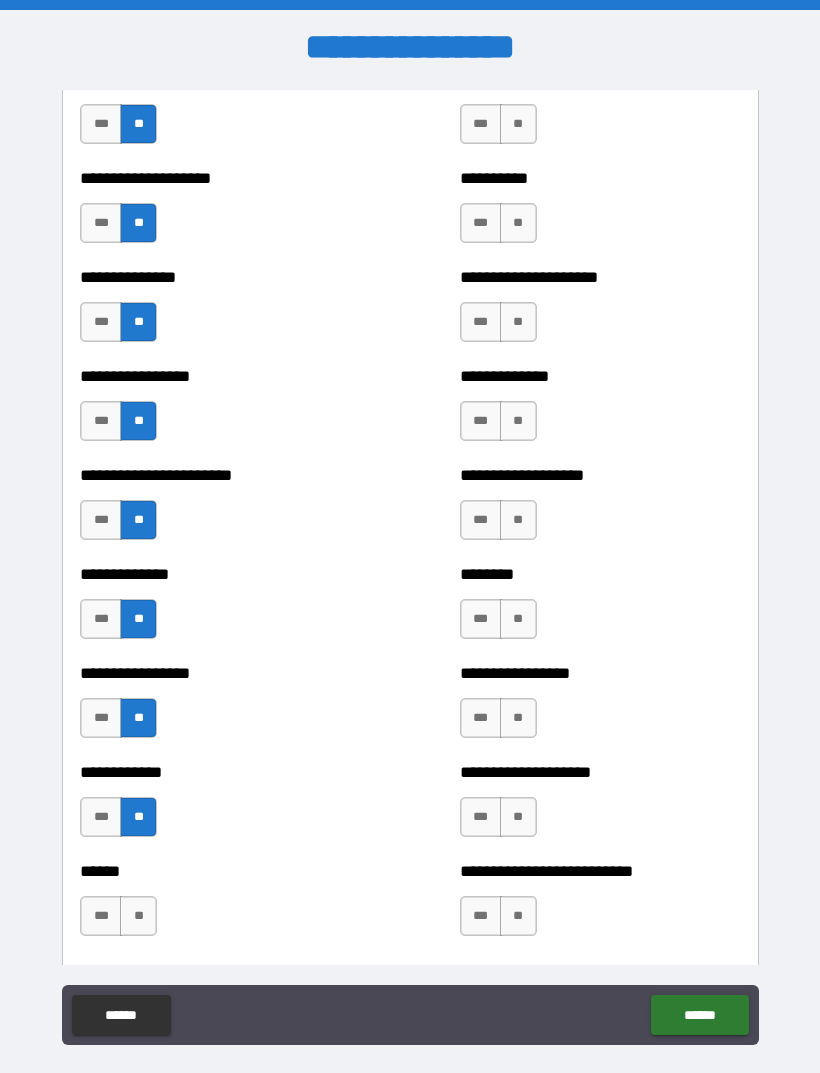 scroll, scrollTop: 3448, scrollLeft: 0, axis: vertical 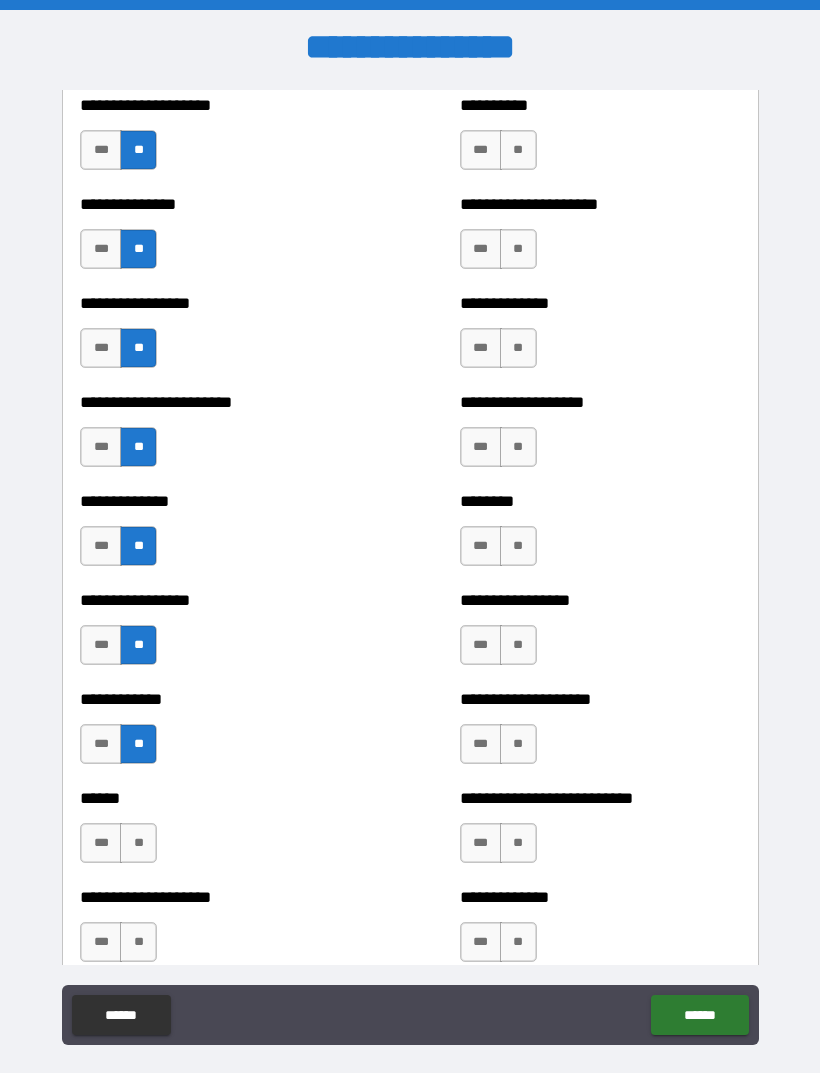 click on "**" at bounding box center [138, 843] 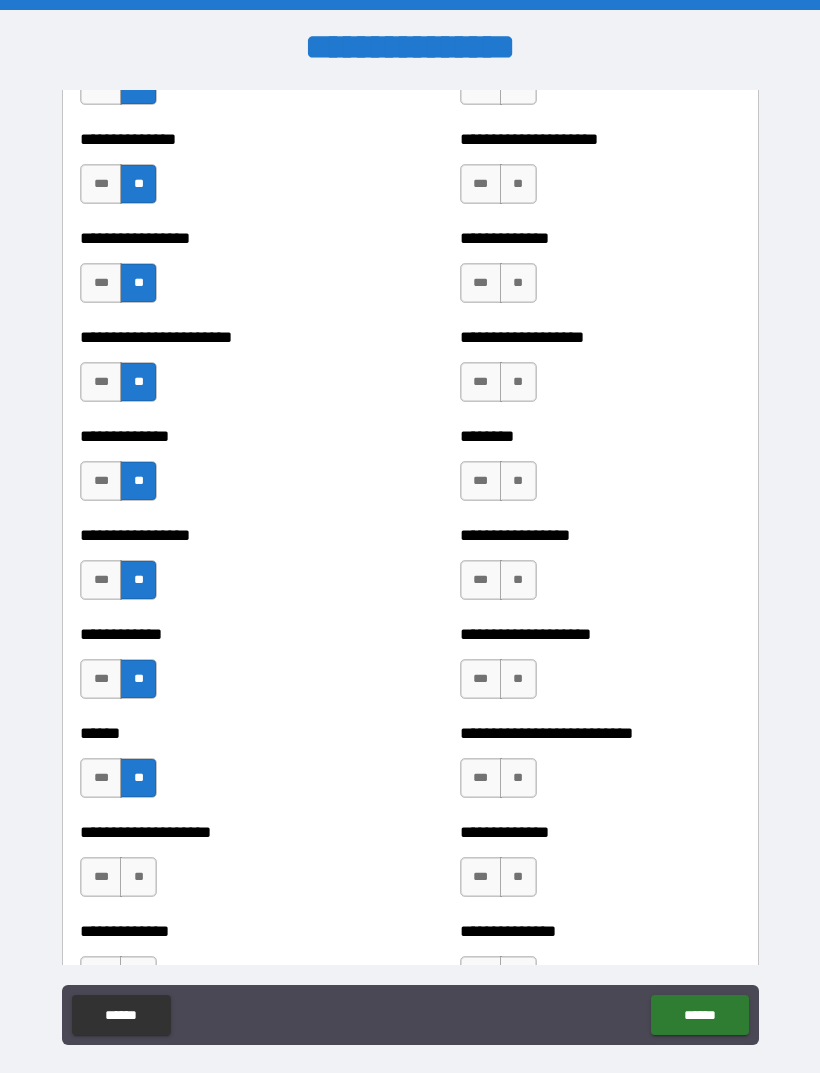 scroll, scrollTop: 3527, scrollLeft: 0, axis: vertical 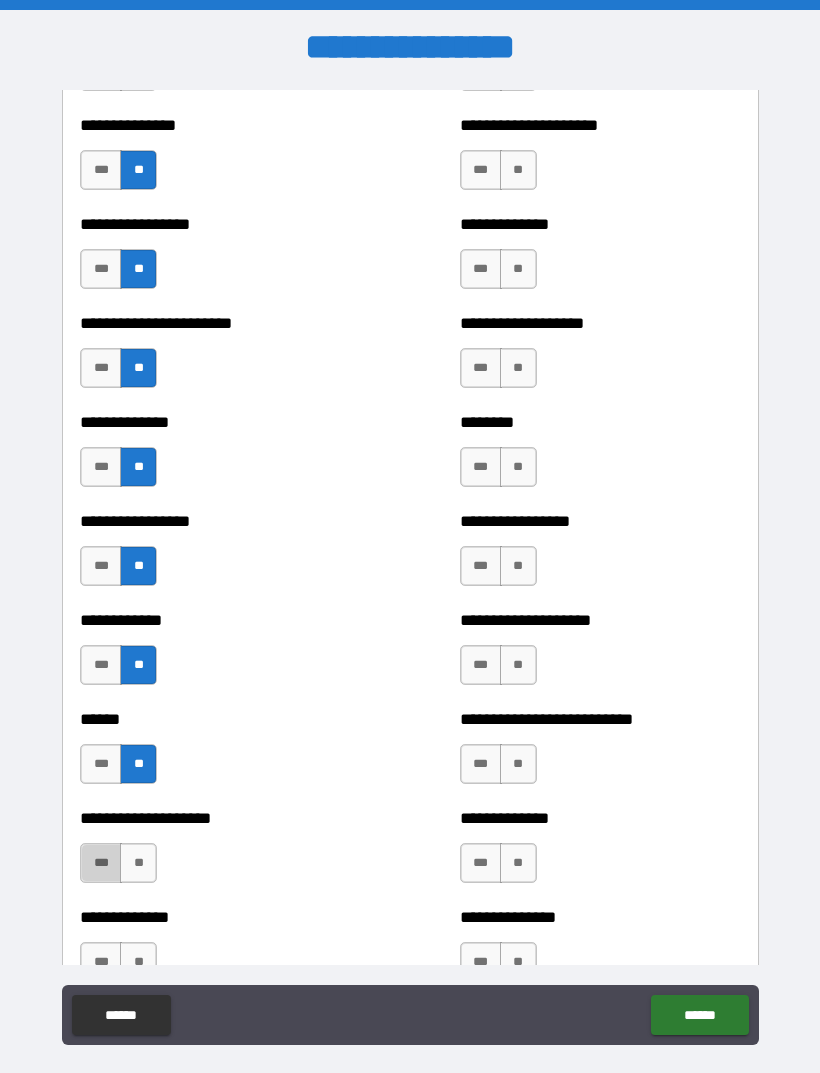 click on "***" at bounding box center (101, 863) 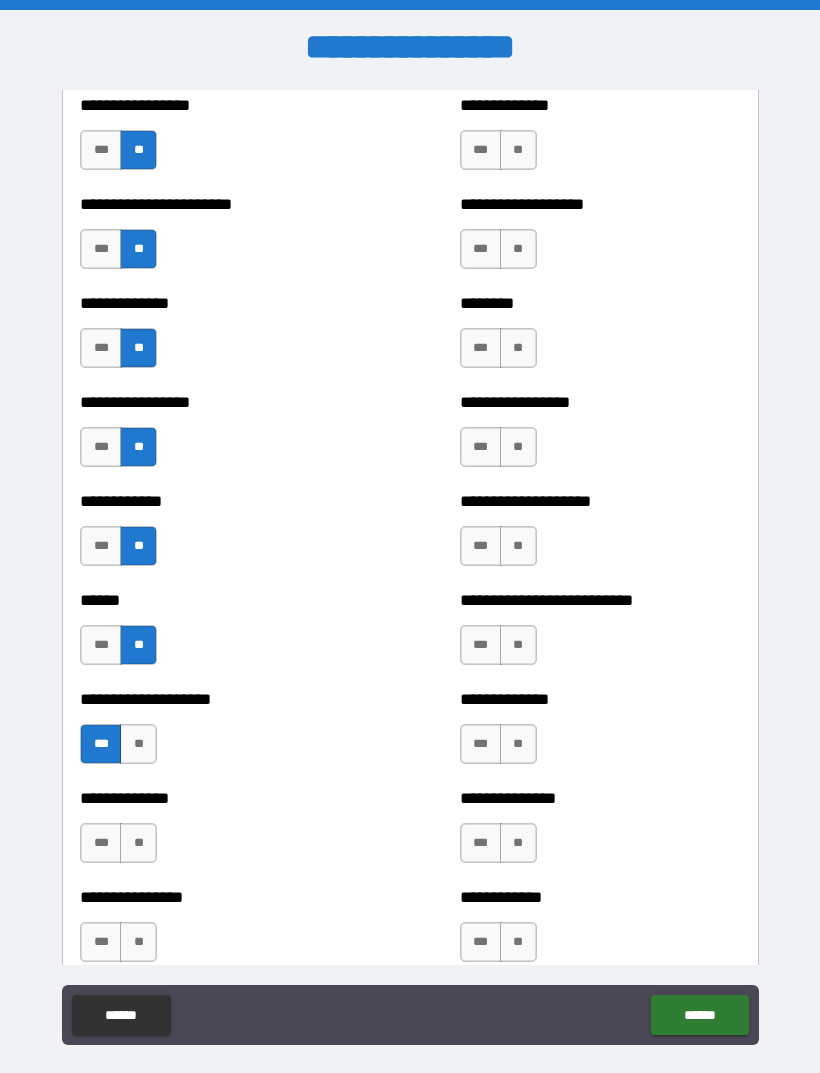 scroll, scrollTop: 3651, scrollLeft: 0, axis: vertical 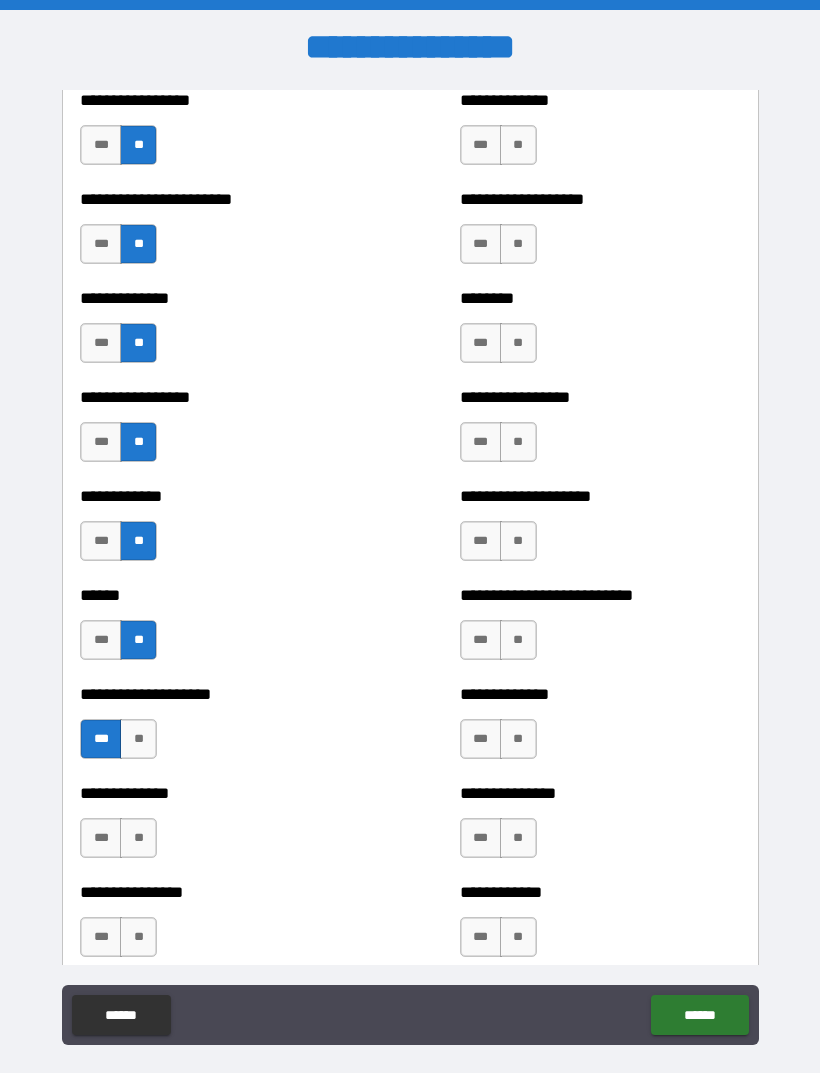 click on "***" at bounding box center [101, 838] 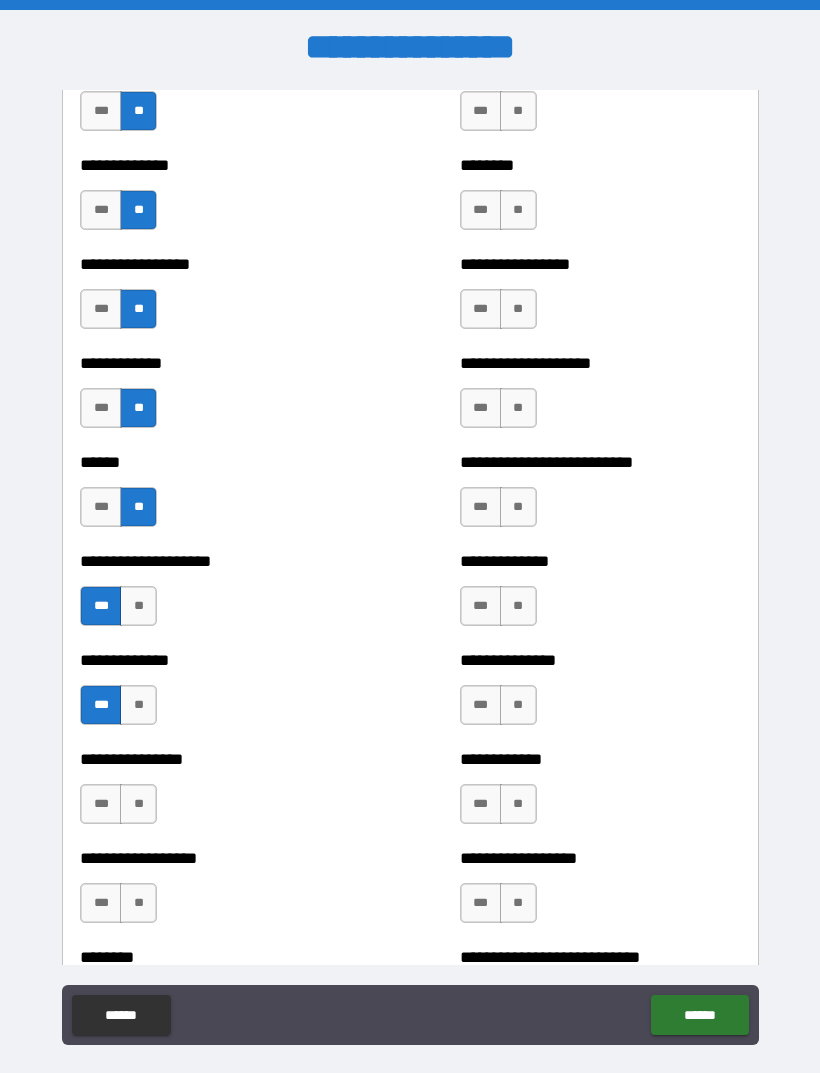 scroll, scrollTop: 3785, scrollLeft: 0, axis: vertical 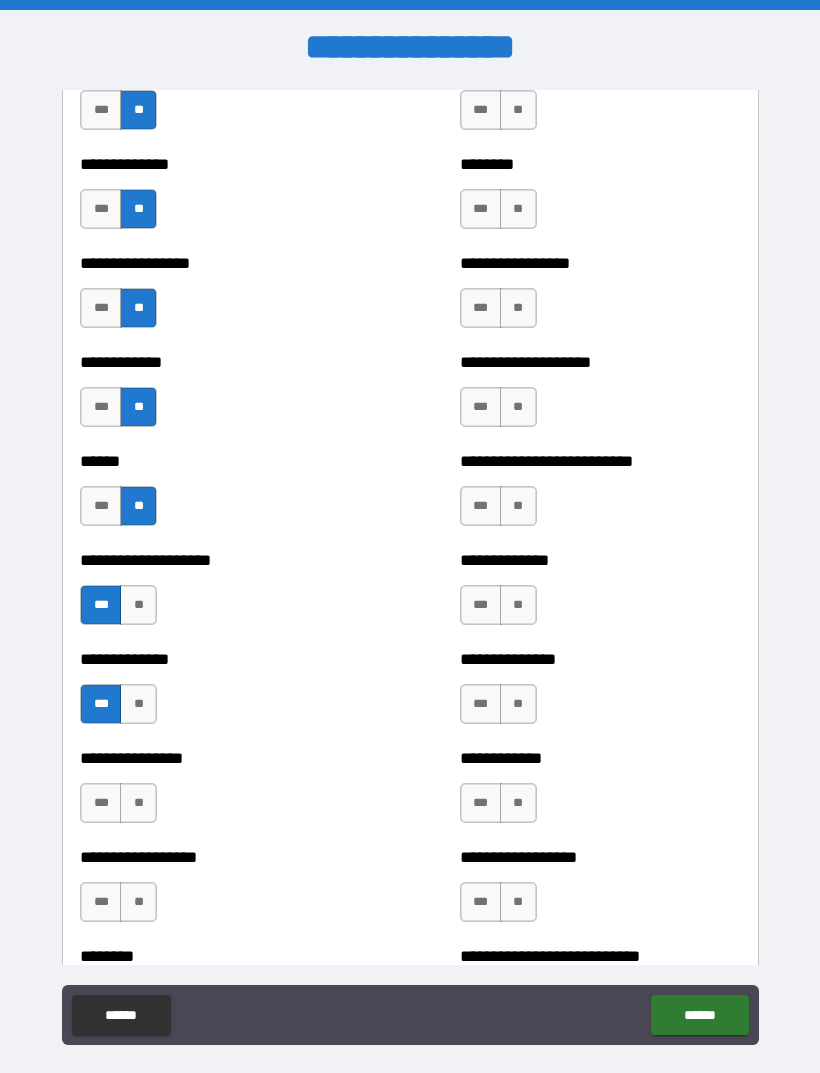 click on "**" at bounding box center (138, 803) 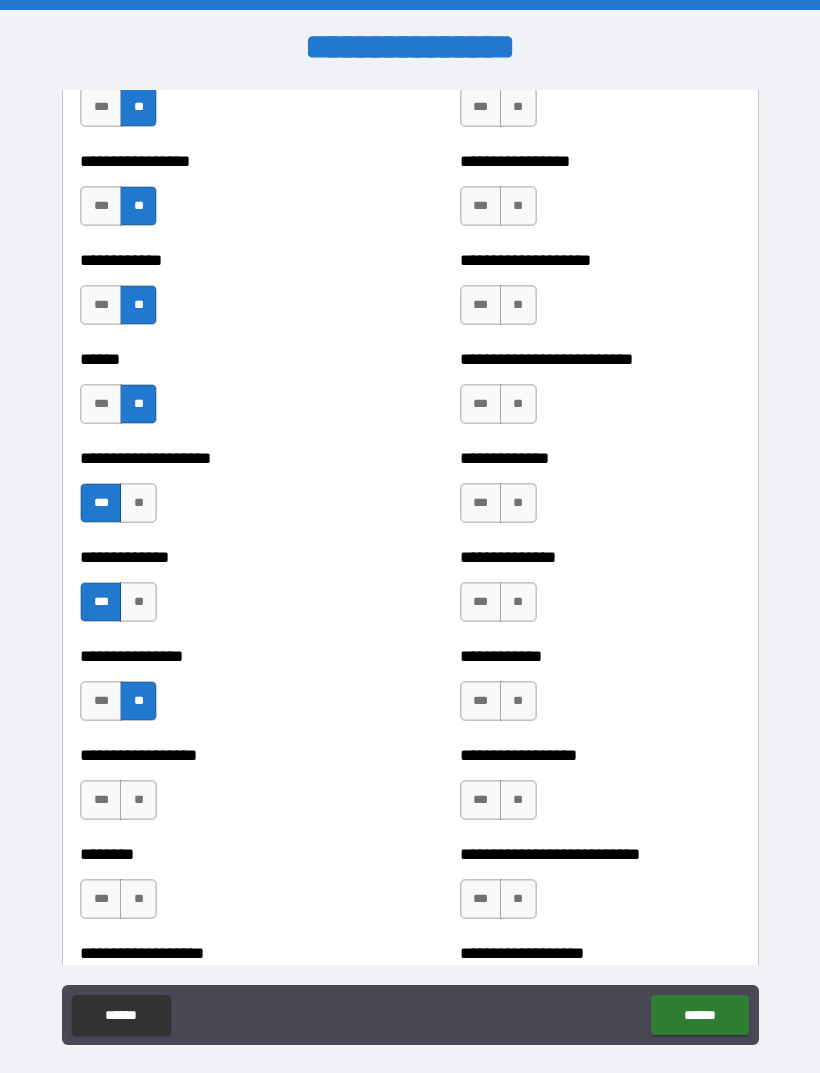 scroll, scrollTop: 3891, scrollLeft: 0, axis: vertical 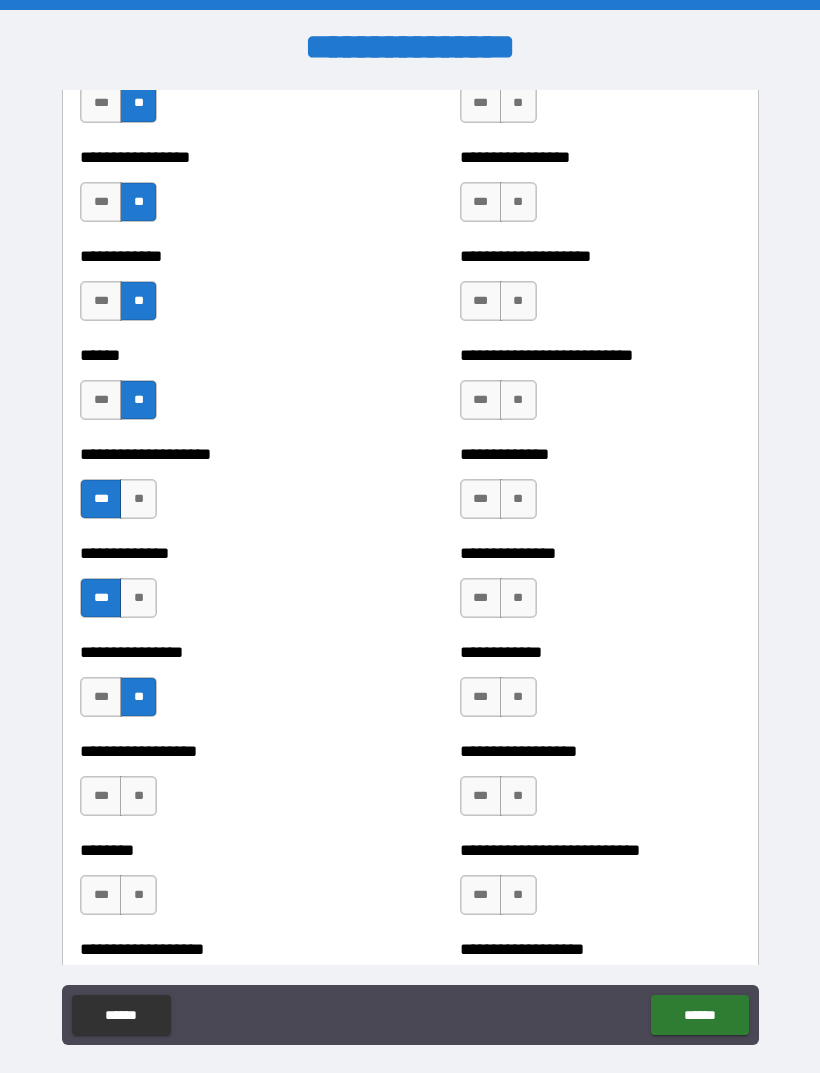 click on "***" at bounding box center (101, 796) 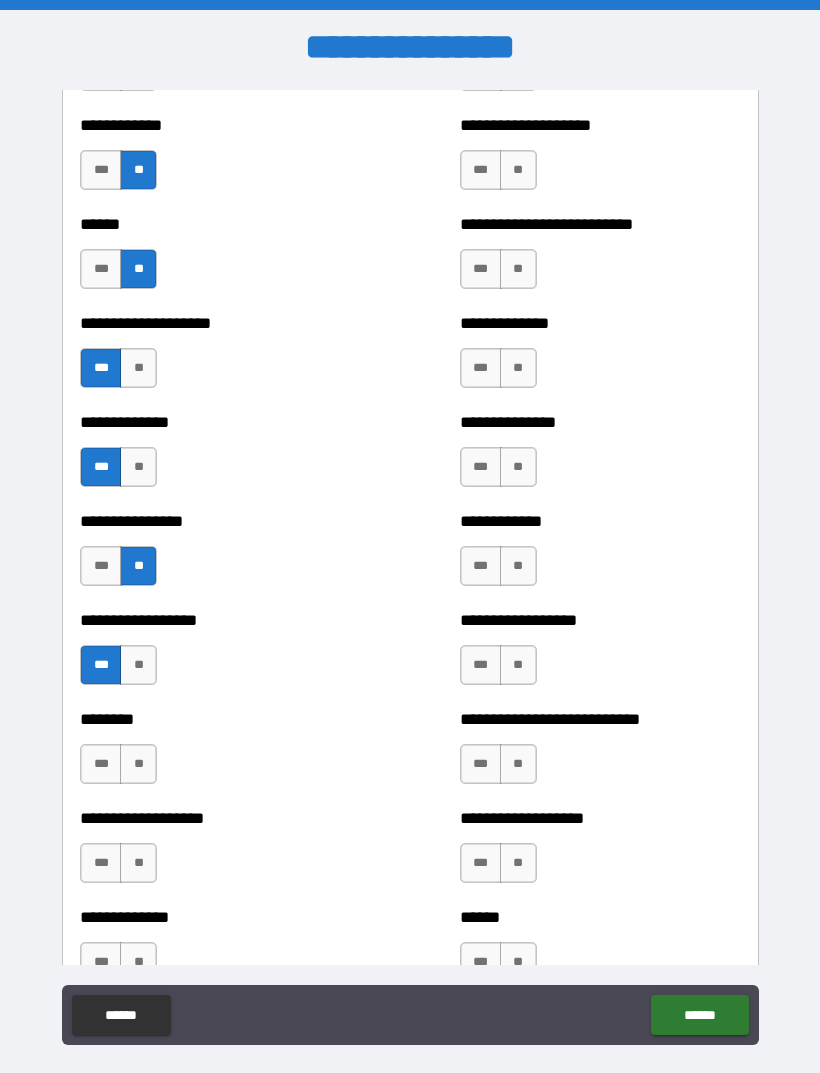 scroll, scrollTop: 4023, scrollLeft: 0, axis: vertical 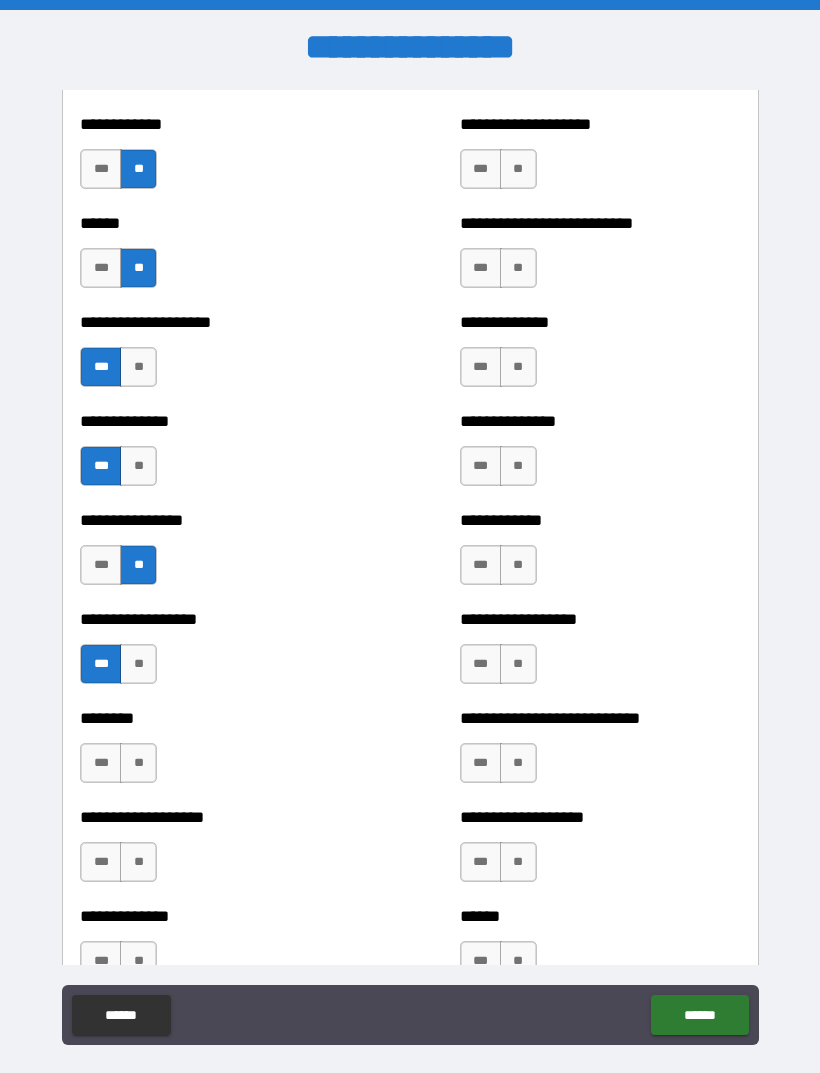 click on "**" at bounding box center [138, 763] 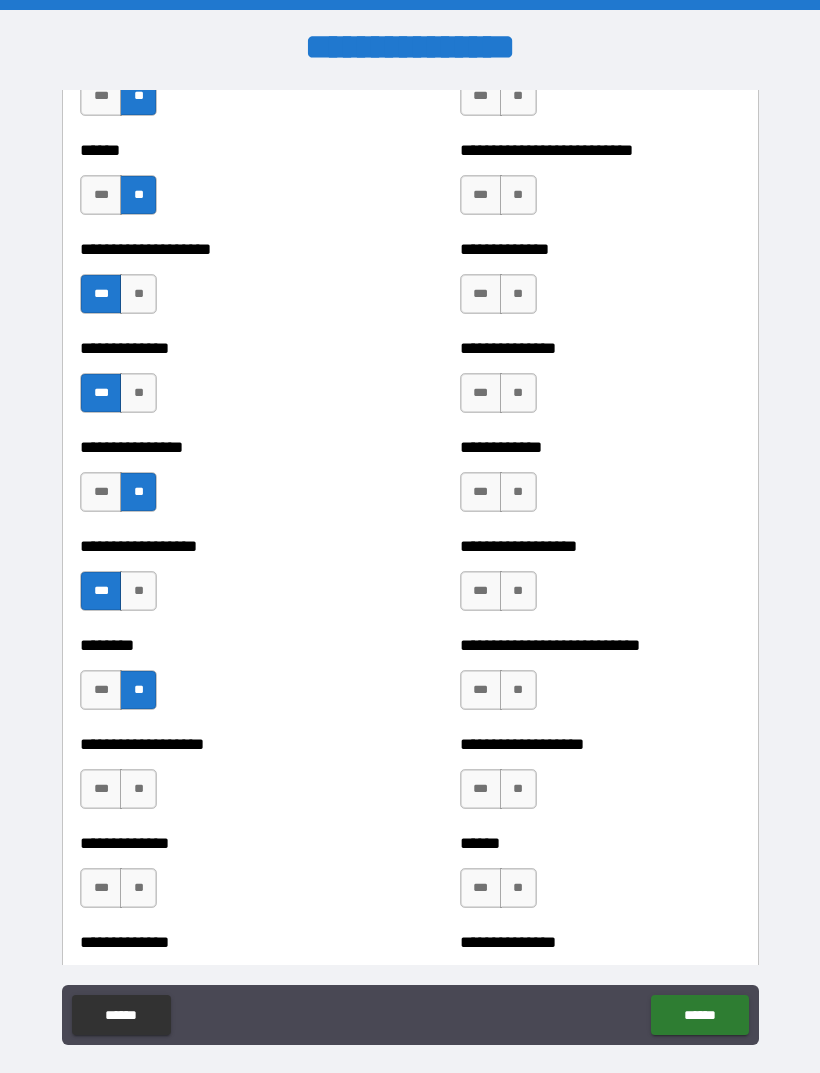 scroll, scrollTop: 4098, scrollLeft: 0, axis: vertical 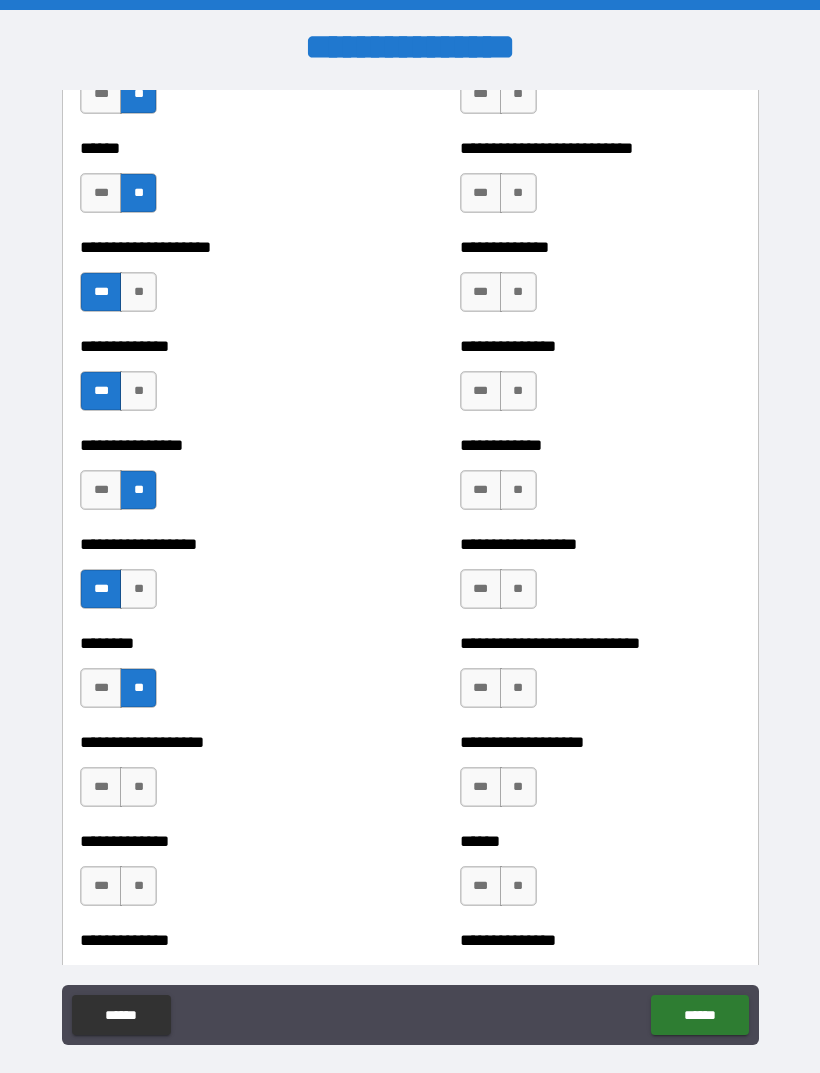 click on "***" at bounding box center [101, 787] 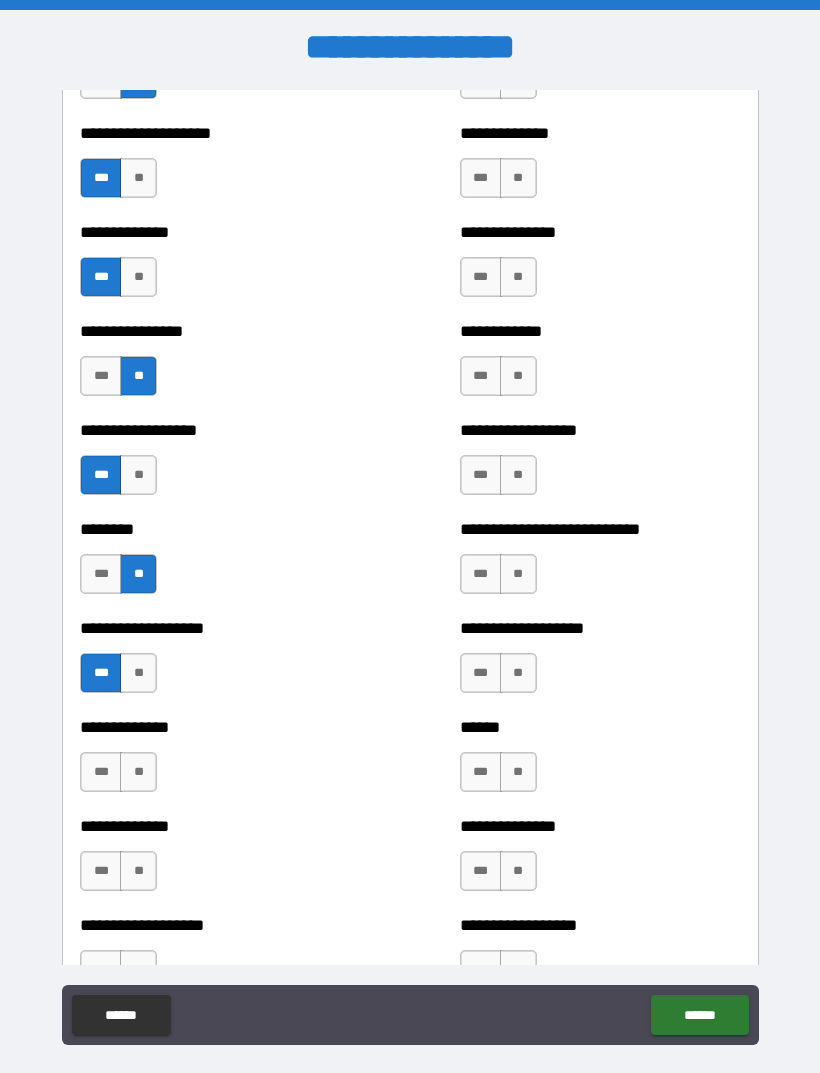 scroll, scrollTop: 4213, scrollLeft: 0, axis: vertical 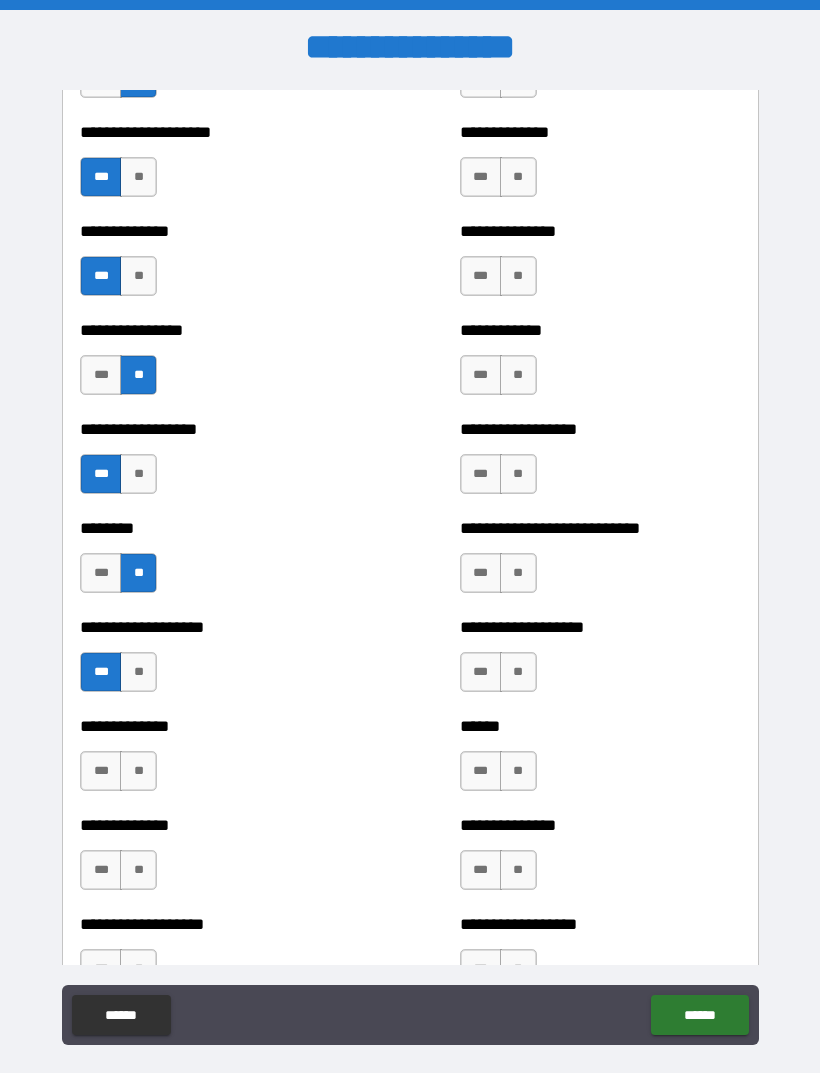 click on "**" at bounding box center (138, 771) 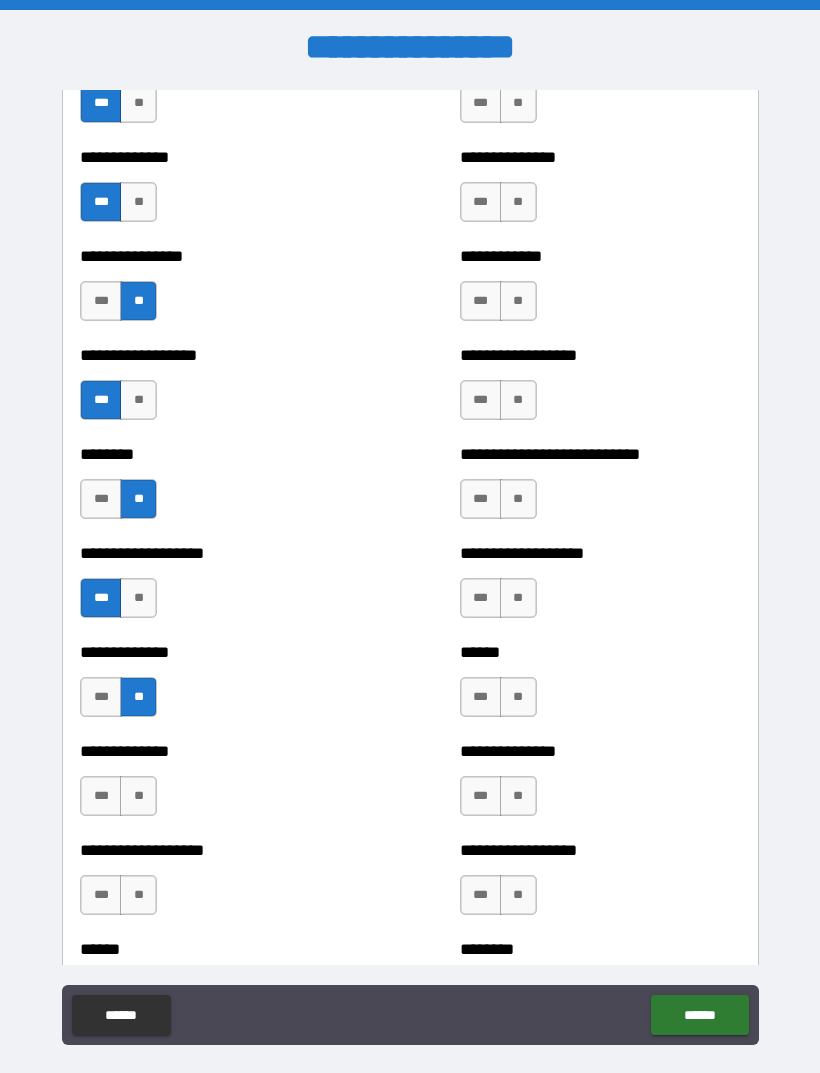 scroll, scrollTop: 4289, scrollLeft: 0, axis: vertical 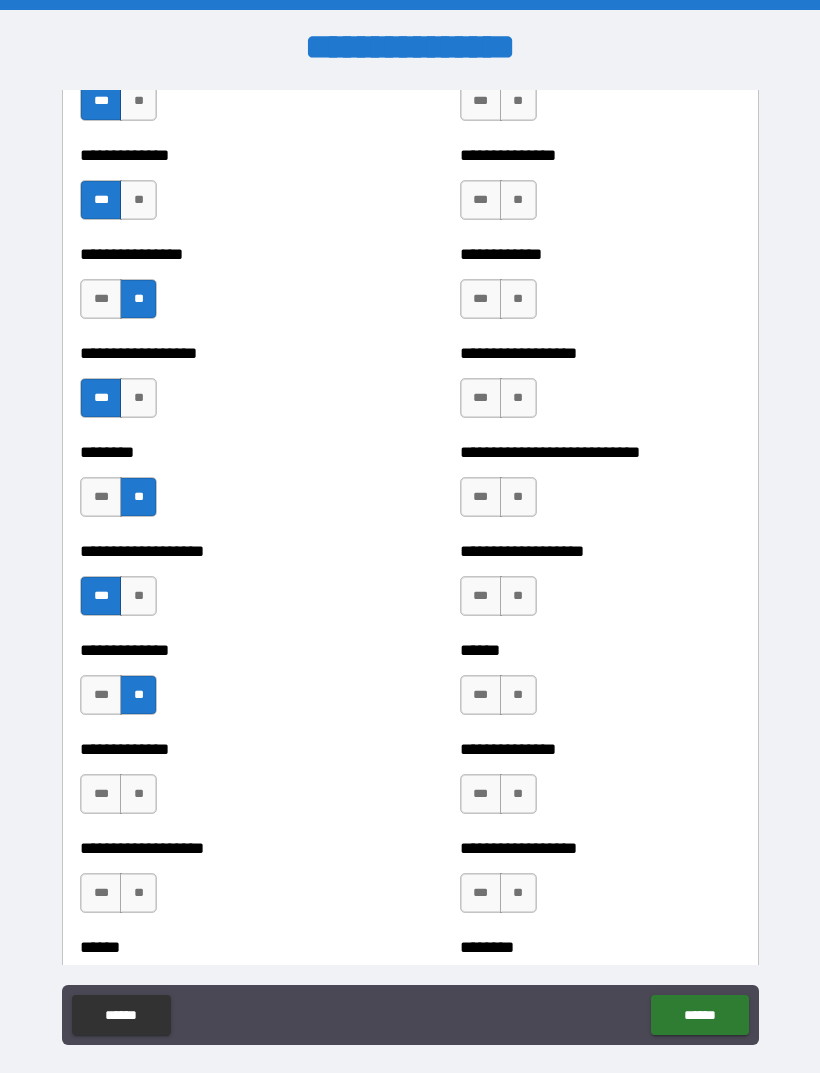 click on "**" at bounding box center [138, 794] 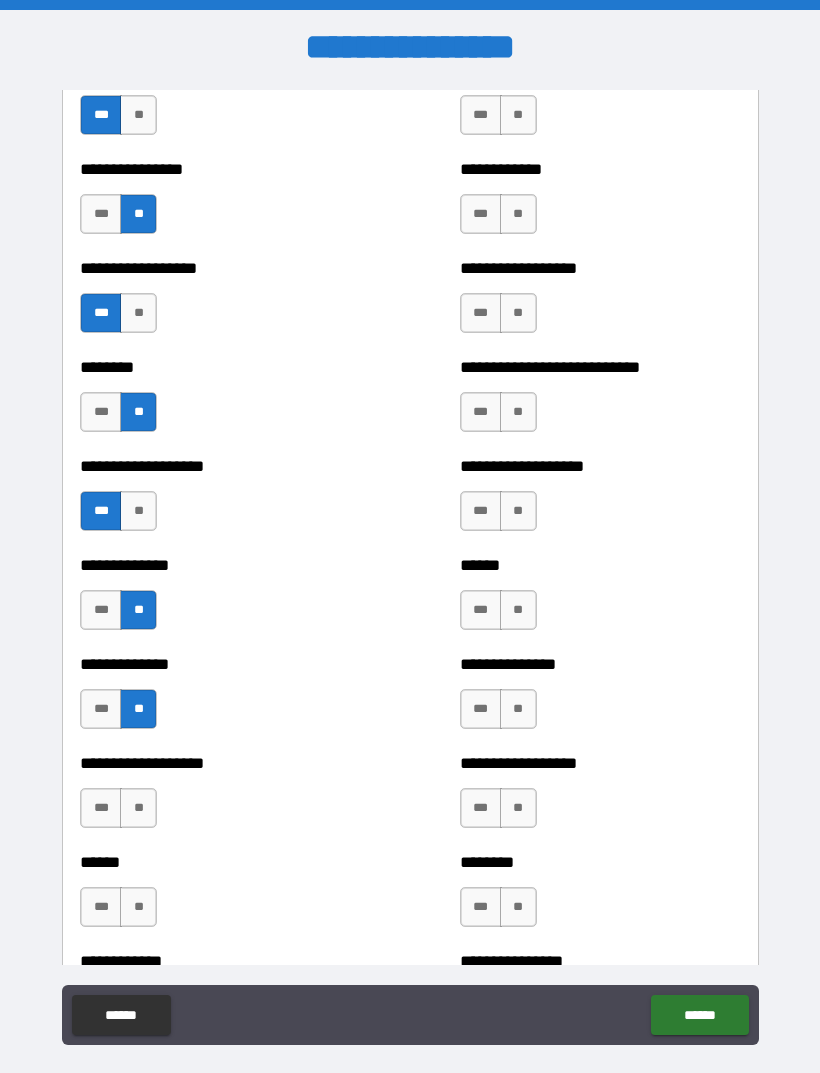 scroll, scrollTop: 4375, scrollLeft: 0, axis: vertical 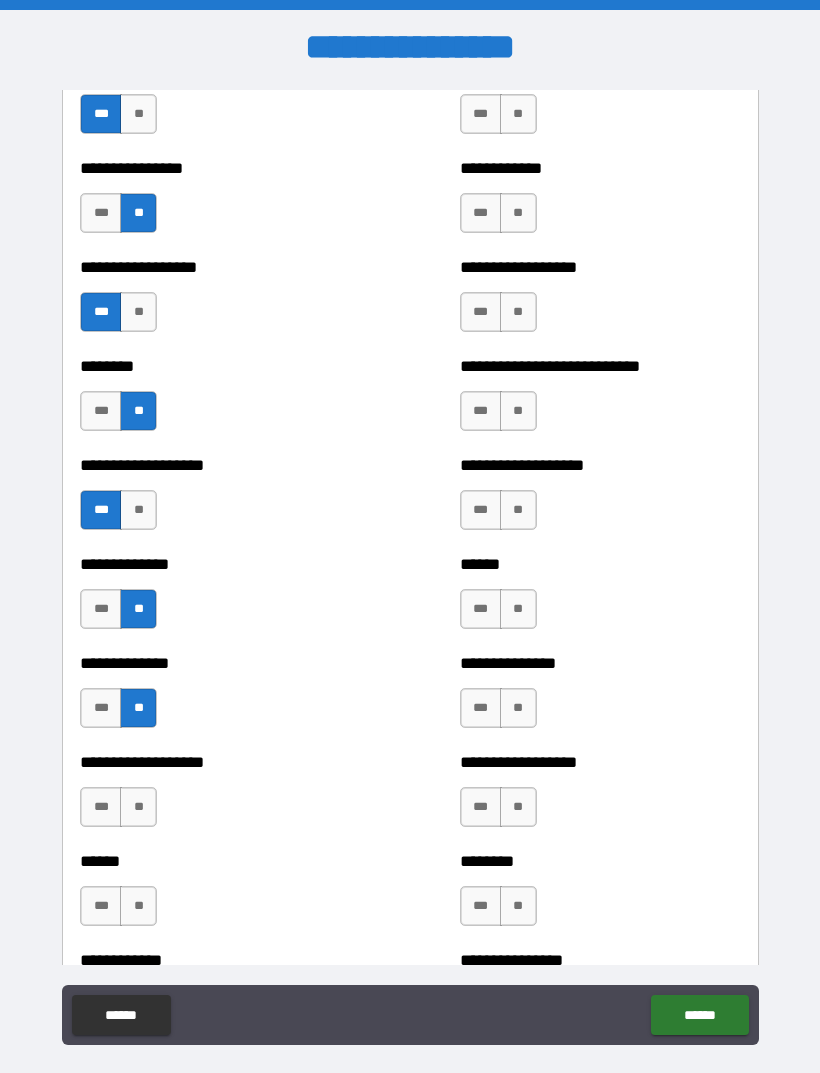 click on "**" at bounding box center (138, 807) 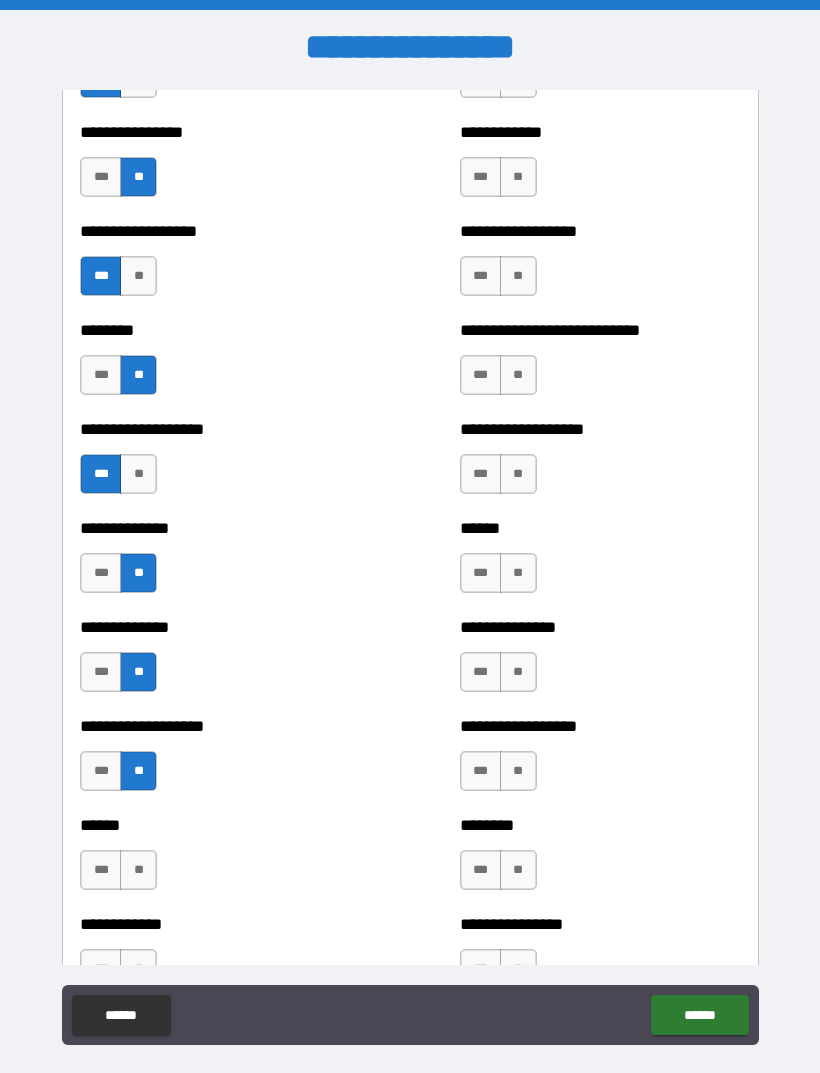 scroll, scrollTop: 4430, scrollLeft: 0, axis: vertical 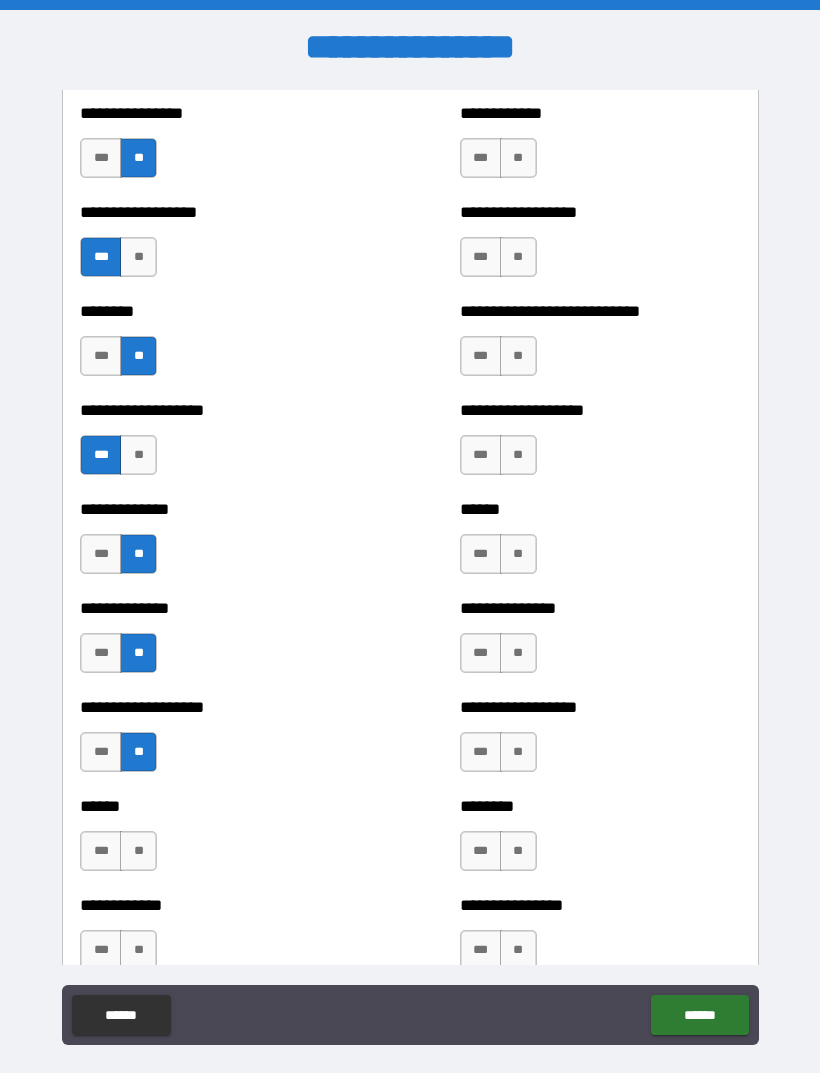 click on "***" at bounding box center (101, 851) 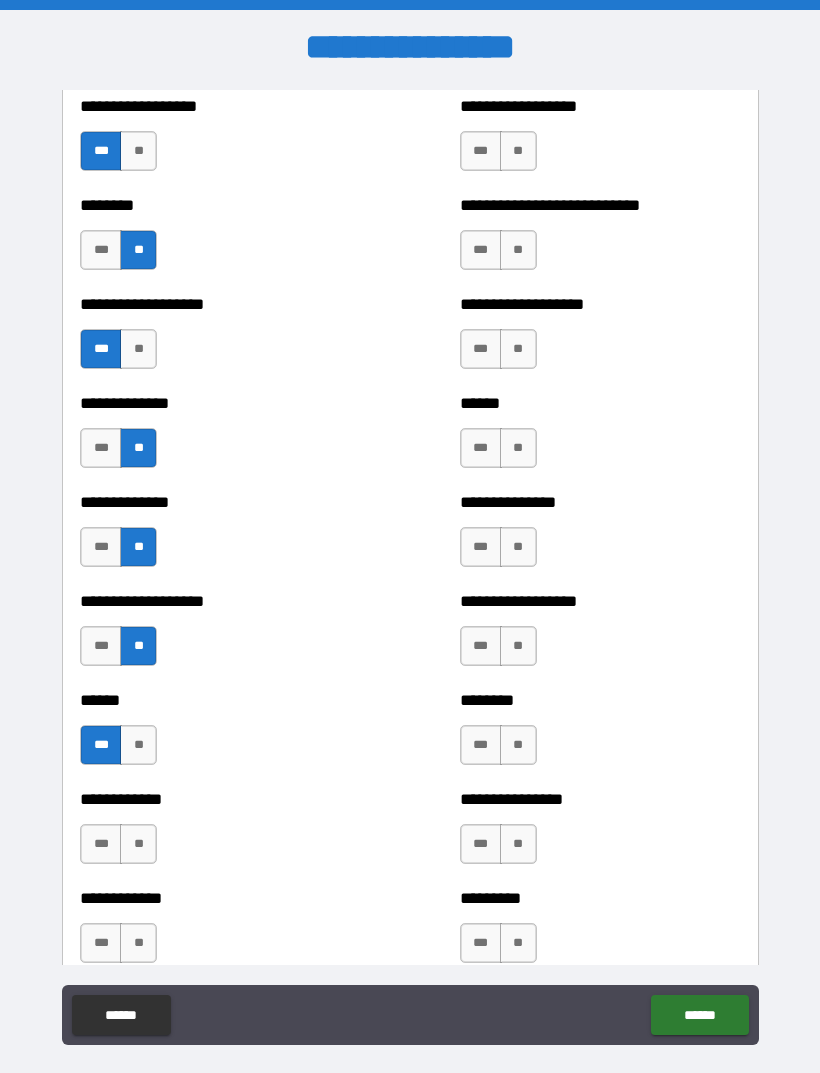 scroll, scrollTop: 4538, scrollLeft: 0, axis: vertical 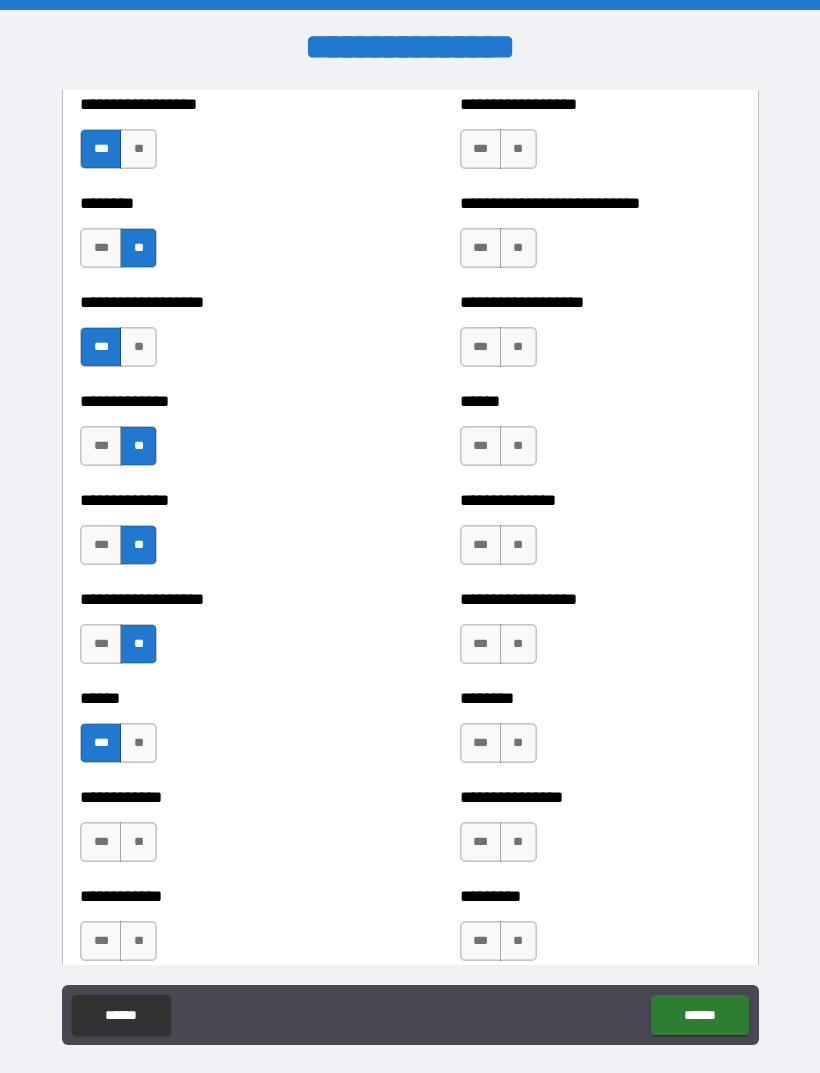click on "**" at bounding box center [138, 842] 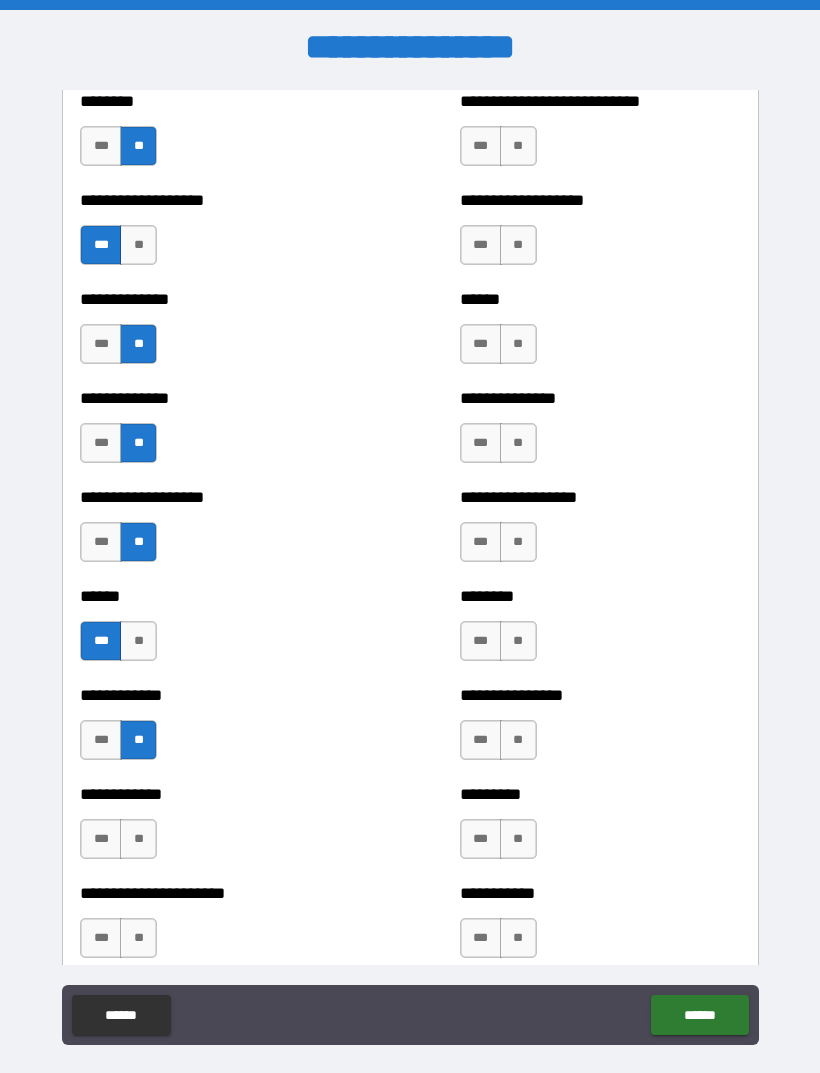 scroll, scrollTop: 4642, scrollLeft: 0, axis: vertical 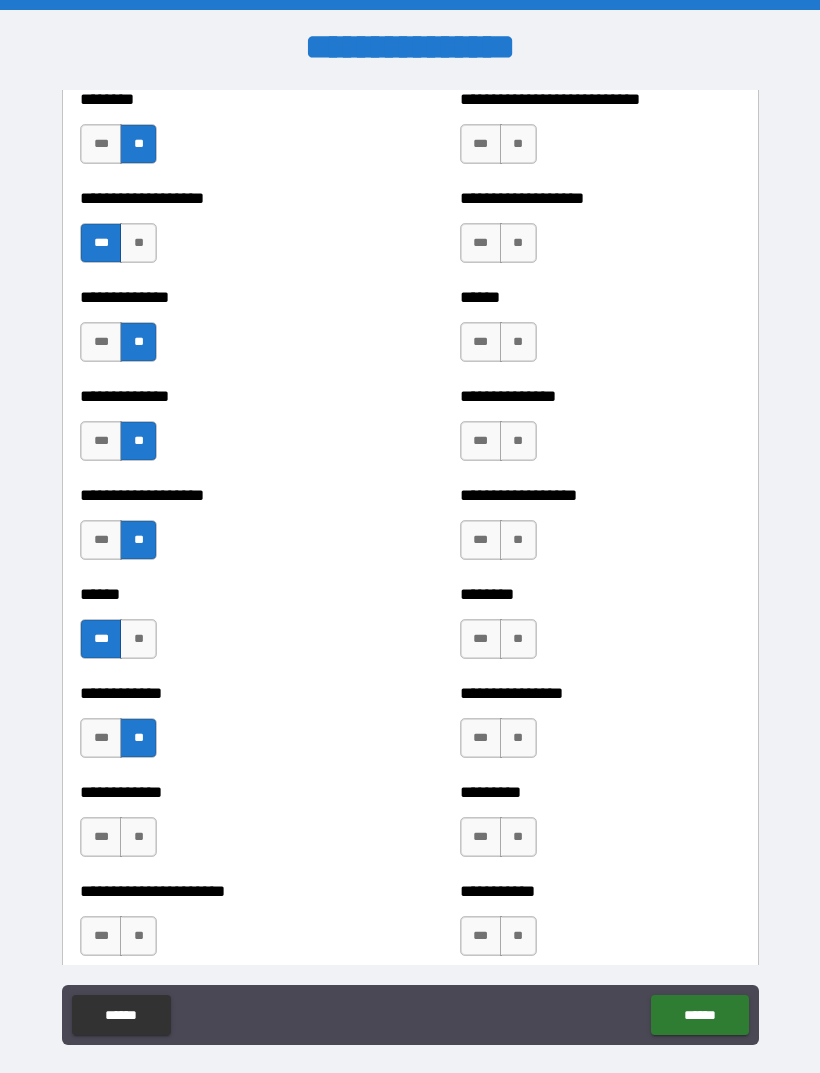click on "***" at bounding box center [101, 837] 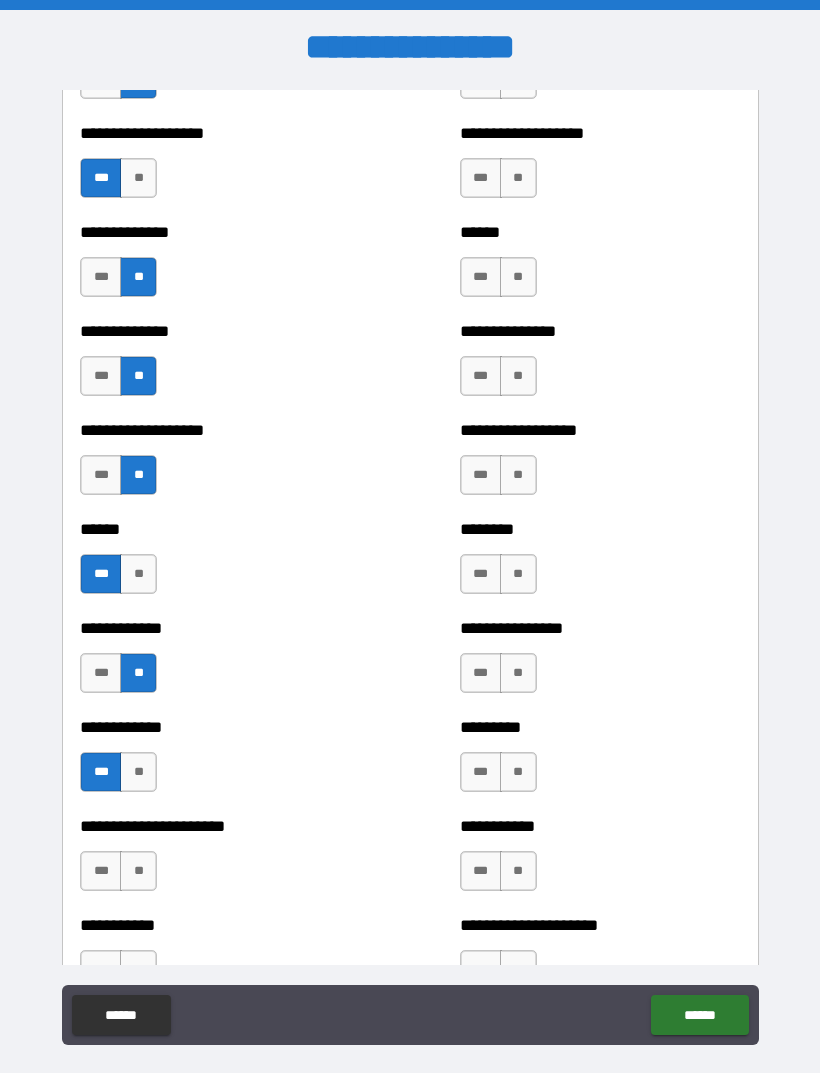 scroll, scrollTop: 4708, scrollLeft: 0, axis: vertical 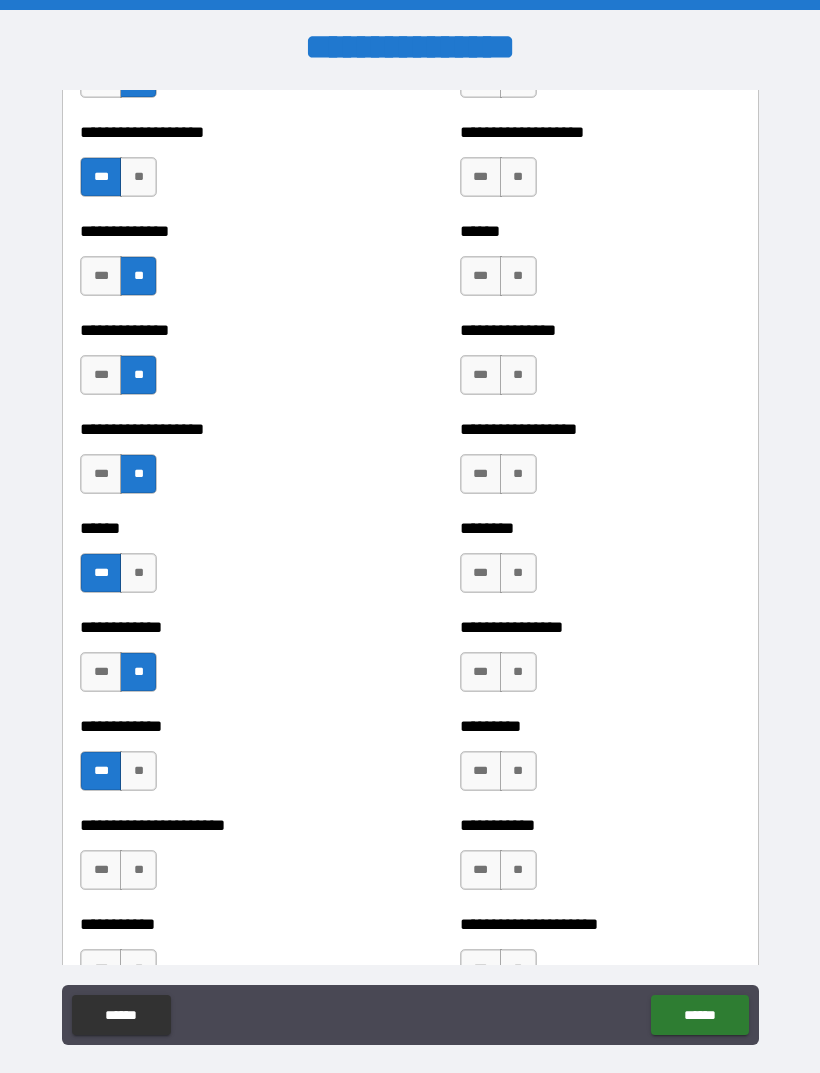click on "**" at bounding box center (138, 870) 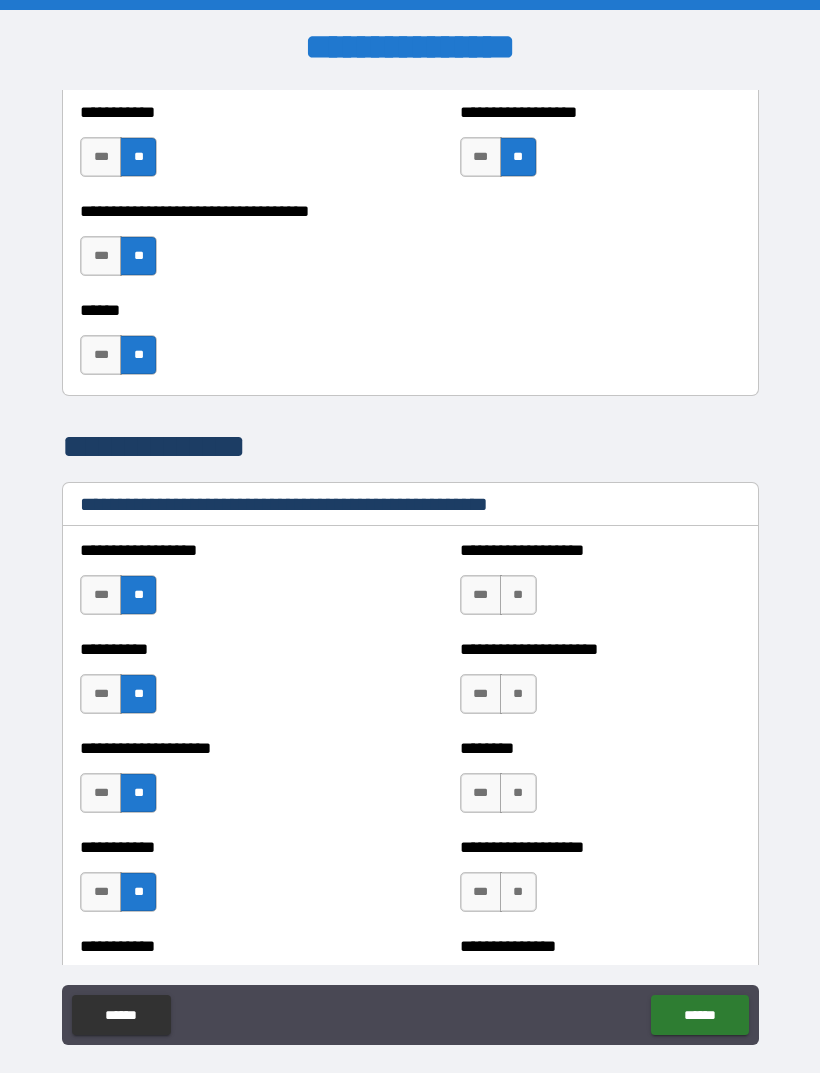 scroll, scrollTop: 2110, scrollLeft: 0, axis: vertical 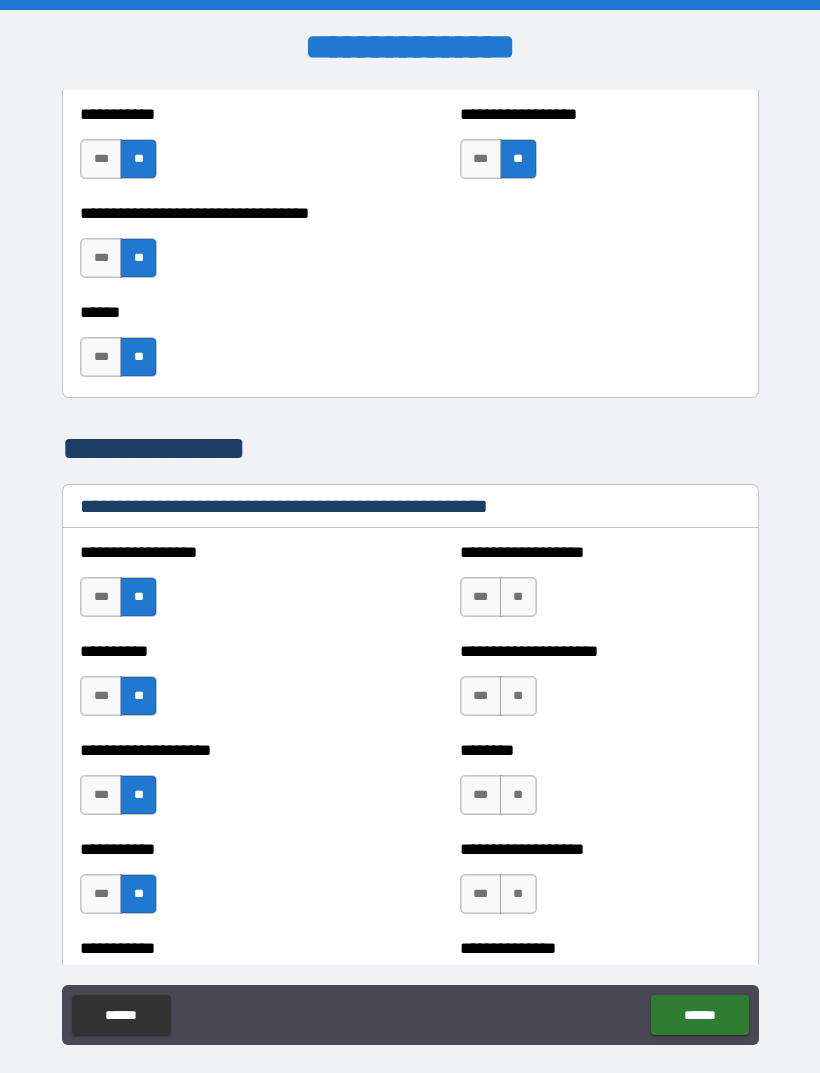 click on "***" at bounding box center [481, 597] 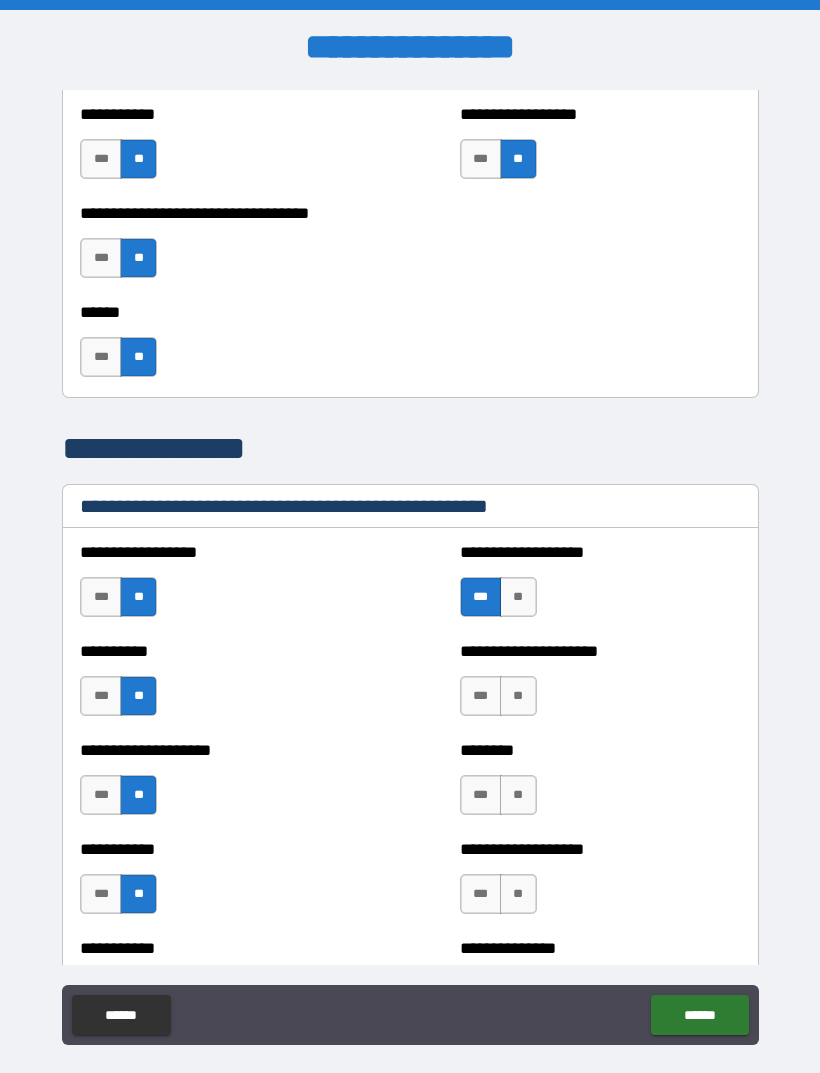 click on "**" at bounding box center [518, 696] 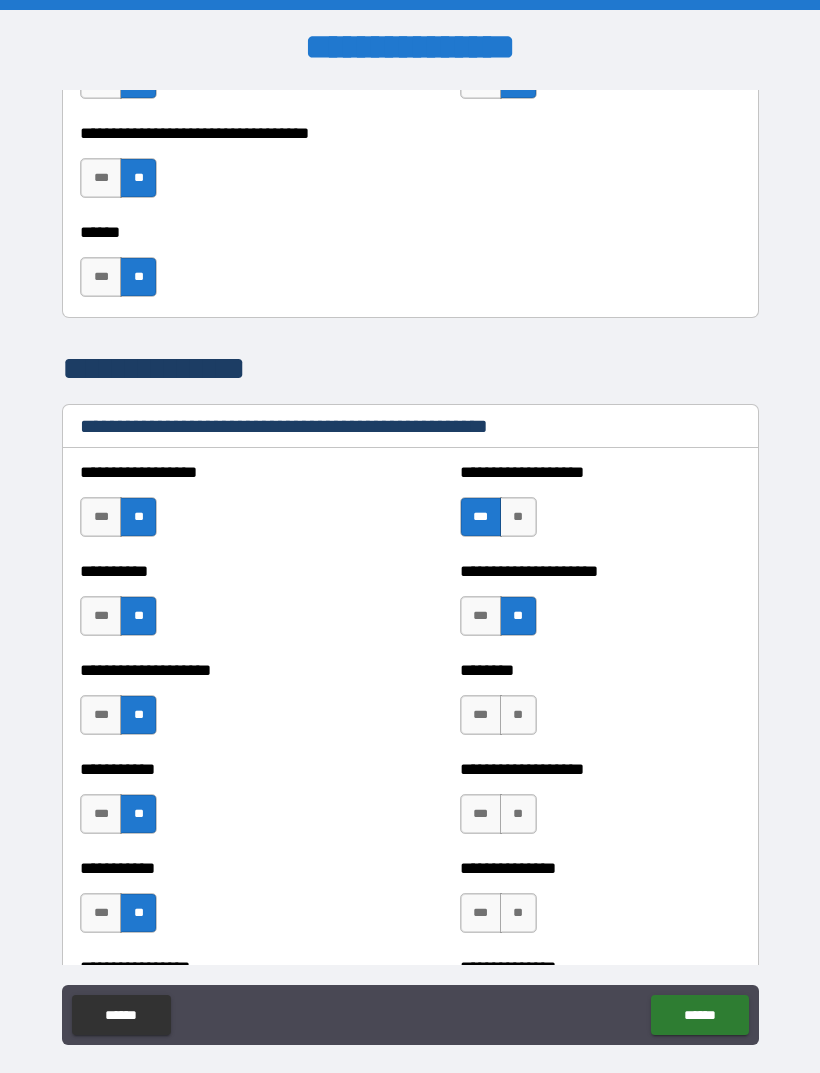 scroll, scrollTop: 2191, scrollLeft: 0, axis: vertical 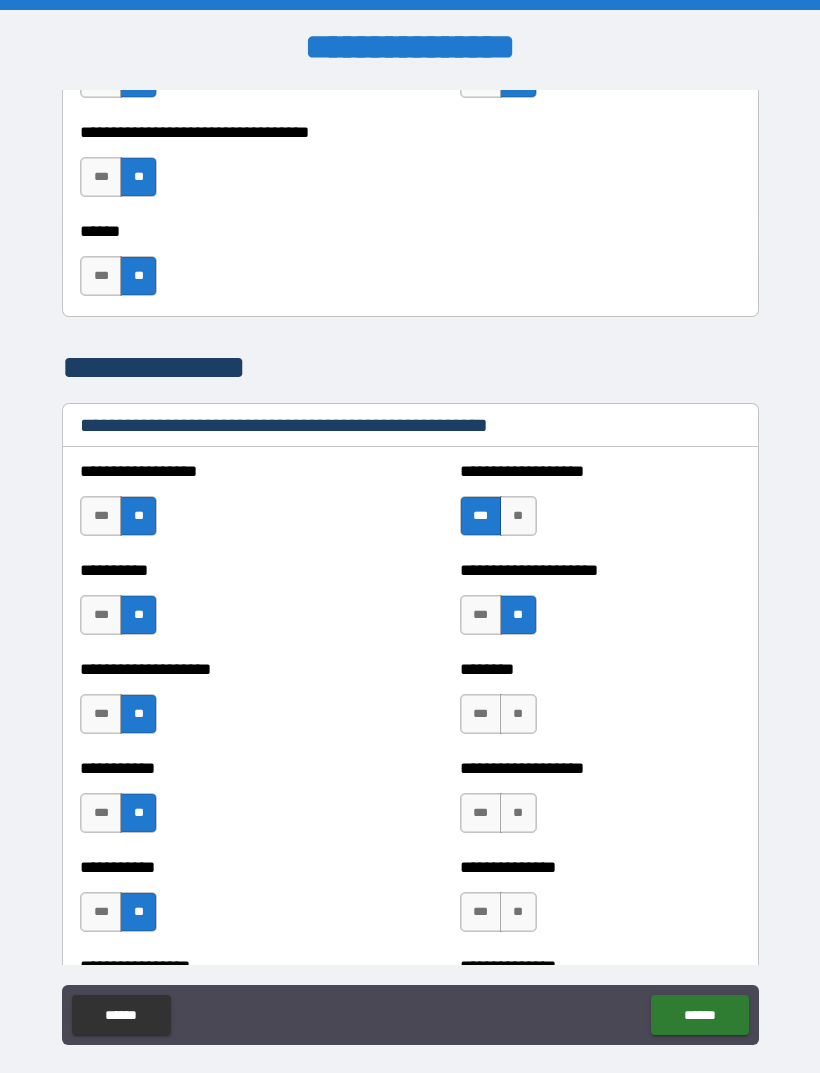 click on "**" at bounding box center [518, 714] 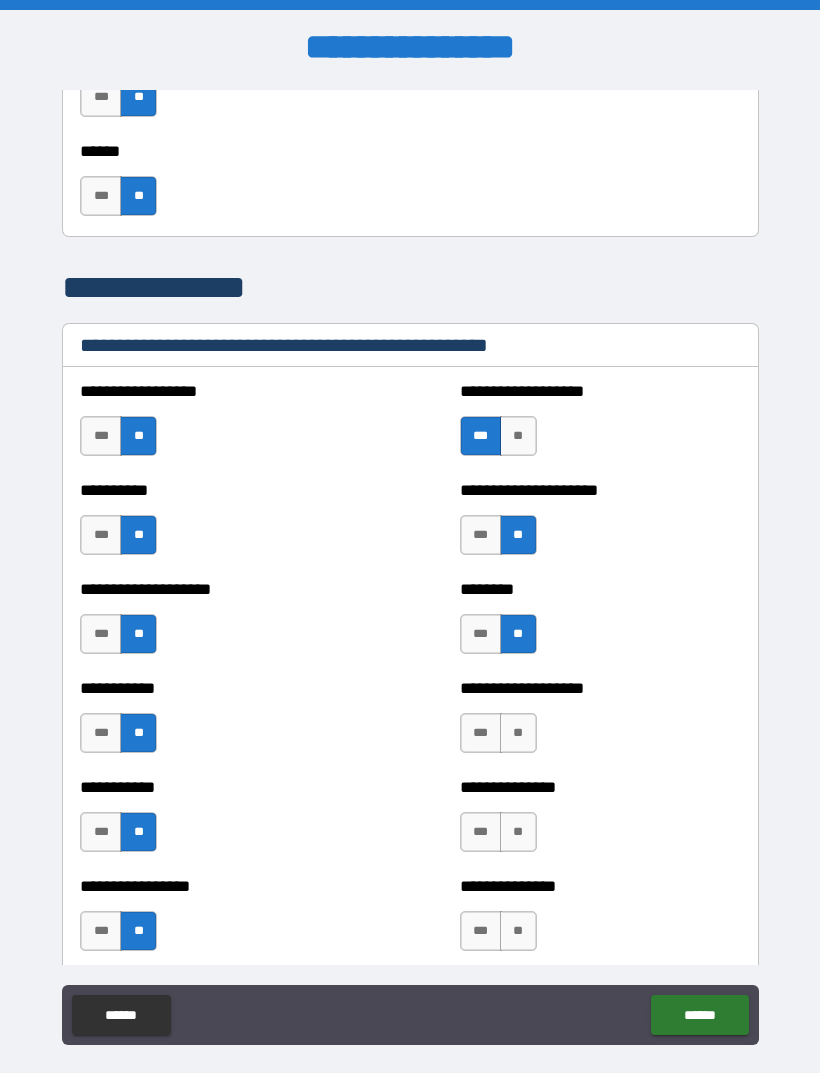 scroll, scrollTop: 2270, scrollLeft: 0, axis: vertical 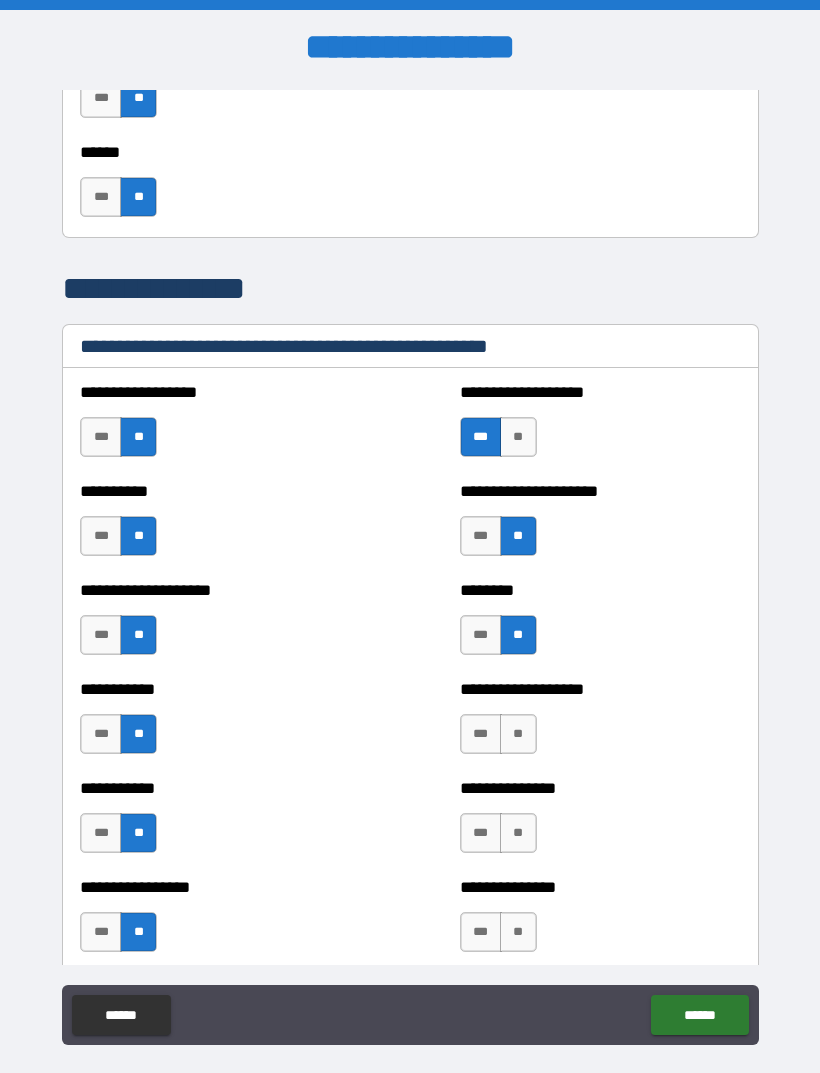 click on "**" at bounding box center (518, 734) 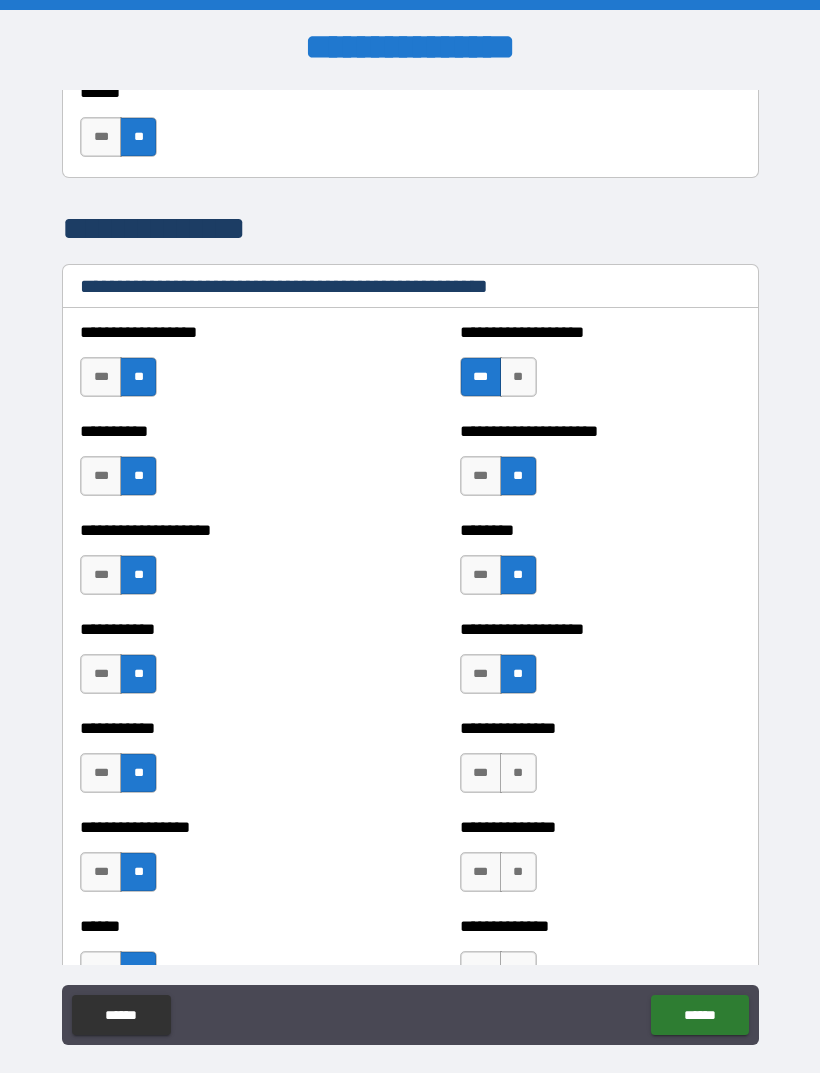 scroll, scrollTop: 2338, scrollLeft: 0, axis: vertical 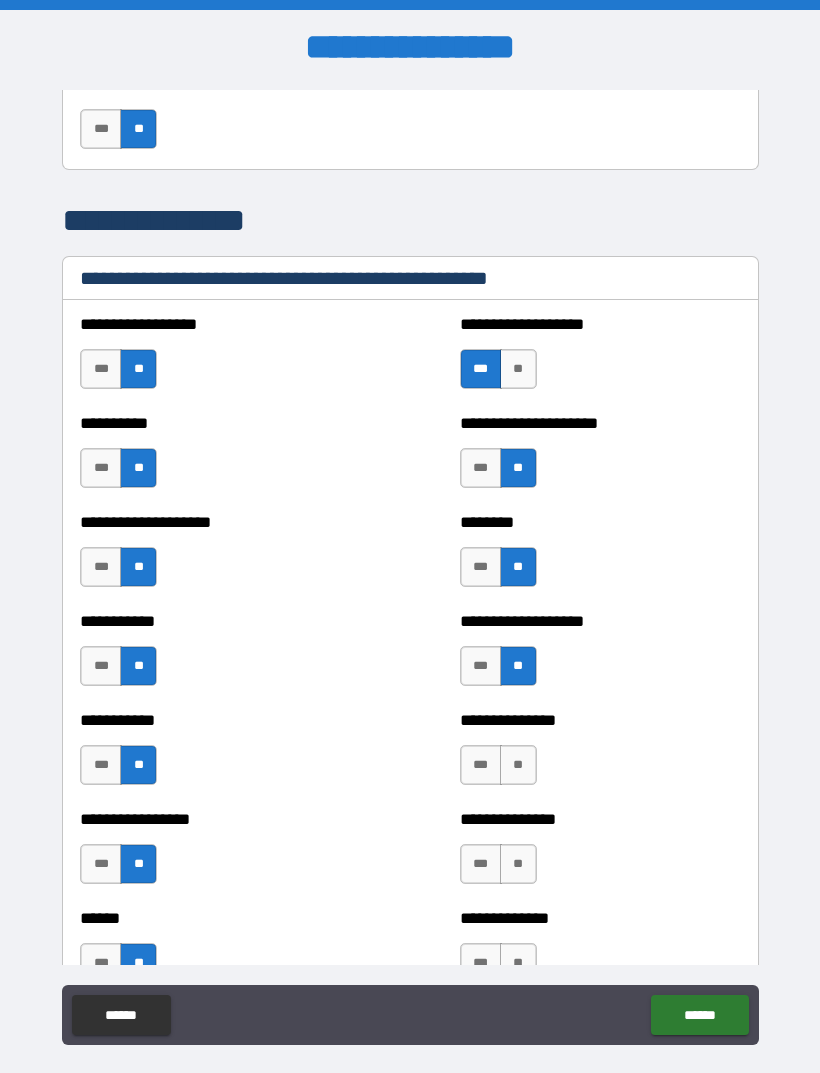 click on "**" at bounding box center (518, 765) 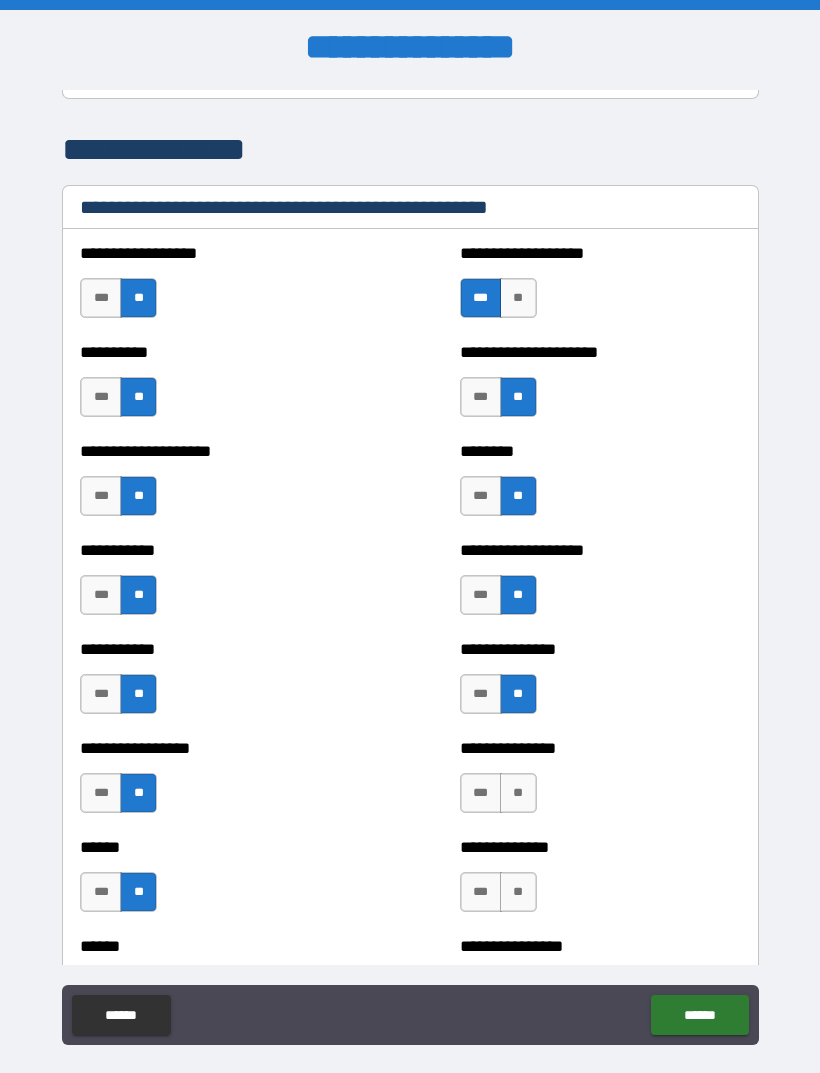 scroll, scrollTop: 2445, scrollLeft: 0, axis: vertical 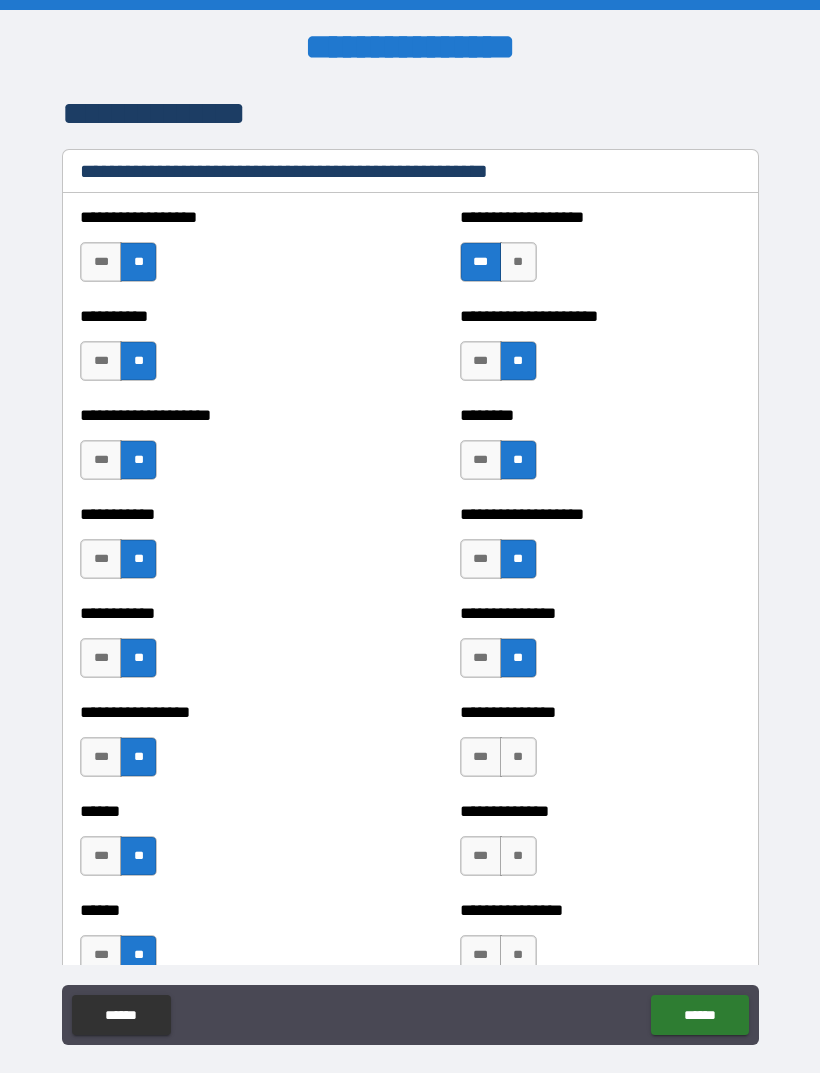 click on "**" at bounding box center (518, 757) 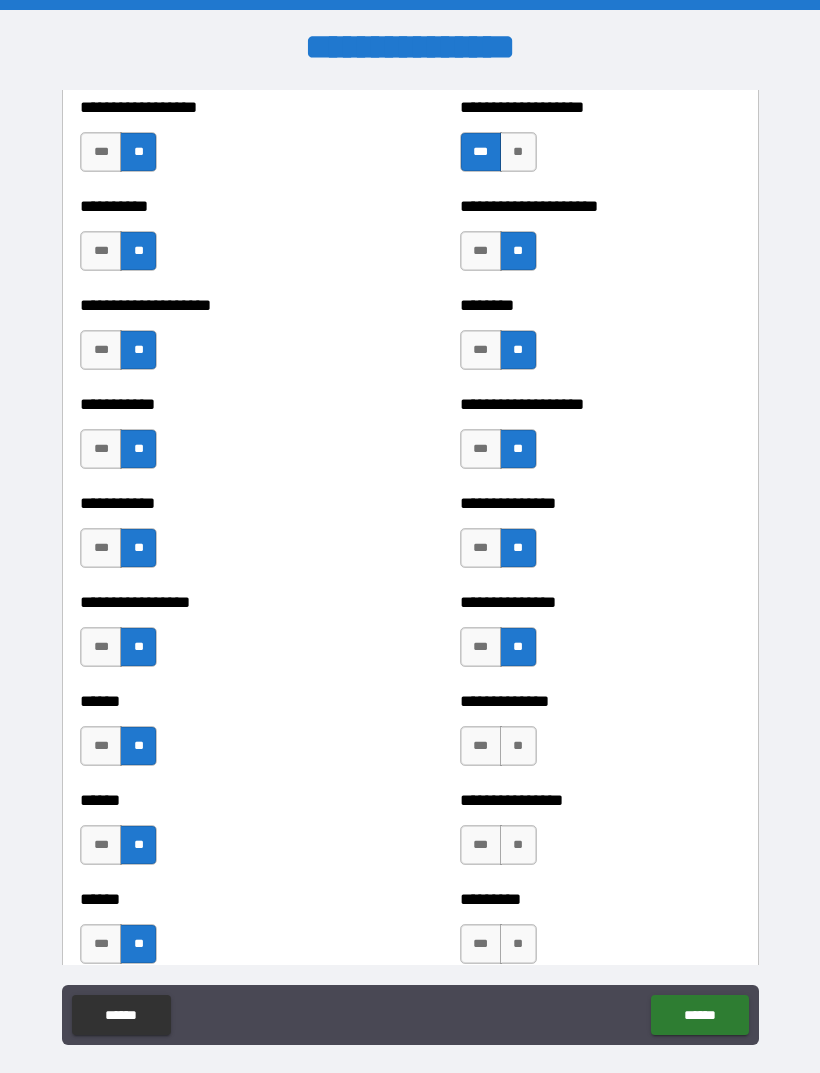 scroll, scrollTop: 2556, scrollLeft: 0, axis: vertical 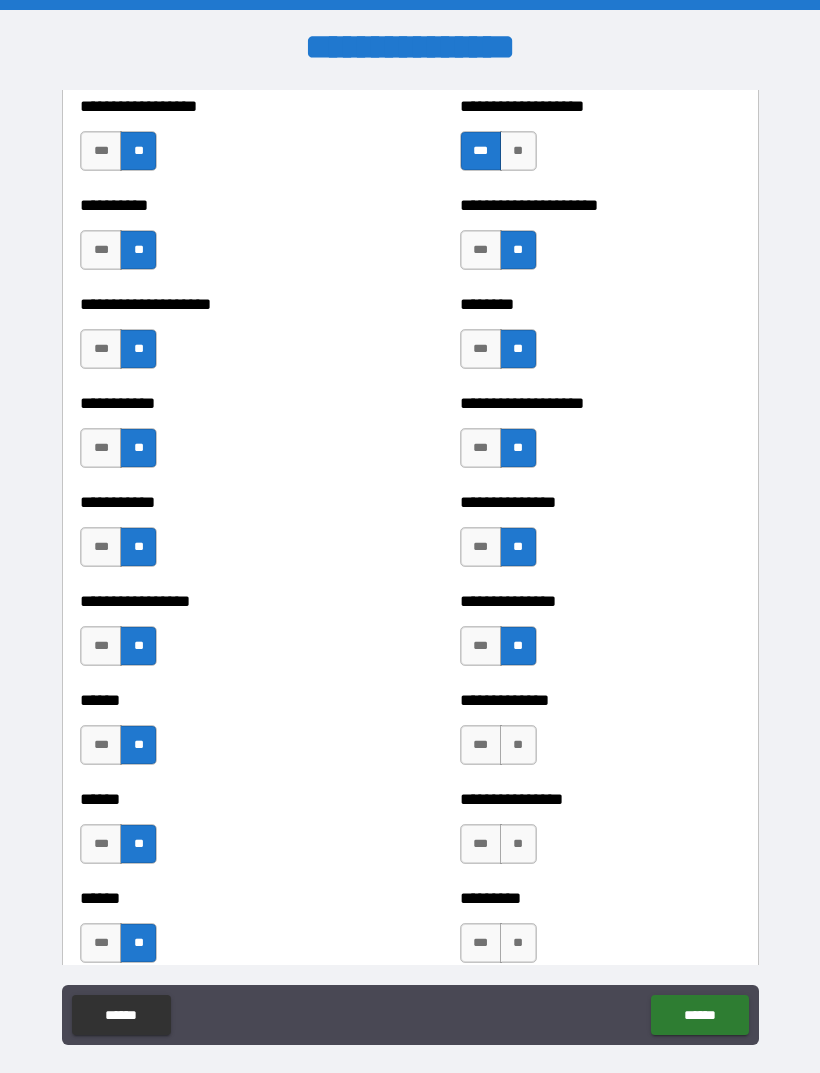 click on "**" at bounding box center [518, 745] 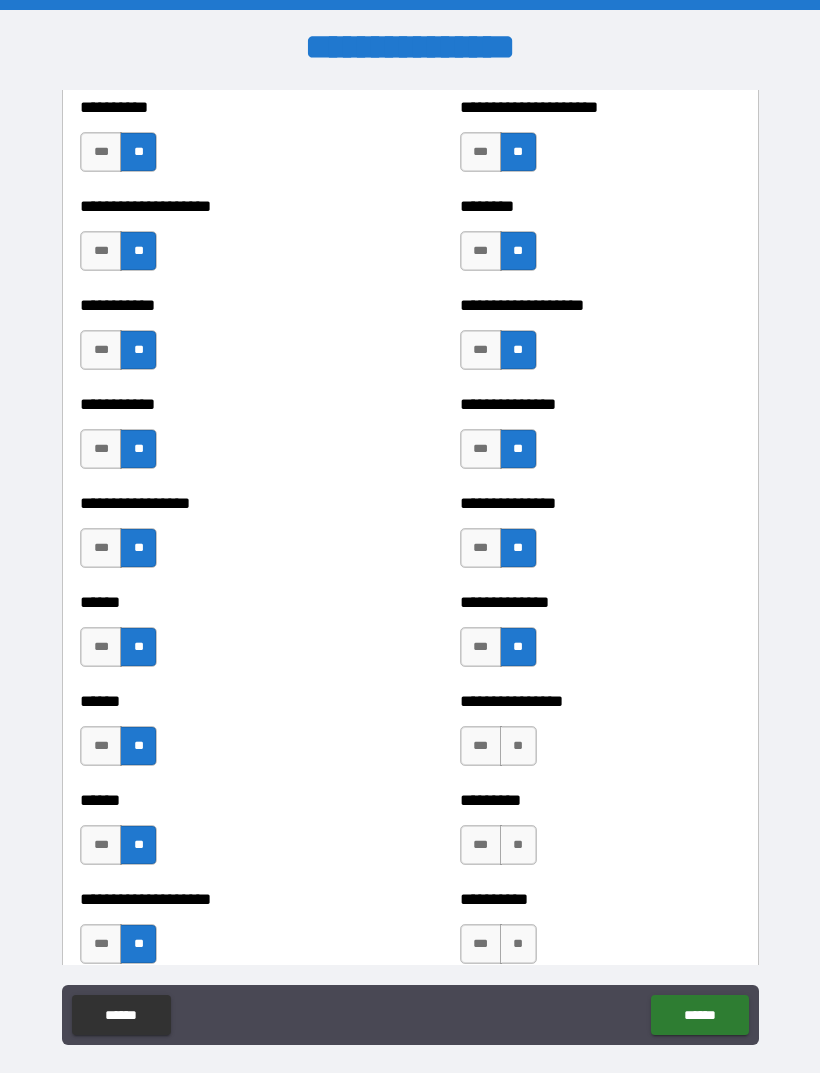 scroll, scrollTop: 2658, scrollLeft: 0, axis: vertical 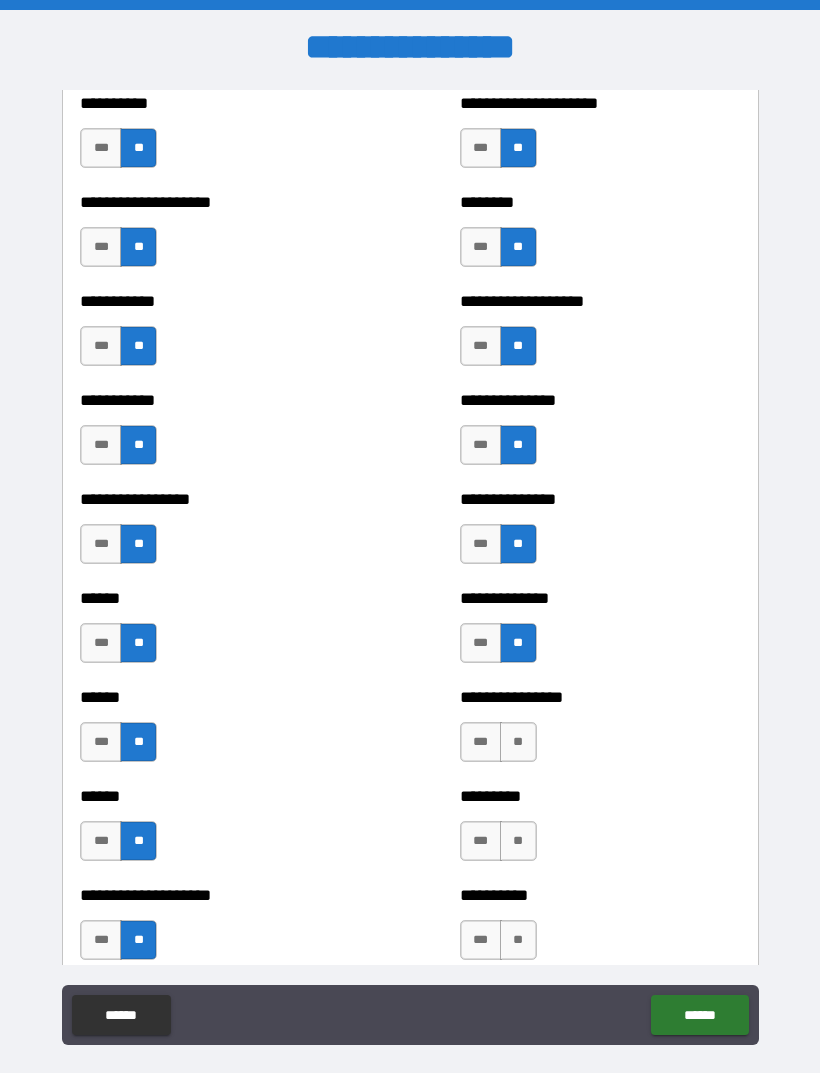 click on "**" at bounding box center [518, 742] 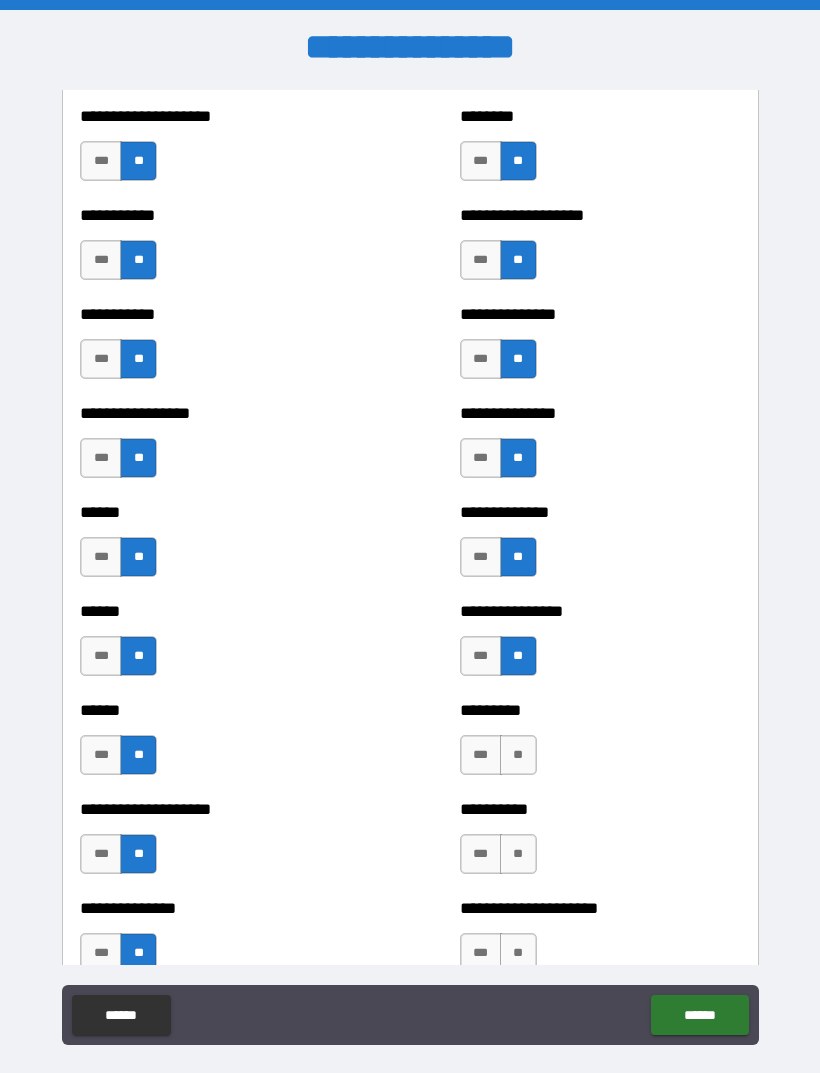 scroll, scrollTop: 2758, scrollLeft: 0, axis: vertical 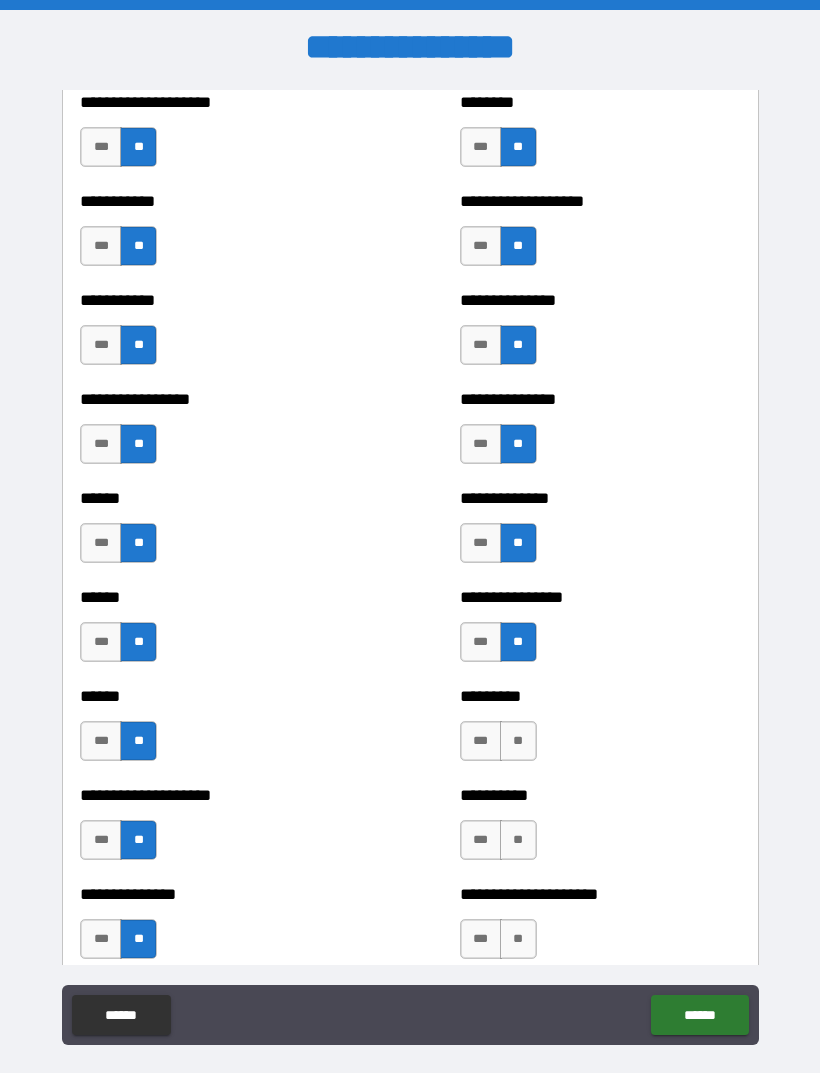 click on "**" at bounding box center [518, 741] 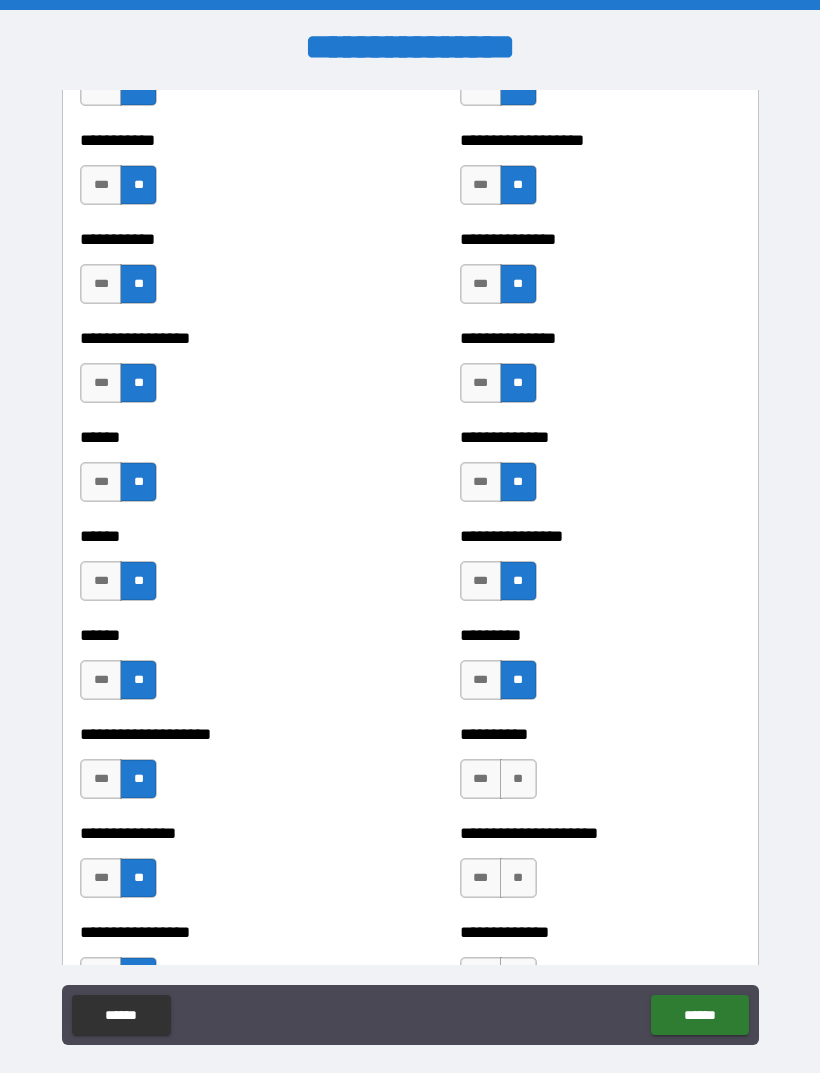 scroll, scrollTop: 2821, scrollLeft: 0, axis: vertical 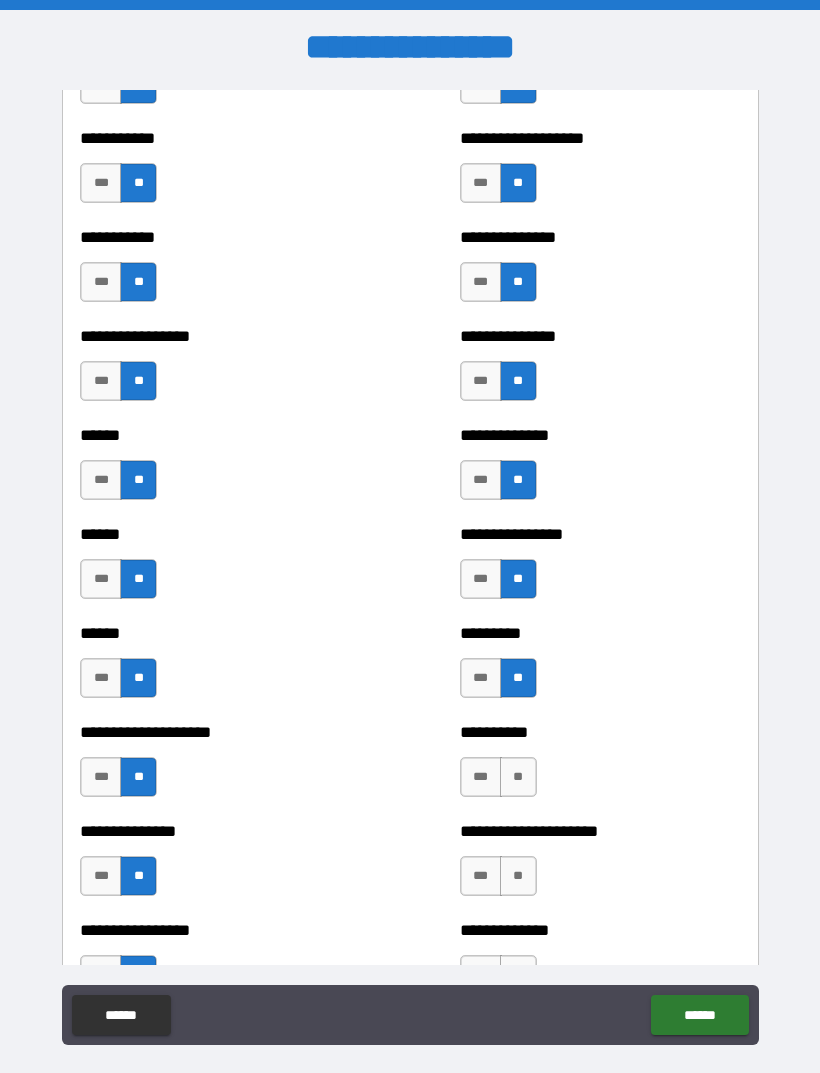 click on "**" at bounding box center [518, 777] 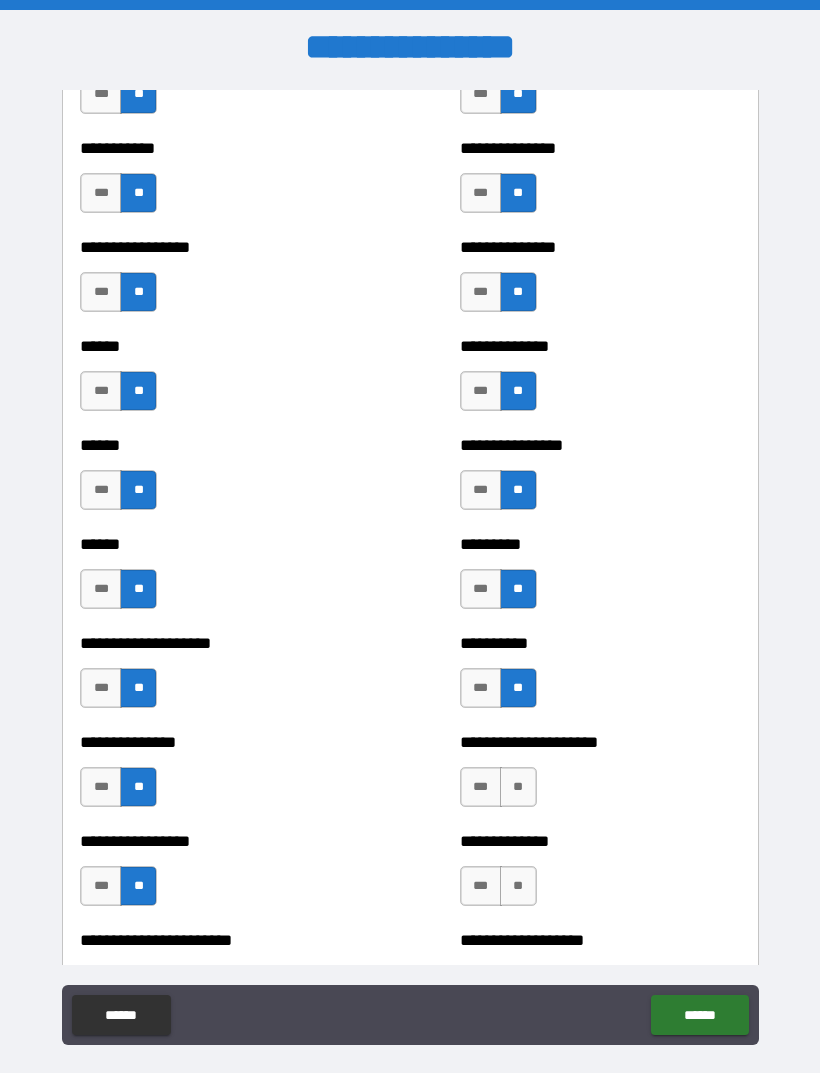 scroll, scrollTop: 2945, scrollLeft: 0, axis: vertical 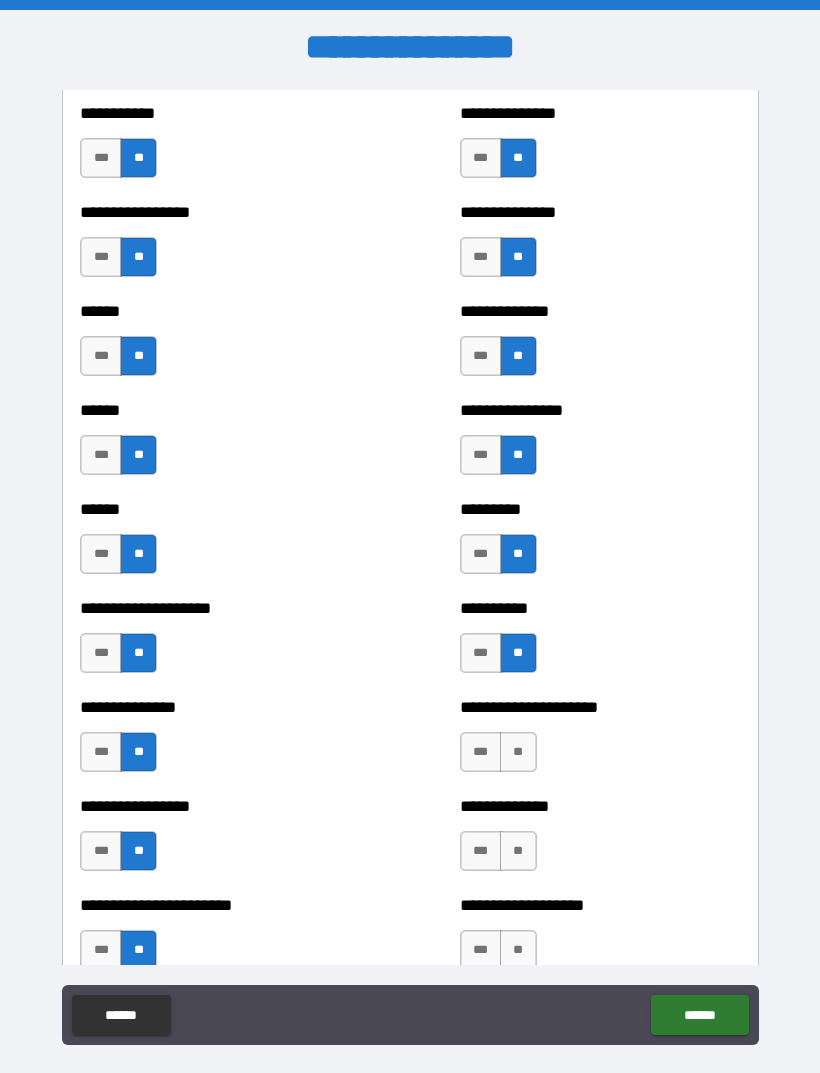 click on "**" at bounding box center (518, 752) 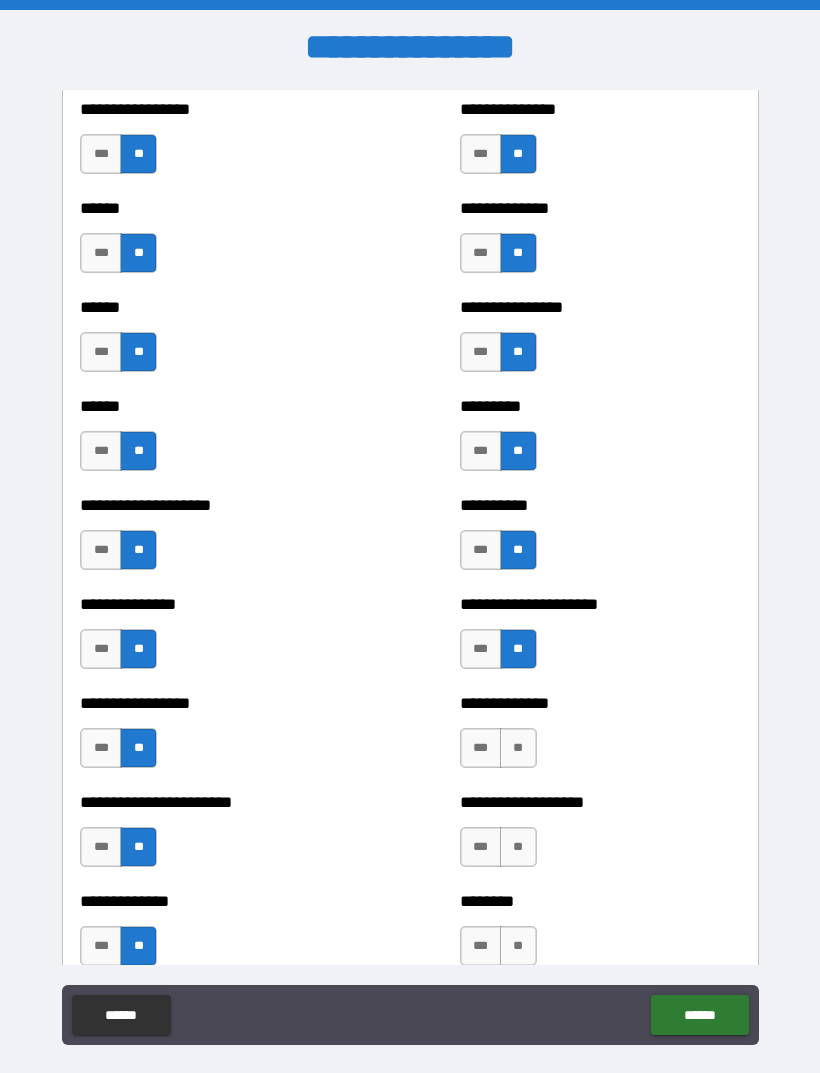 scroll, scrollTop: 3049, scrollLeft: 0, axis: vertical 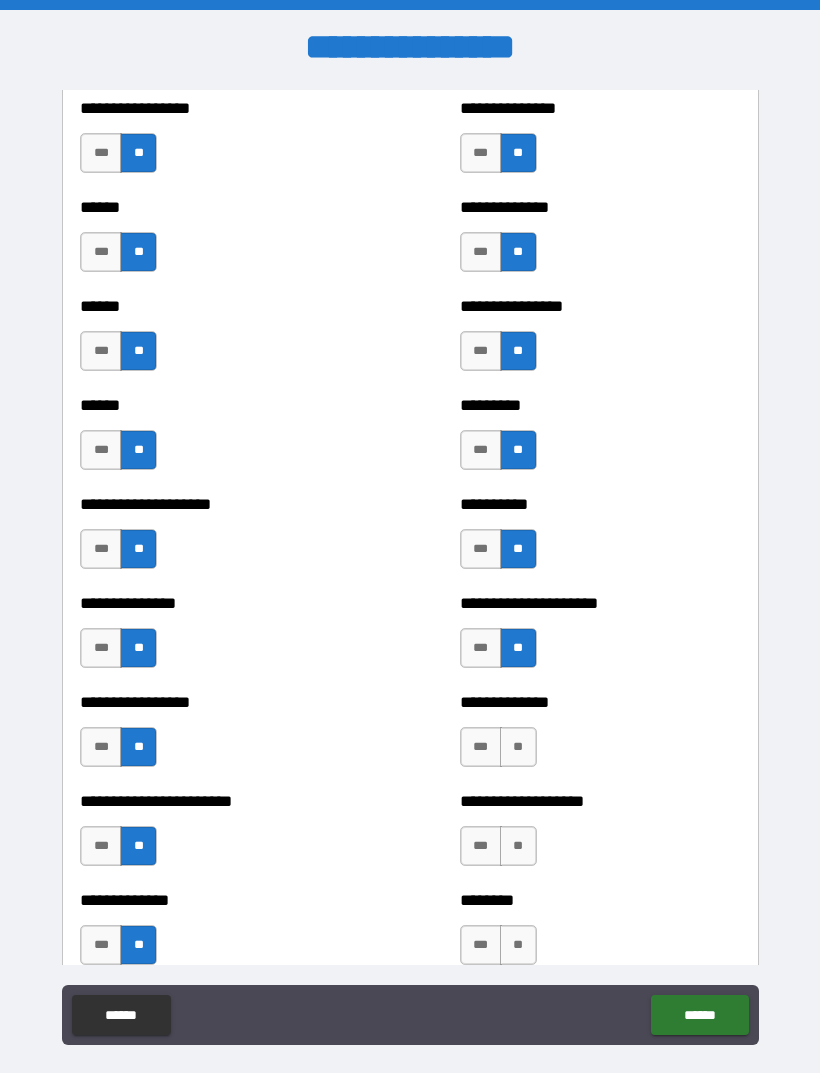 click on "**" at bounding box center [518, 747] 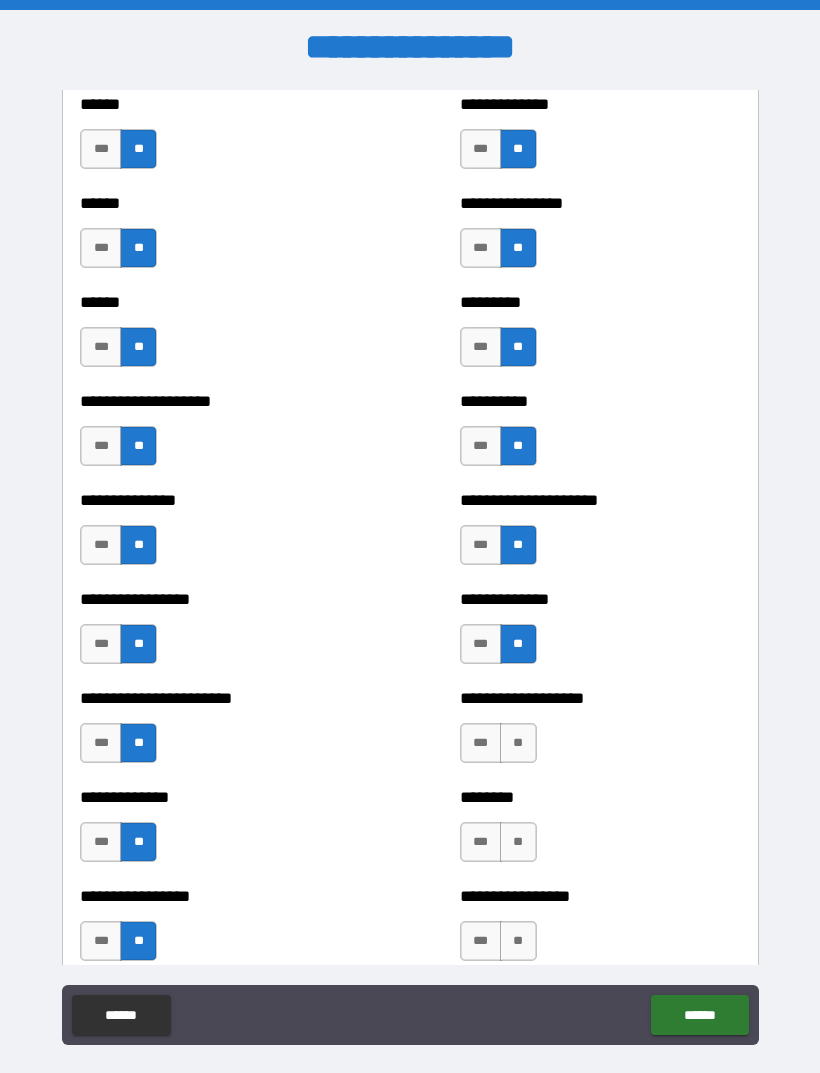 scroll, scrollTop: 3155, scrollLeft: 0, axis: vertical 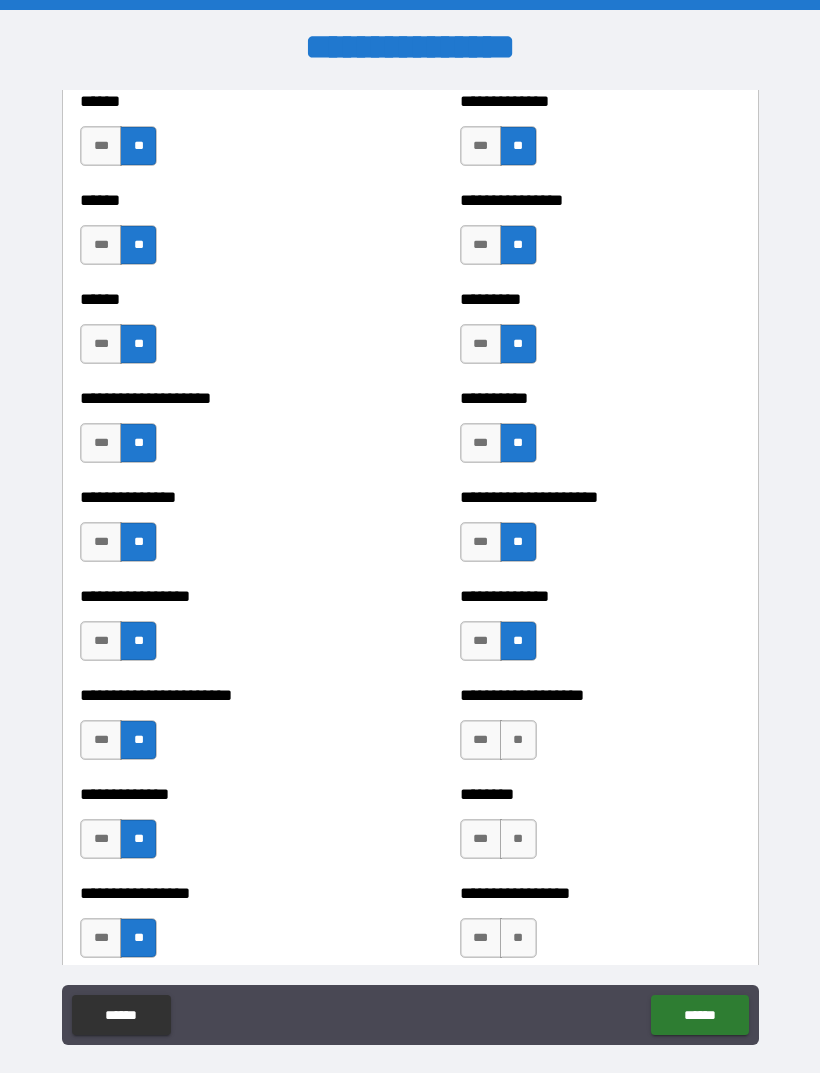 click on "**" at bounding box center [518, 740] 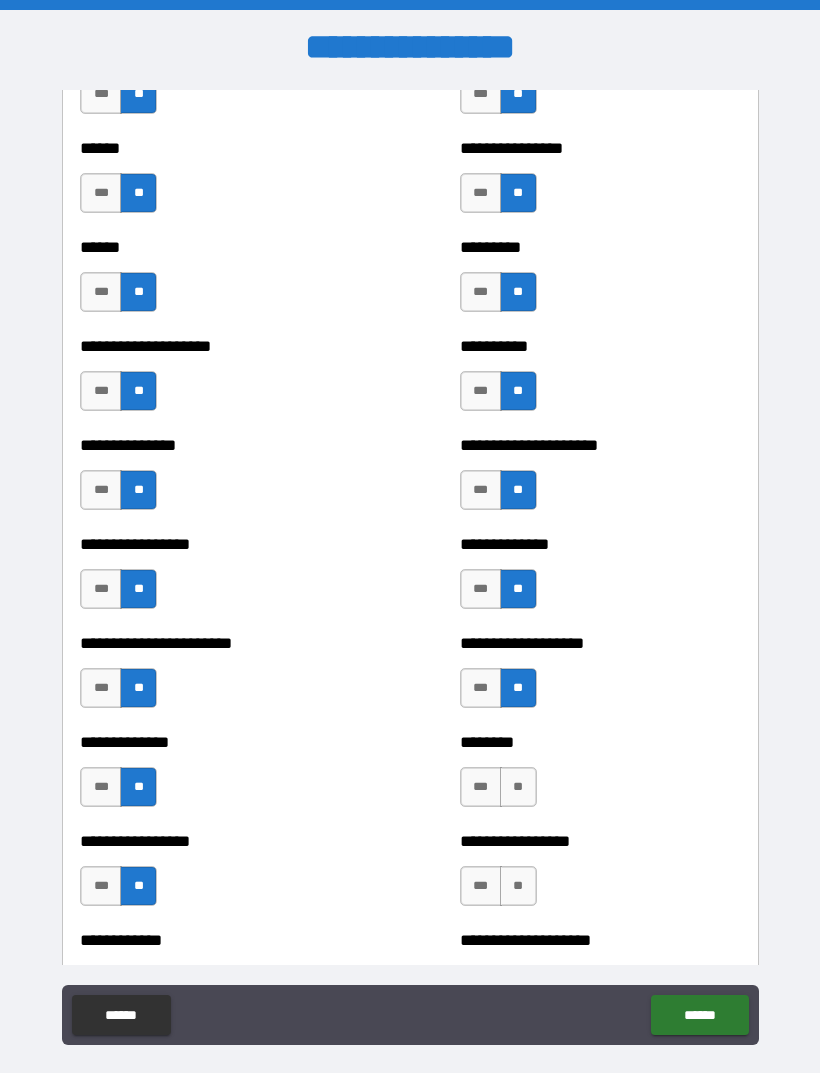 scroll, scrollTop: 3210, scrollLeft: 0, axis: vertical 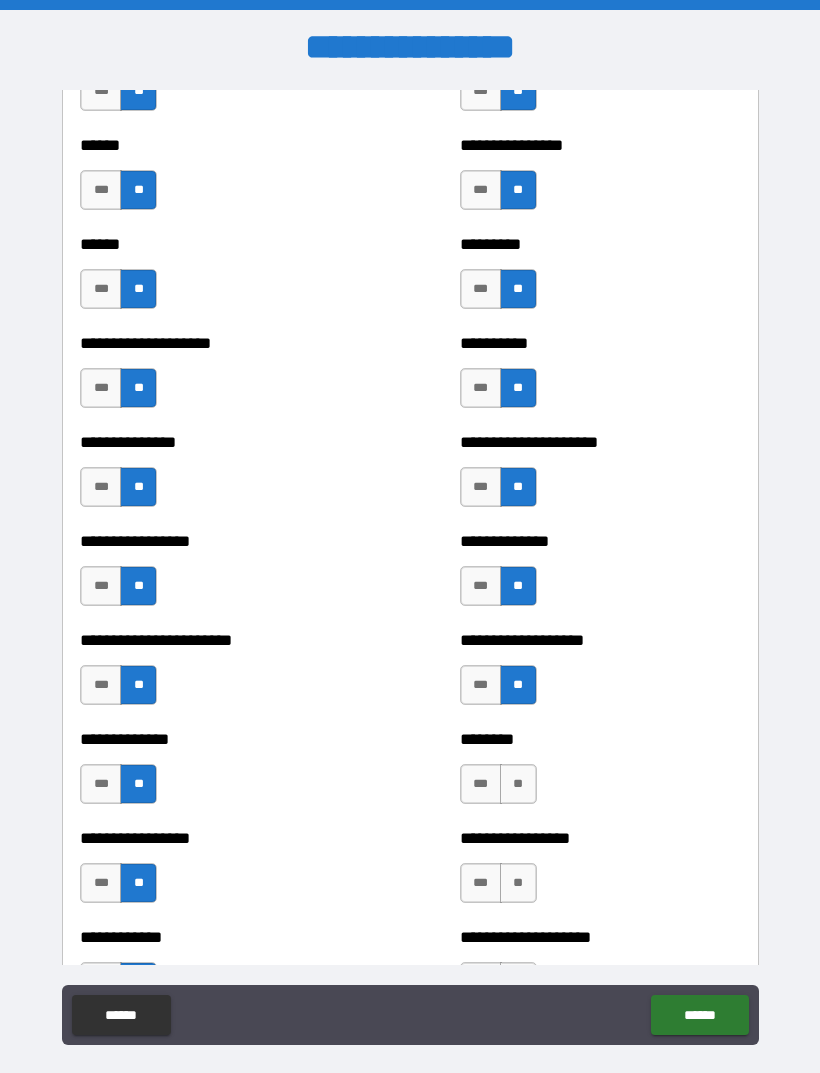 click on "***" at bounding box center [481, 784] 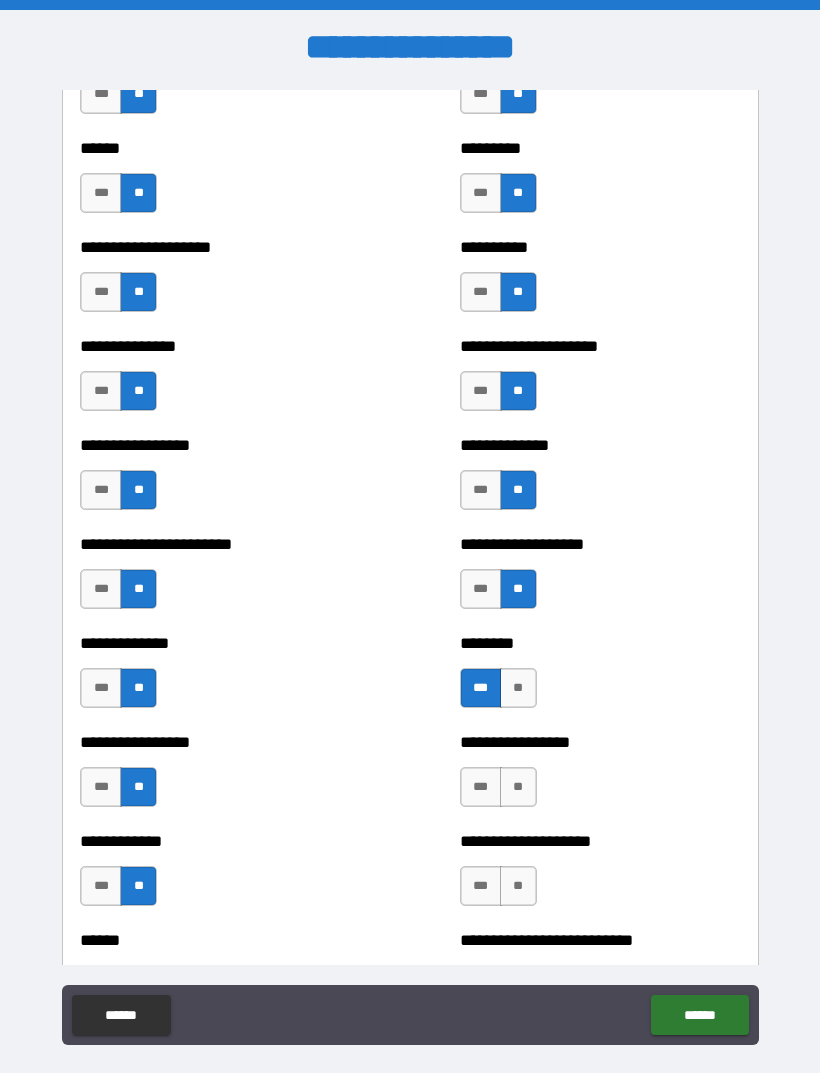scroll, scrollTop: 3311, scrollLeft: 0, axis: vertical 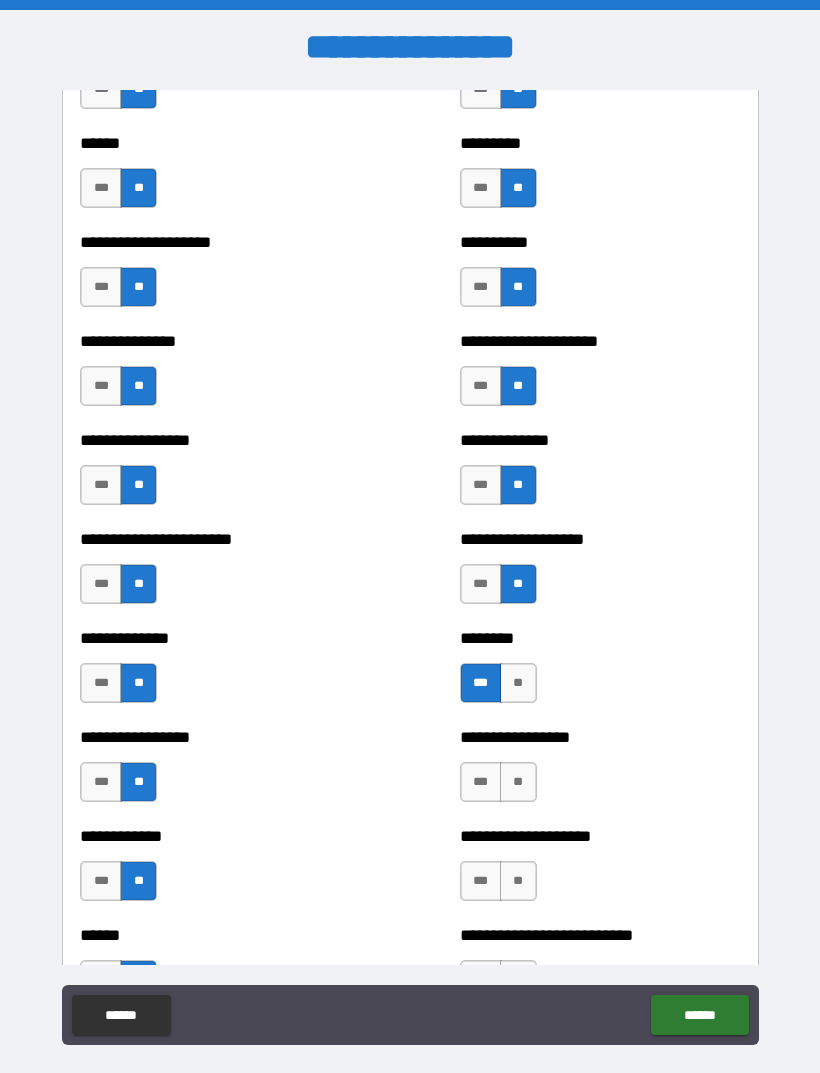 click on "**" at bounding box center (518, 782) 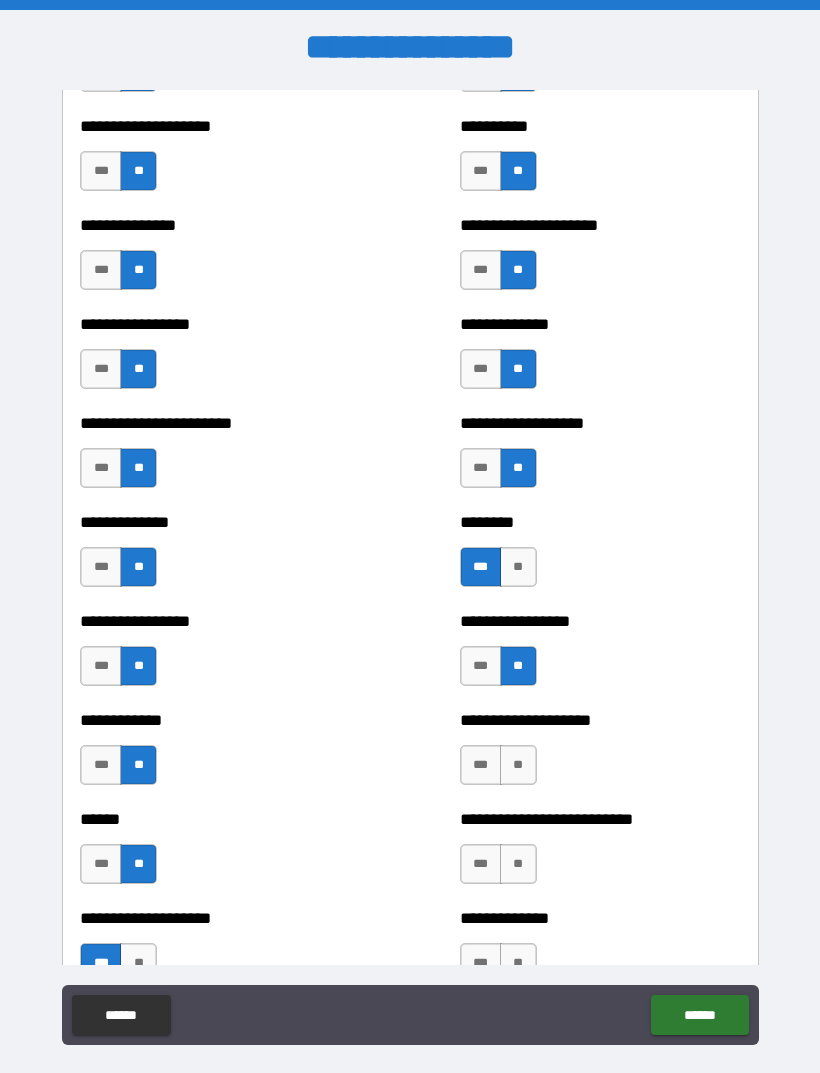 scroll, scrollTop: 3428, scrollLeft: 0, axis: vertical 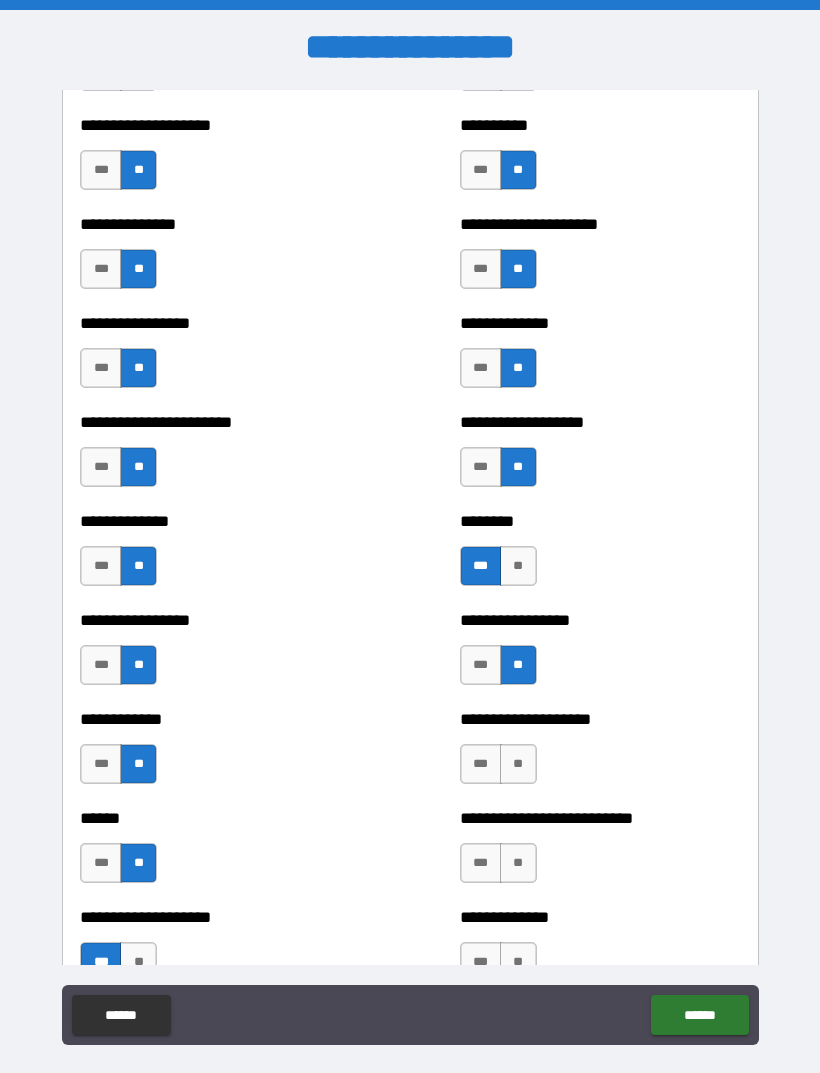 click on "**" at bounding box center (518, 764) 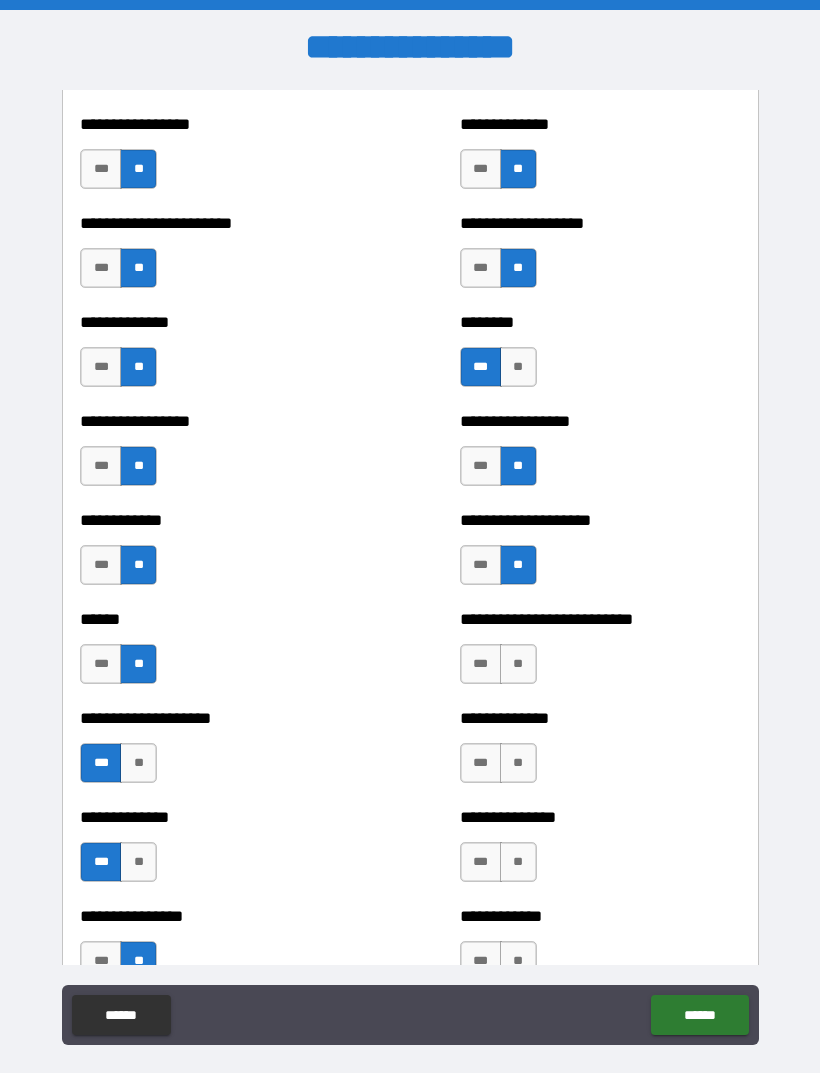 scroll, scrollTop: 3630, scrollLeft: 0, axis: vertical 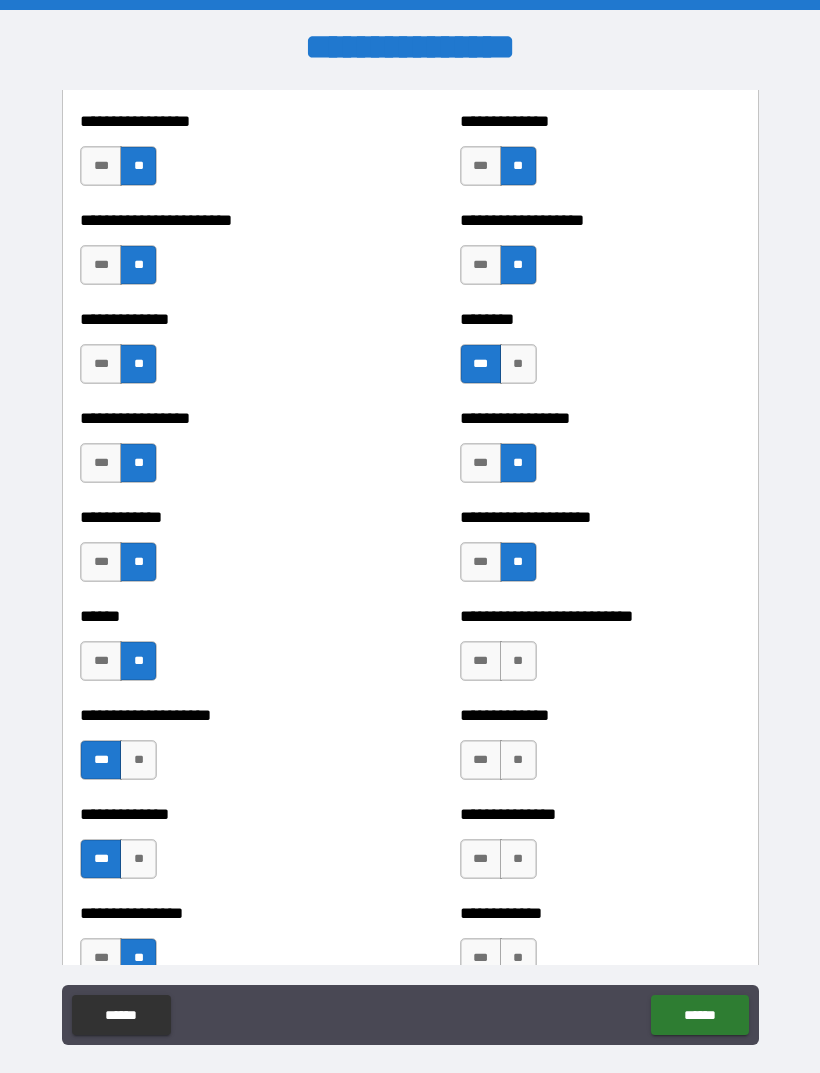 click on "**" at bounding box center [518, 760] 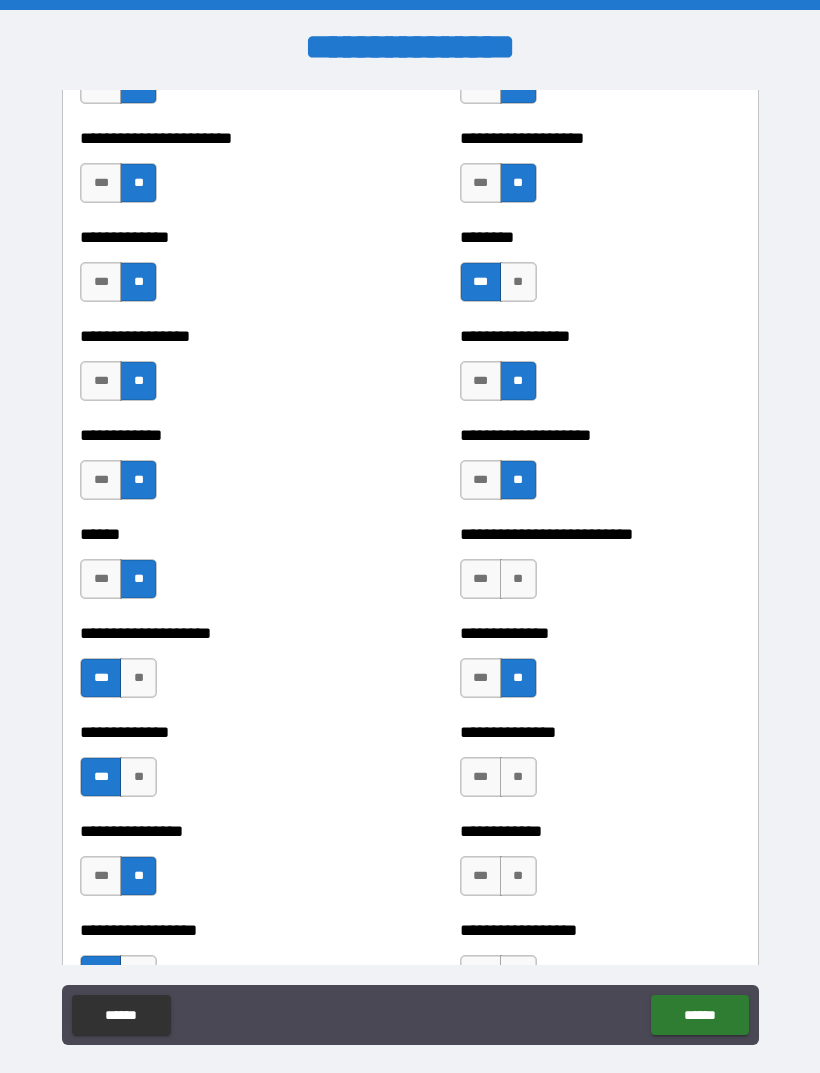 scroll, scrollTop: 3714, scrollLeft: 0, axis: vertical 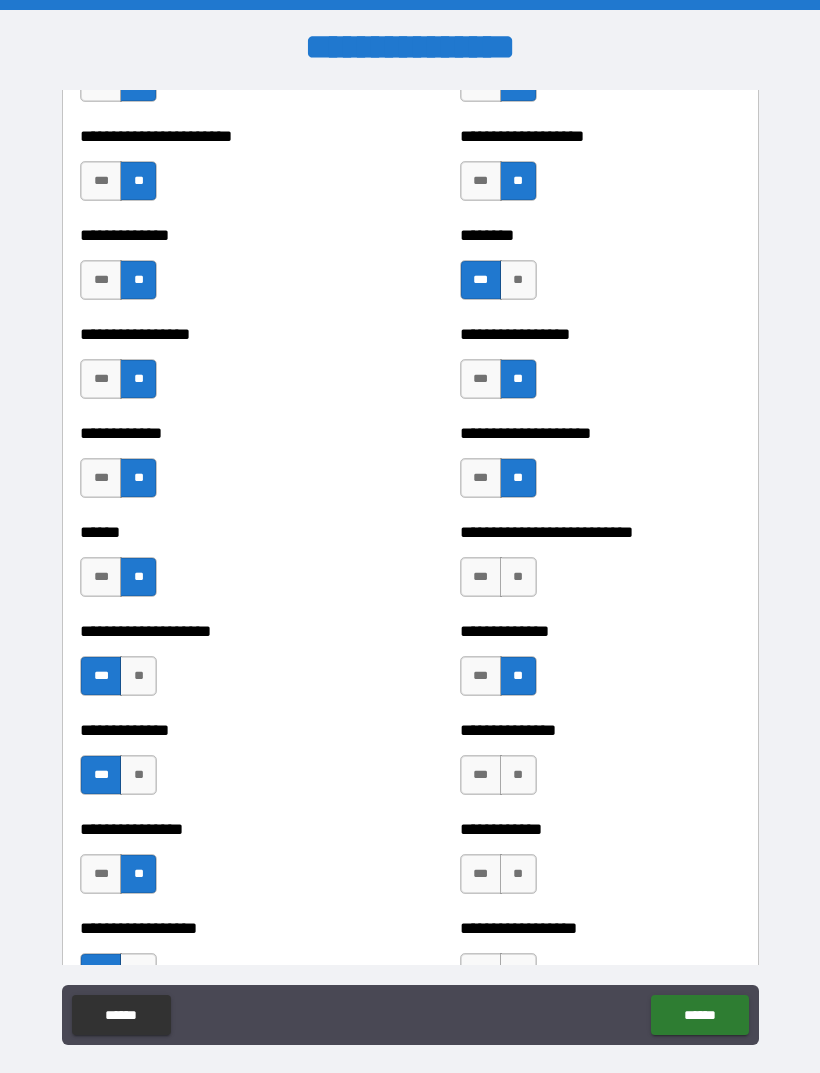 click on "**" at bounding box center (518, 775) 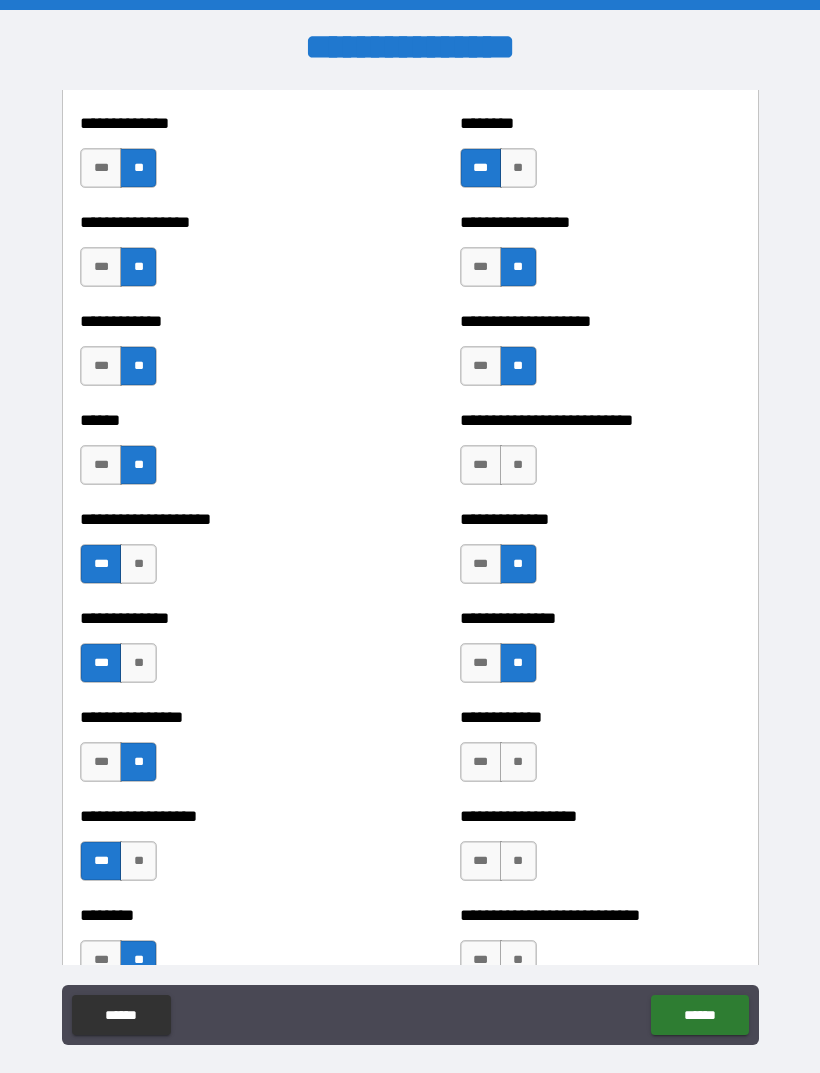 scroll, scrollTop: 3831, scrollLeft: 0, axis: vertical 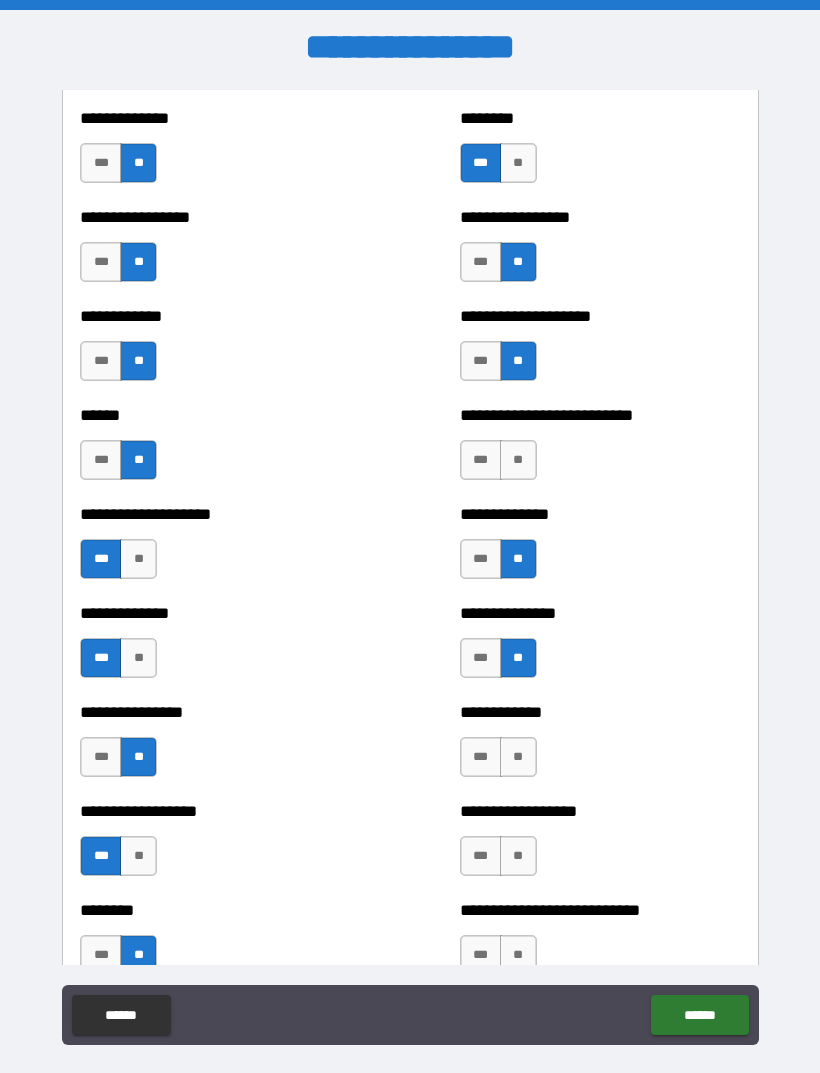 click on "**" at bounding box center [518, 757] 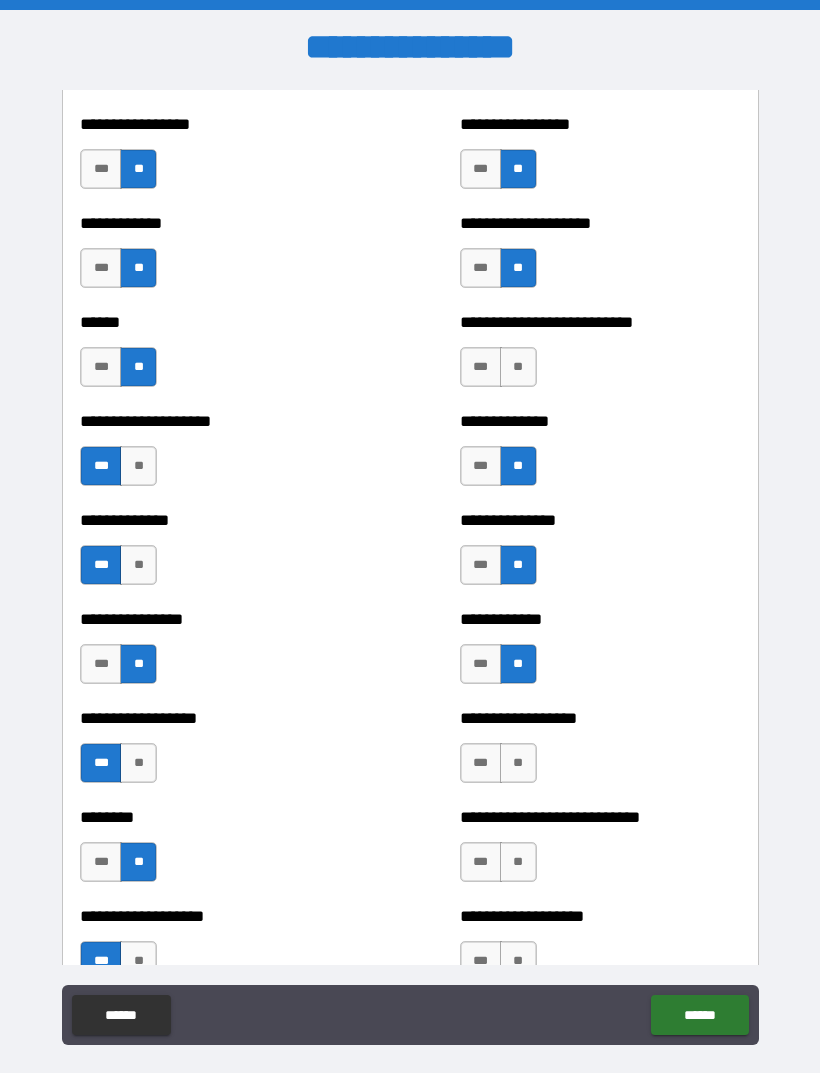 scroll, scrollTop: 3925, scrollLeft: 0, axis: vertical 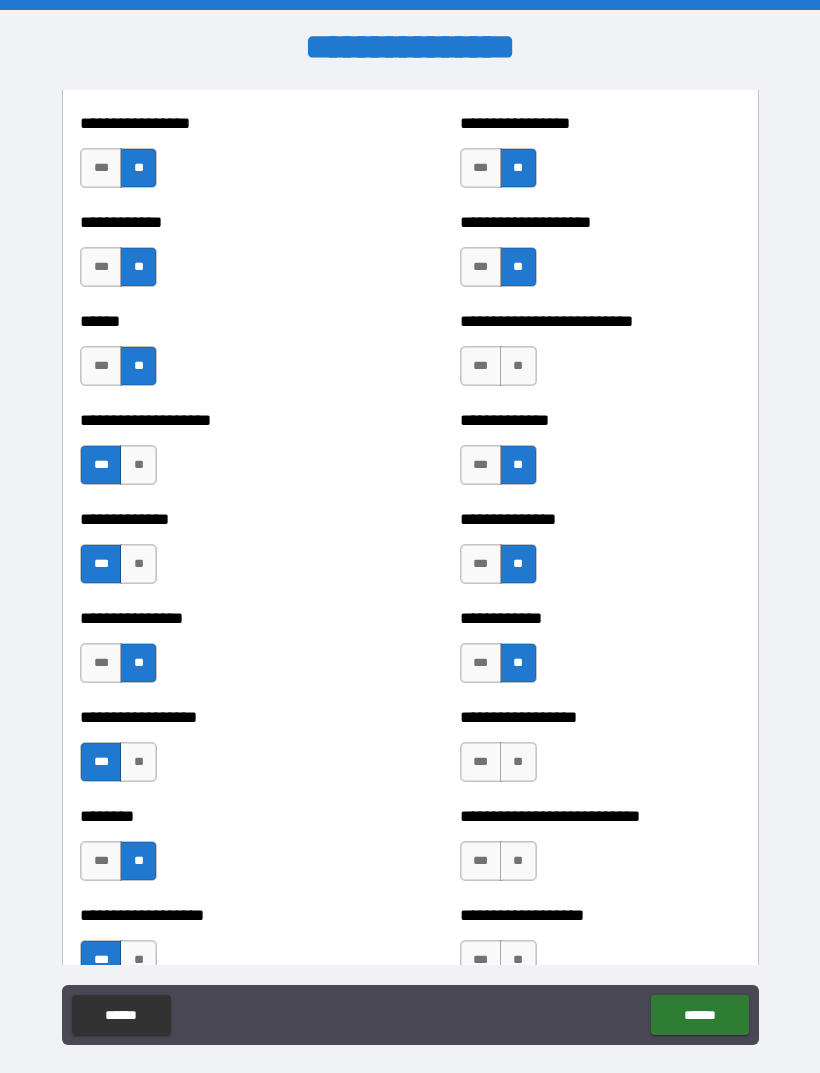 click on "**" at bounding box center [518, 762] 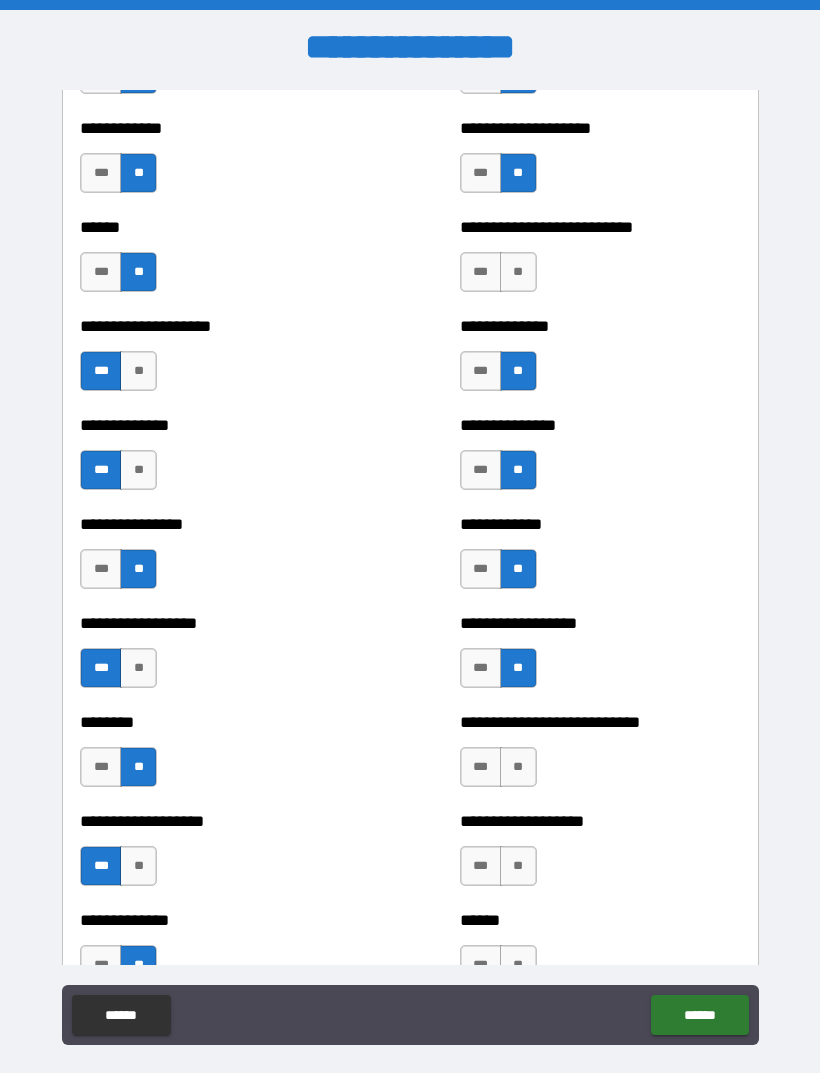 scroll, scrollTop: 4020, scrollLeft: 0, axis: vertical 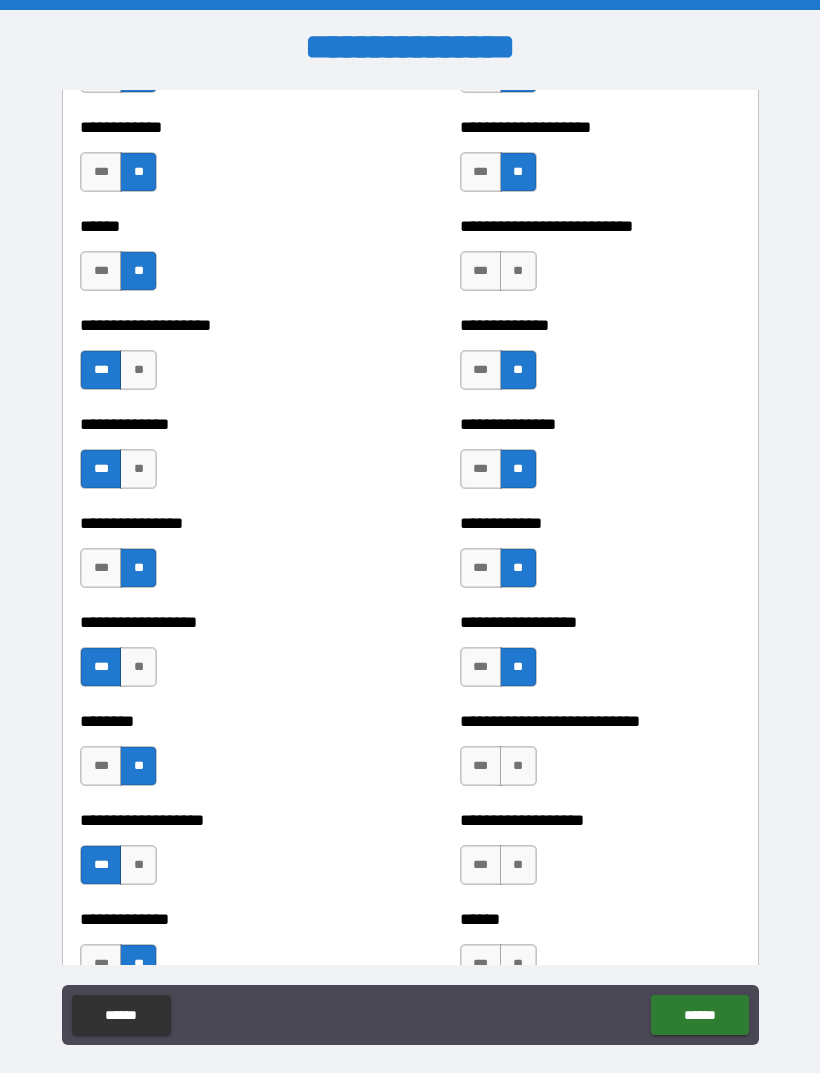 click on "**" at bounding box center (518, 766) 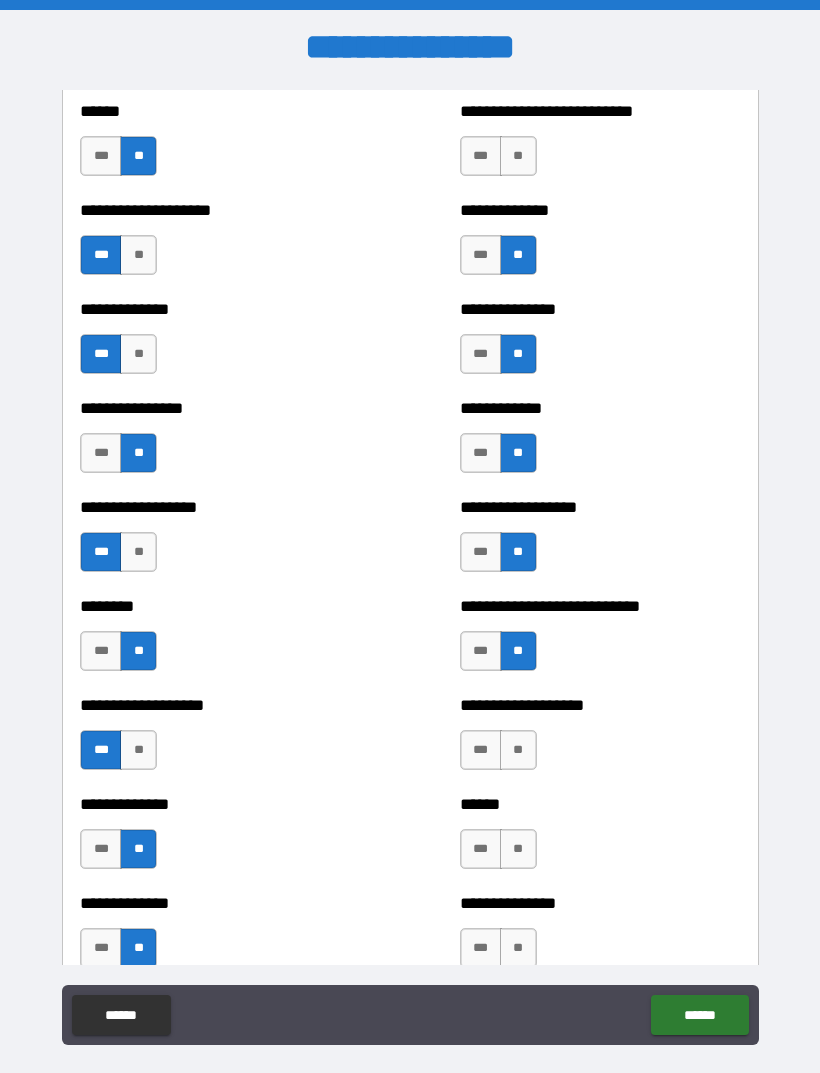scroll, scrollTop: 4136, scrollLeft: 0, axis: vertical 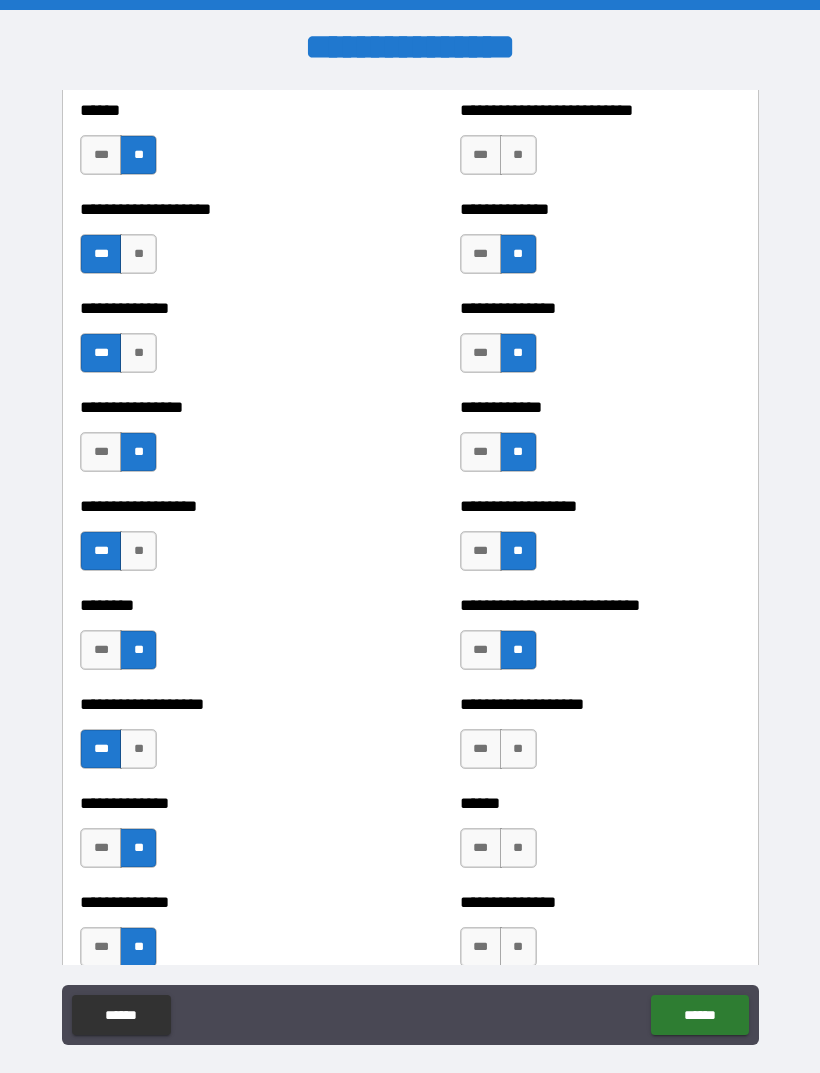 click on "**" at bounding box center [518, 749] 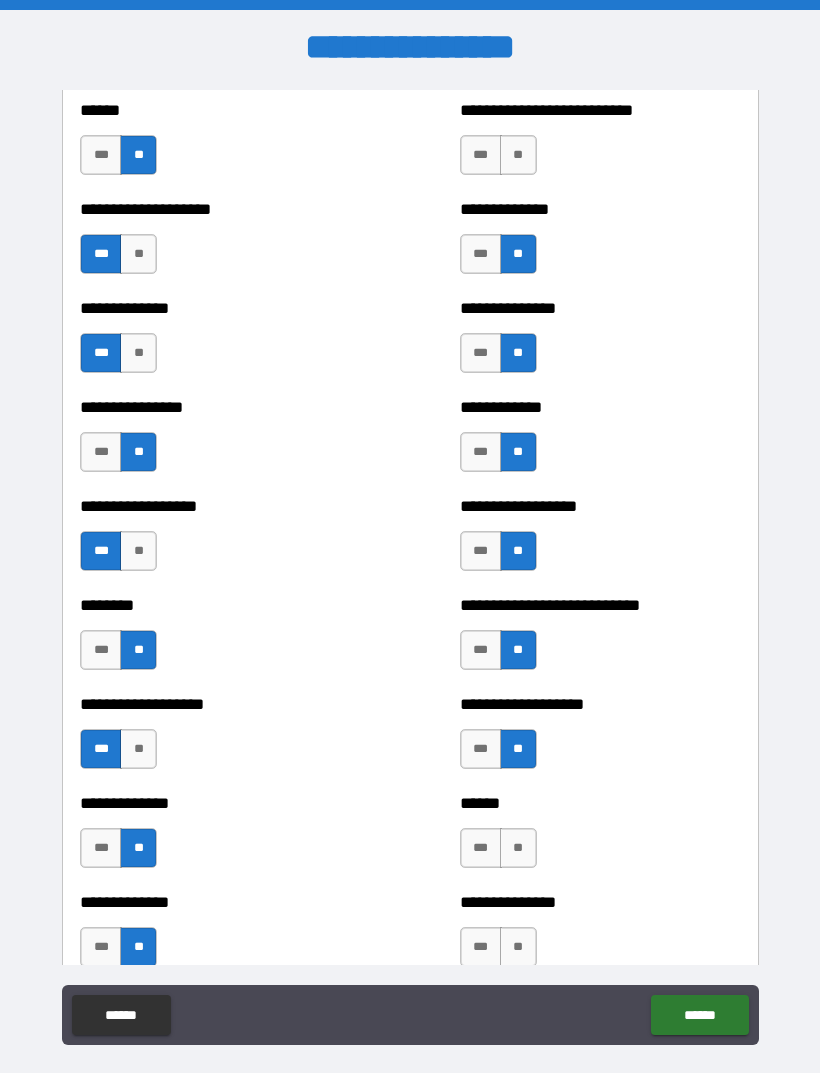 scroll, scrollTop: 4186, scrollLeft: 0, axis: vertical 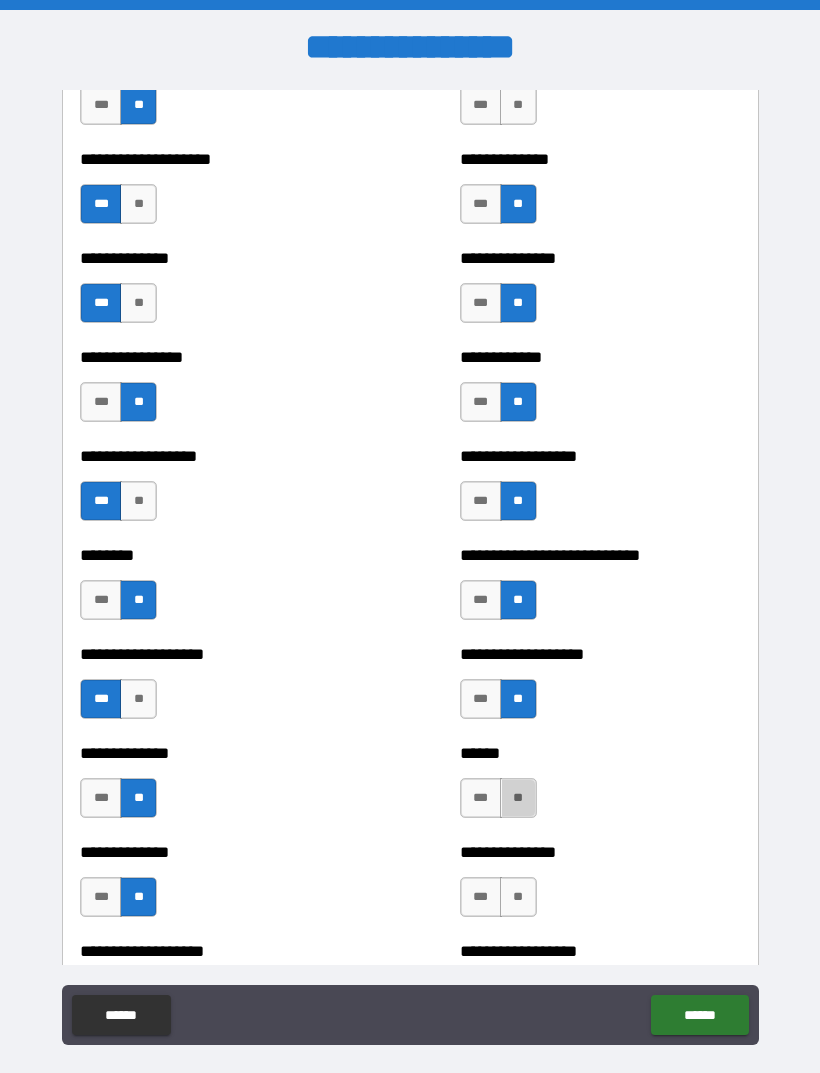click on "**" at bounding box center (518, 798) 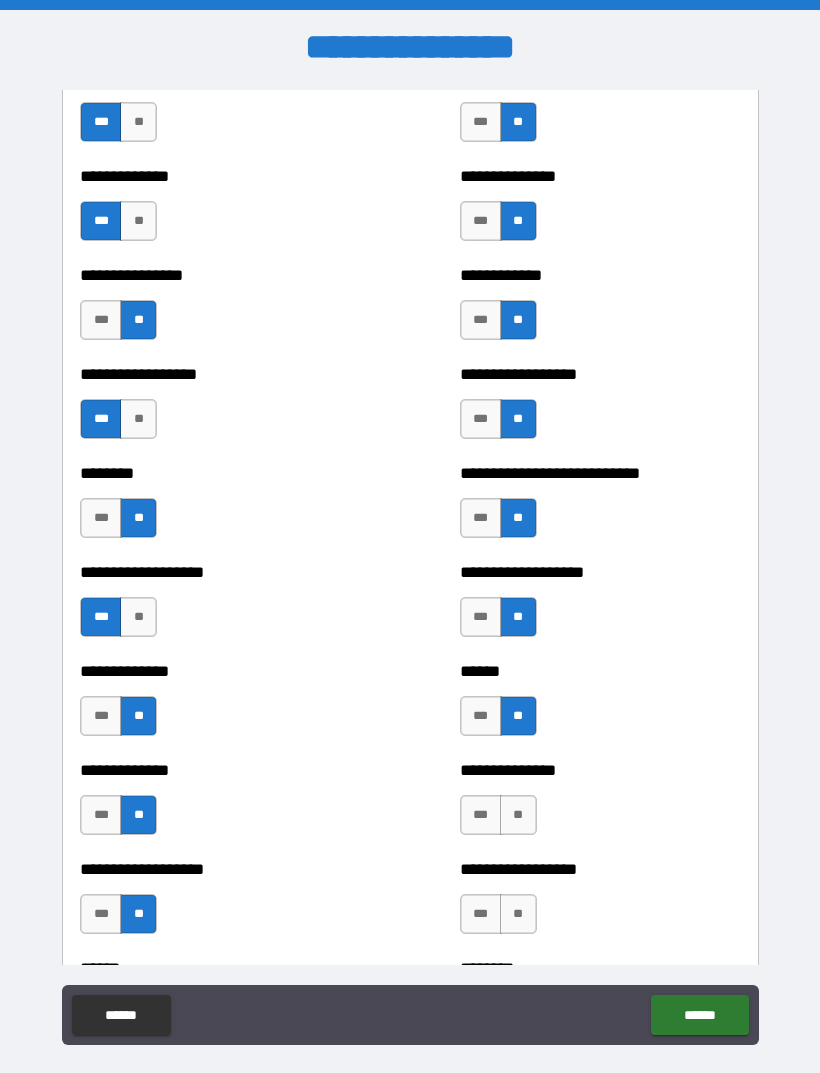 scroll, scrollTop: 4288, scrollLeft: 0, axis: vertical 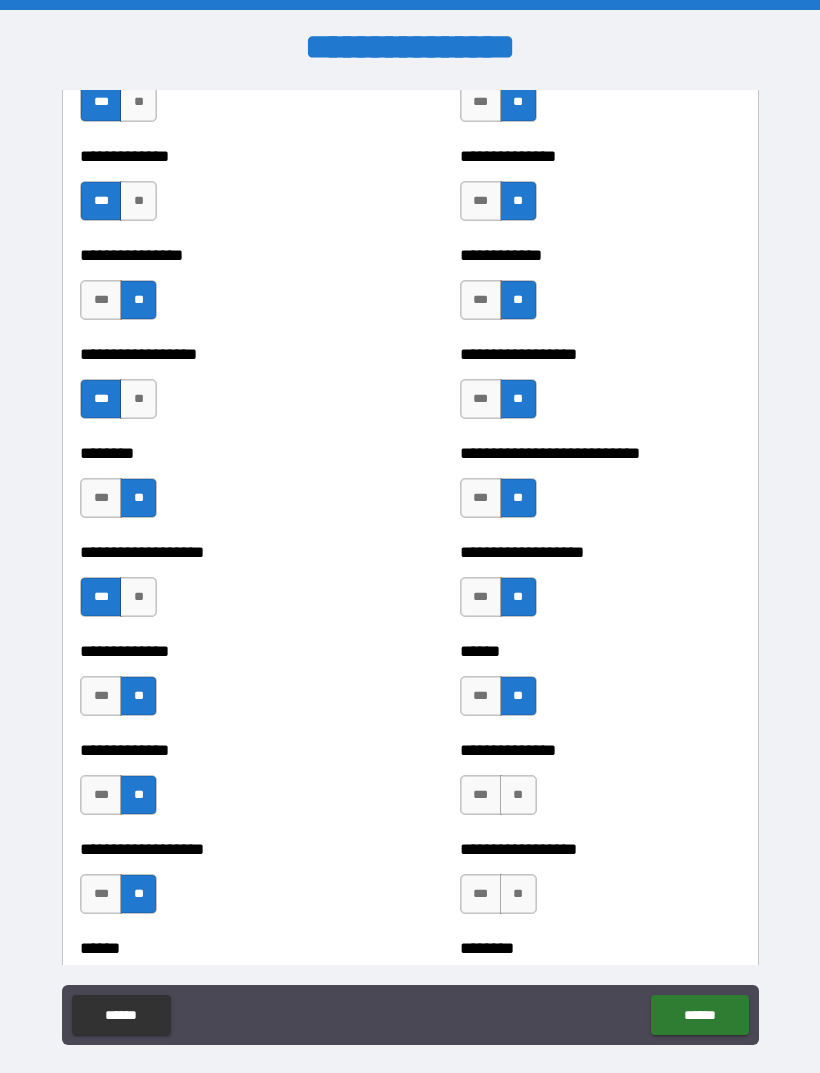 click on "**" at bounding box center [518, 795] 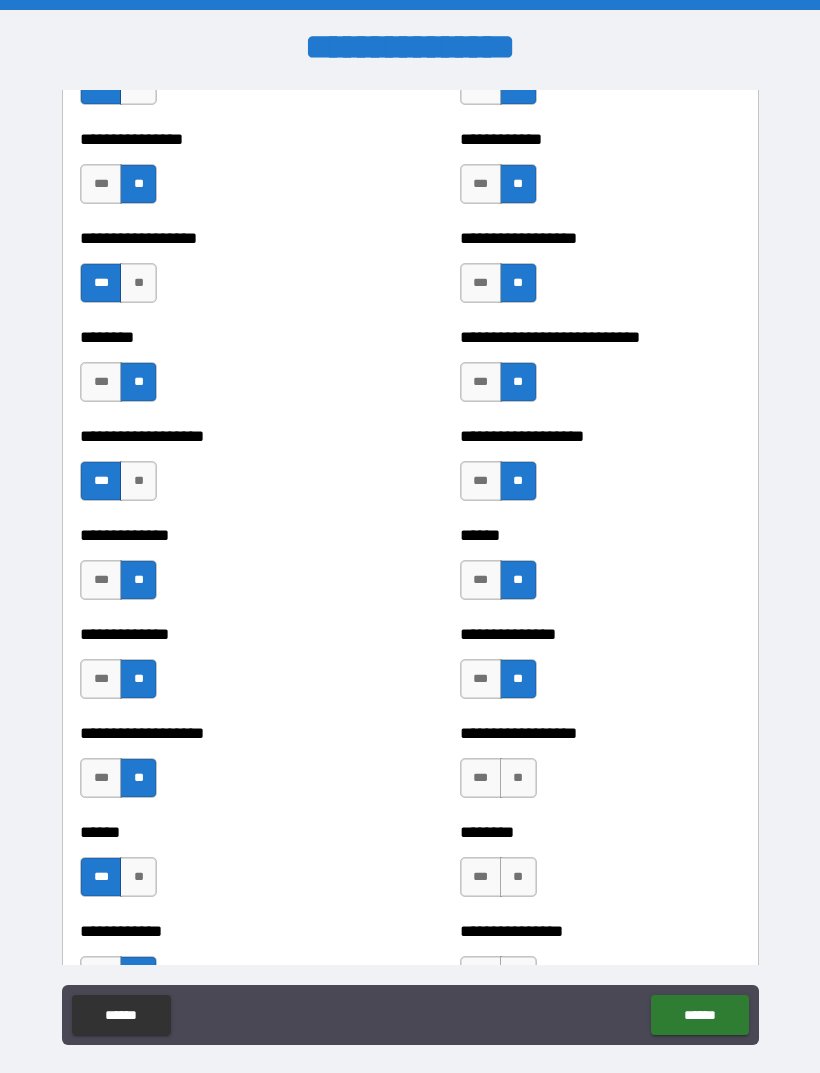 scroll, scrollTop: 4407, scrollLeft: 0, axis: vertical 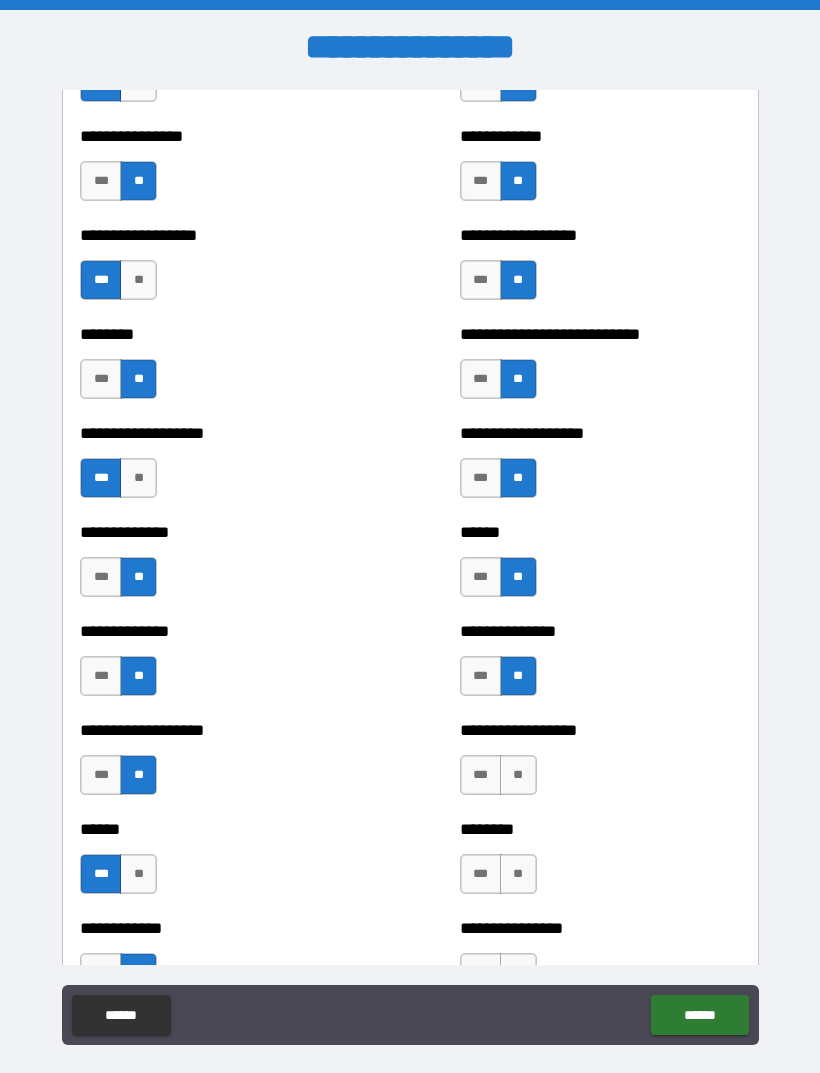 click on "**" at bounding box center [518, 775] 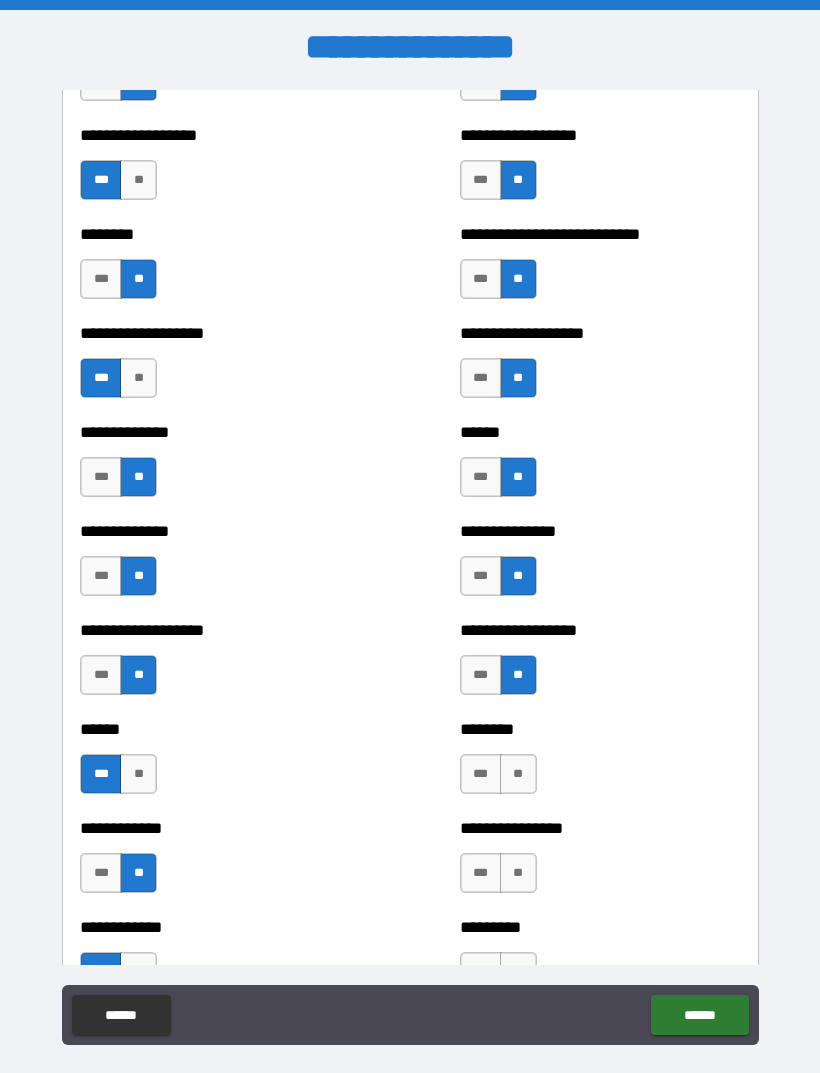 scroll, scrollTop: 4514, scrollLeft: 0, axis: vertical 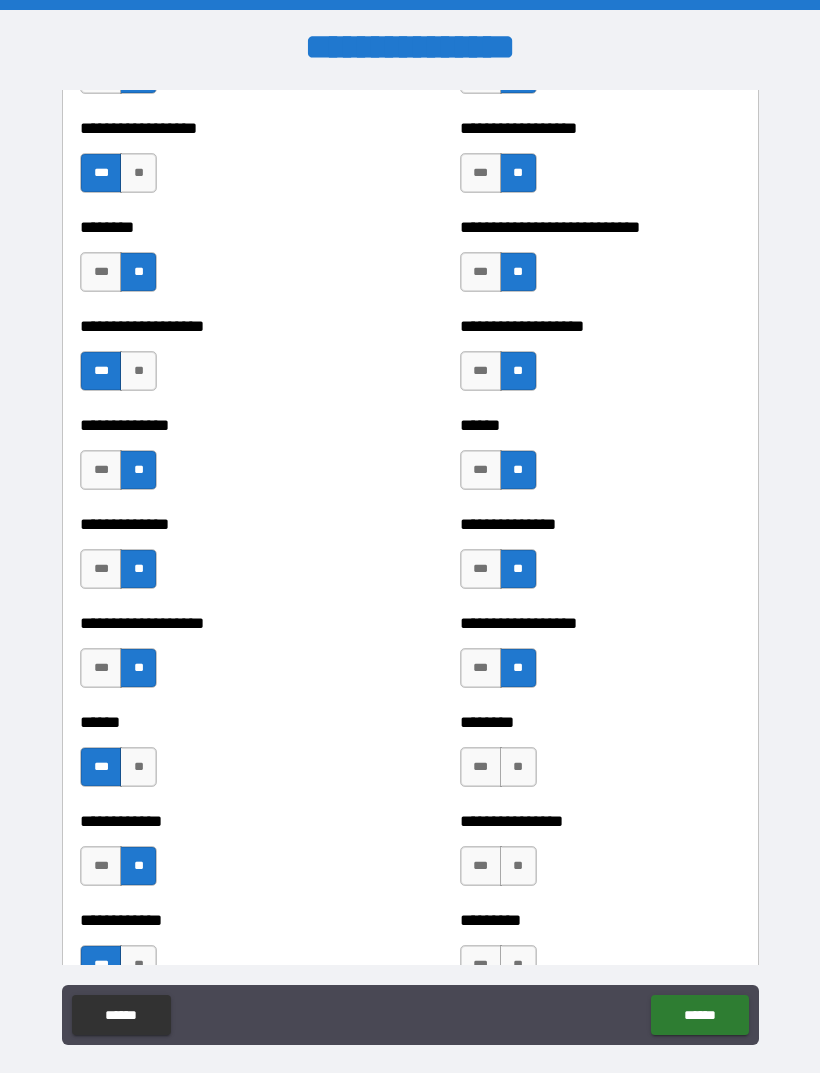 click on "**" at bounding box center (518, 767) 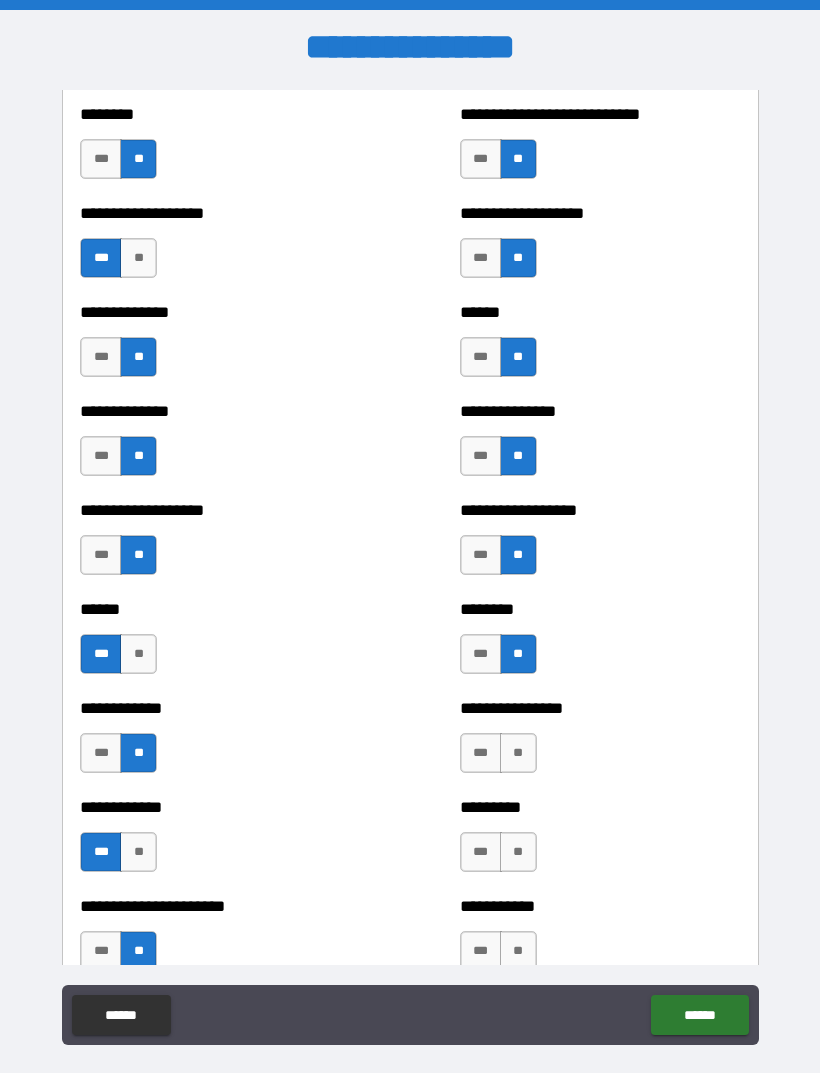 scroll, scrollTop: 4629, scrollLeft: 0, axis: vertical 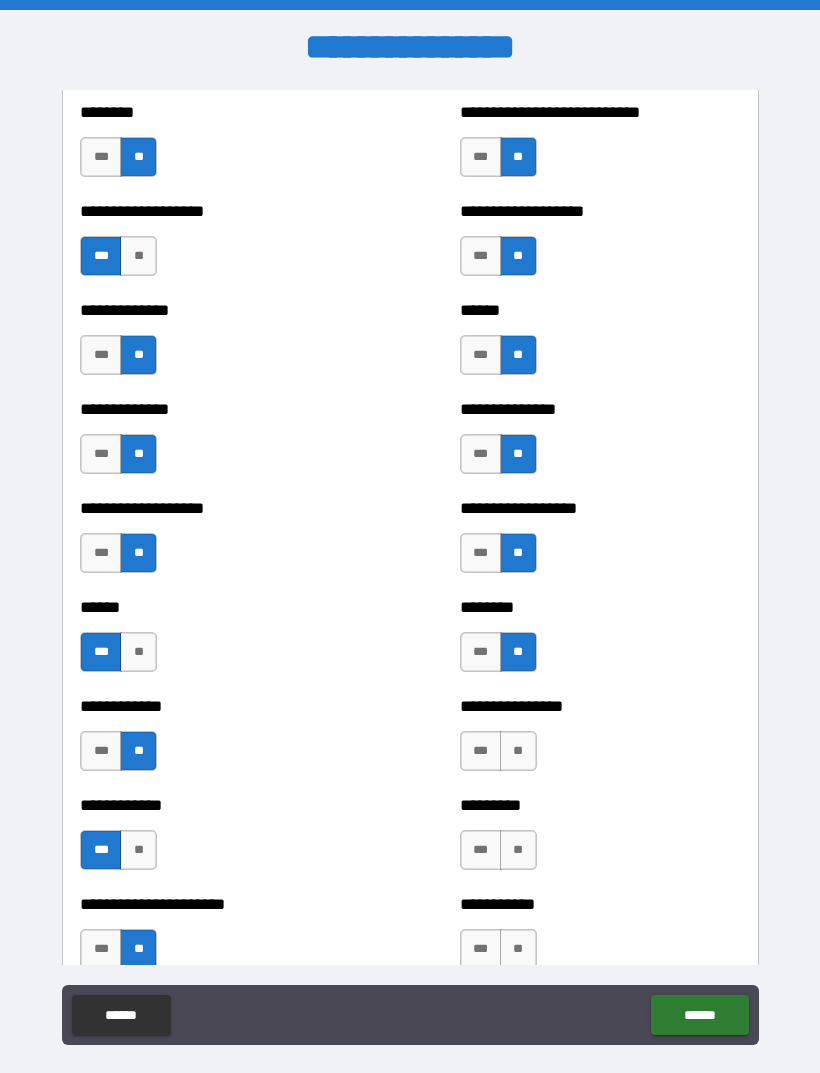 click on "**" at bounding box center (518, 751) 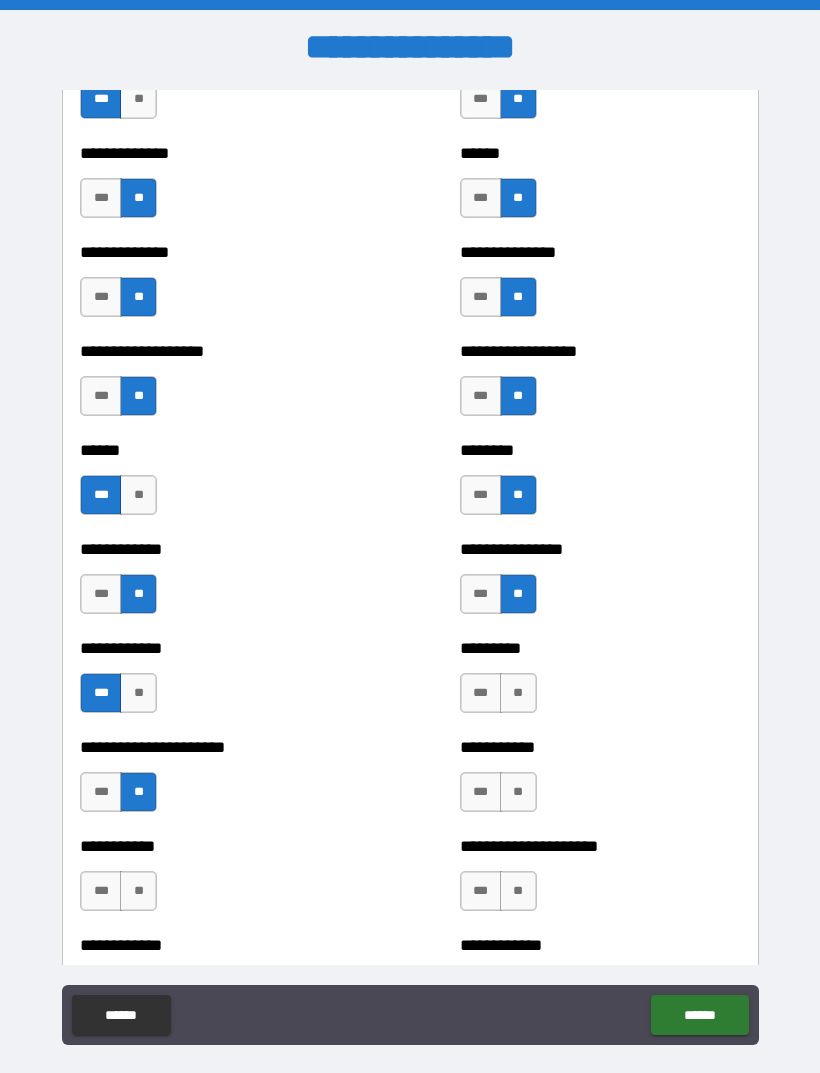 scroll, scrollTop: 4787, scrollLeft: 0, axis: vertical 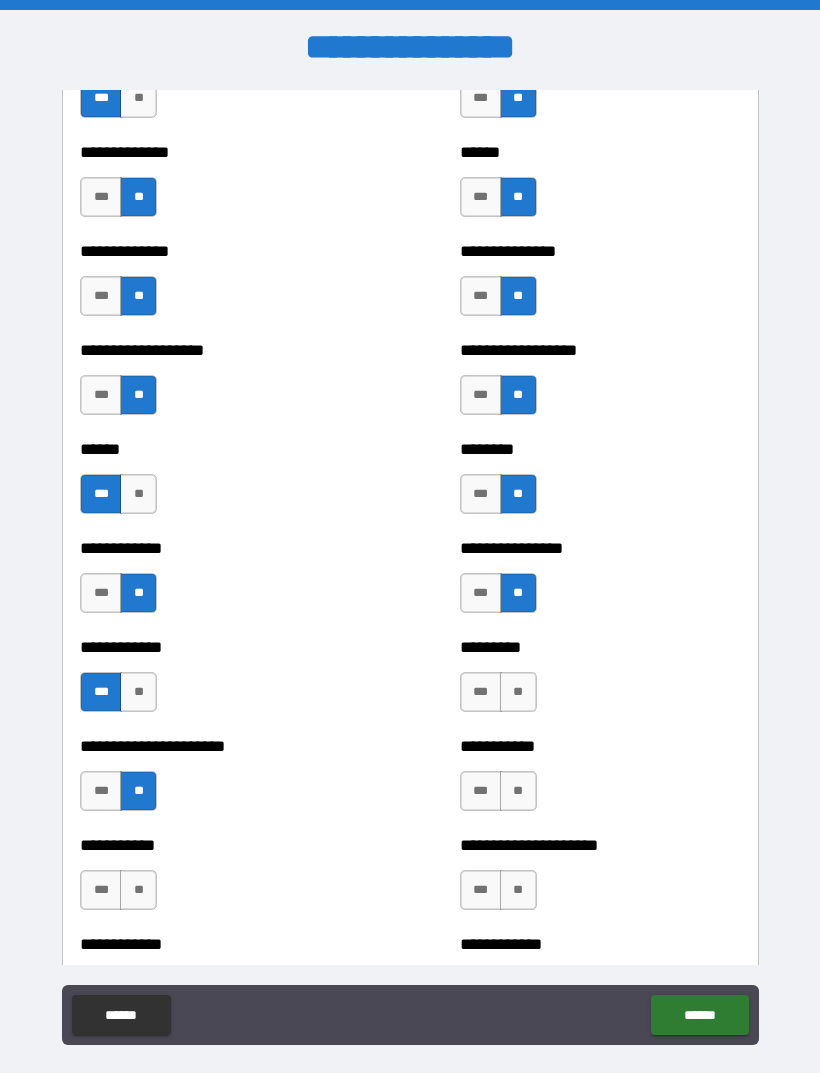 click on "**" at bounding box center [518, 692] 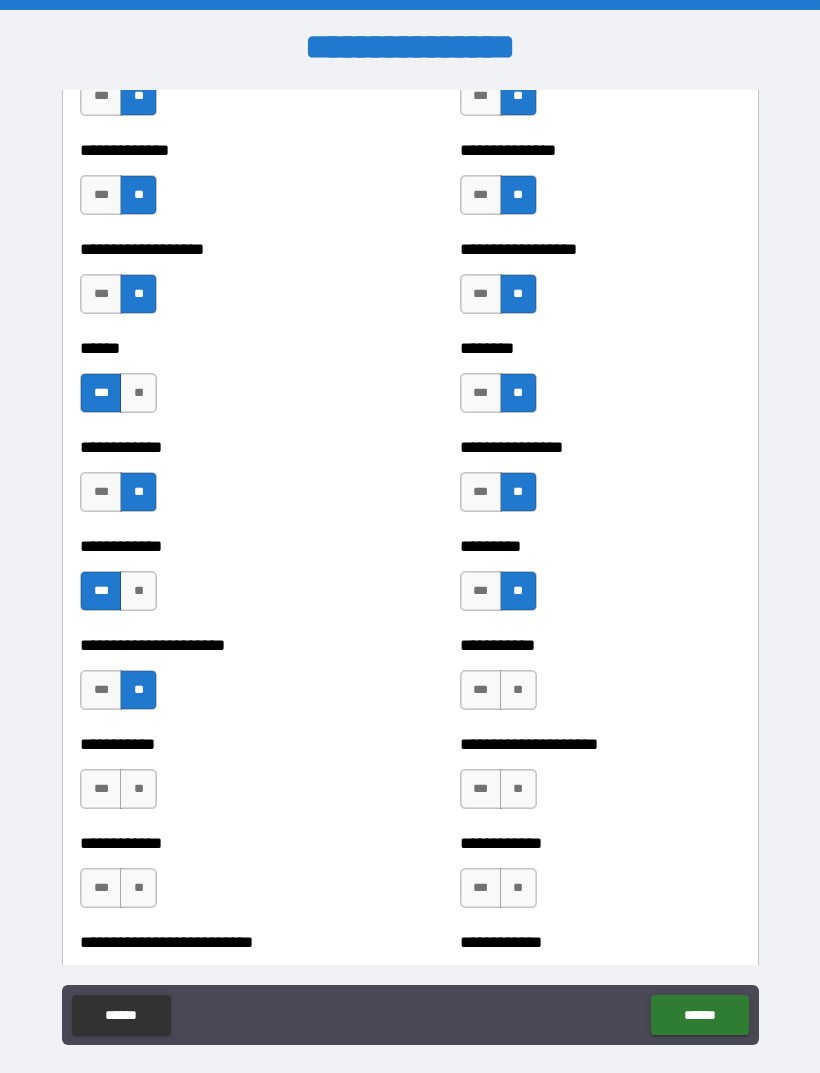 scroll, scrollTop: 4890, scrollLeft: 0, axis: vertical 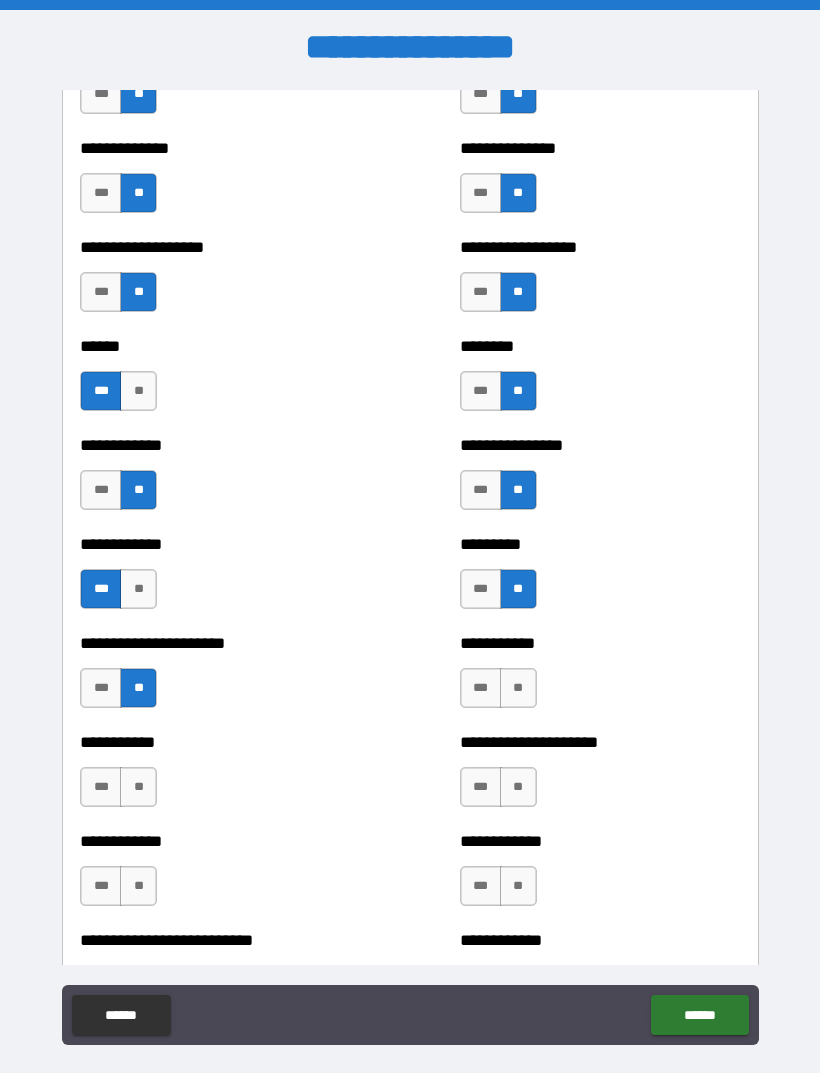 click on "**" at bounding box center [518, 688] 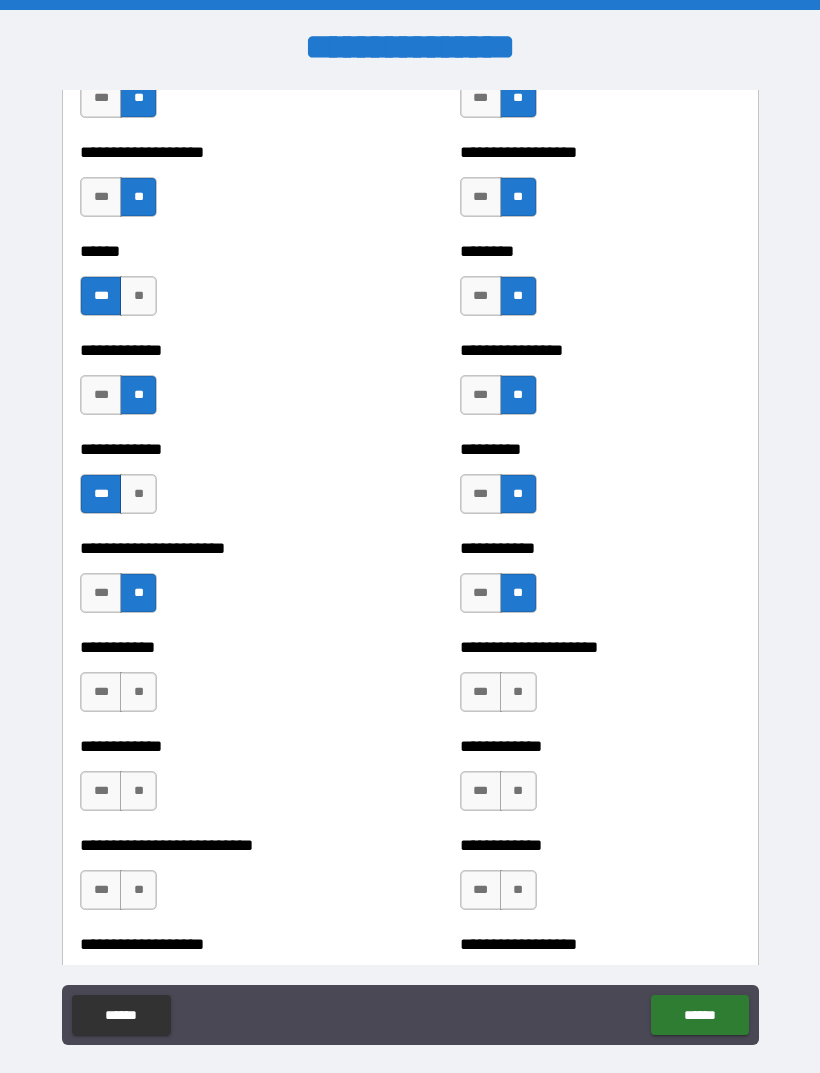 scroll, scrollTop: 4986, scrollLeft: 0, axis: vertical 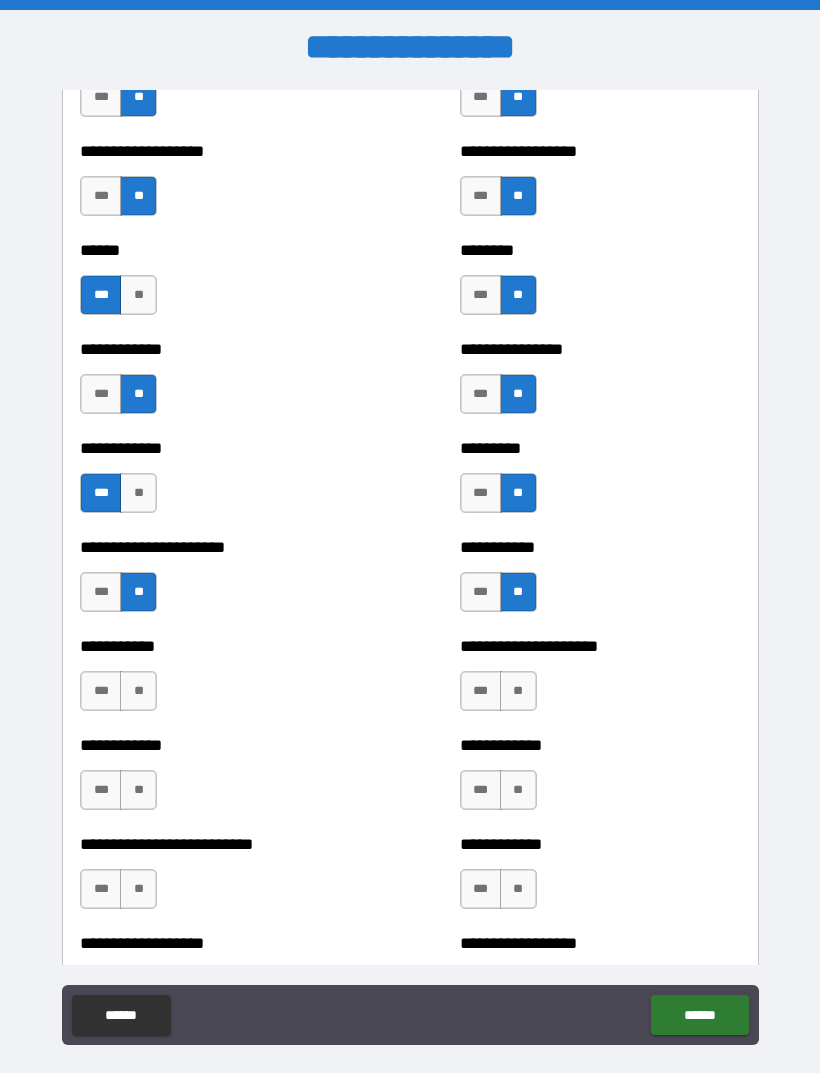 click on "**" at bounding box center (518, 691) 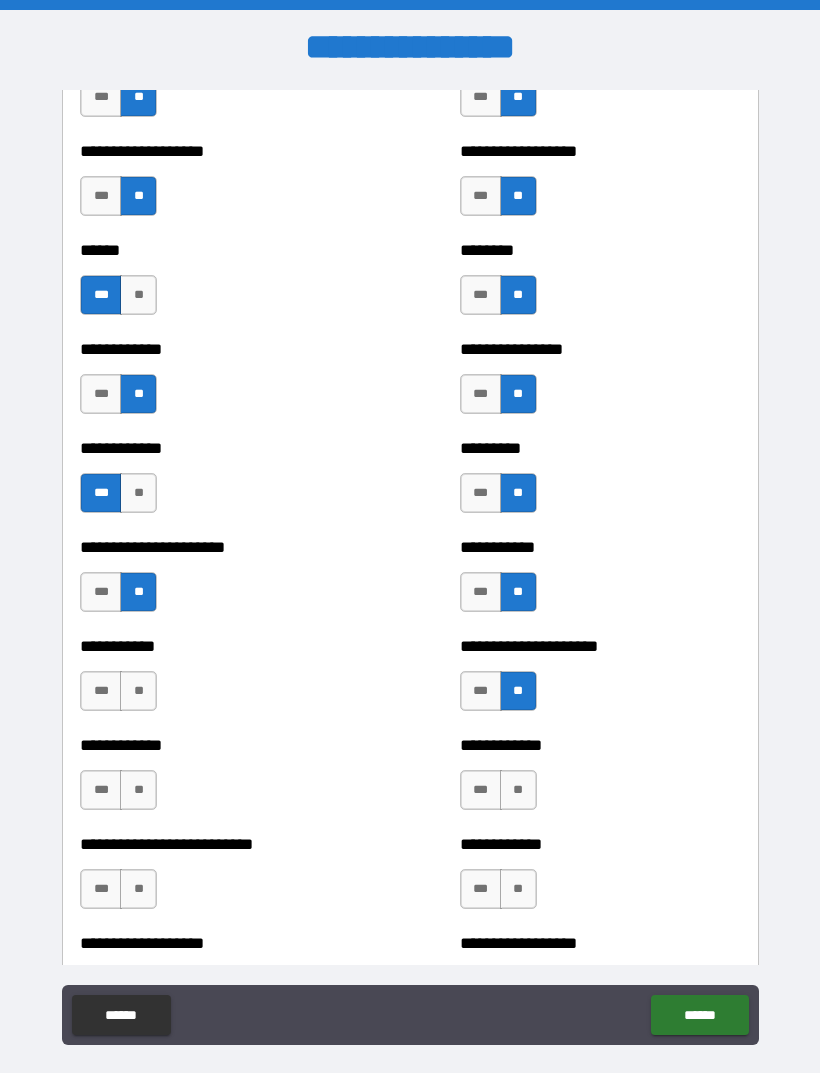 click on "**" at bounding box center (138, 691) 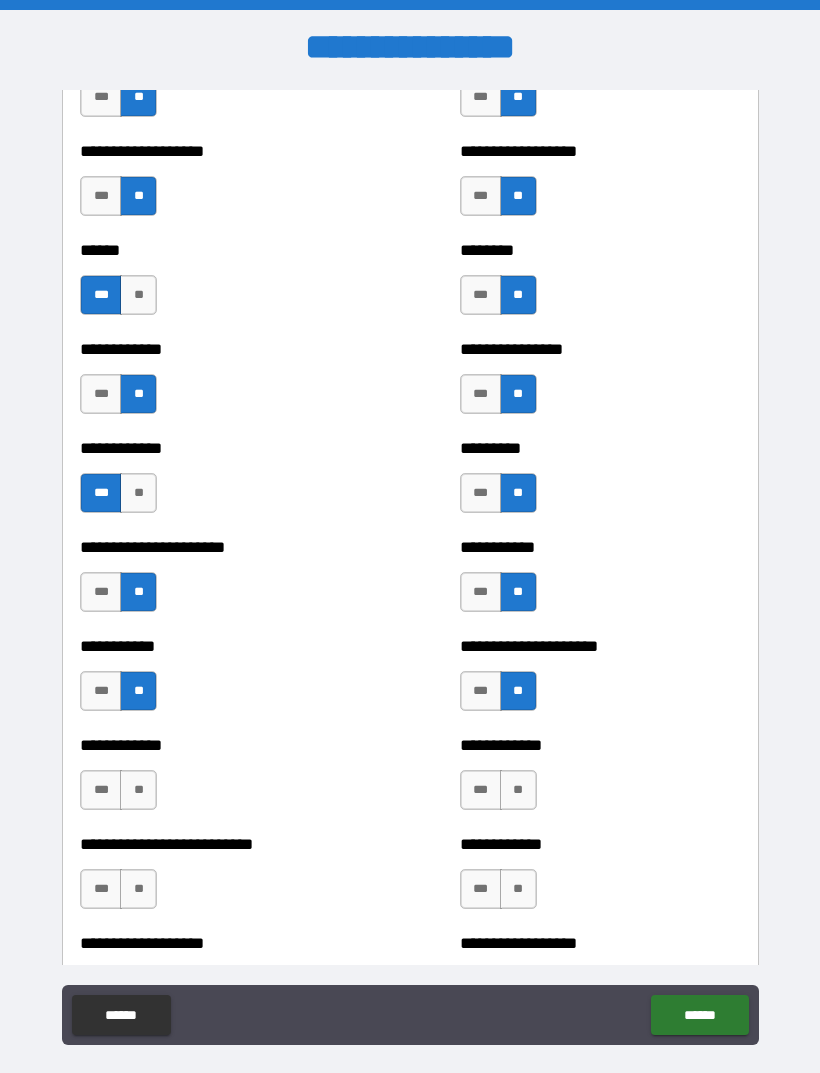 click on "**" at bounding box center [138, 790] 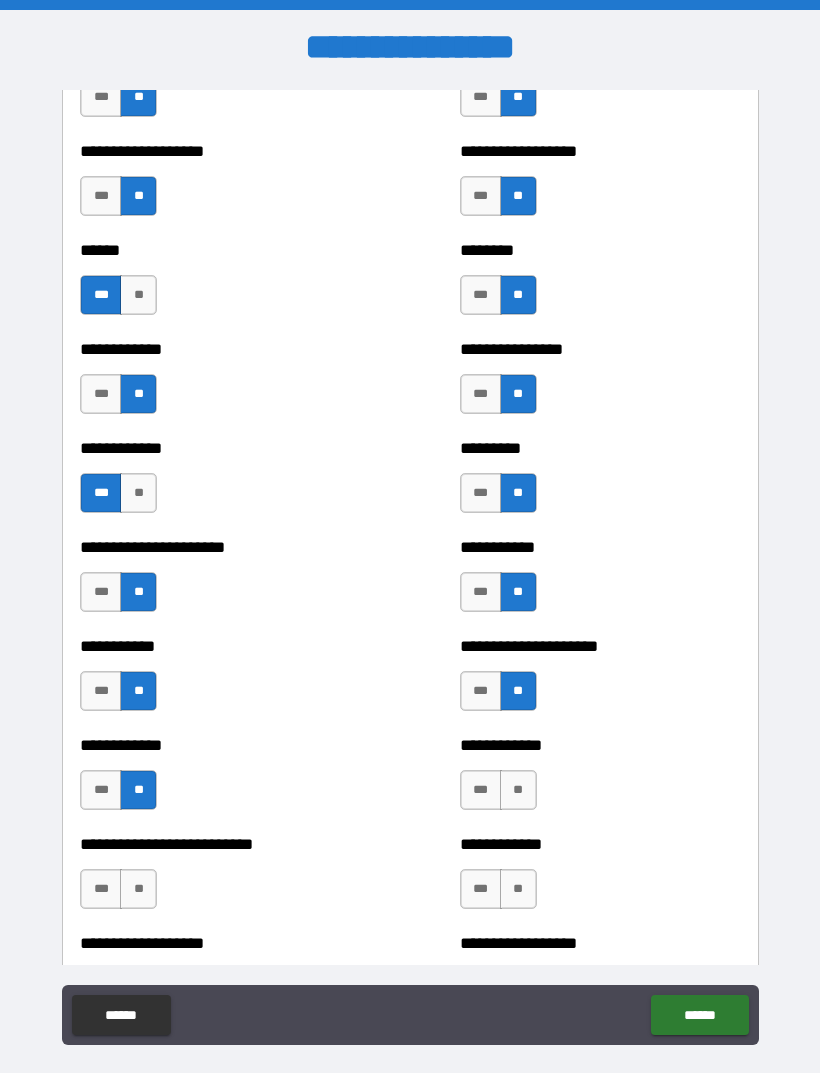 click on "**" at bounding box center [518, 790] 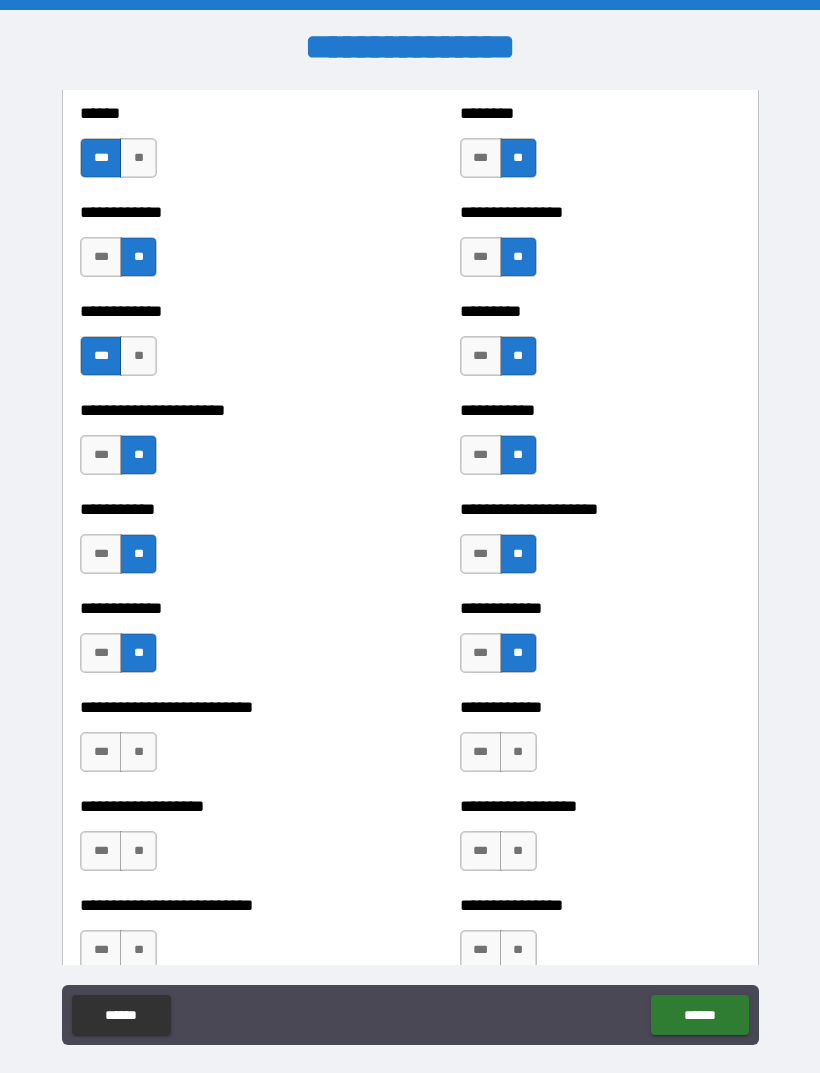 scroll, scrollTop: 5128, scrollLeft: 0, axis: vertical 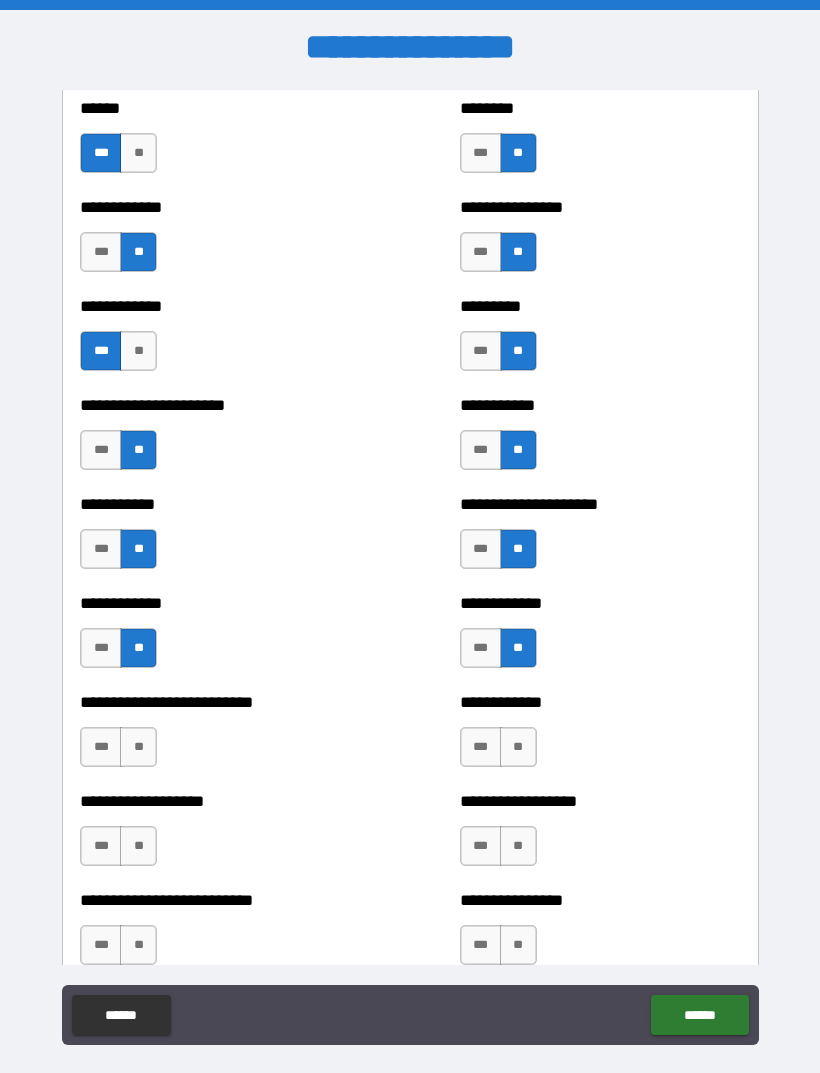 click on "**" at bounding box center (138, 747) 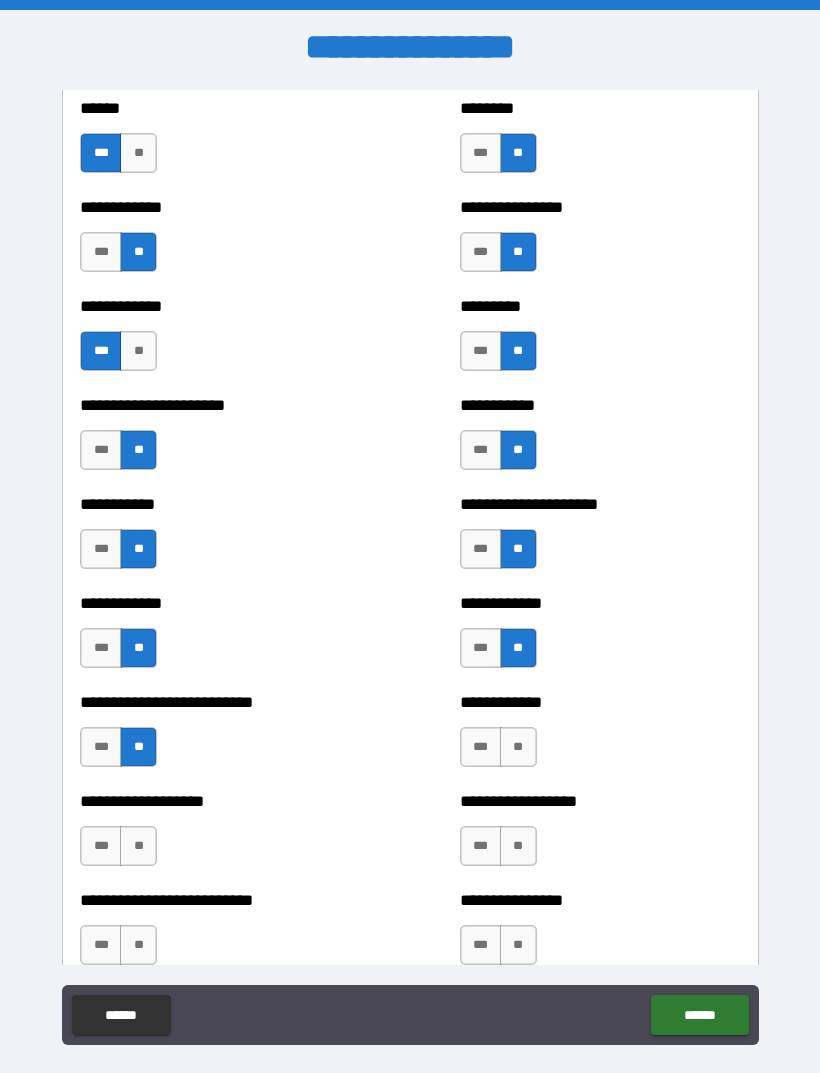 click on "***" at bounding box center [481, 747] 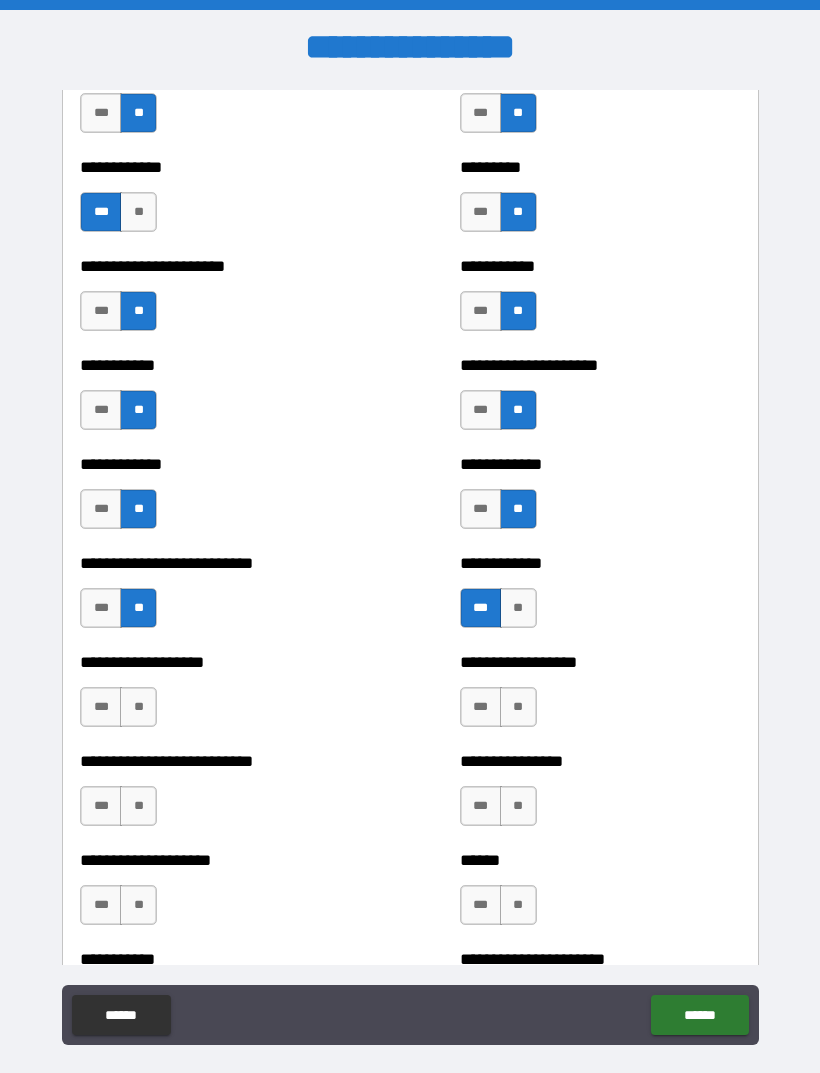 scroll, scrollTop: 5275, scrollLeft: 0, axis: vertical 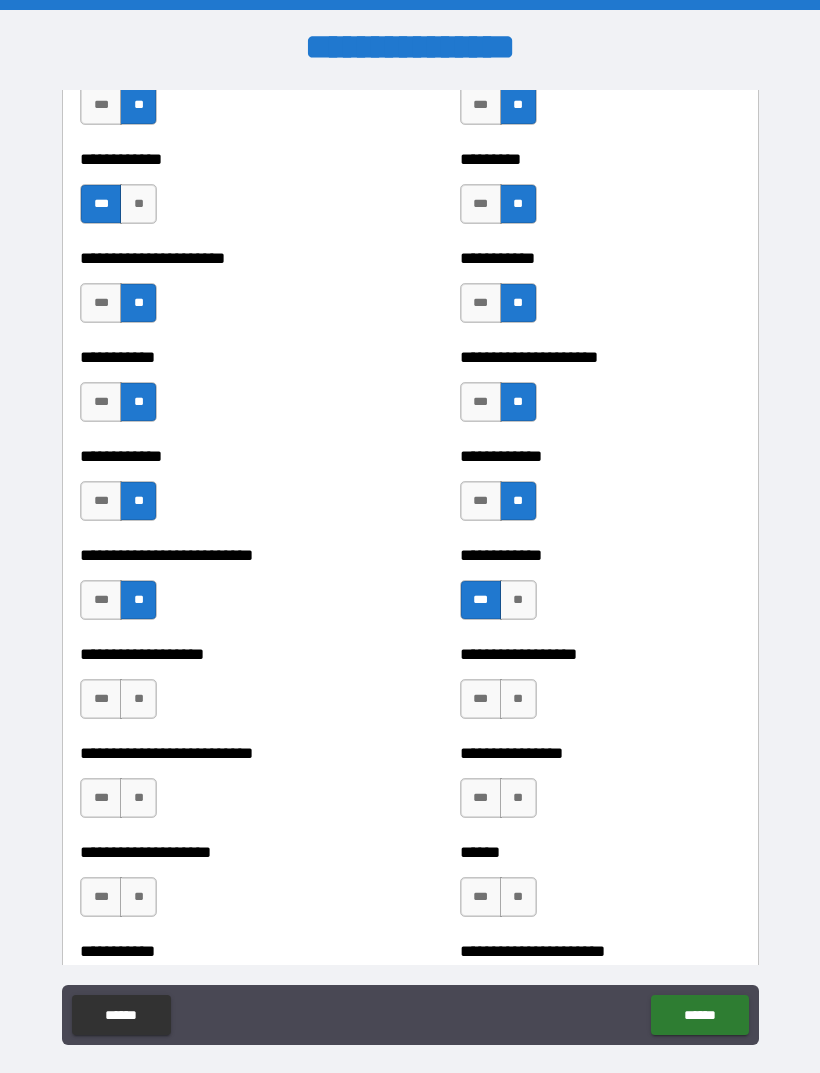 click on "**" at bounding box center [138, 699] 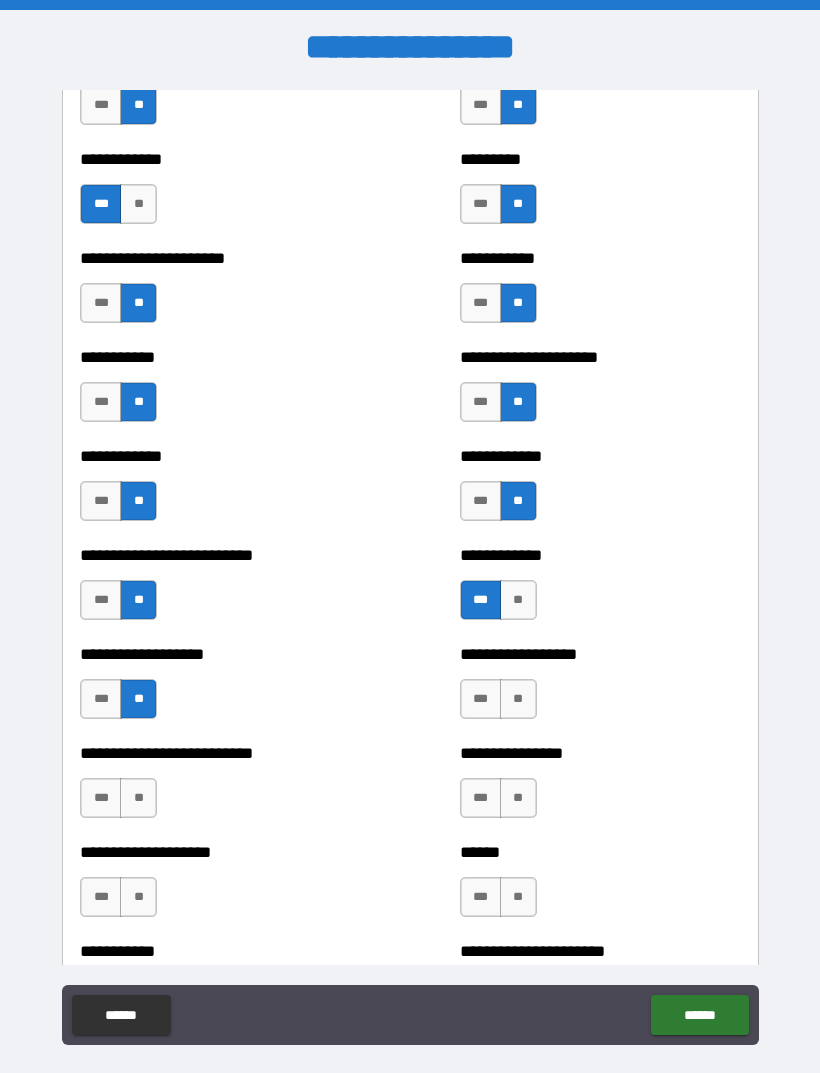 click on "**" at bounding box center [518, 699] 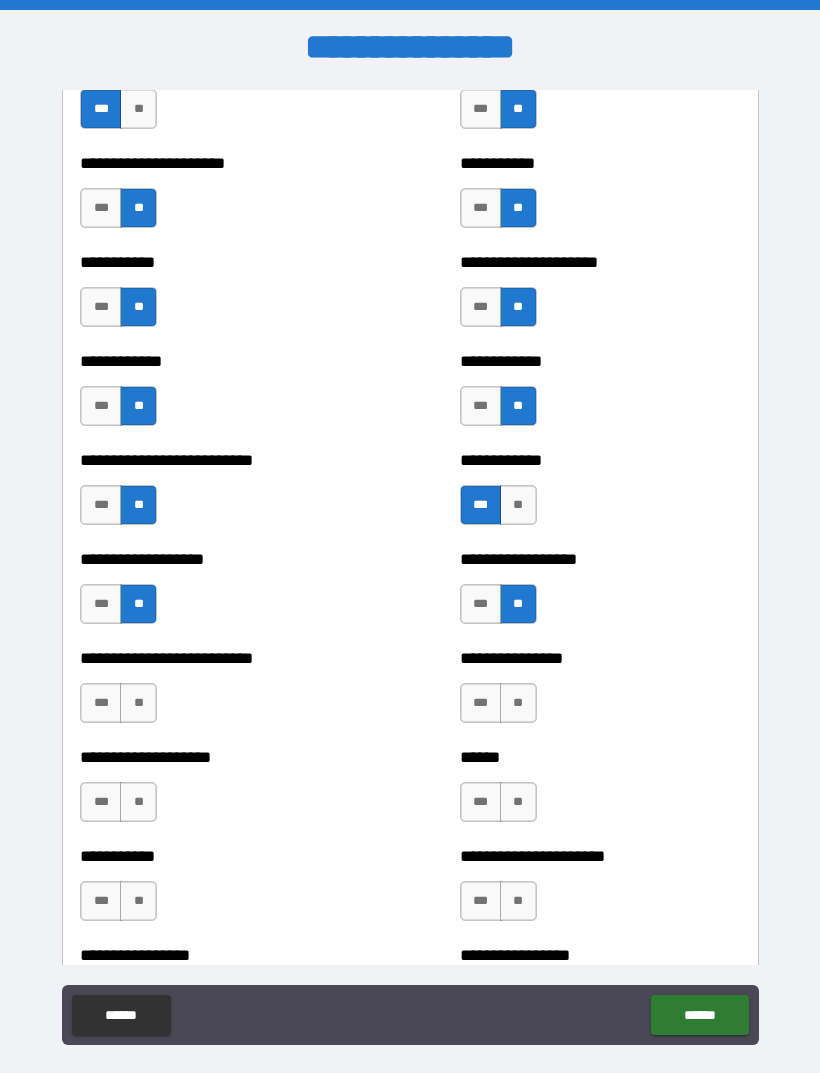 scroll, scrollTop: 5373, scrollLeft: 0, axis: vertical 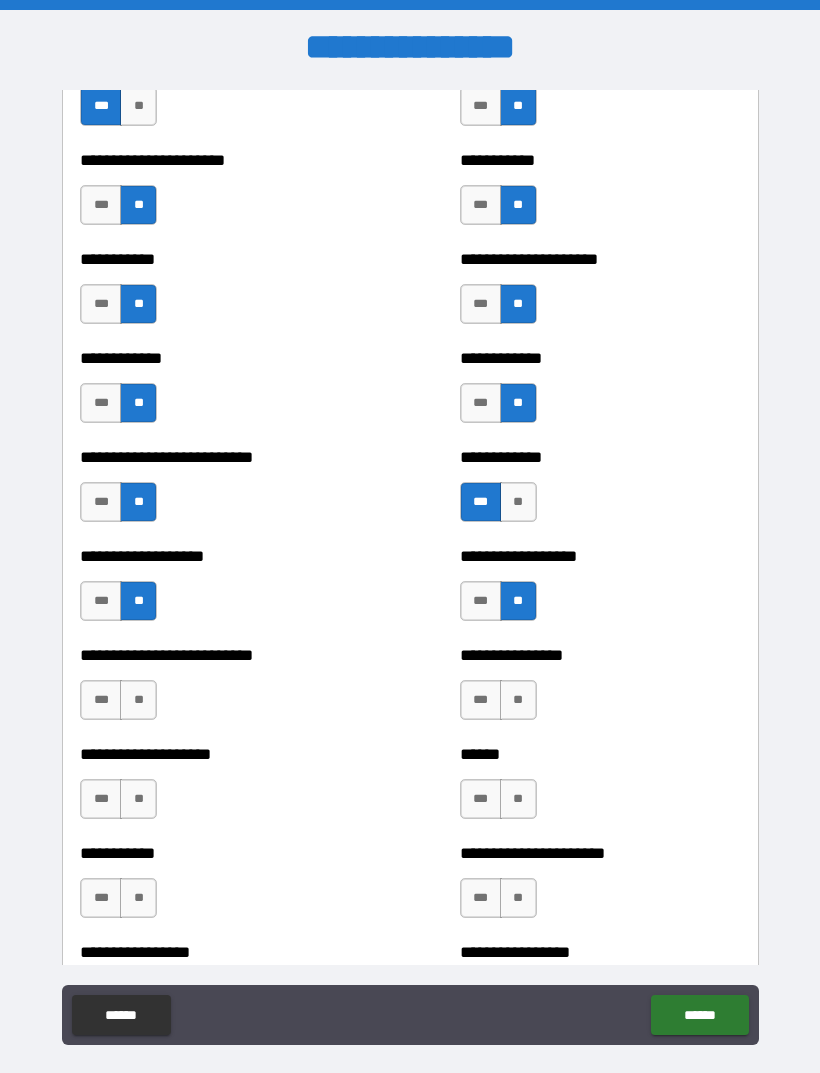 click on "**" at bounding box center [138, 700] 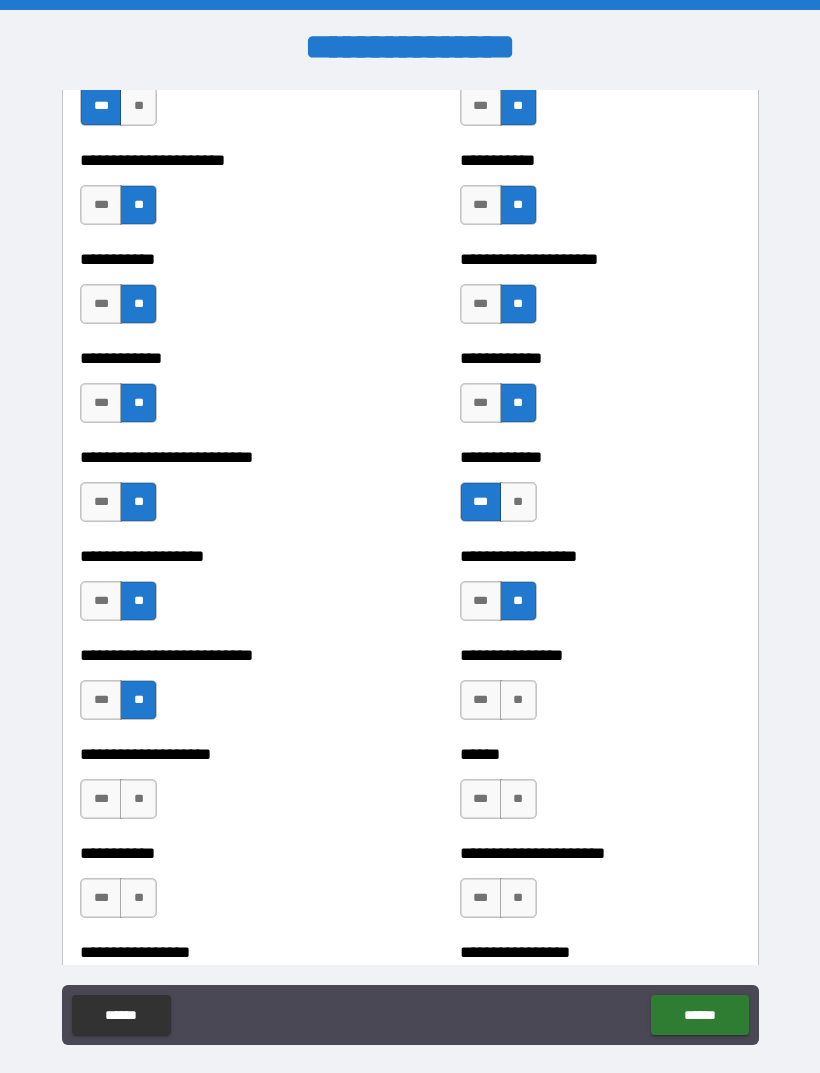 click on "**" at bounding box center [518, 700] 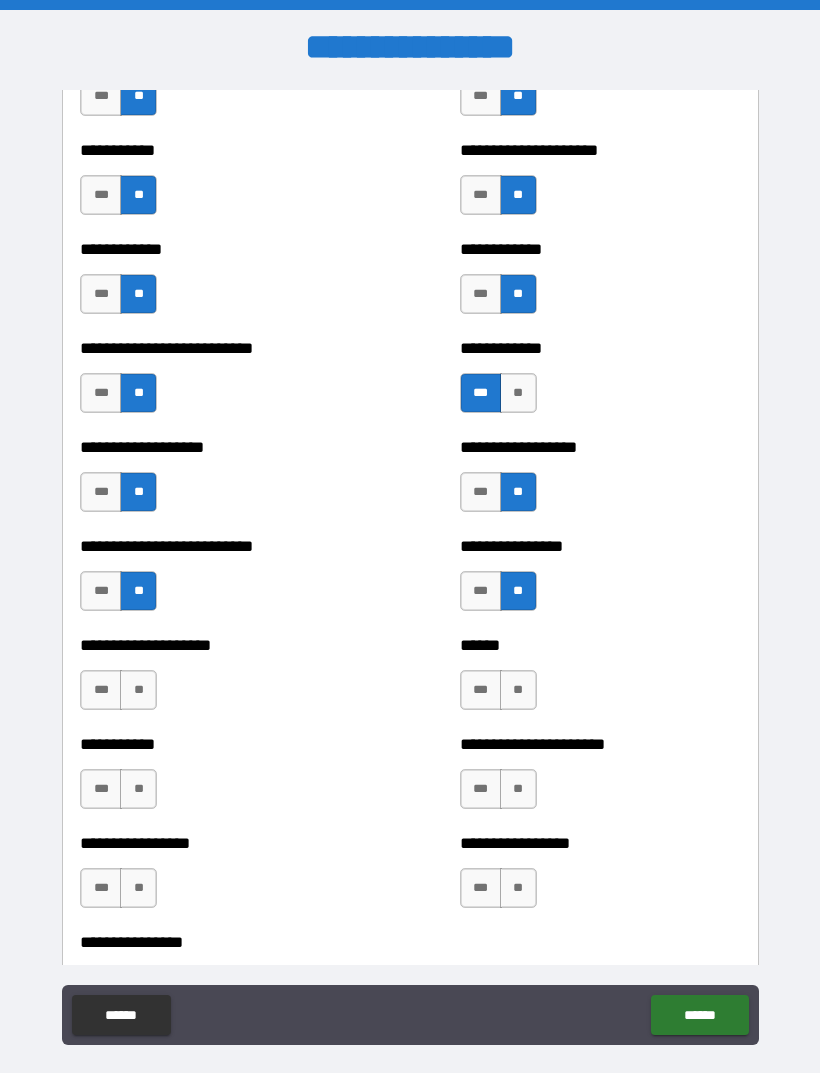 scroll, scrollTop: 5484, scrollLeft: 0, axis: vertical 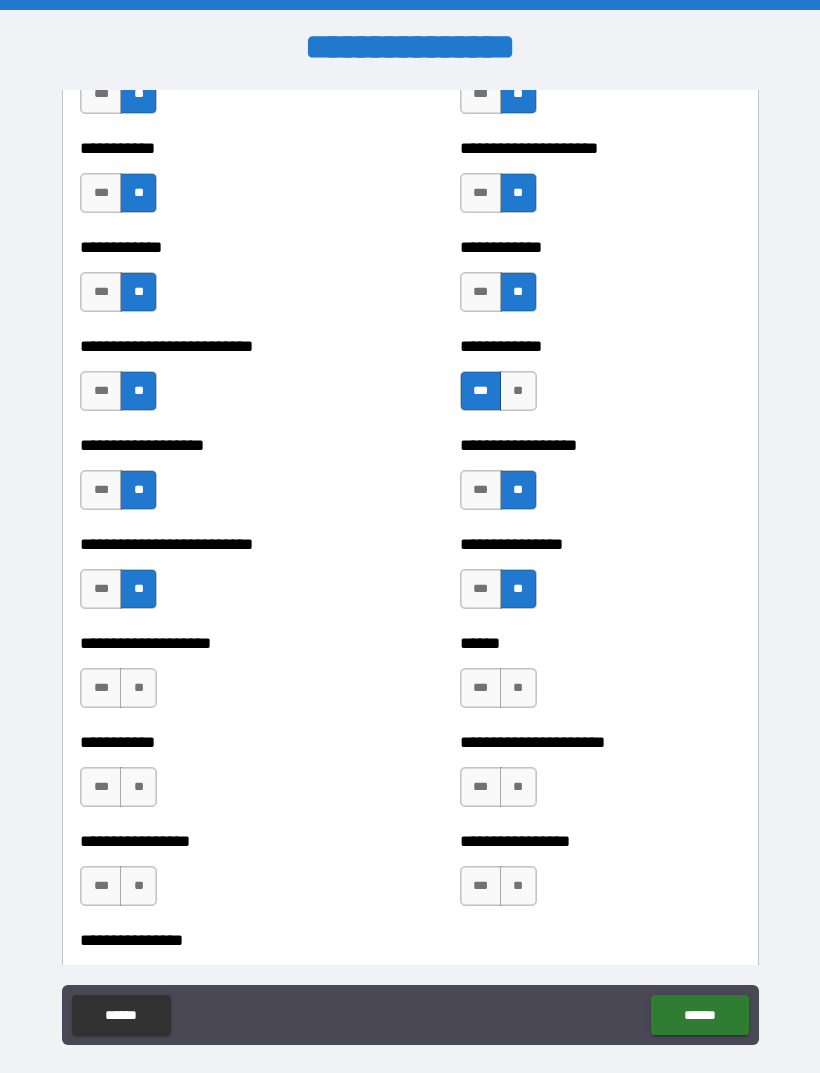 click on "**" at bounding box center [518, 688] 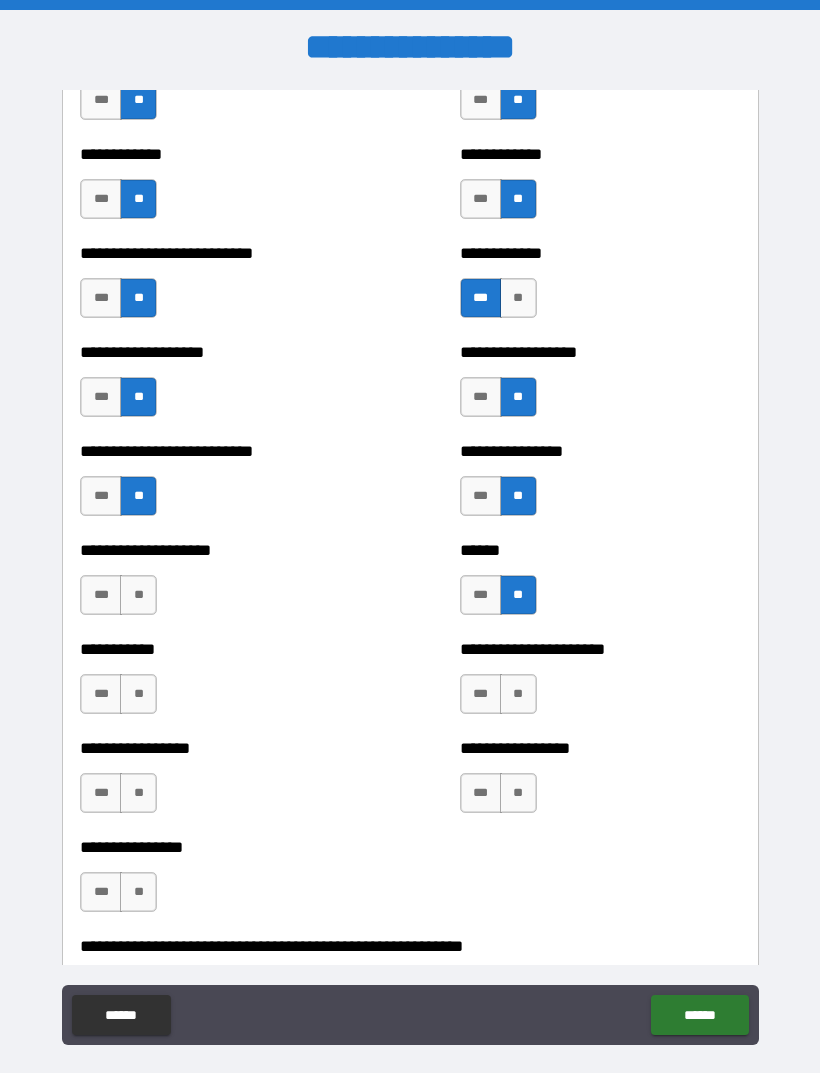 scroll, scrollTop: 5588, scrollLeft: 0, axis: vertical 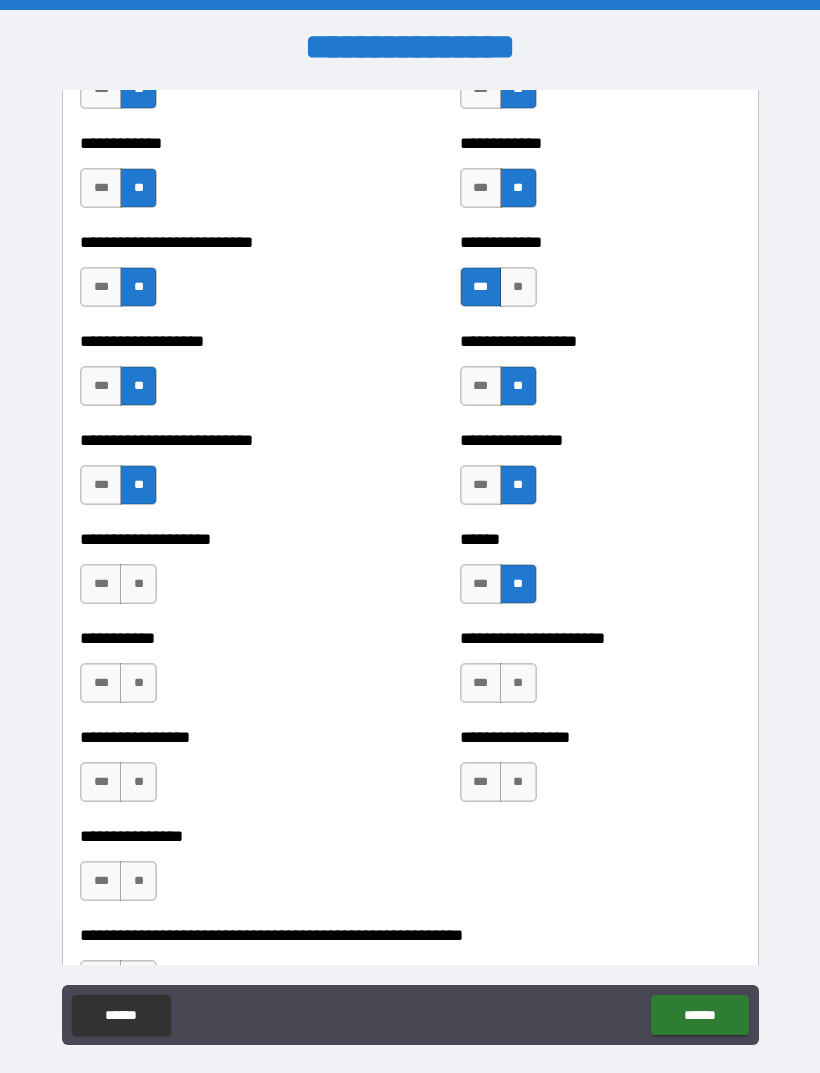 click on "**" at bounding box center (138, 683) 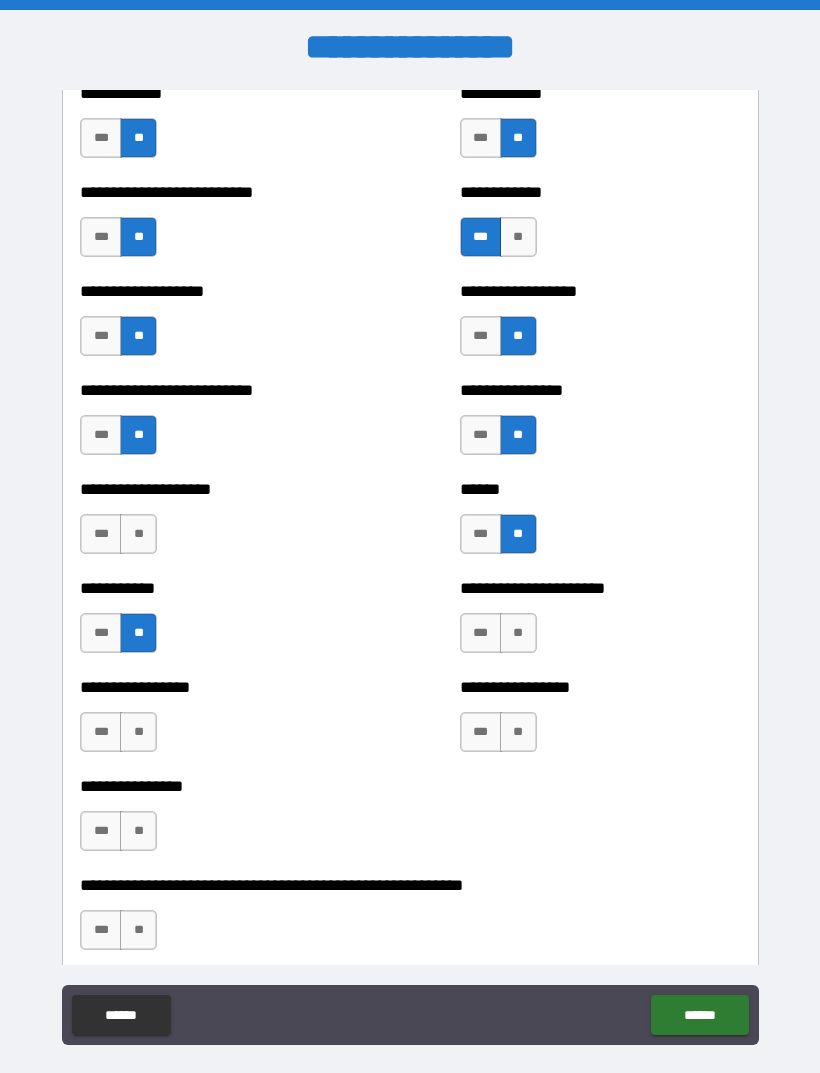 scroll, scrollTop: 5639, scrollLeft: 0, axis: vertical 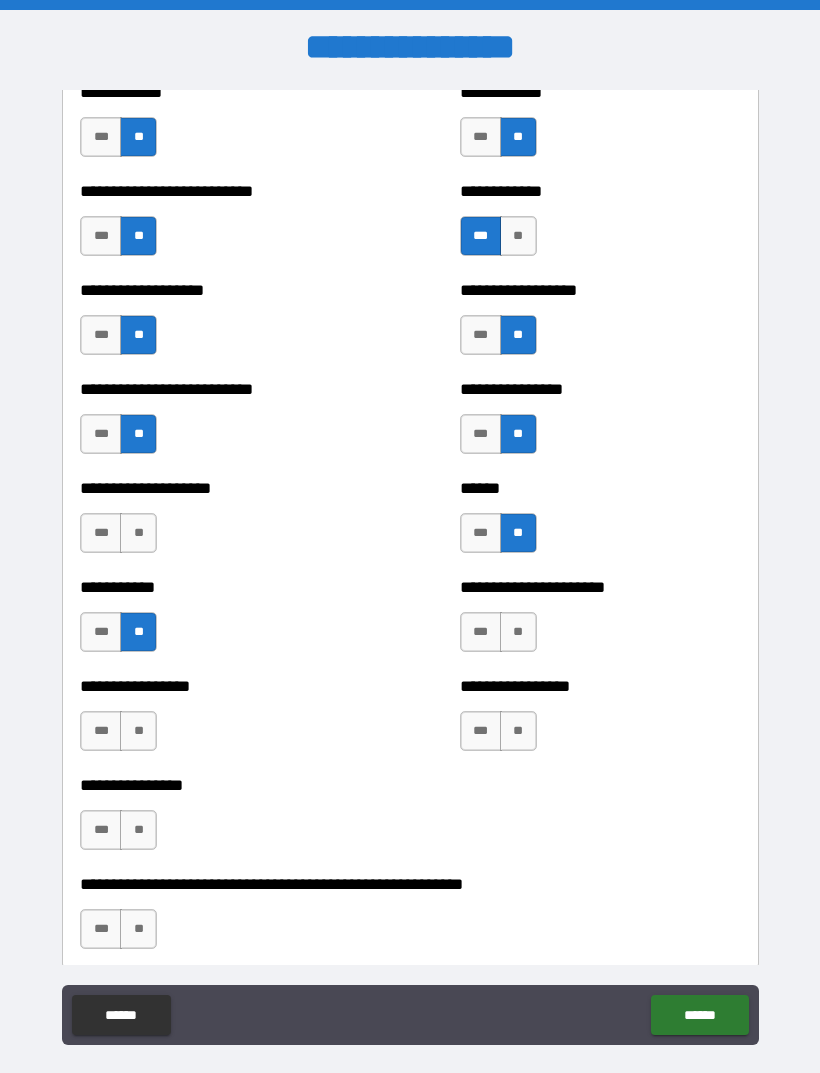 click on "***" at bounding box center [481, 632] 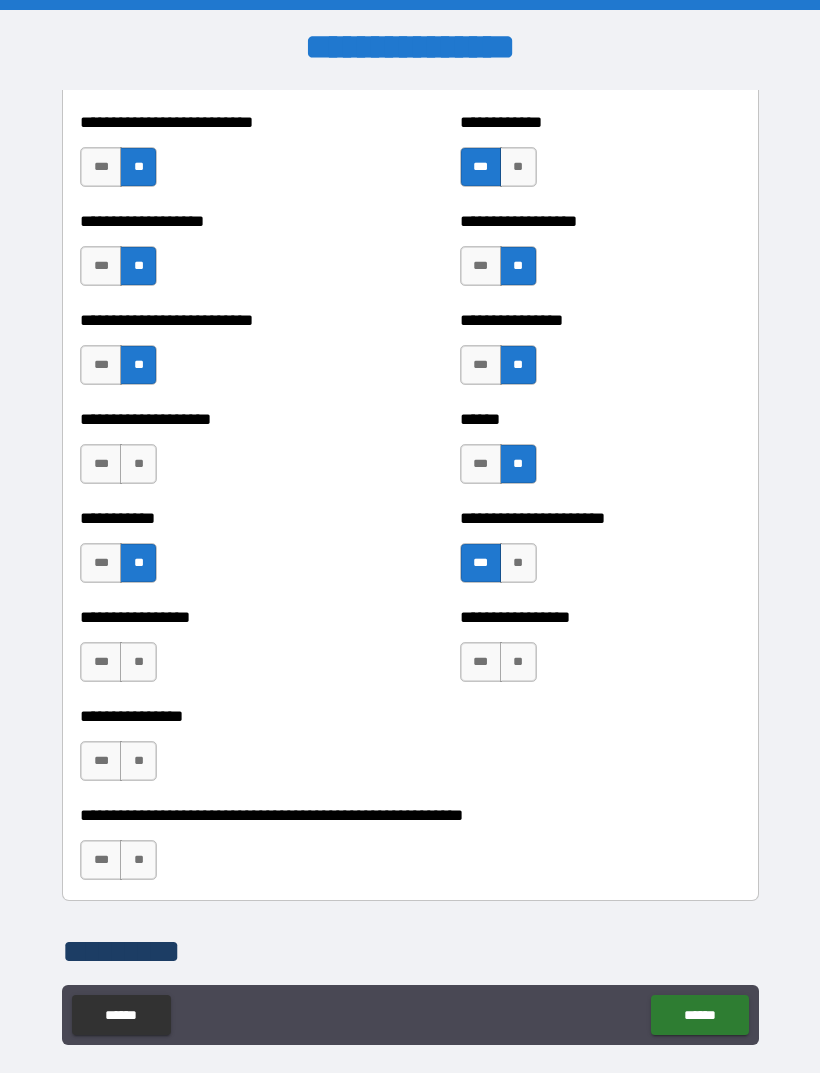scroll, scrollTop: 5709, scrollLeft: 0, axis: vertical 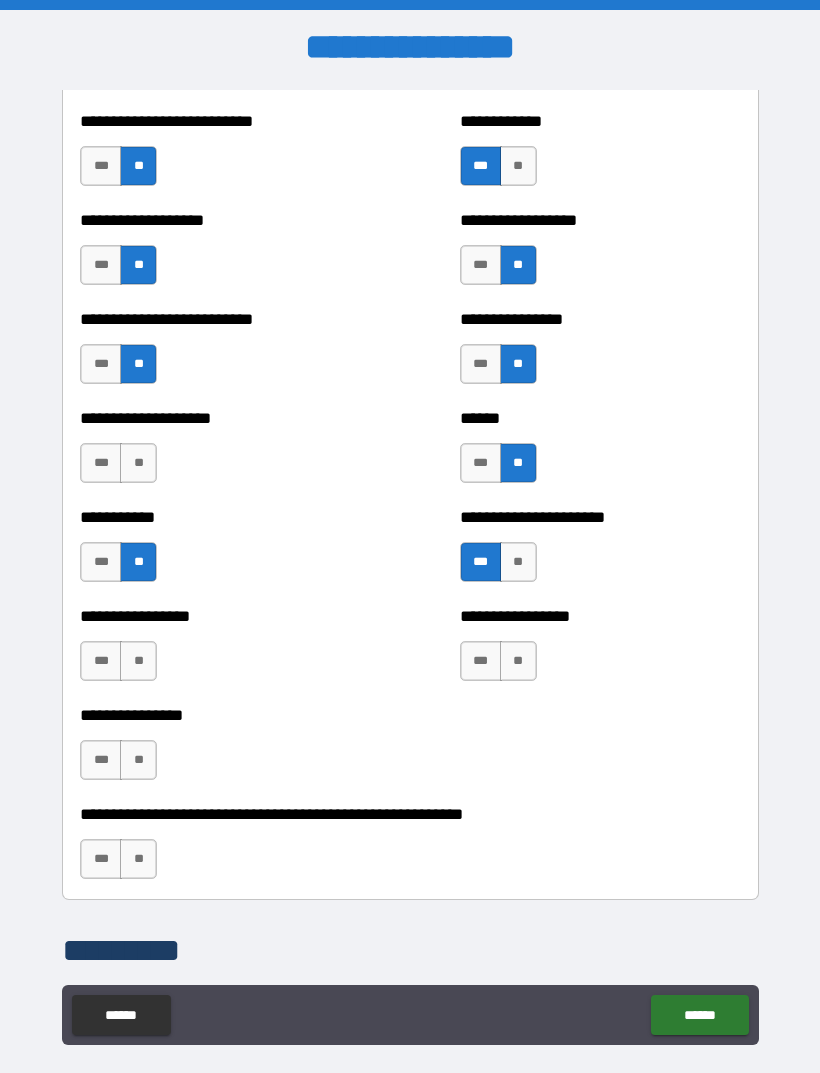click on "**" at bounding box center (138, 661) 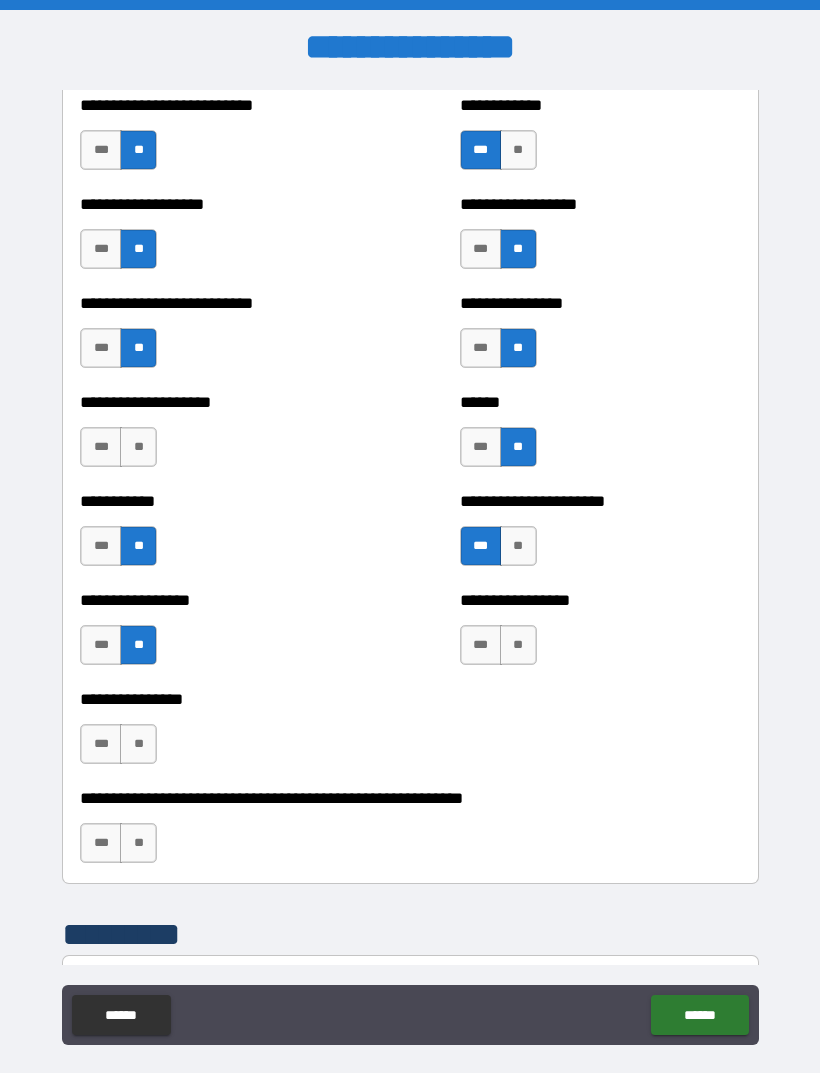 scroll, scrollTop: 5727, scrollLeft: 0, axis: vertical 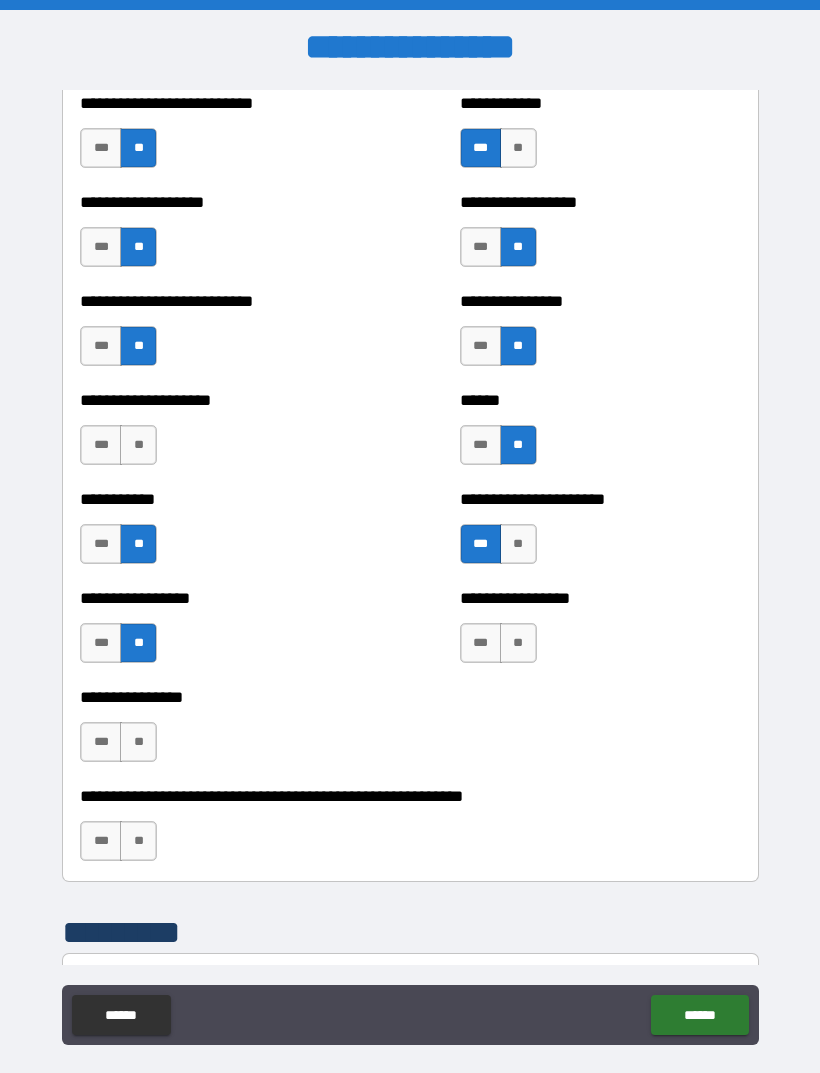 click on "**" at bounding box center (518, 643) 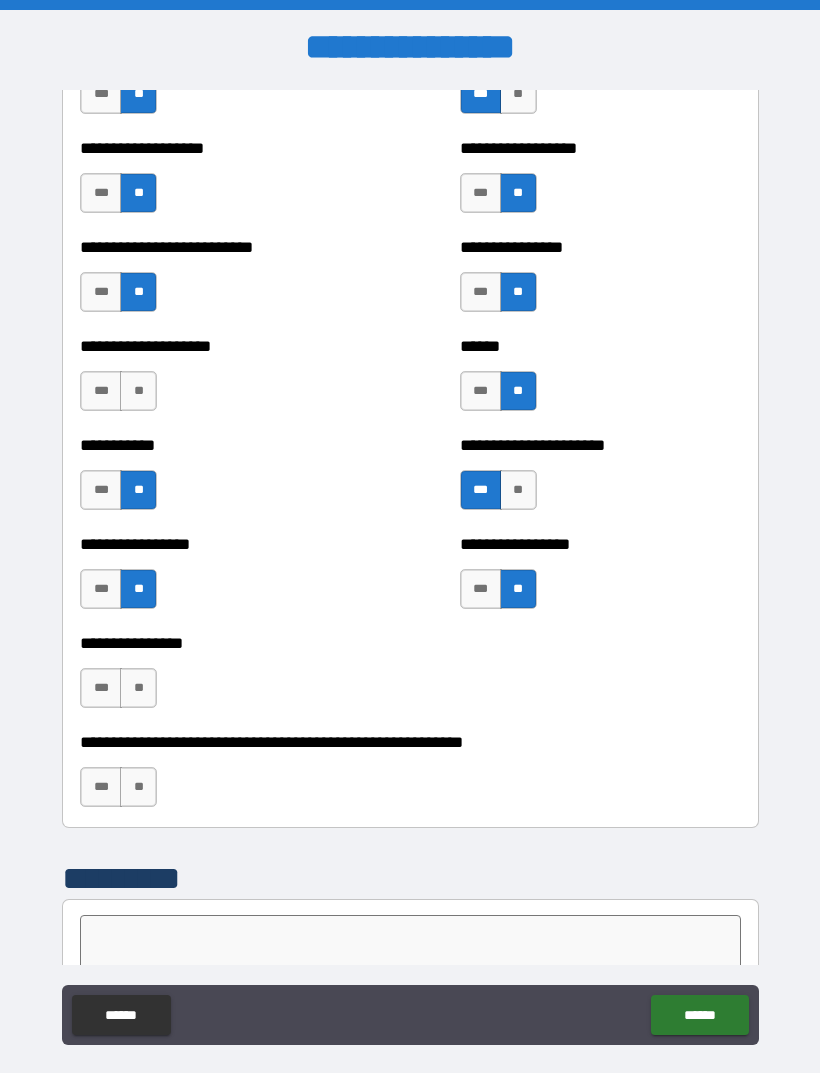 scroll, scrollTop: 5786, scrollLeft: 0, axis: vertical 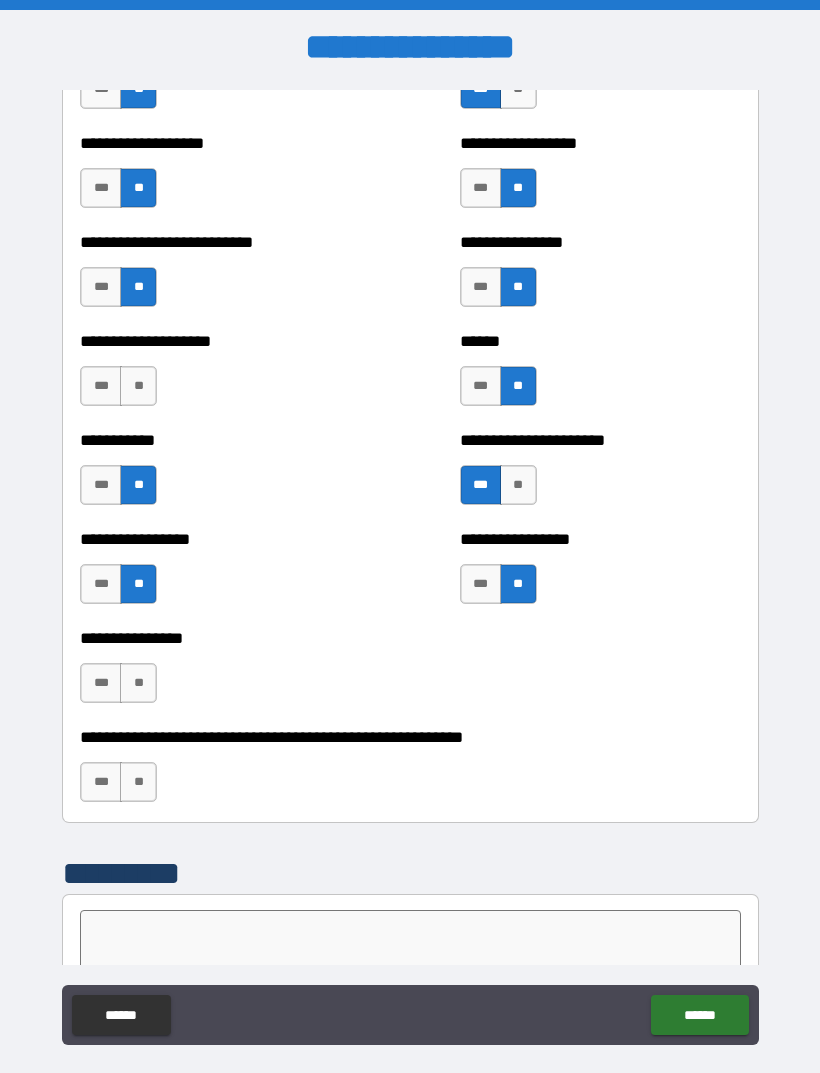 click on "**" at bounding box center (138, 683) 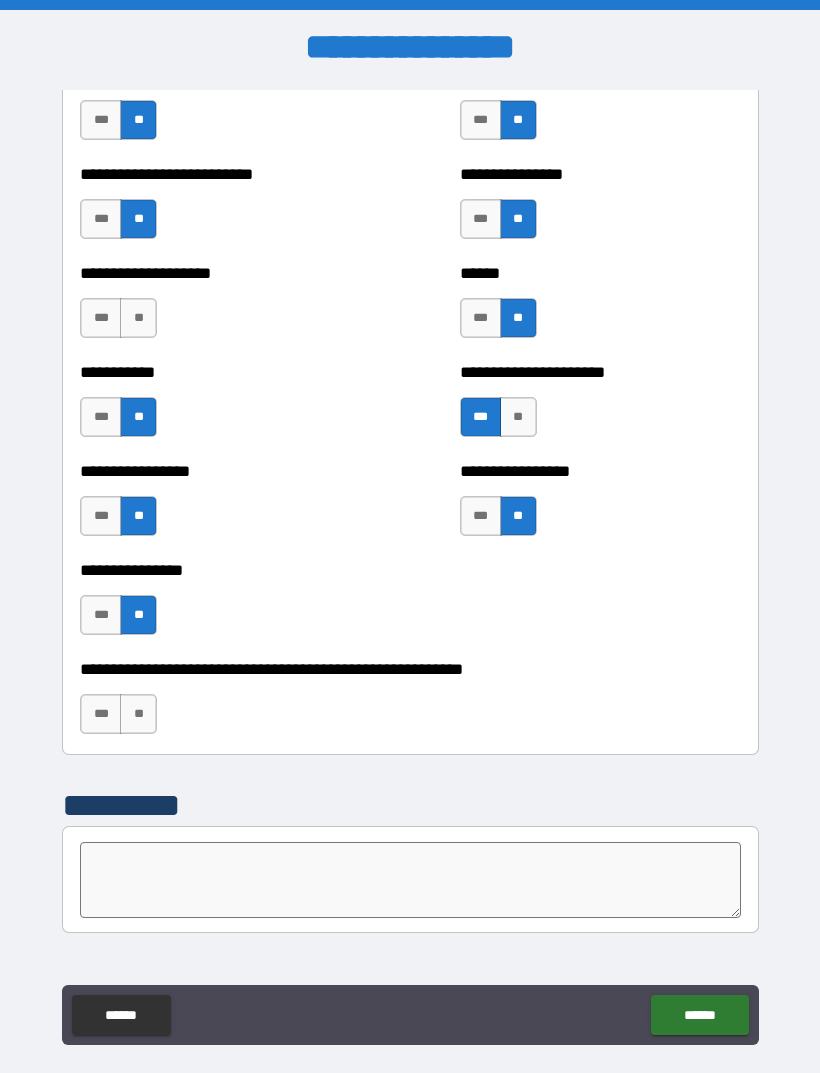 scroll, scrollTop: 5861, scrollLeft: 0, axis: vertical 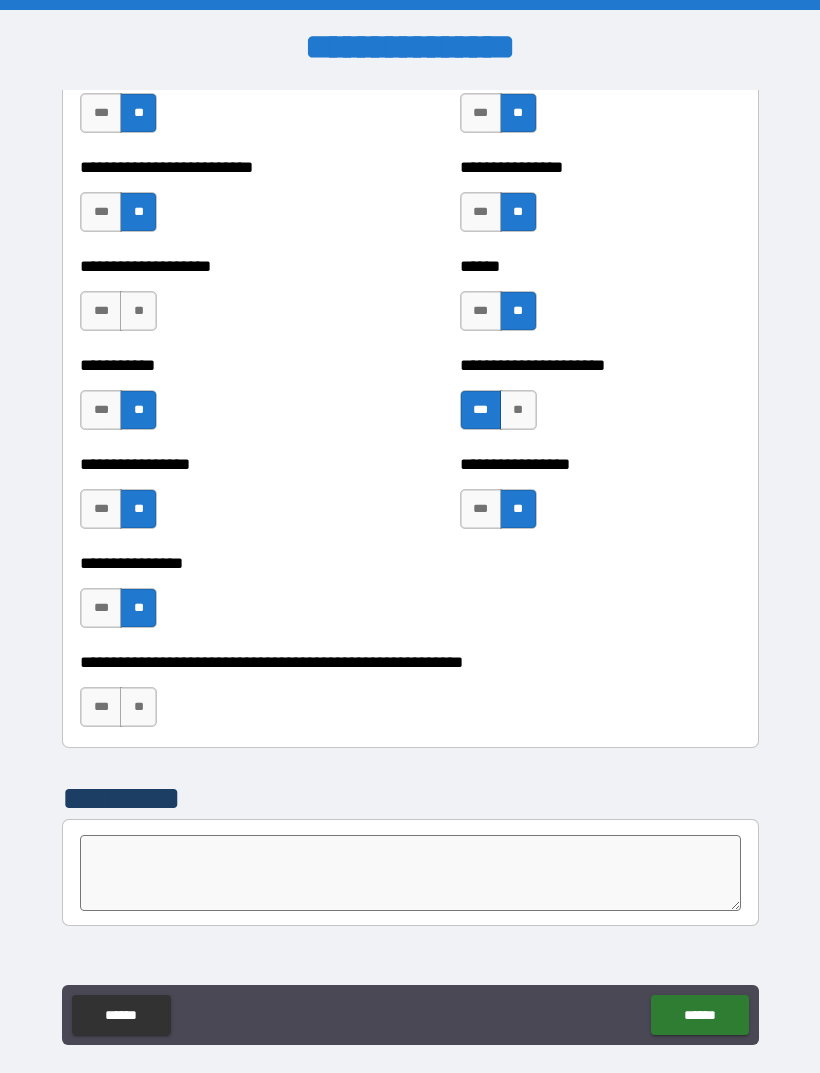 click on "***" at bounding box center (101, 707) 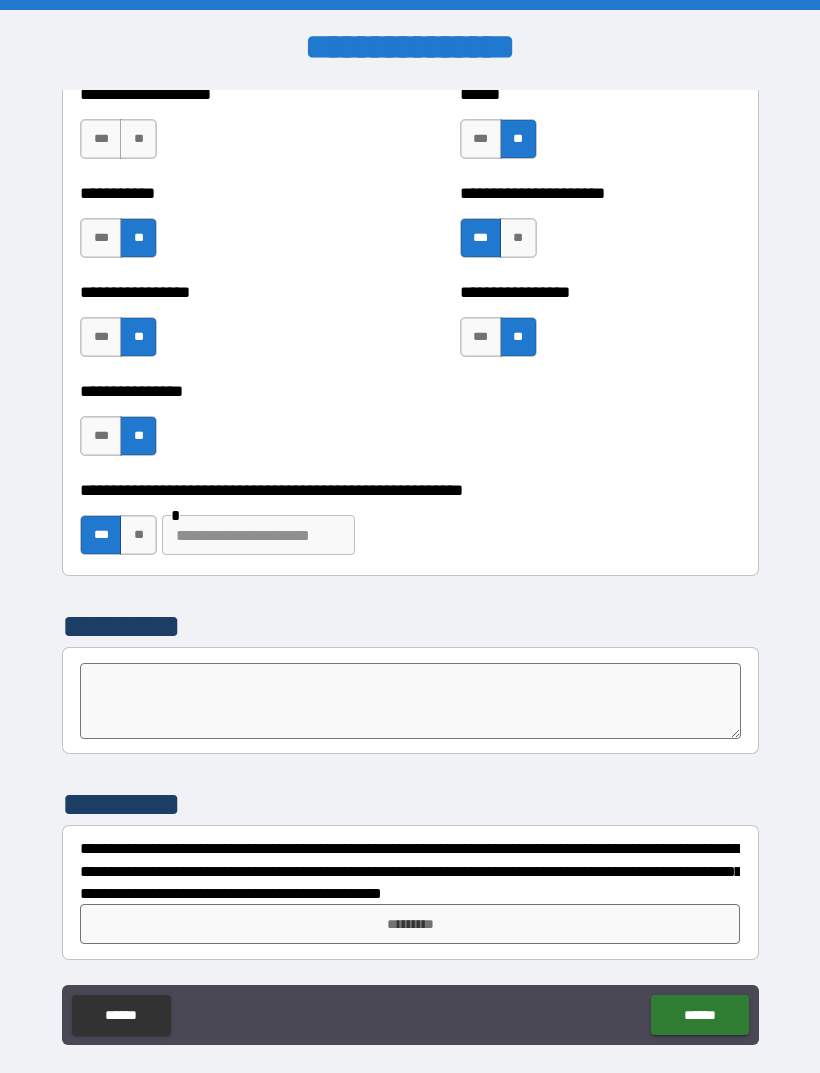 scroll, scrollTop: 6033, scrollLeft: 0, axis: vertical 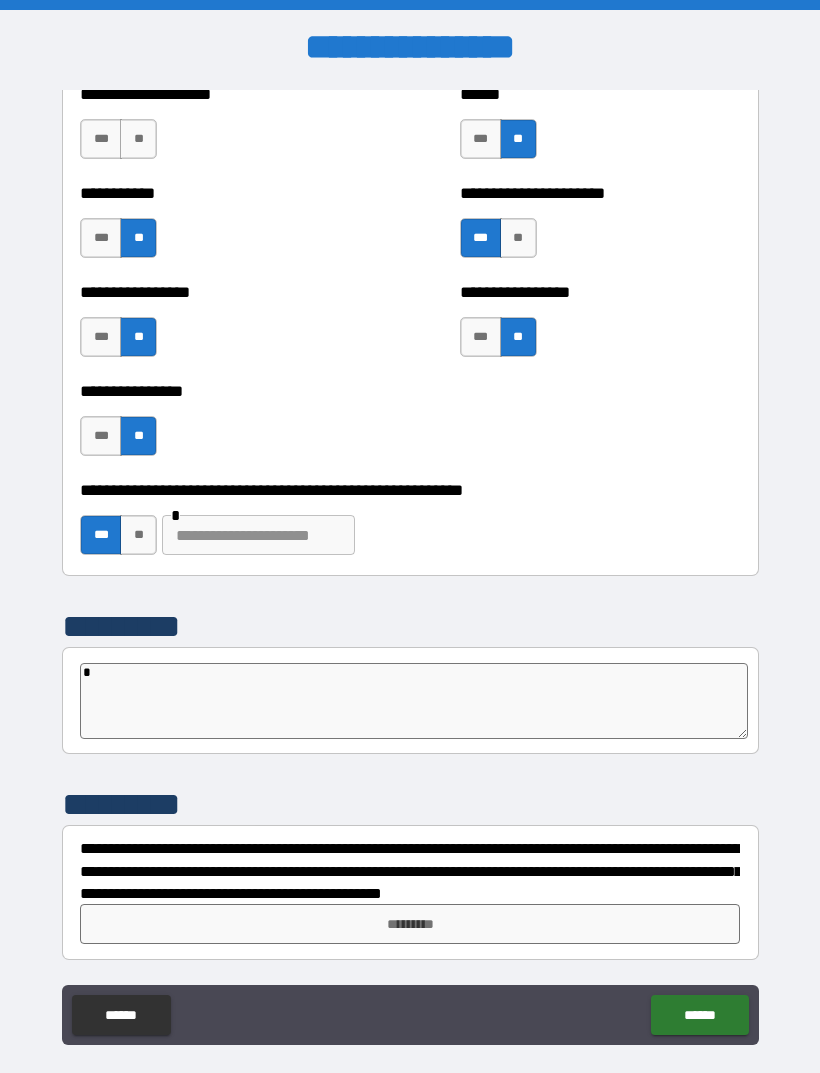 type on "*" 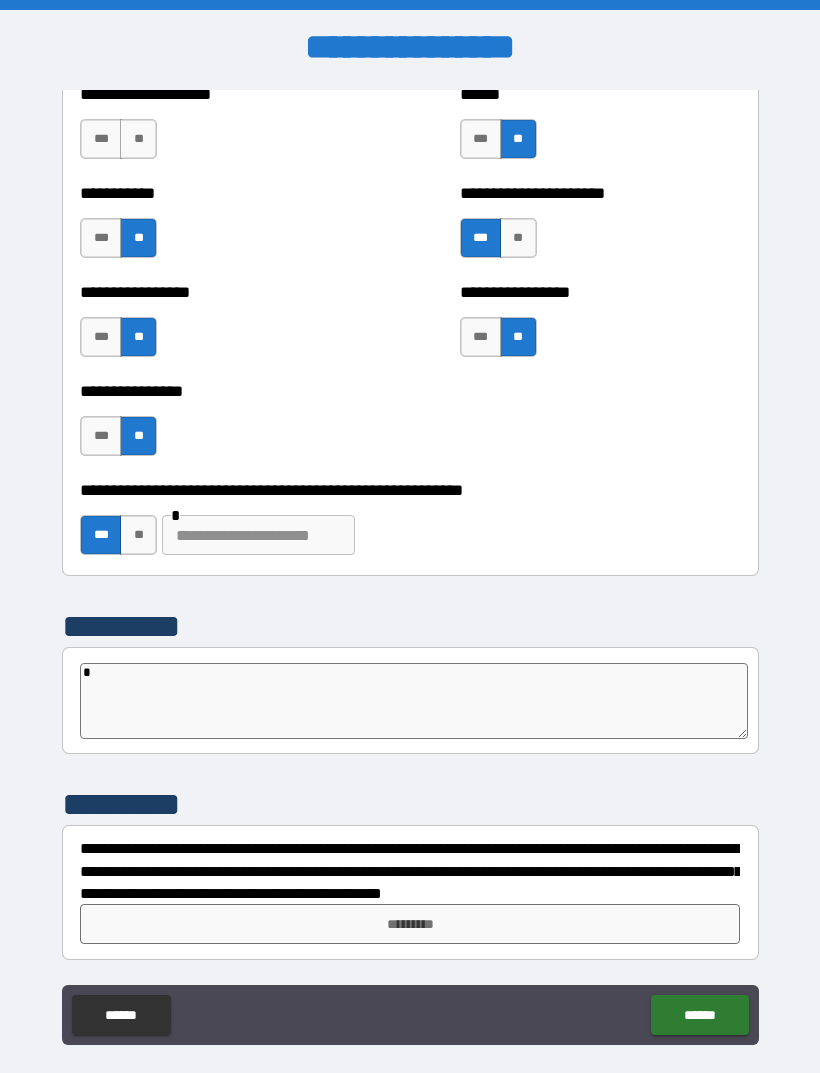 type on "**" 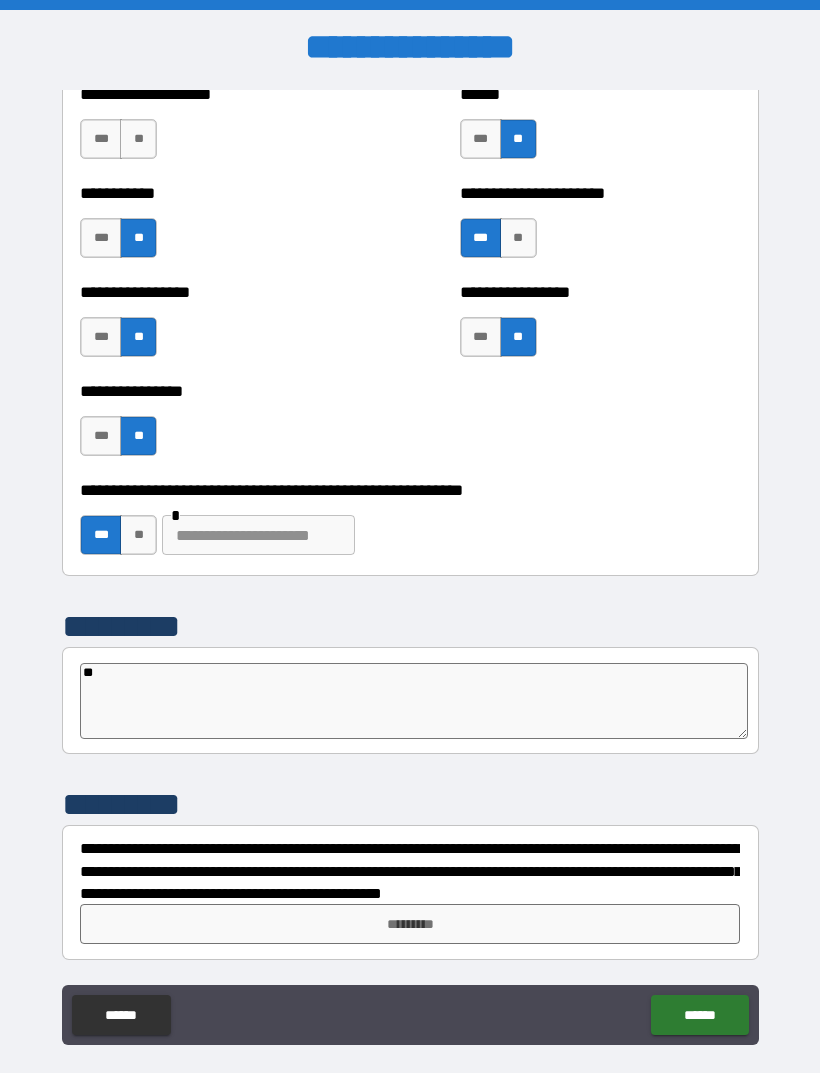 type on "*" 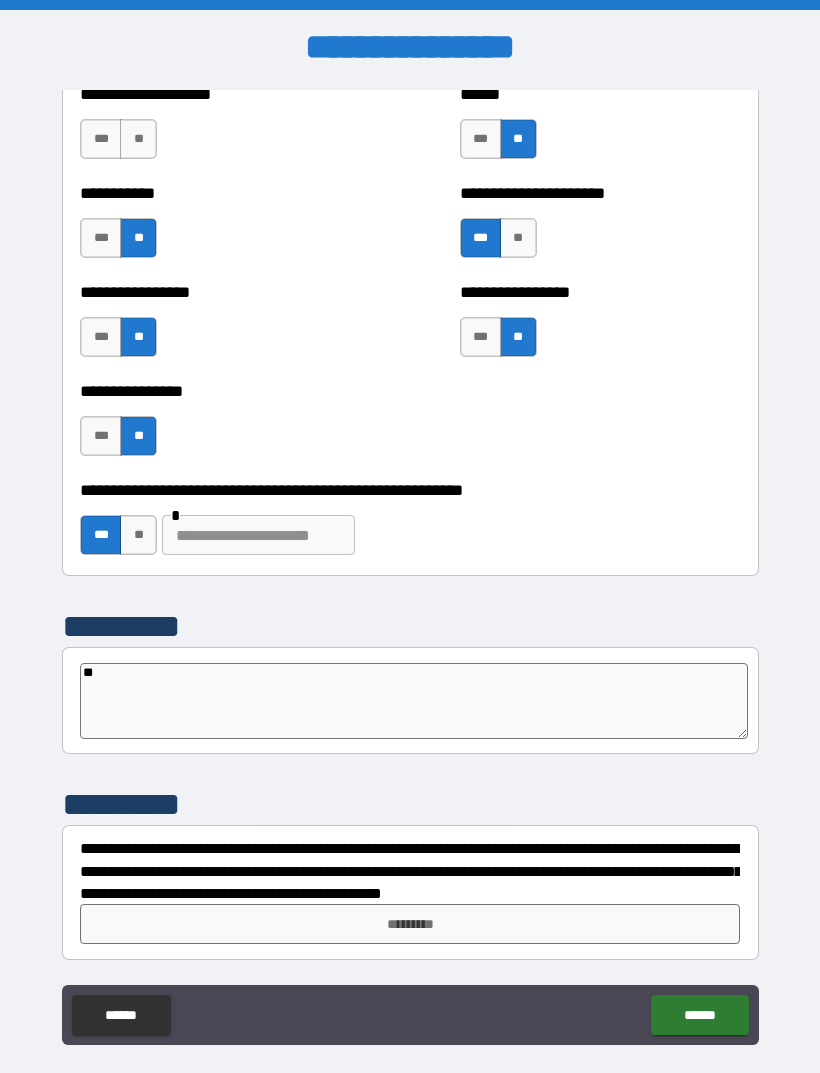 type on "***" 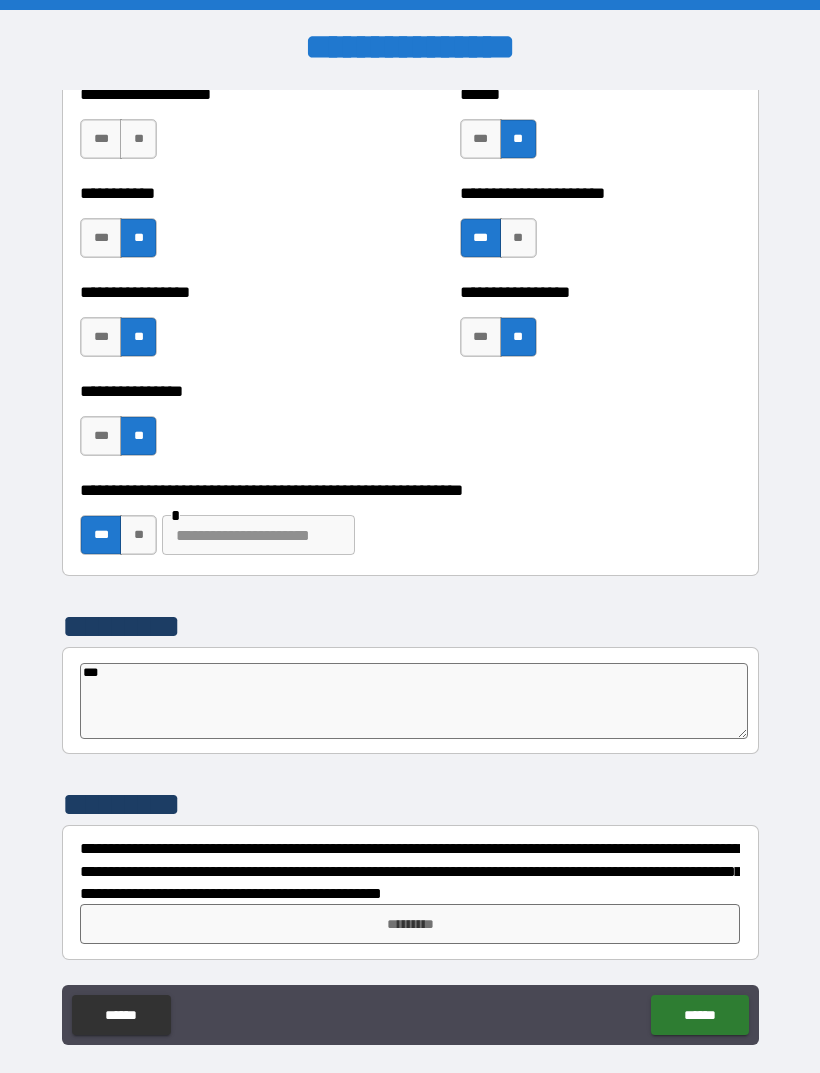 type on "*" 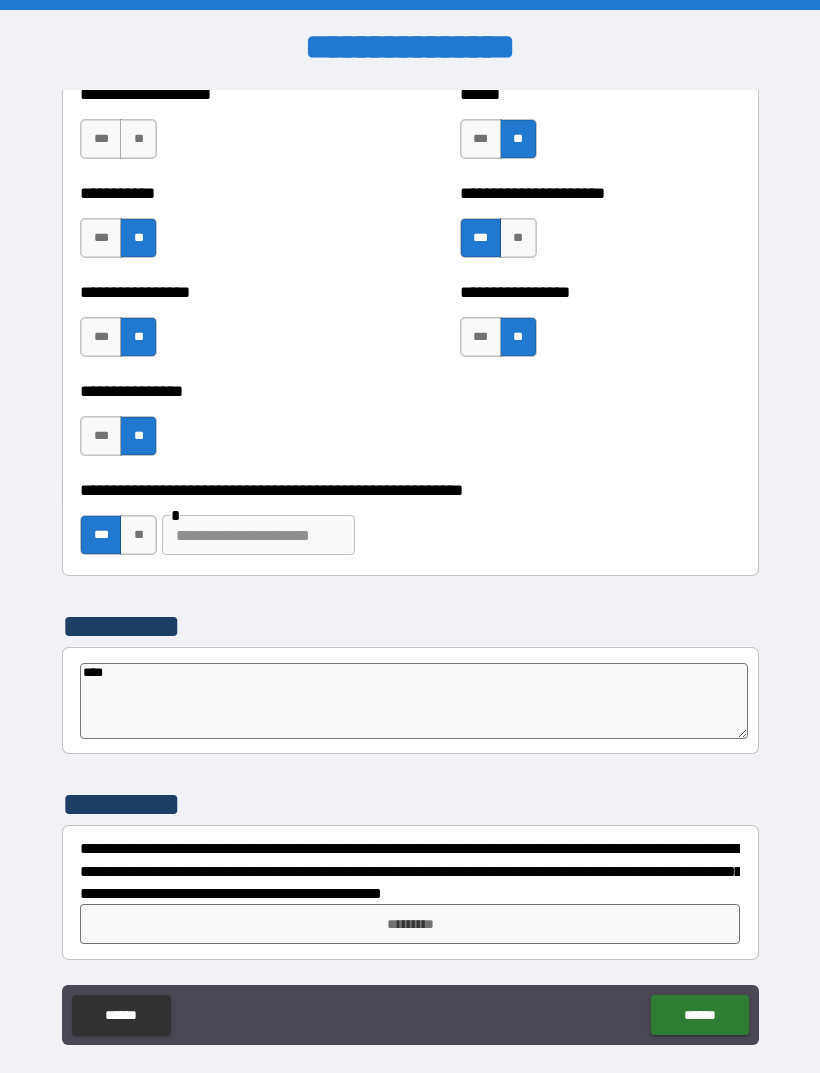 type on "*" 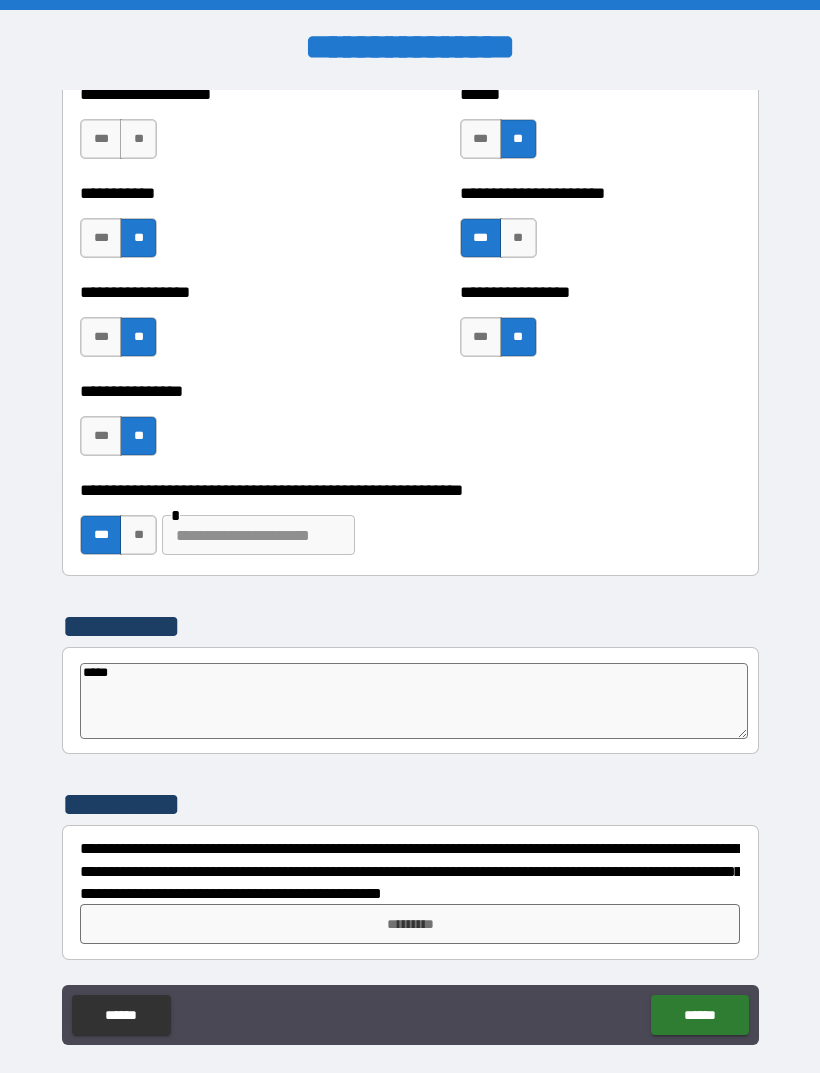 type on "*" 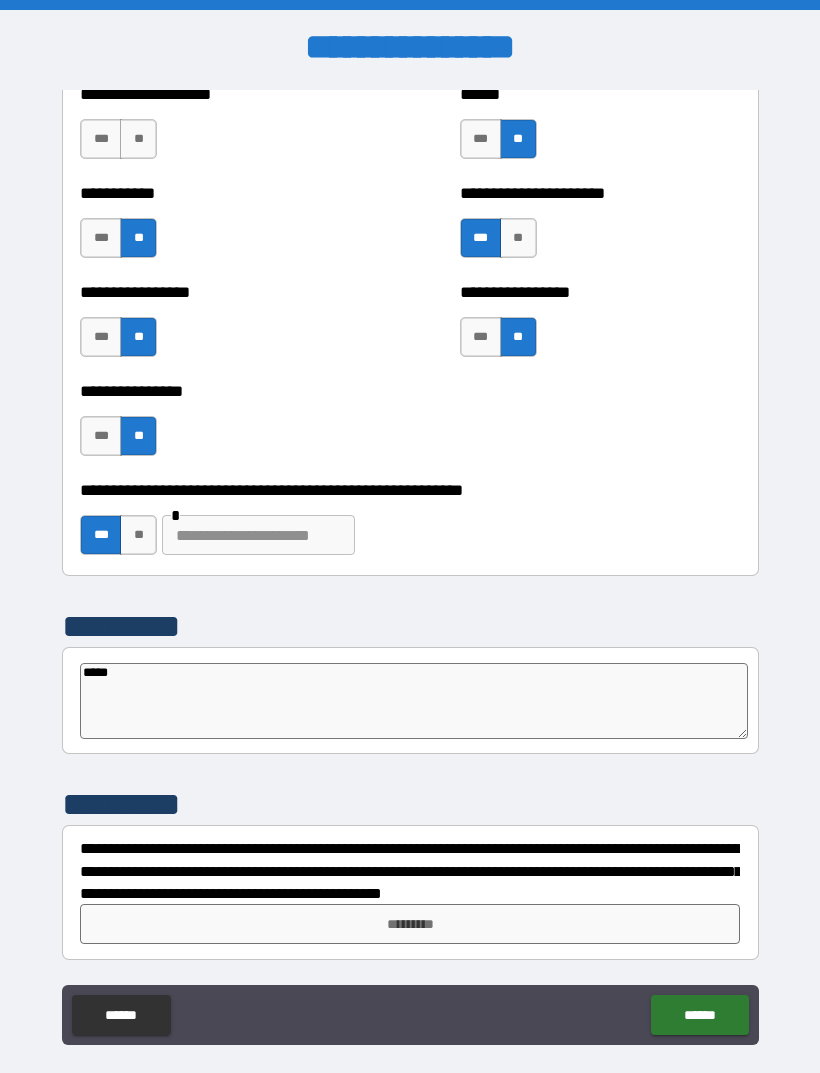 type on "*****" 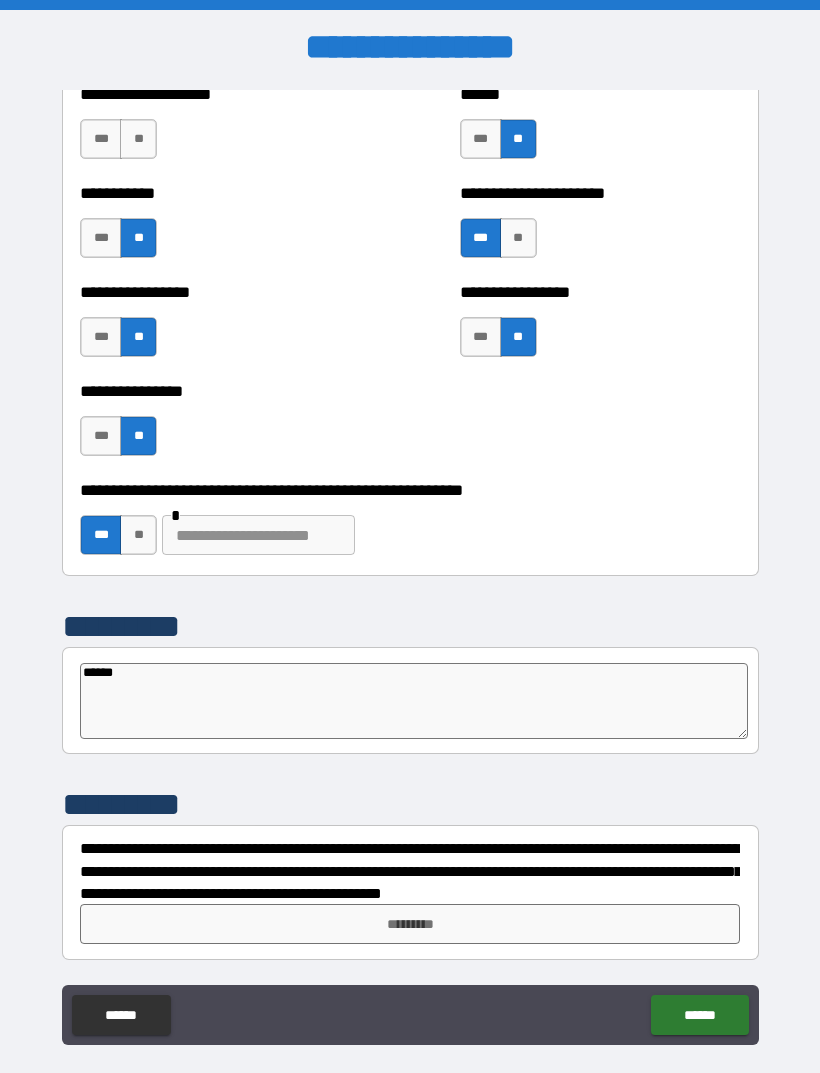 type on "*" 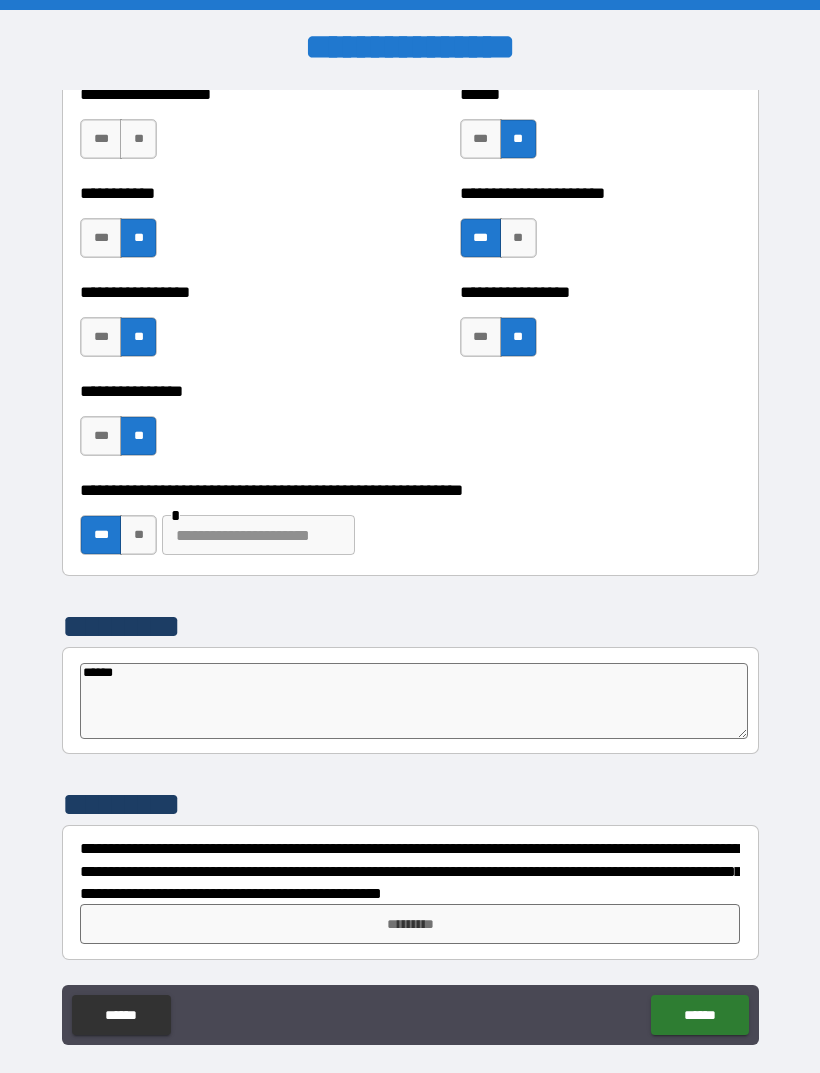 type on "*******" 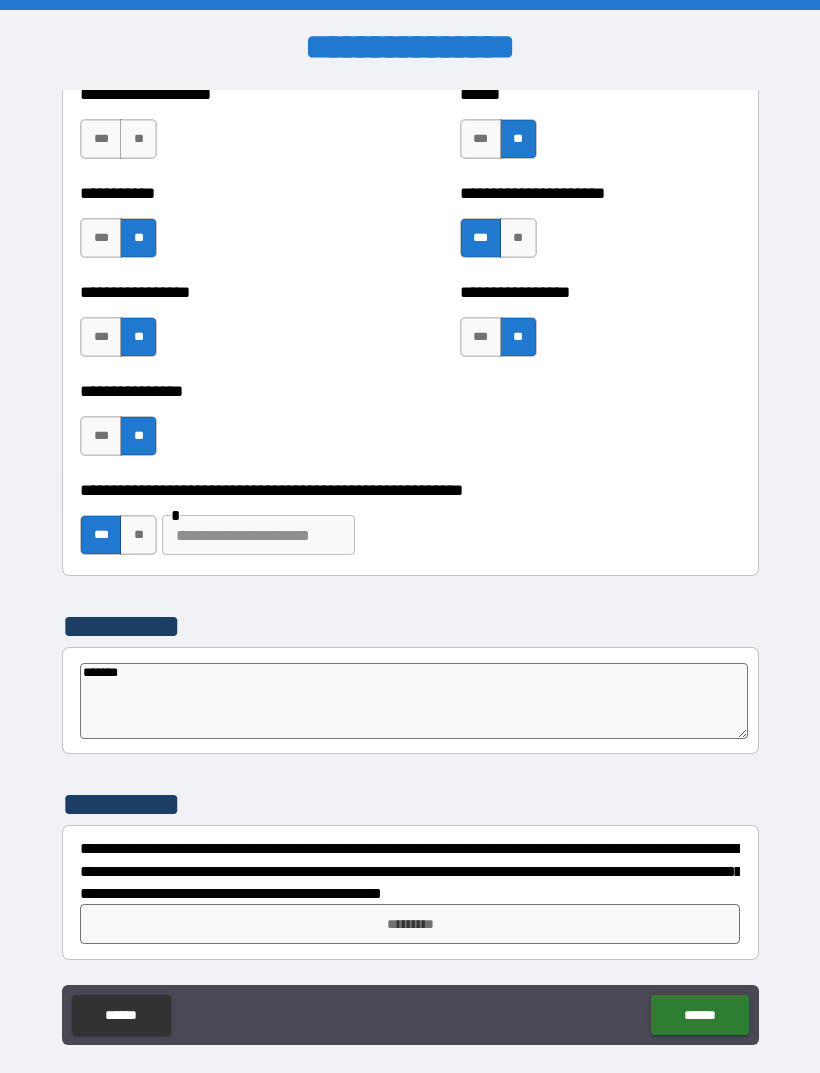 type on "*" 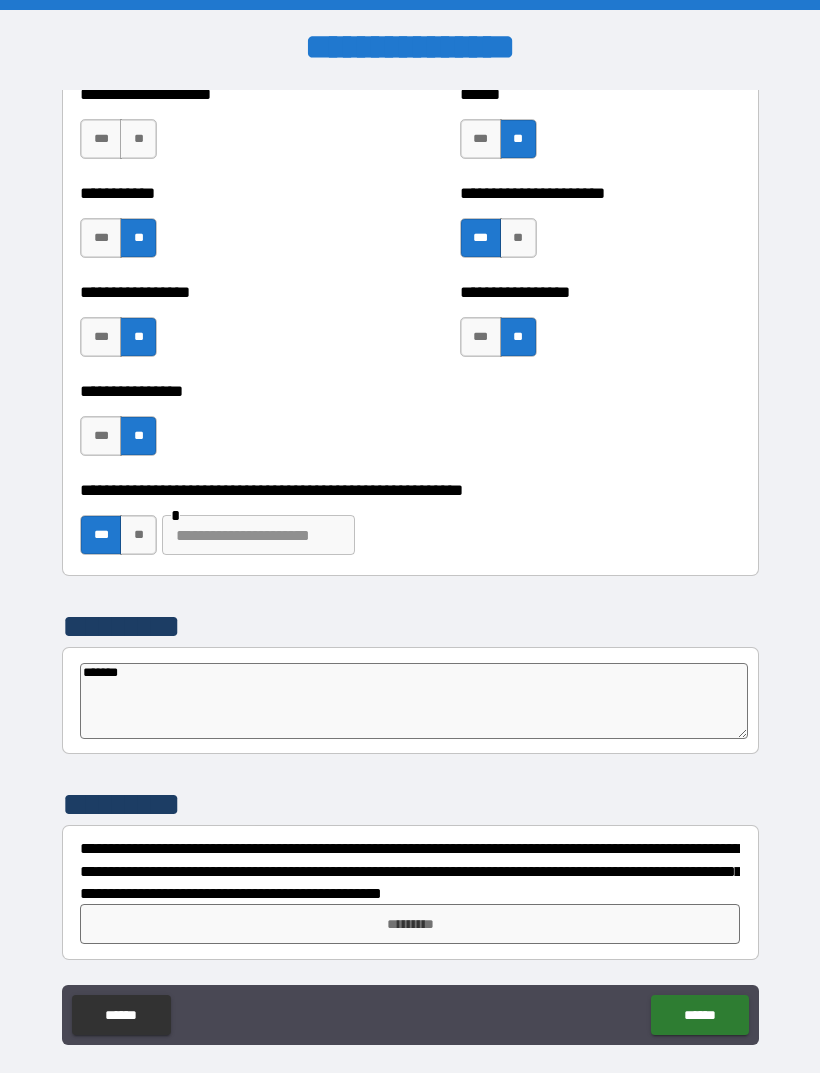 type on "********" 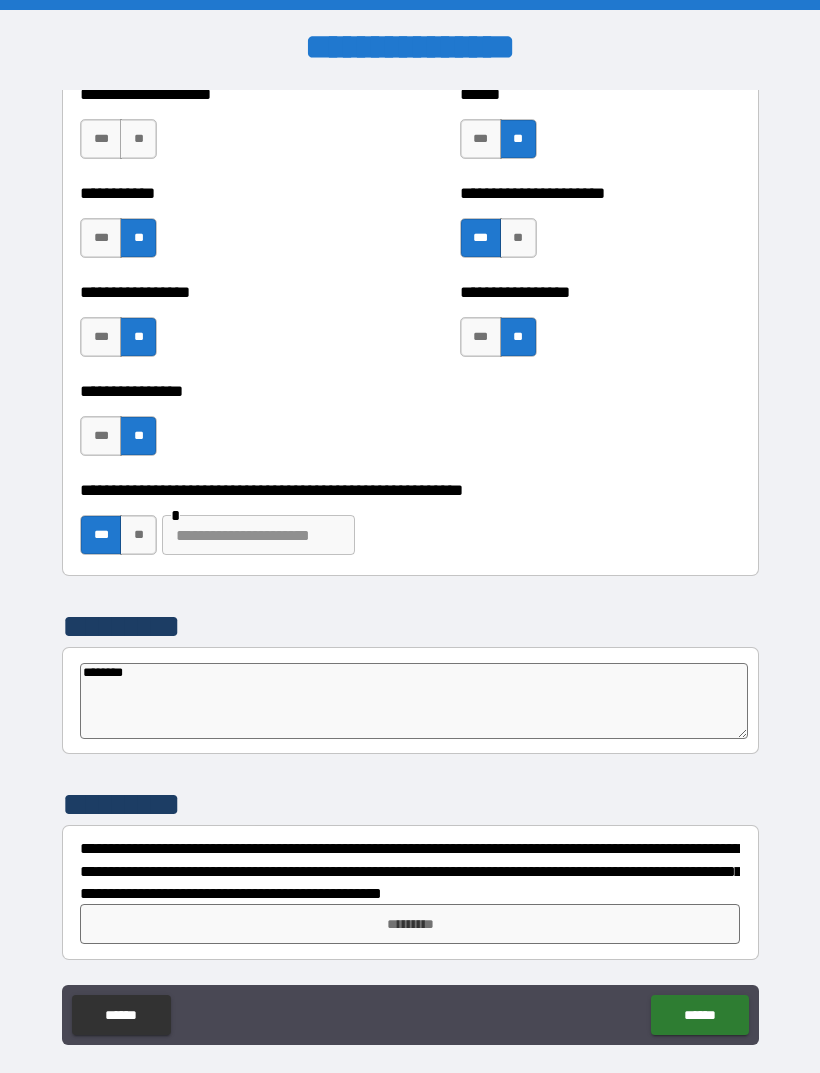 type on "*" 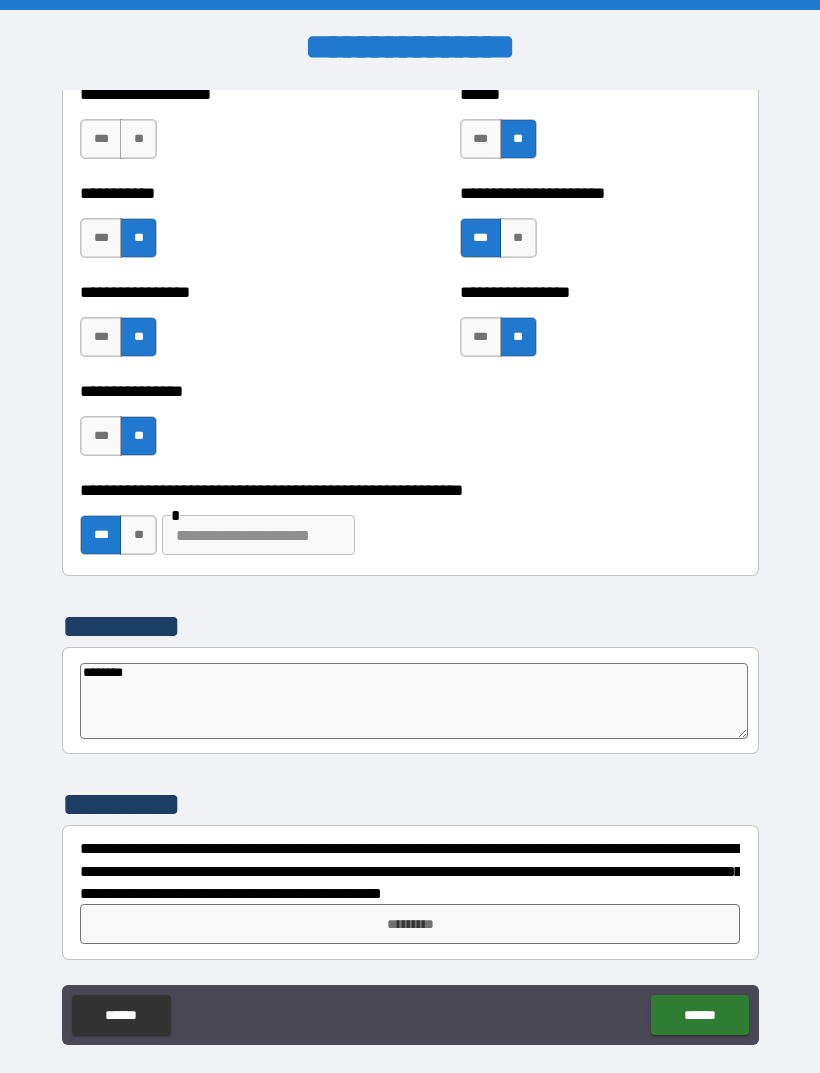 type on "*********" 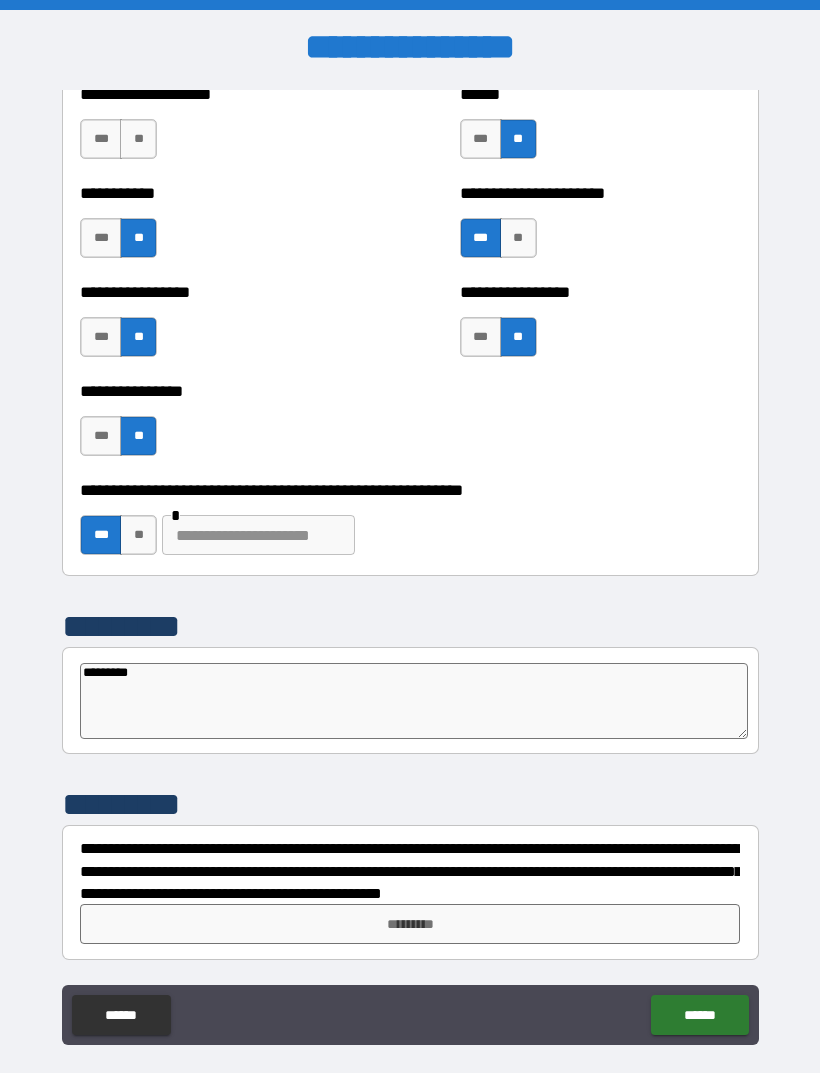 type on "*" 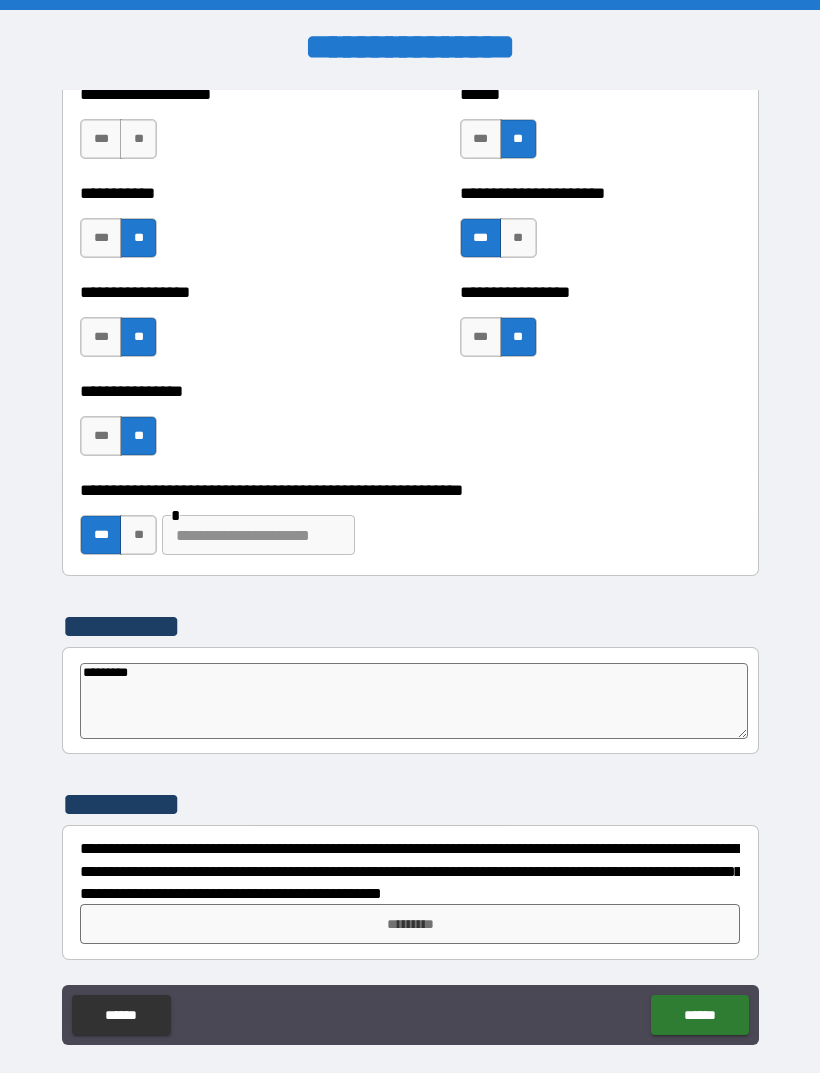 type on "**********" 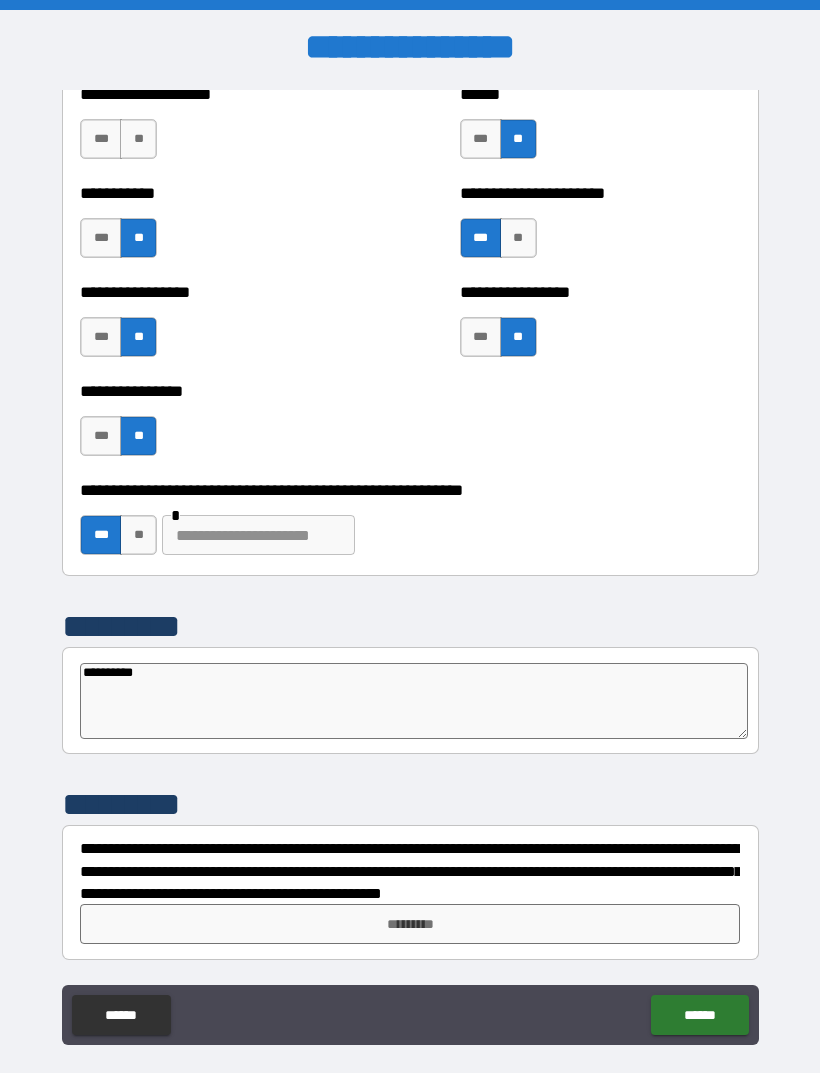 type on "*" 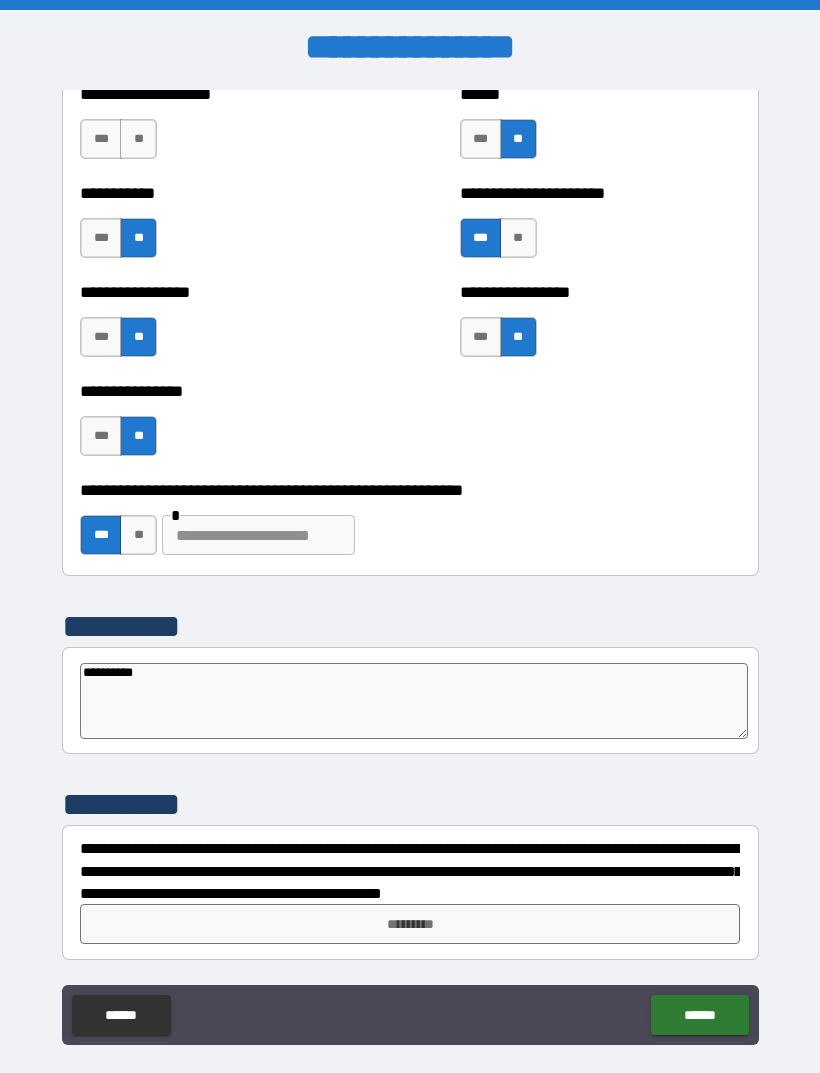 type on "**********" 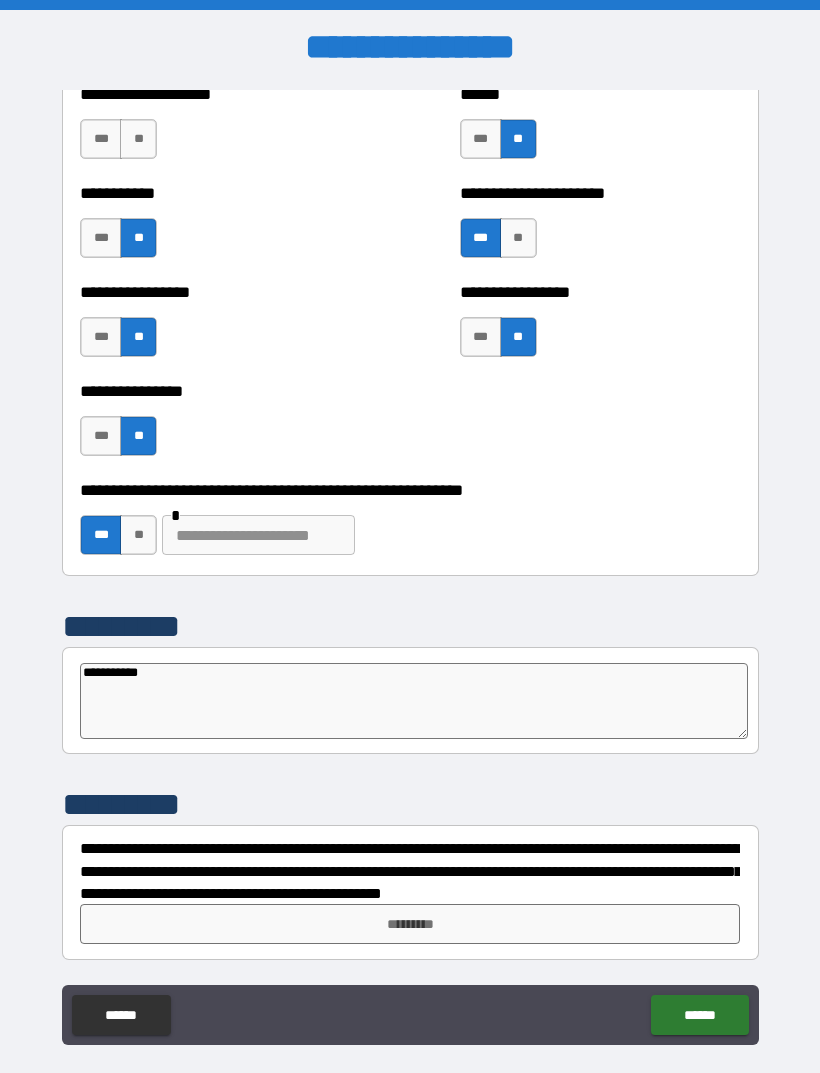 type on "*" 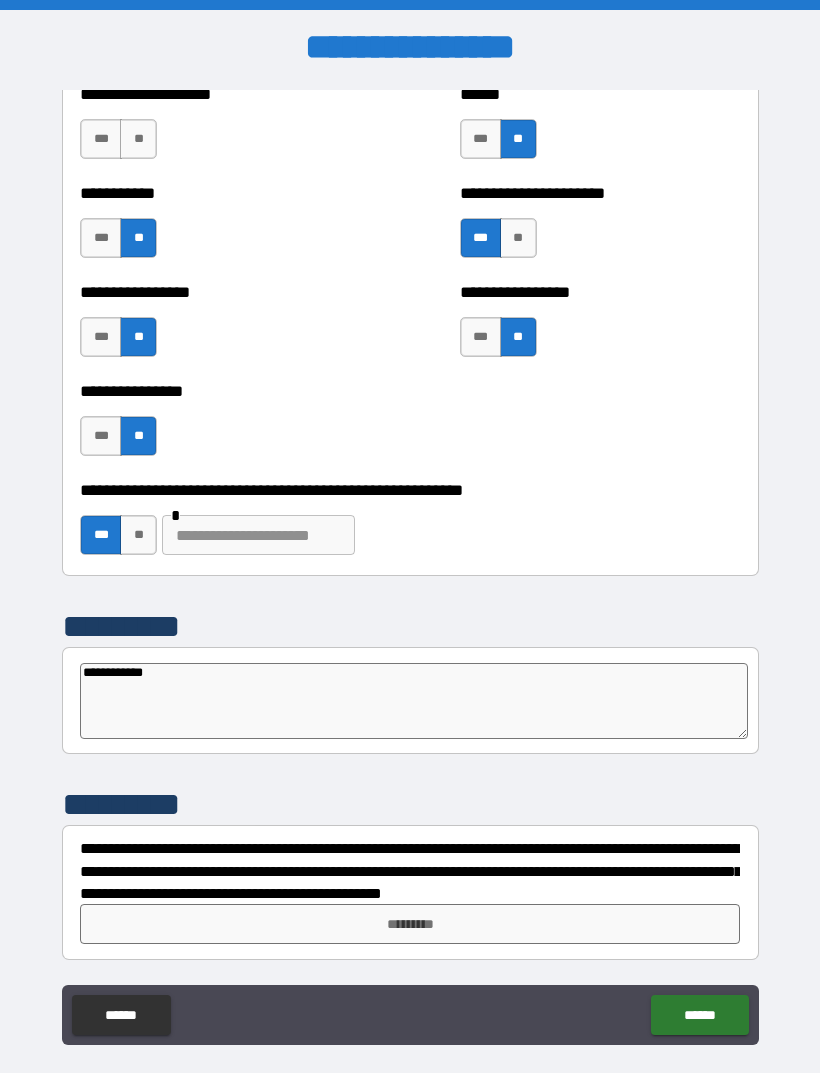 type on "*" 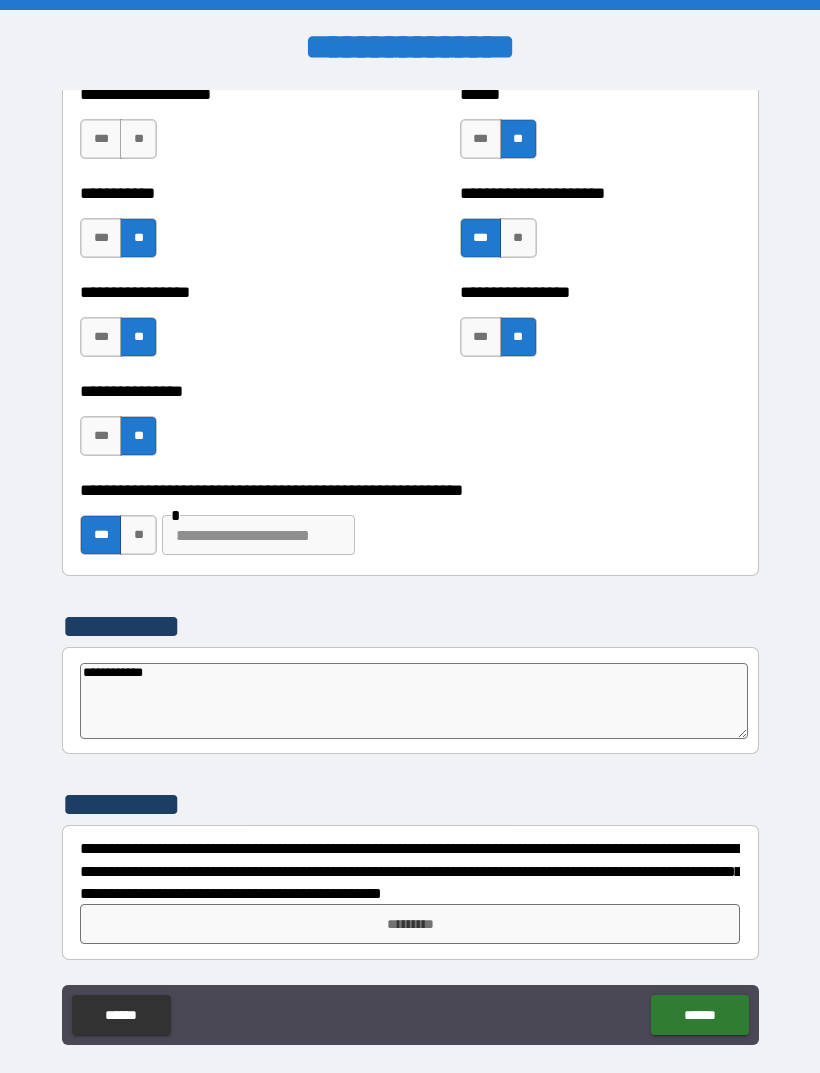 type on "**********" 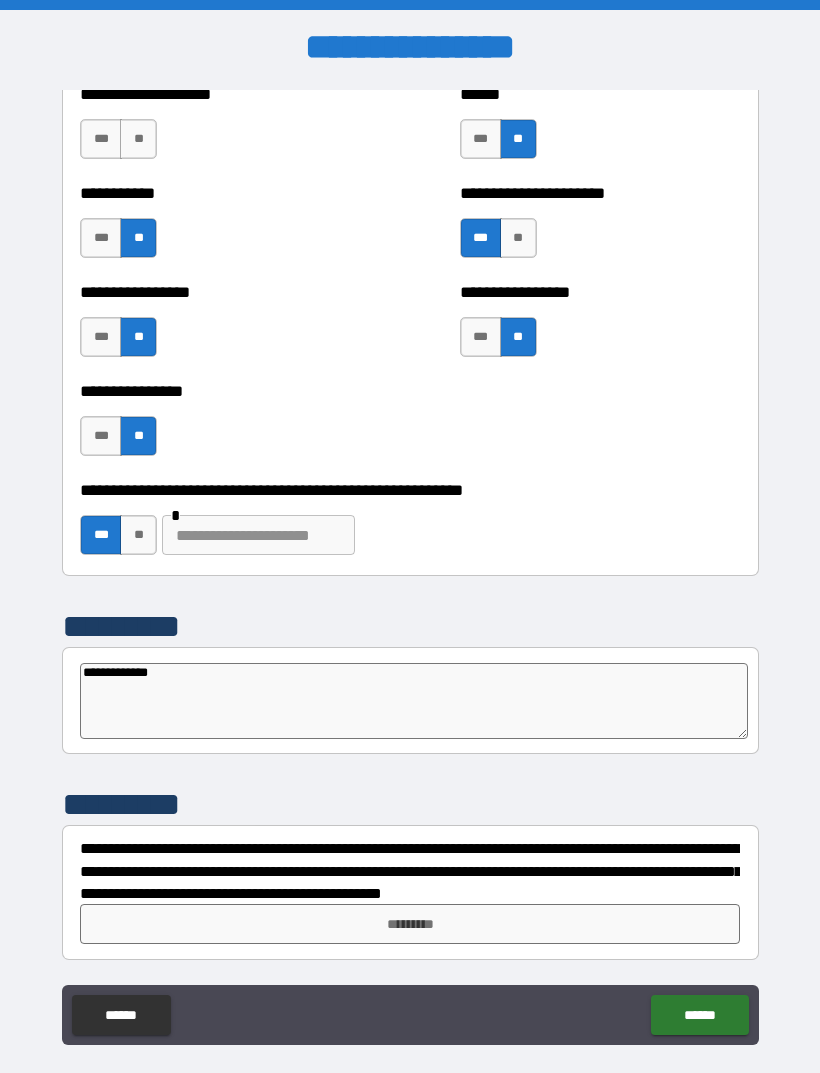 type on "*" 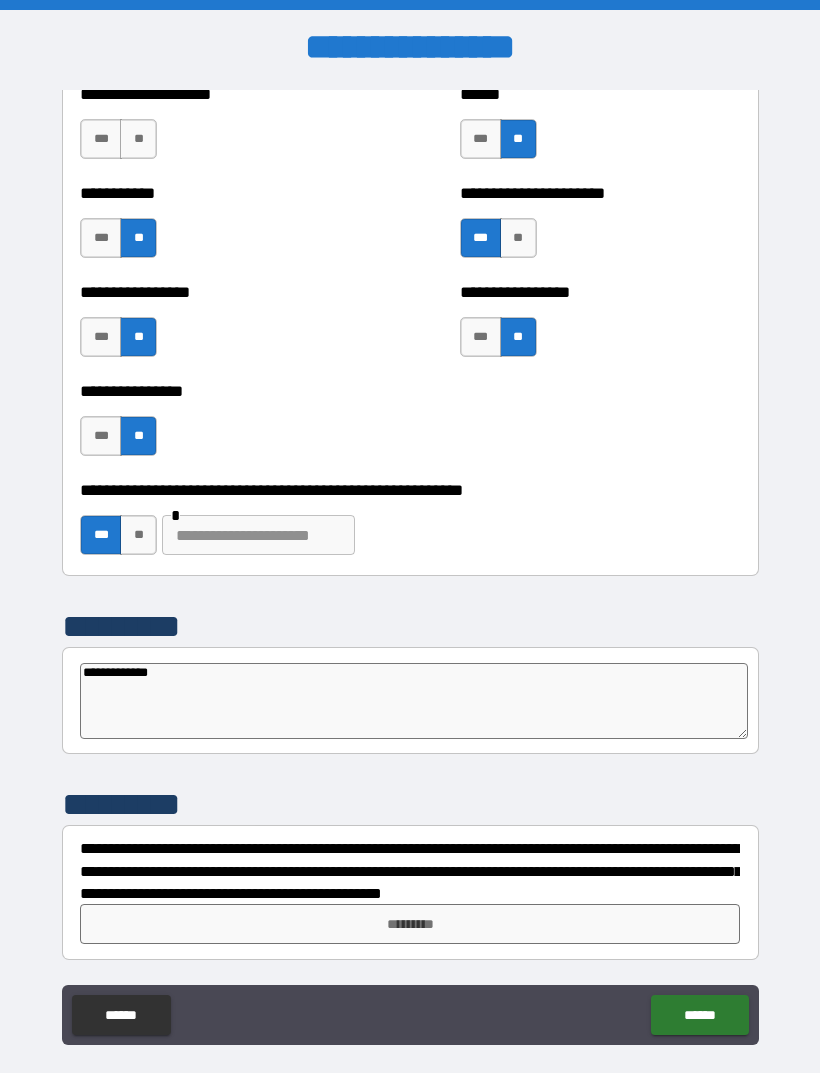 type on "**********" 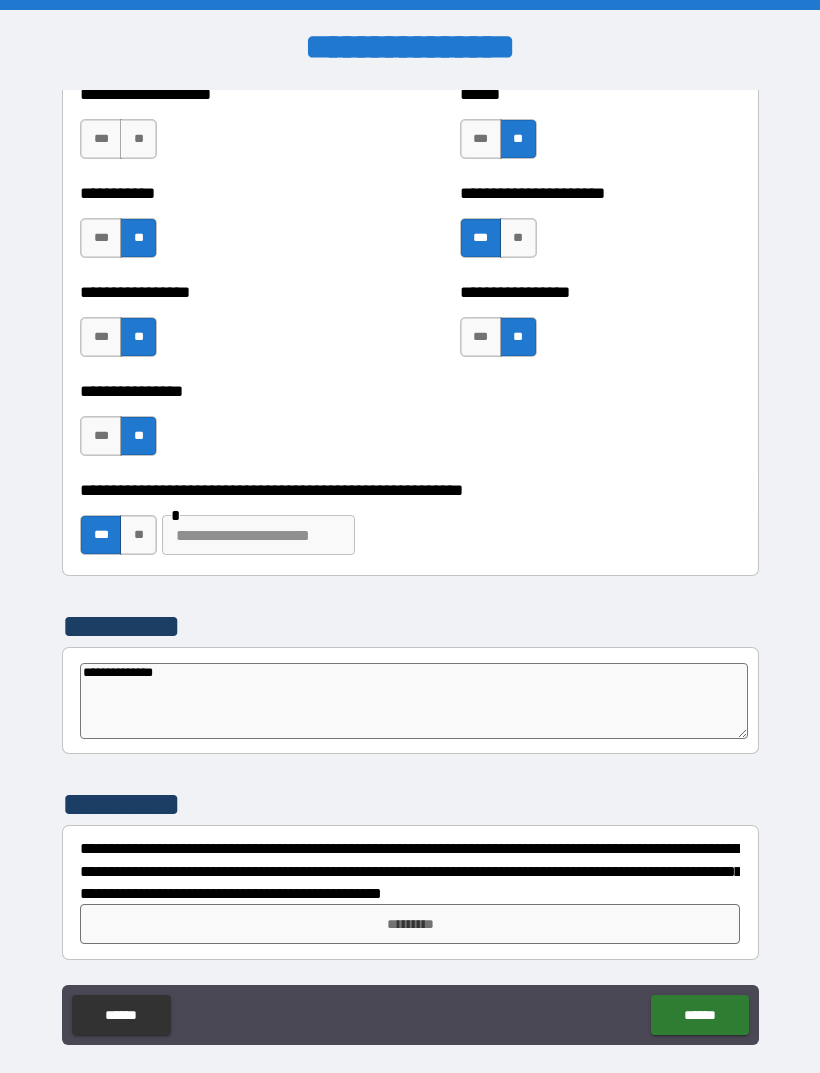 type on "*" 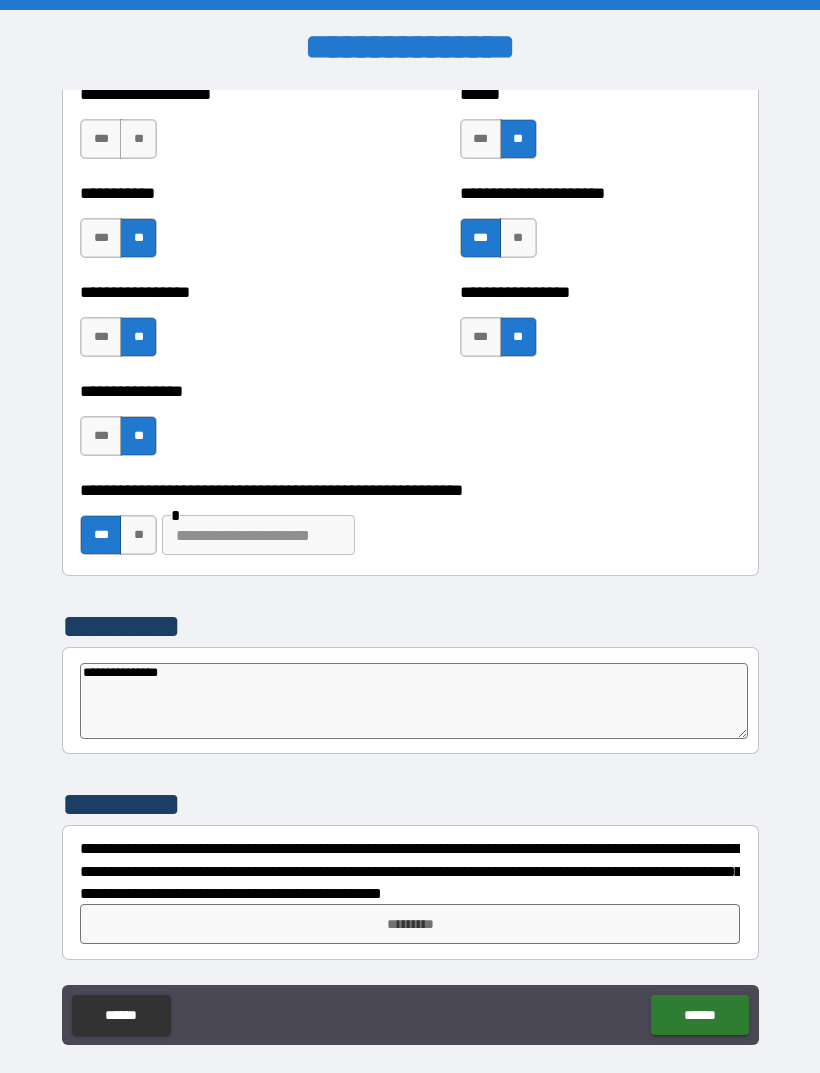 type on "*" 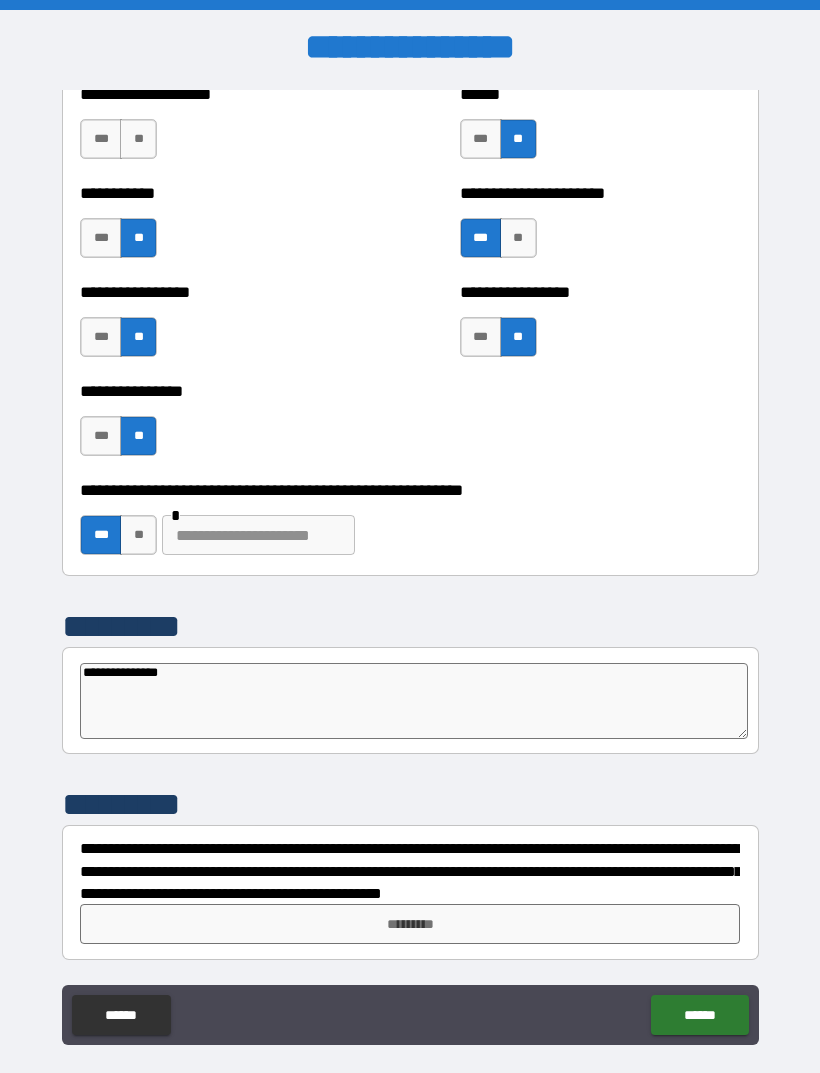 type on "**********" 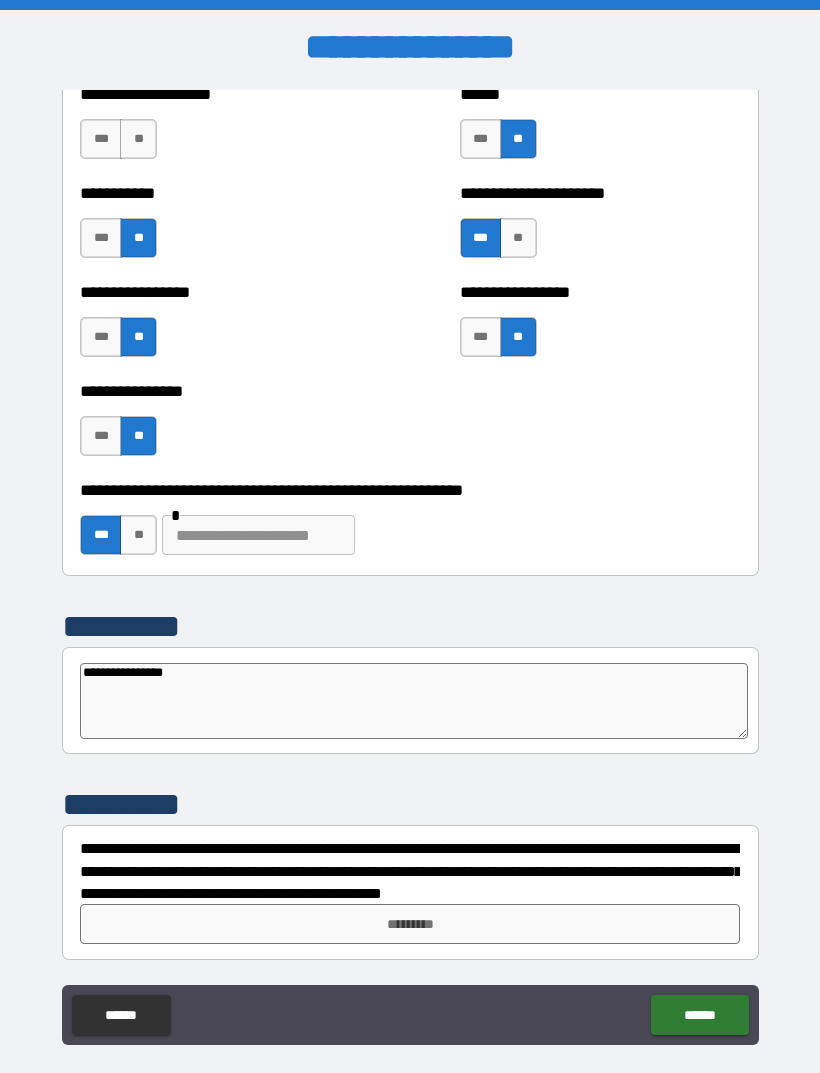 type on "*" 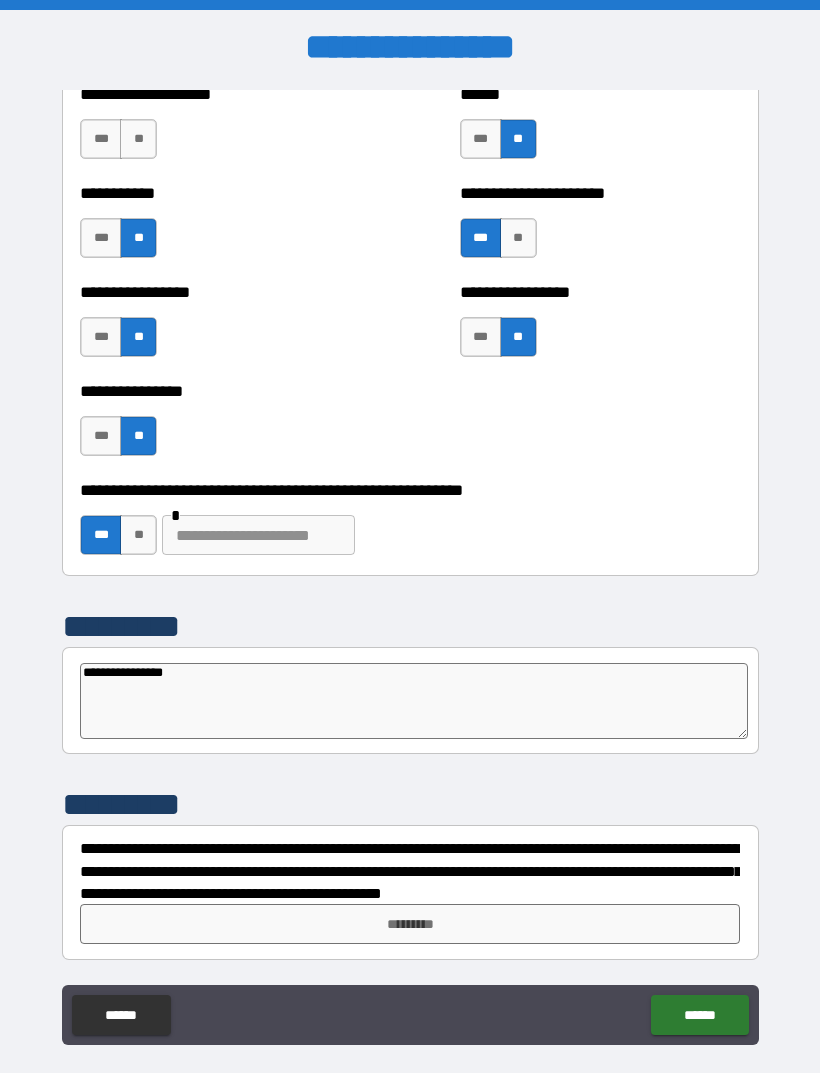 type on "**********" 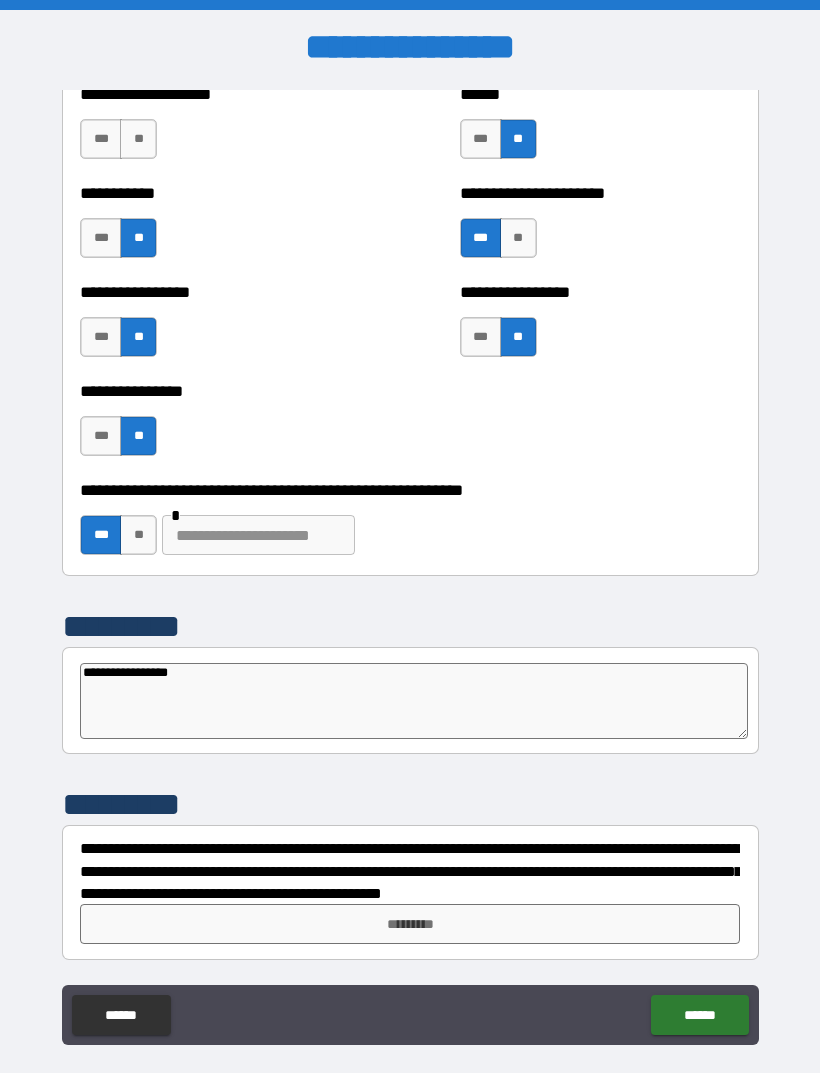 type on "*" 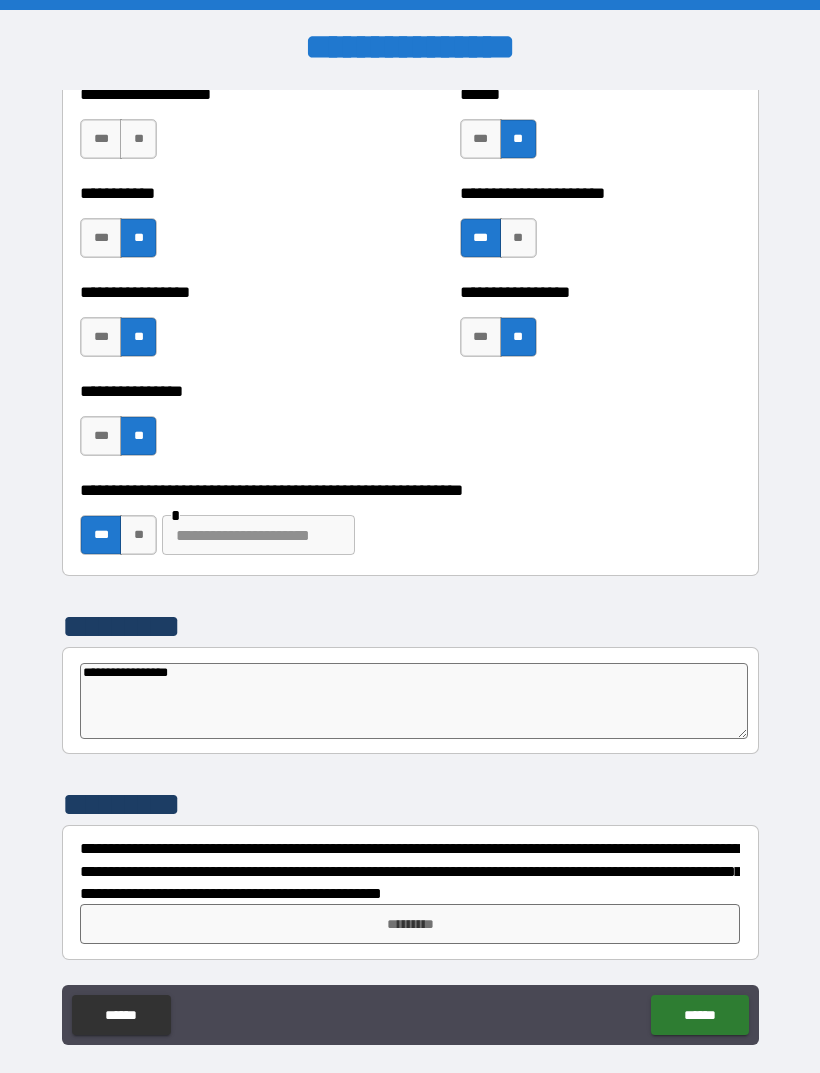 type on "**********" 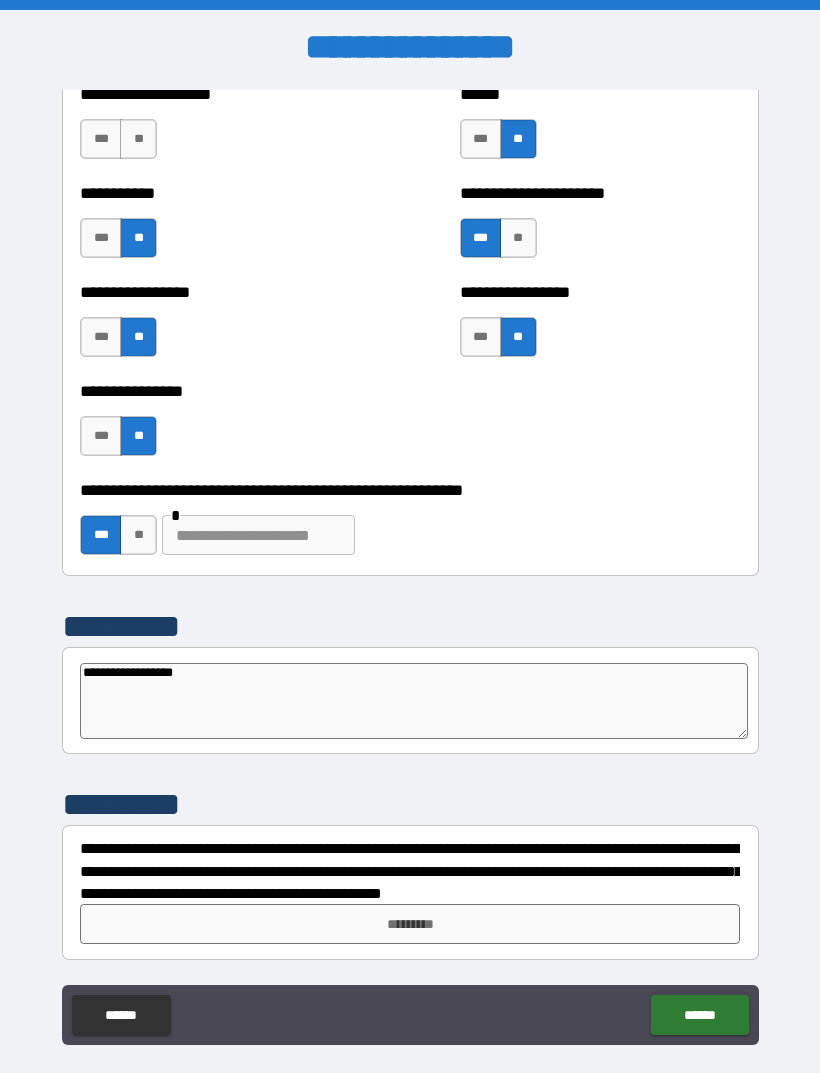 type on "*" 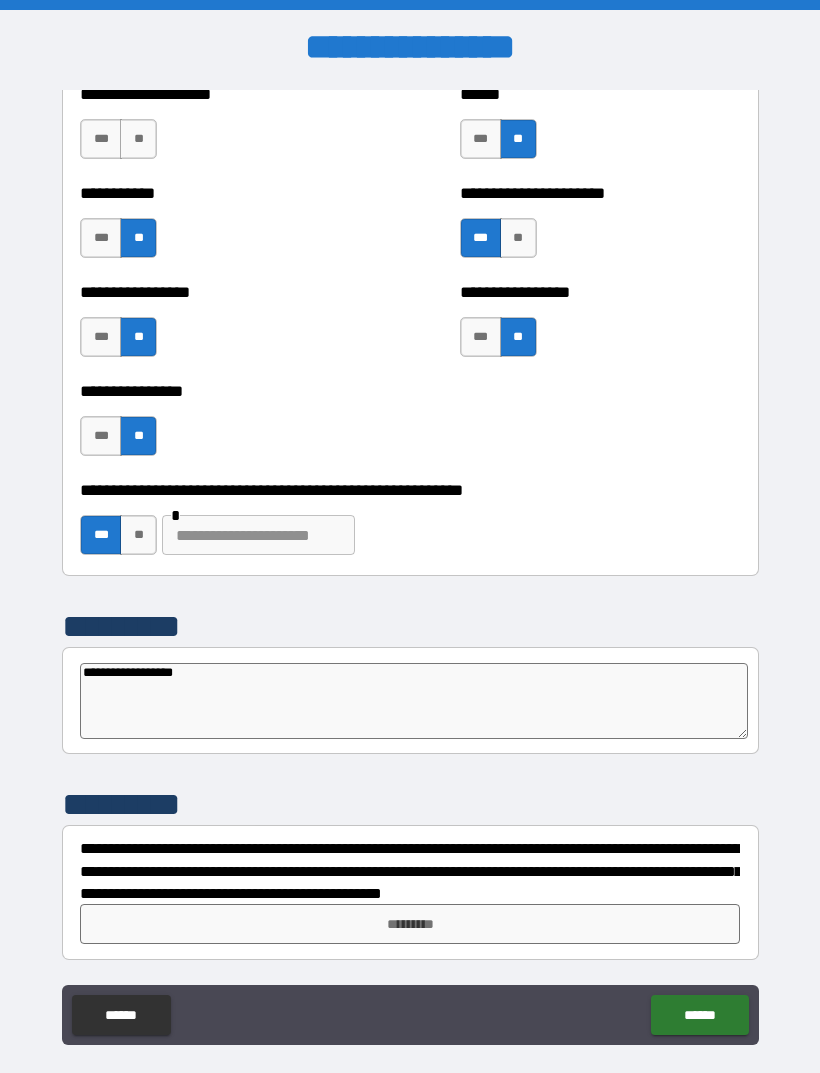 type on "**********" 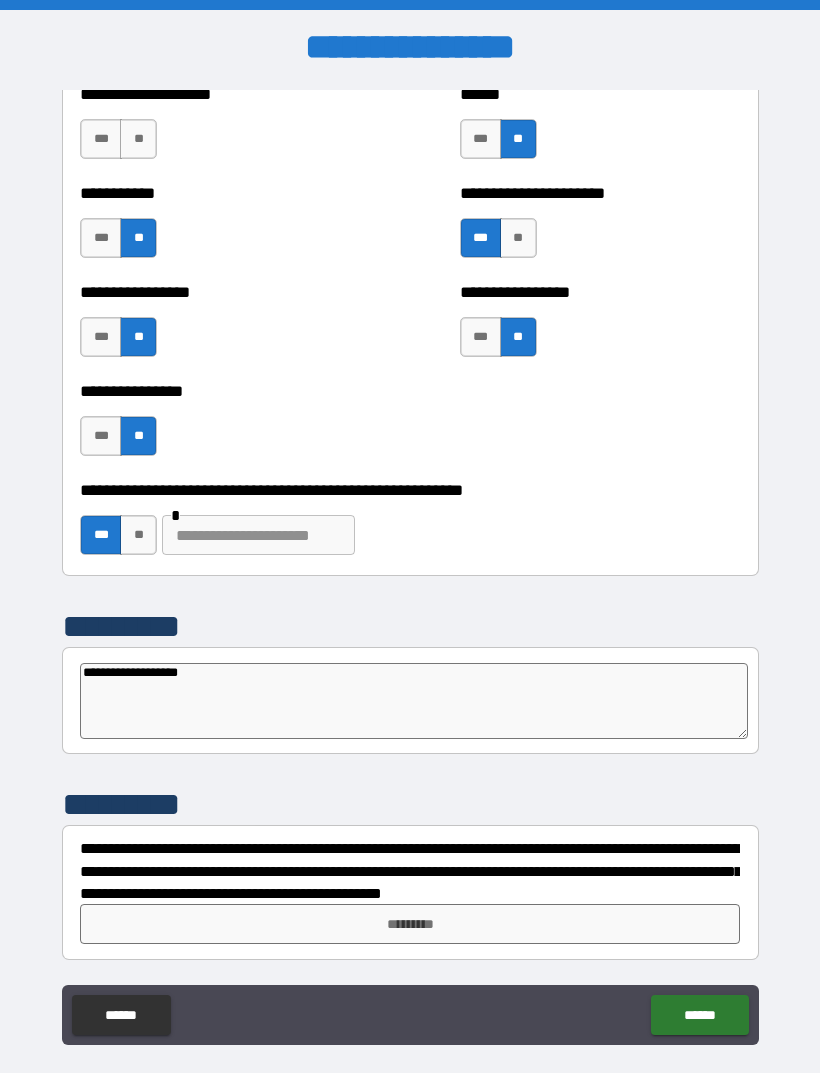 type on "*" 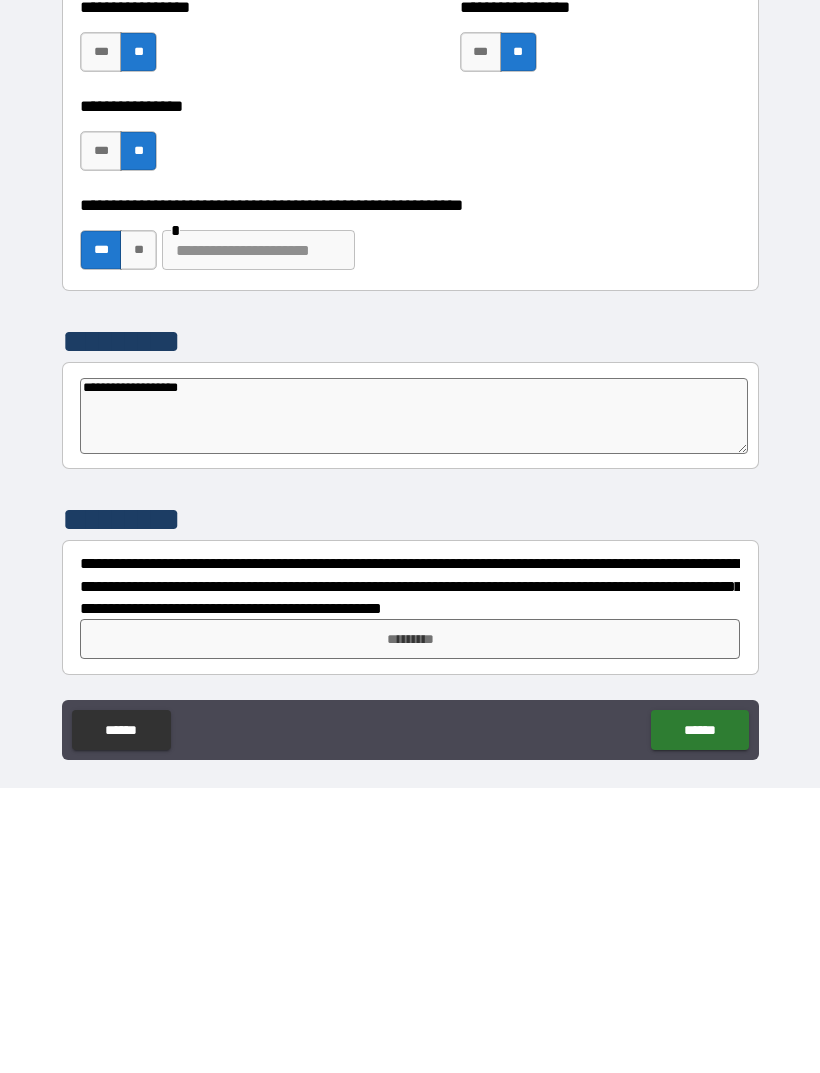 type on "**********" 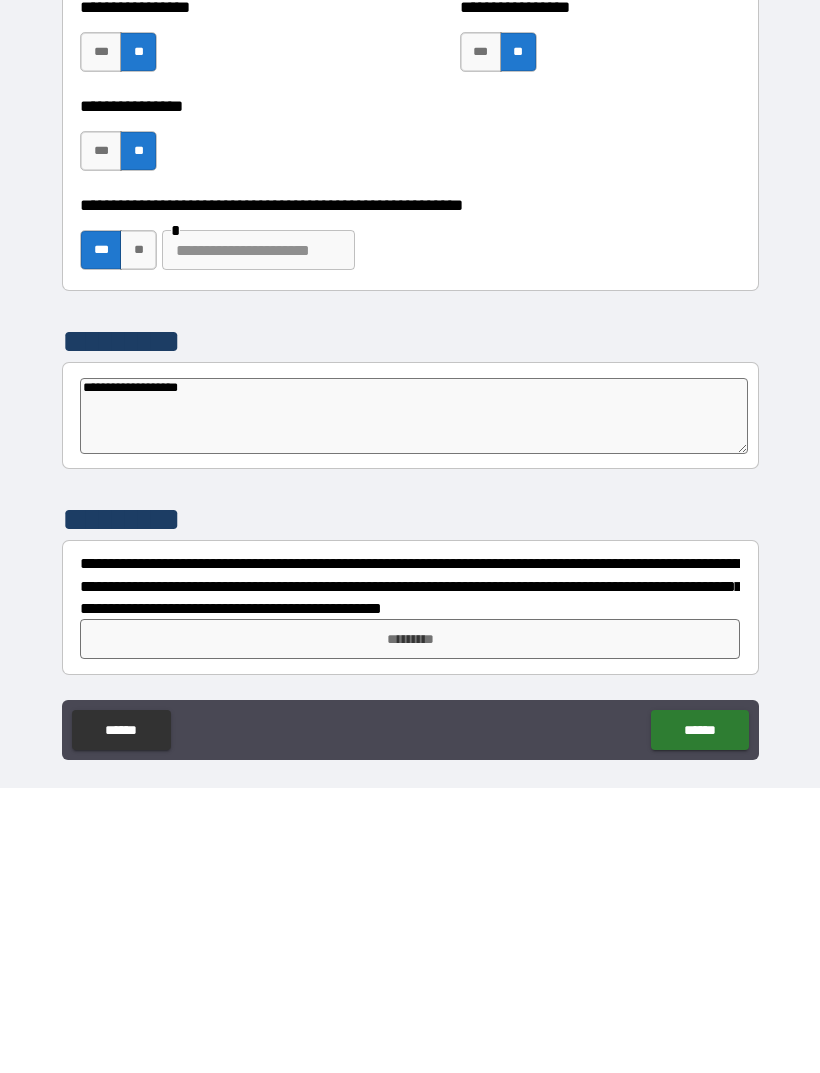 click on "*********" at bounding box center [410, 924] 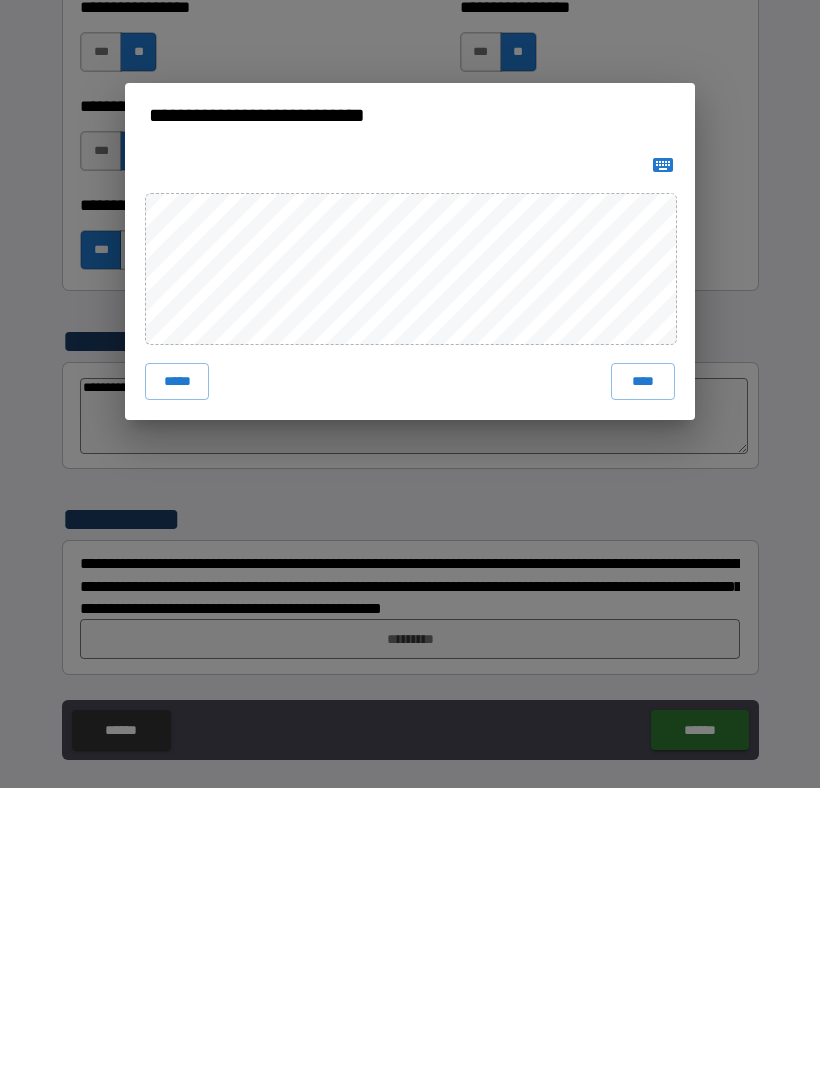 scroll, scrollTop: 64, scrollLeft: 0, axis: vertical 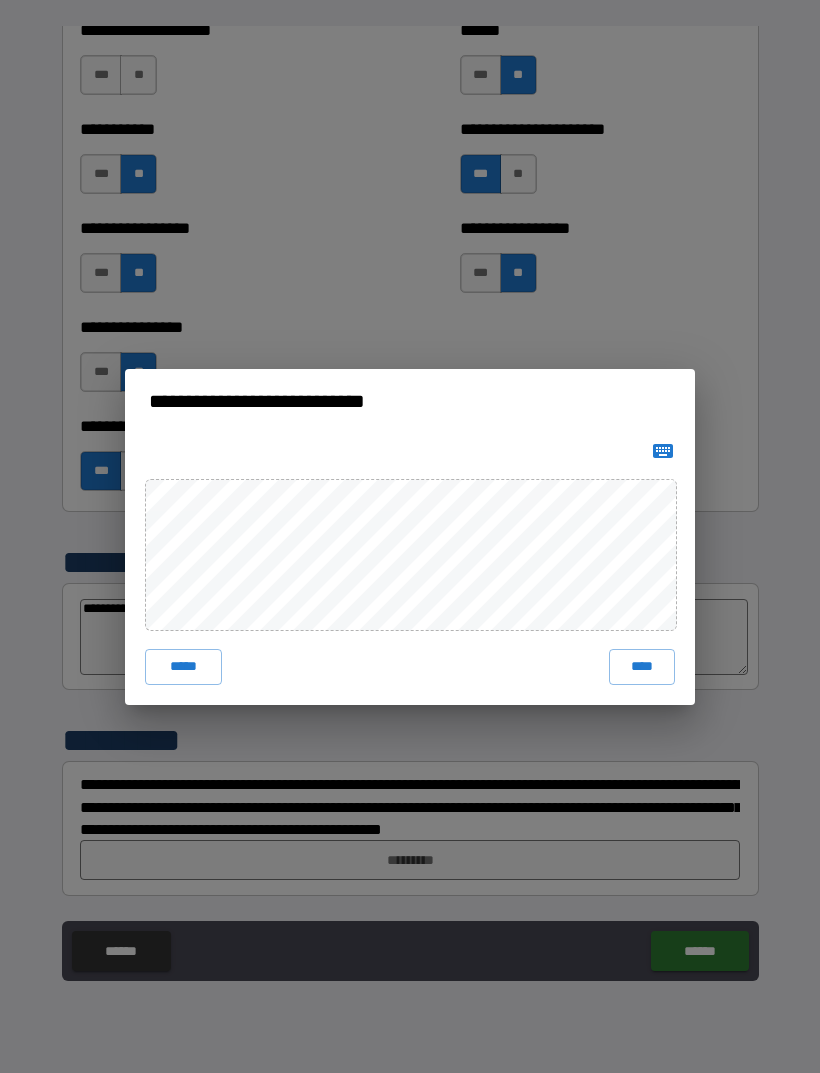 click on "****" at bounding box center (642, 667) 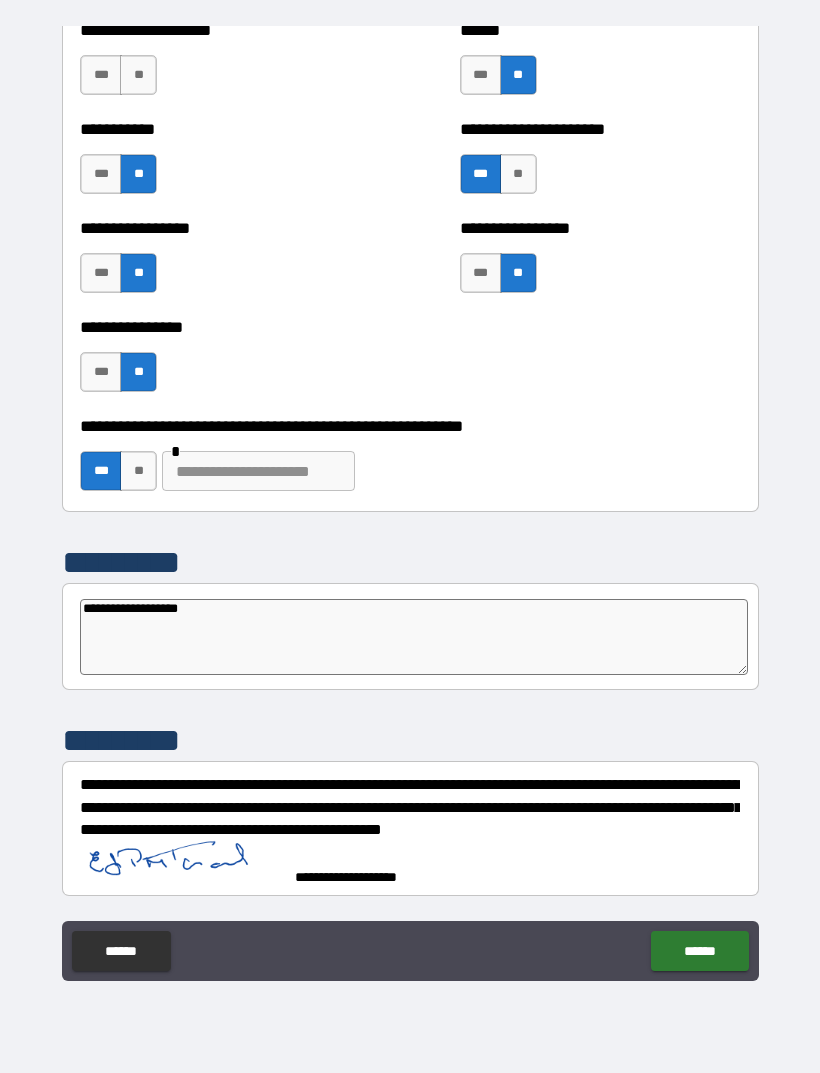 scroll, scrollTop: 6023, scrollLeft: 0, axis: vertical 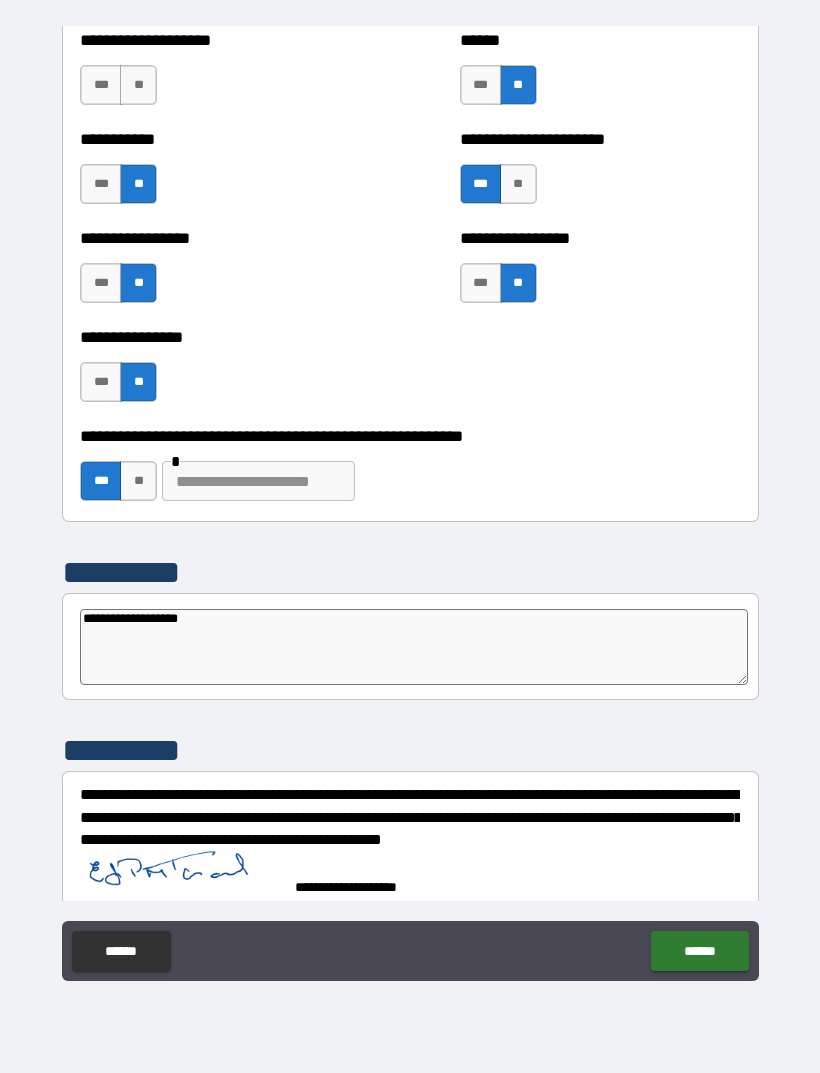 type on "*" 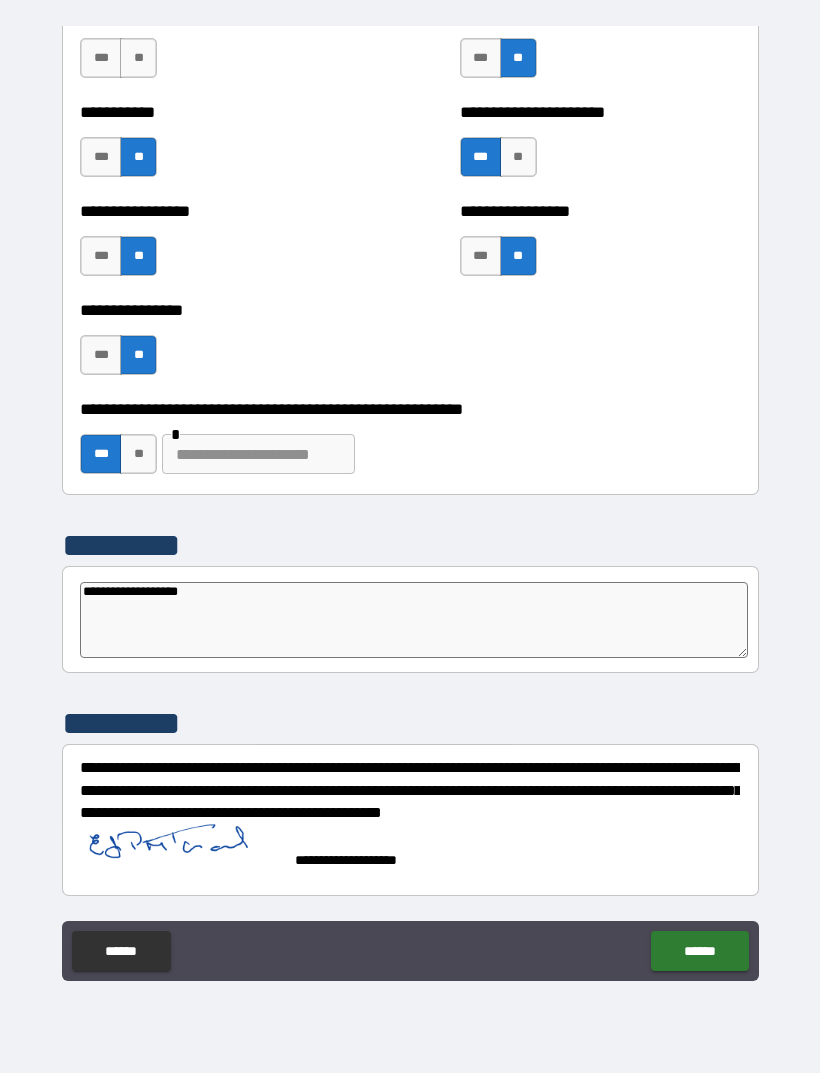 scroll, scrollTop: 6050, scrollLeft: 0, axis: vertical 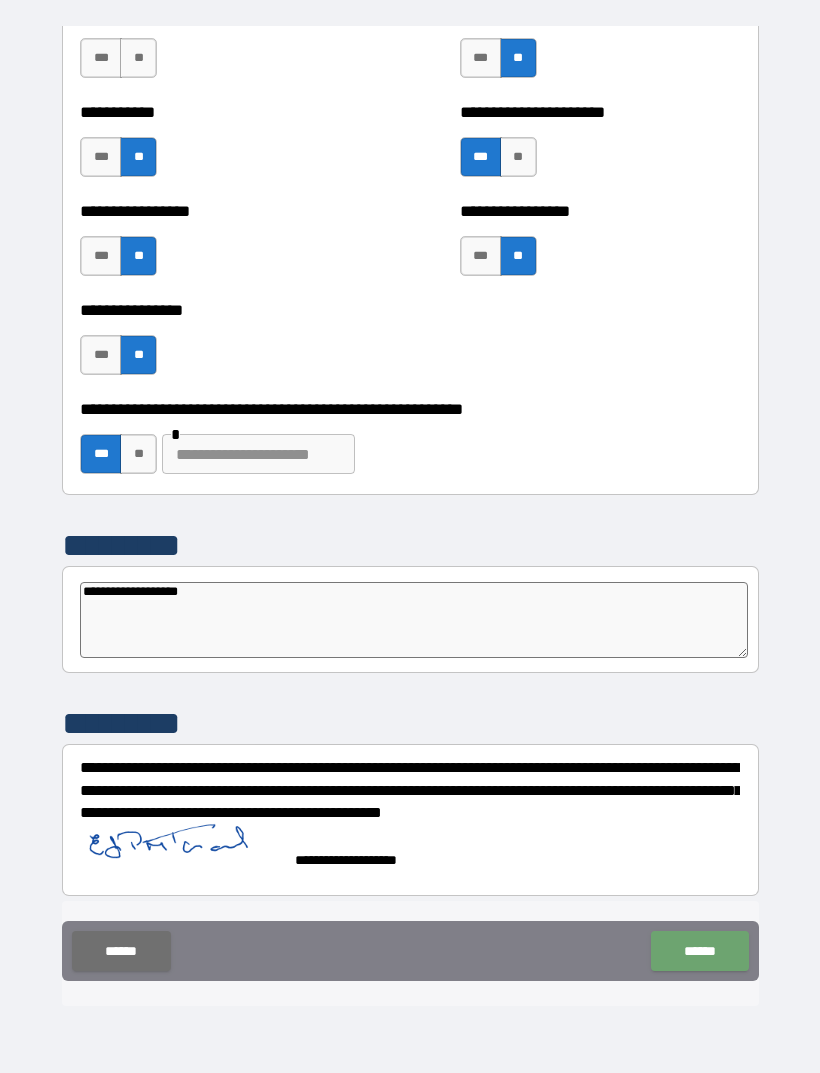 click on "******" at bounding box center (699, 951) 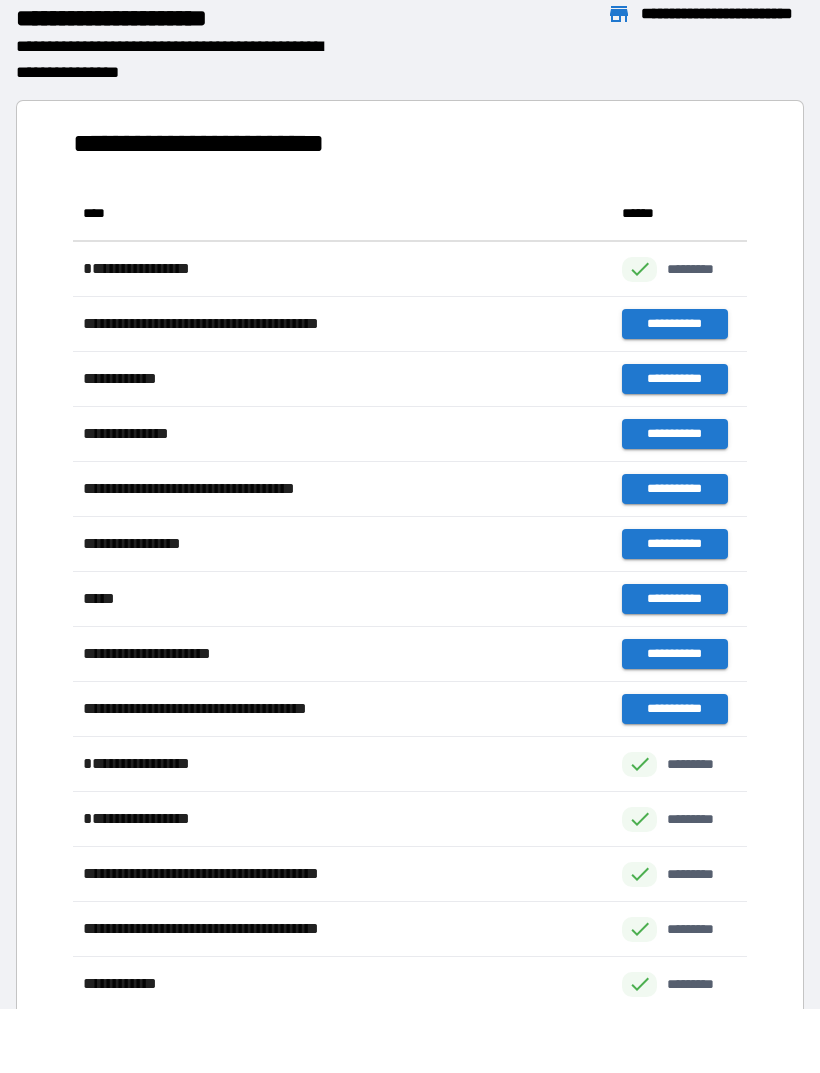scroll, scrollTop: 1, scrollLeft: 1, axis: both 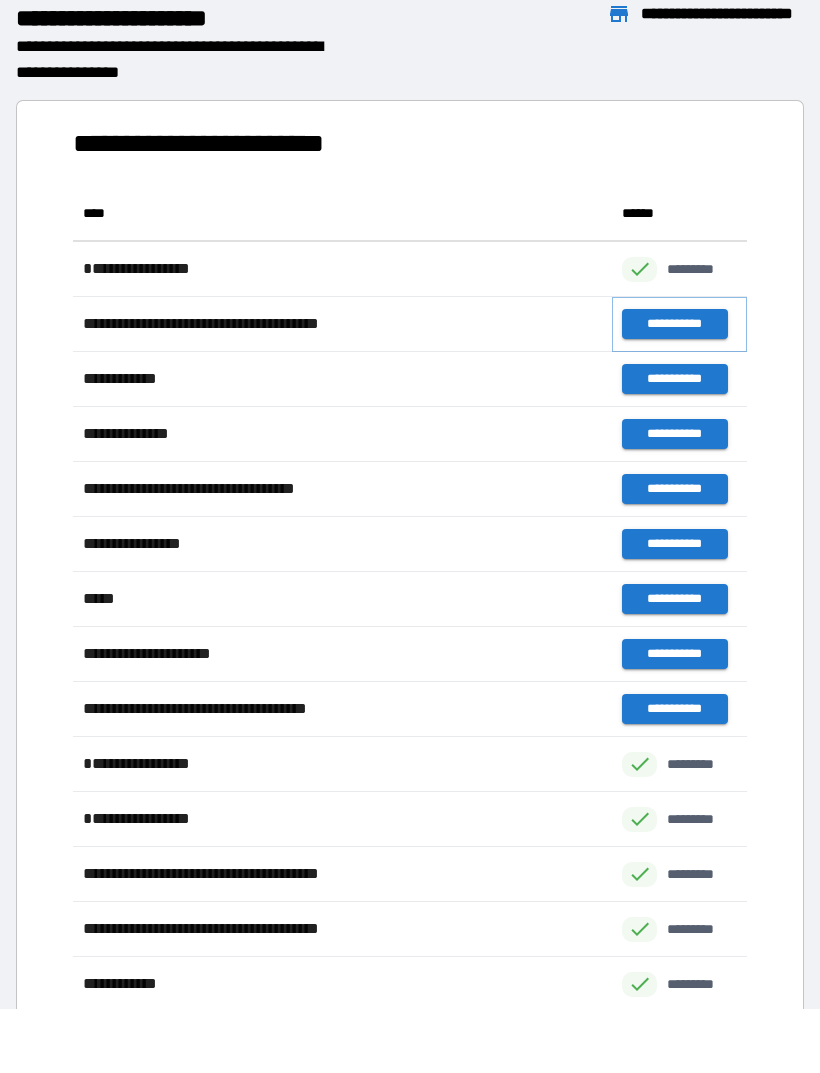 click on "**********" at bounding box center [674, 324] 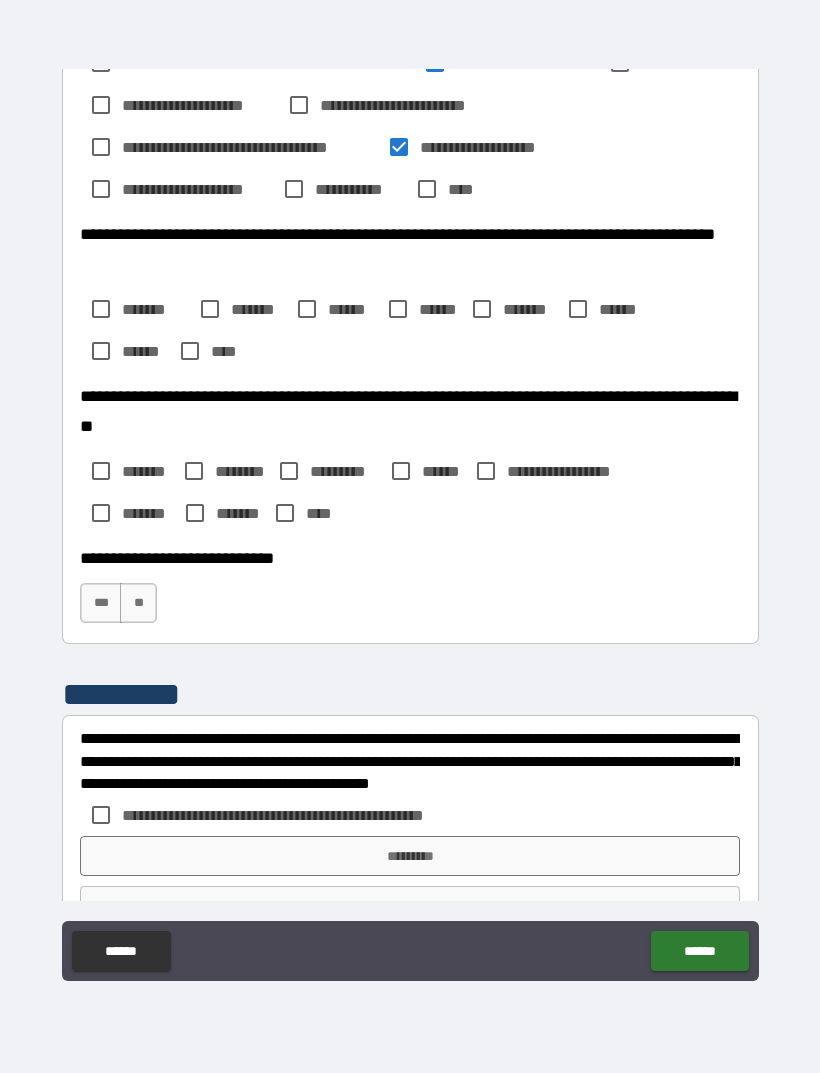 scroll, scrollTop: 455, scrollLeft: 0, axis: vertical 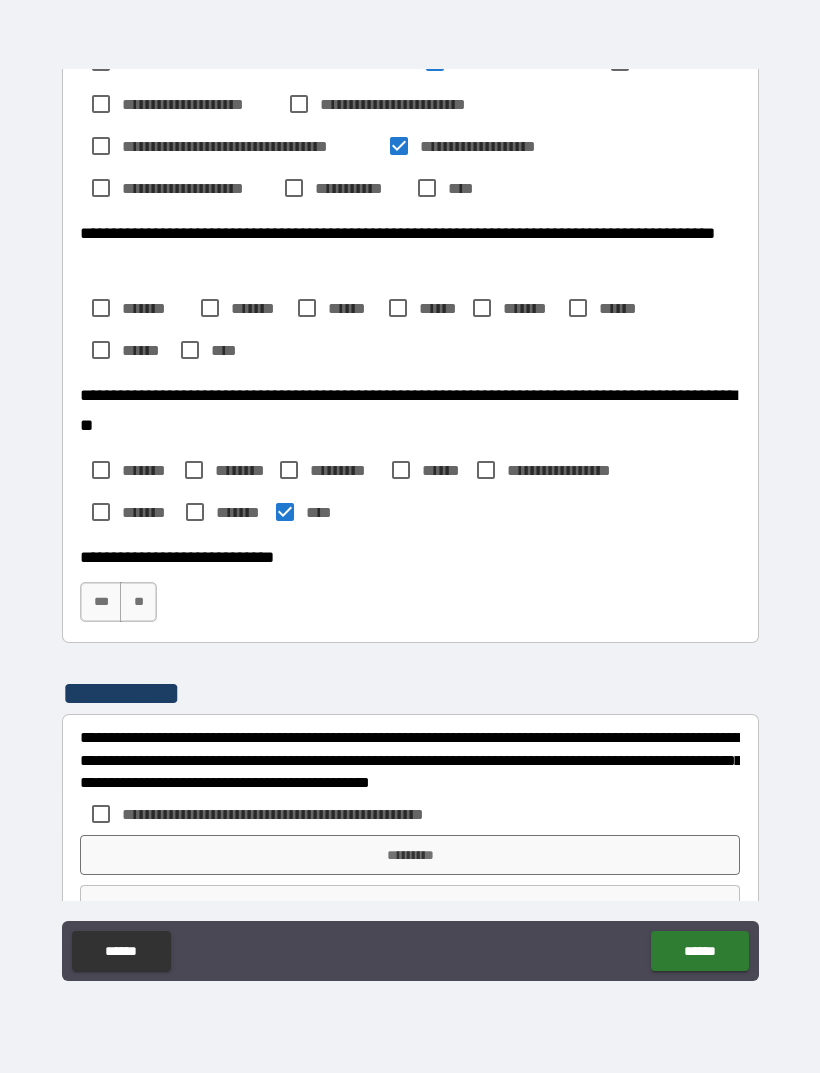 click on "**" at bounding box center (138, 602) 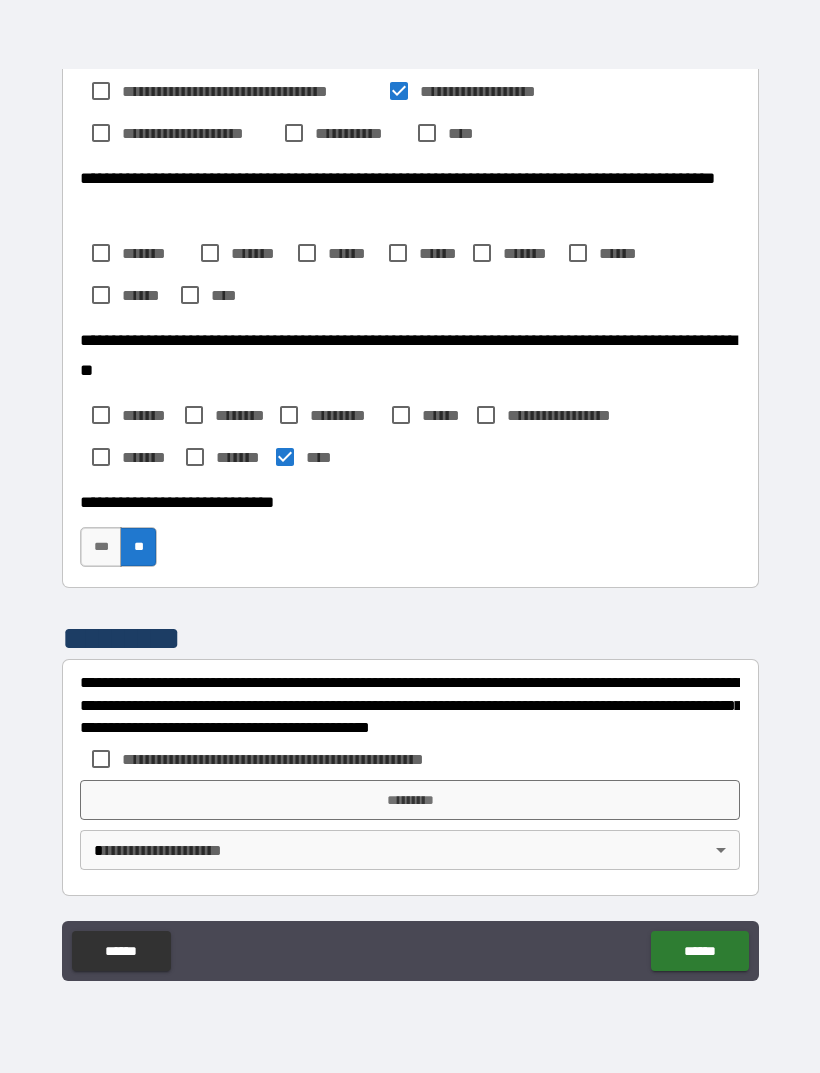 scroll, scrollTop: 510, scrollLeft: 0, axis: vertical 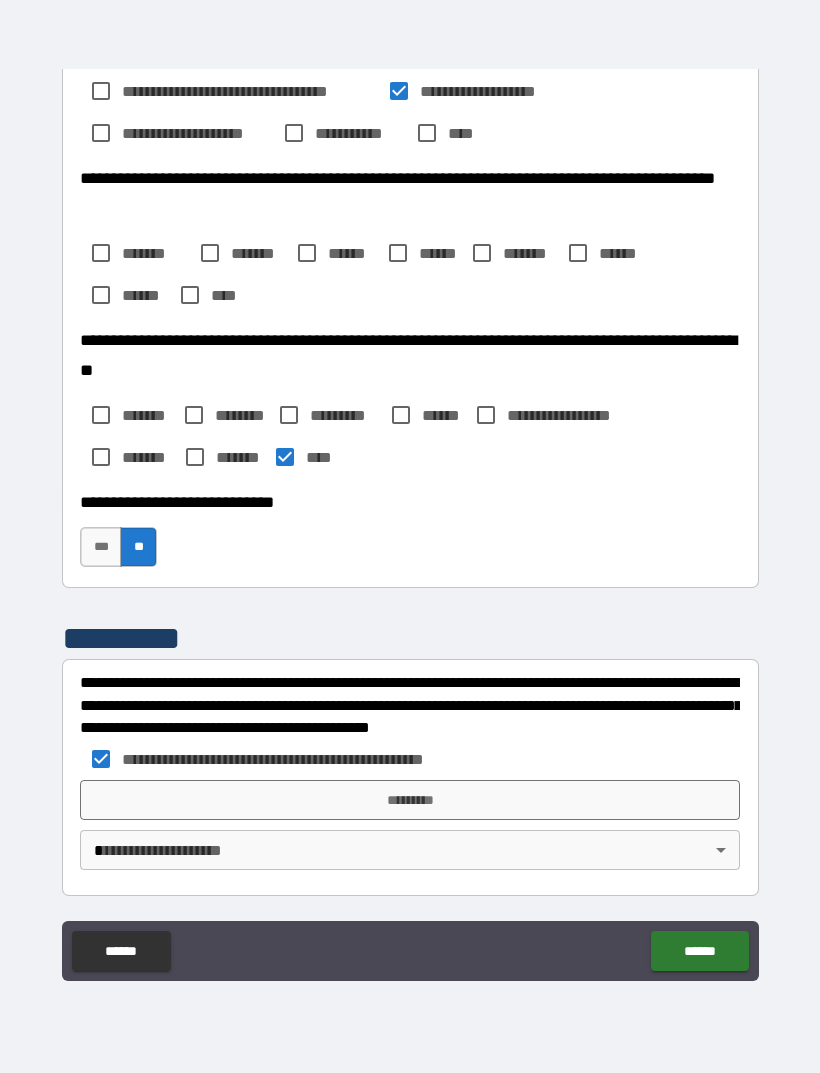 click on "*********" at bounding box center (410, 800) 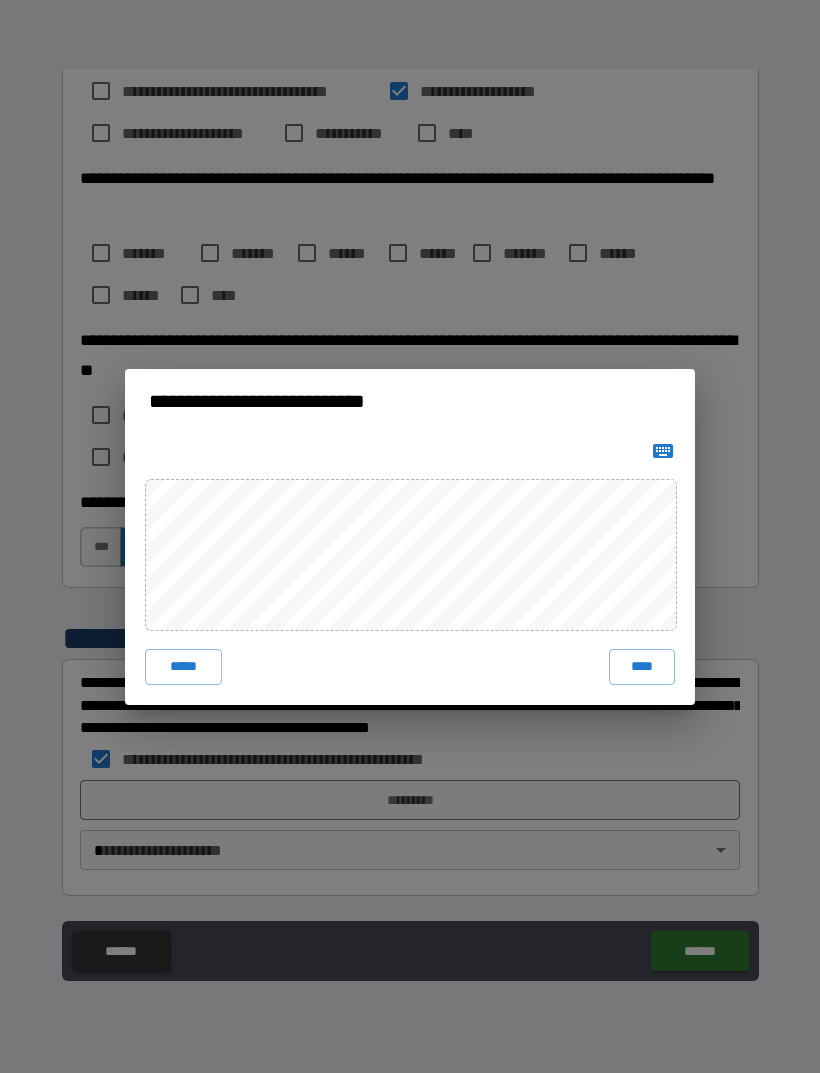 click on "****" at bounding box center [642, 667] 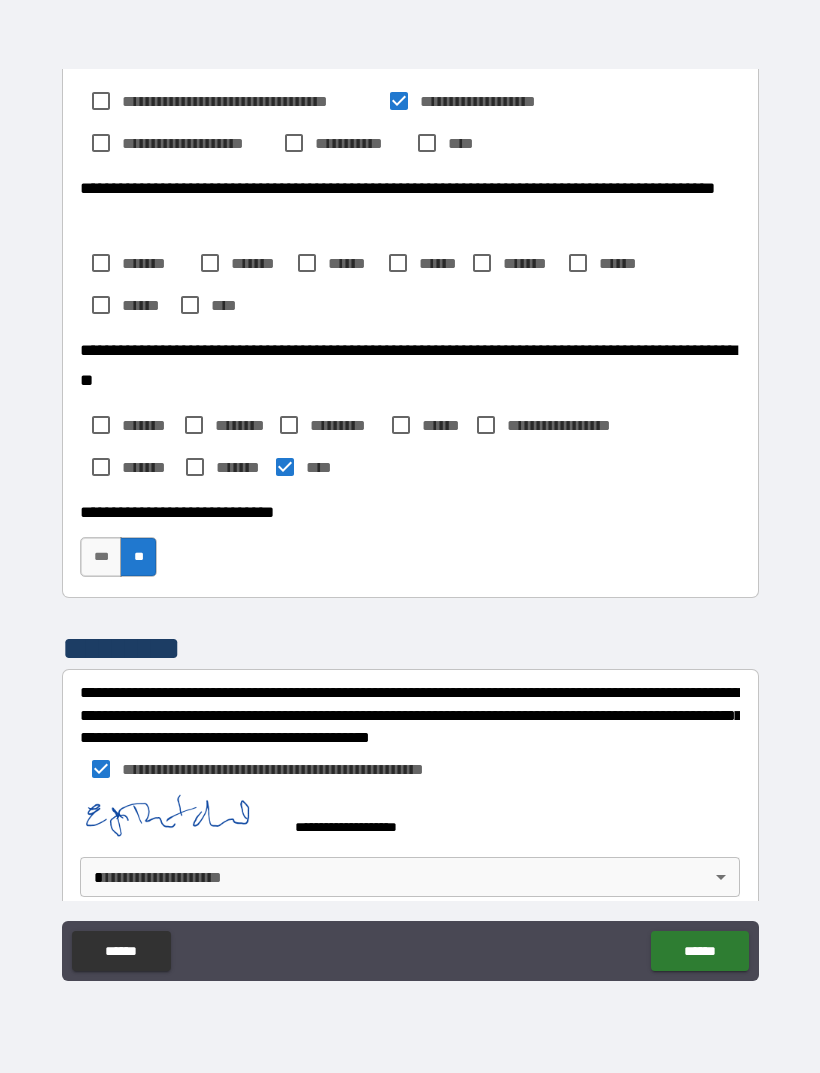 click on "******" at bounding box center (699, 951) 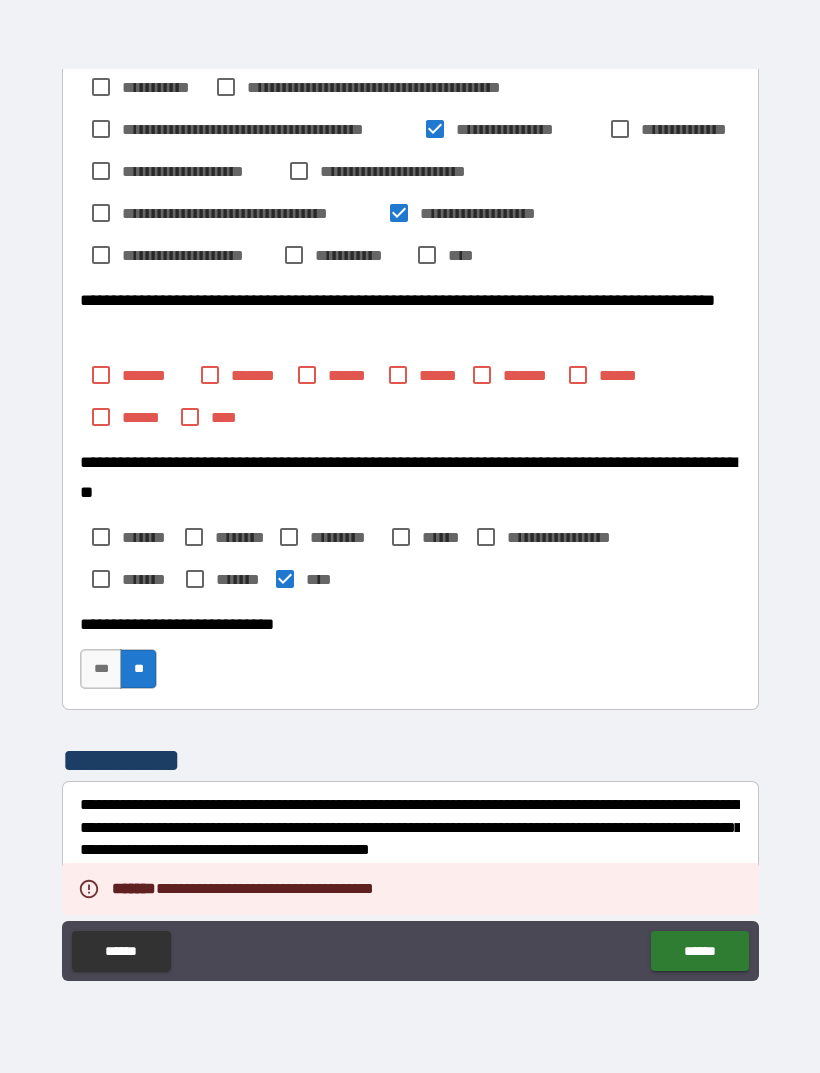 scroll, scrollTop: 384, scrollLeft: 0, axis: vertical 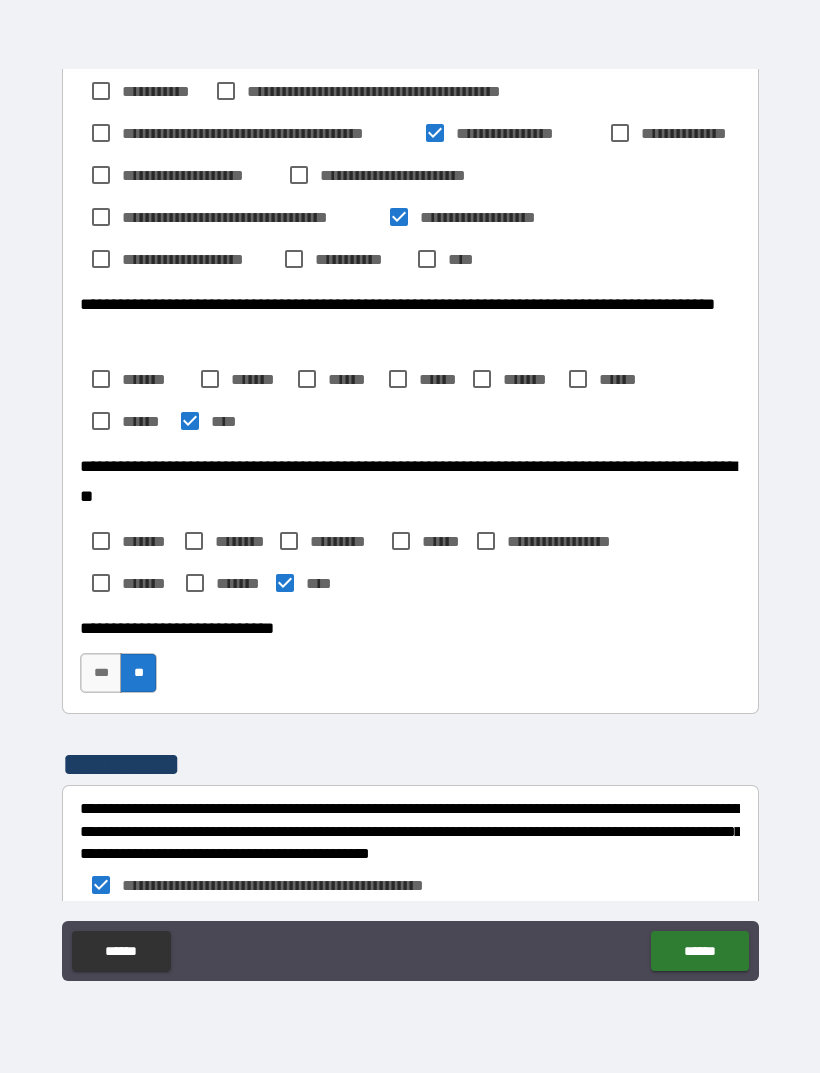 click on "******" at bounding box center (699, 951) 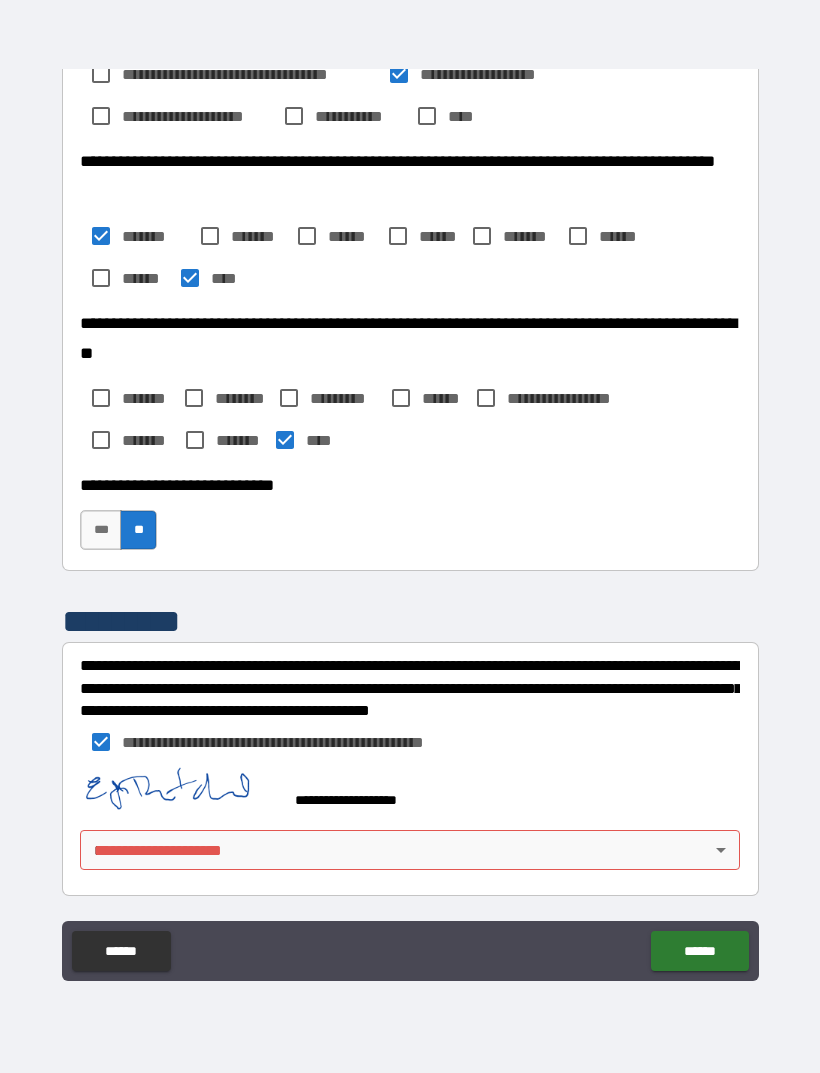 scroll, scrollTop: 527, scrollLeft: 0, axis: vertical 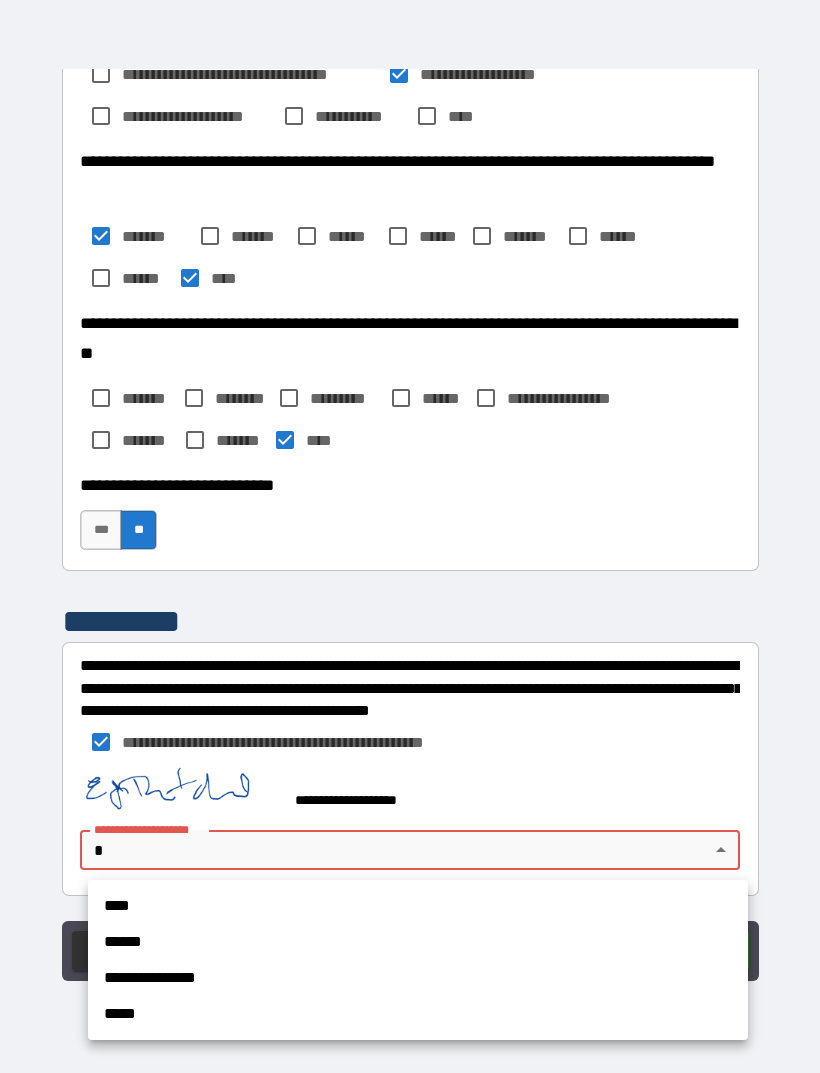 click on "****" at bounding box center [418, 906] 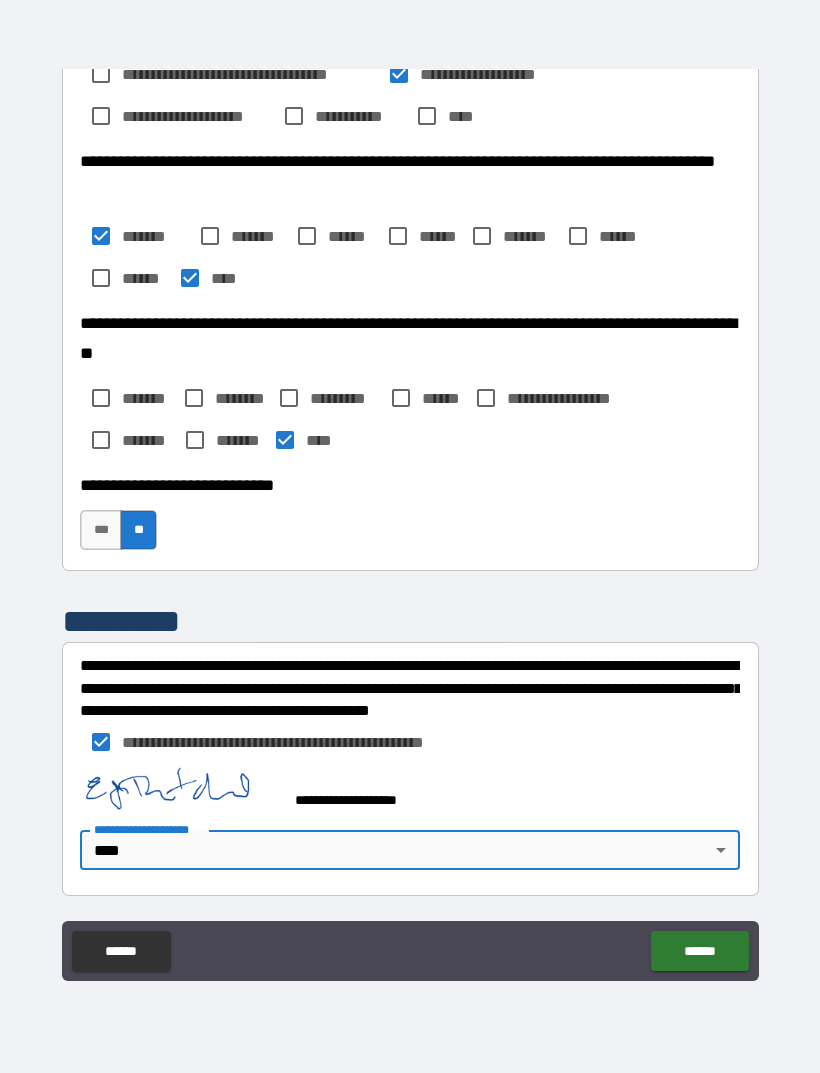 click on "******" at bounding box center (699, 951) 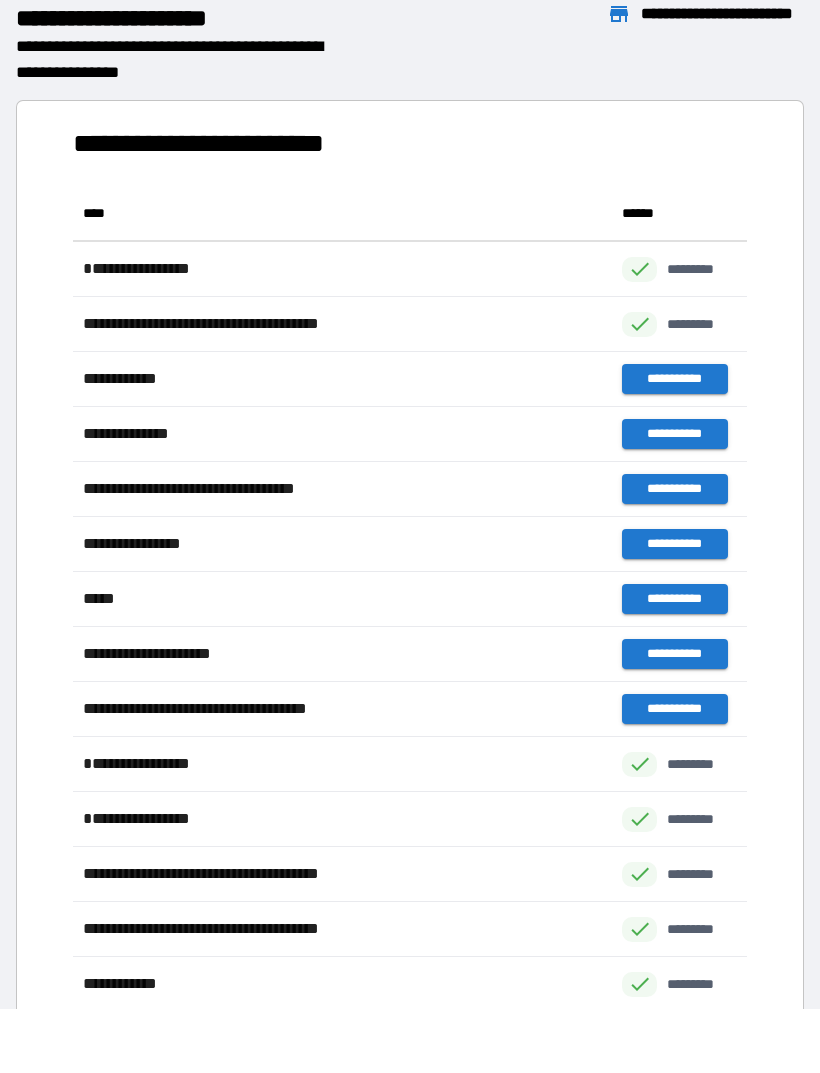 scroll, scrollTop: 1, scrollLeft: 1, axis: both 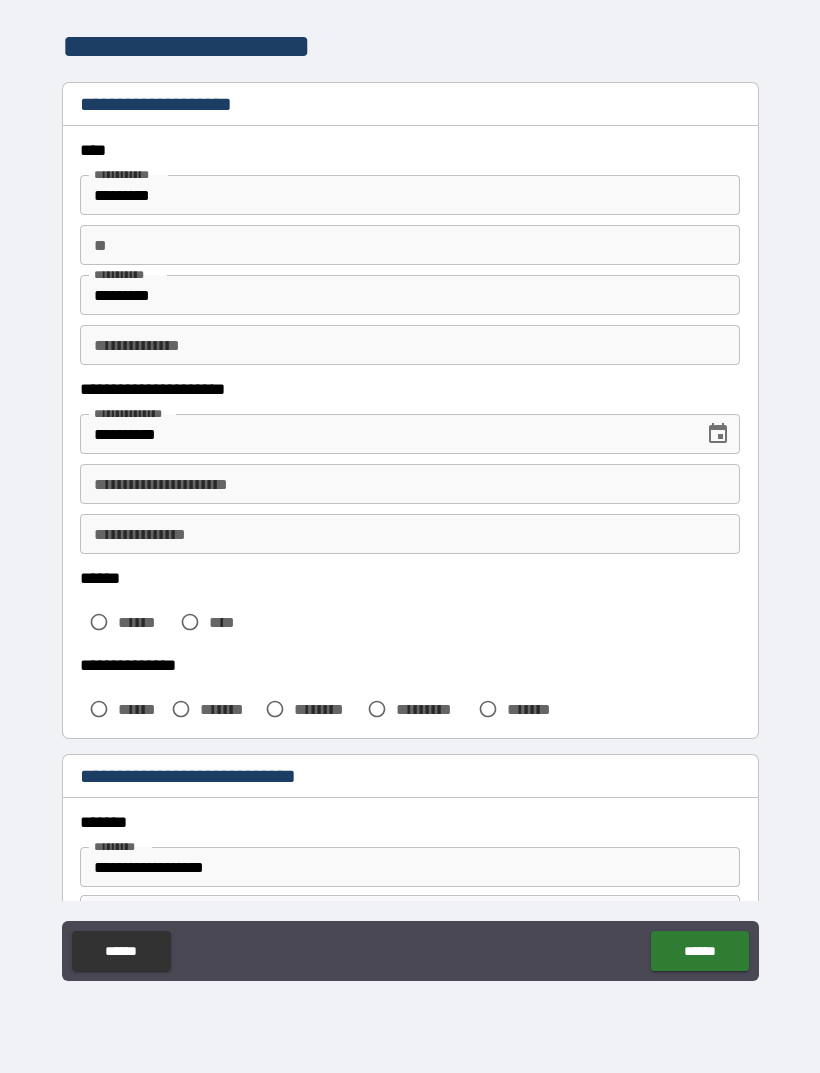 click on "**********" at bounding box center (410, 484) 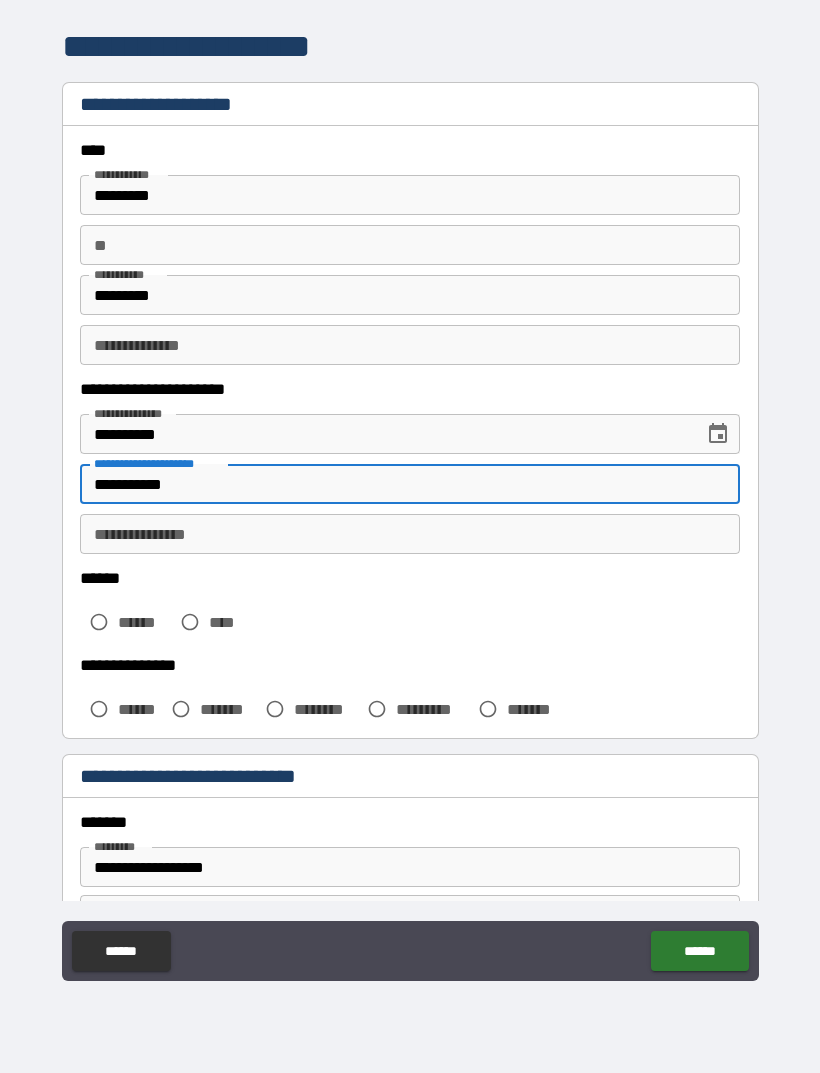 type on "**********" 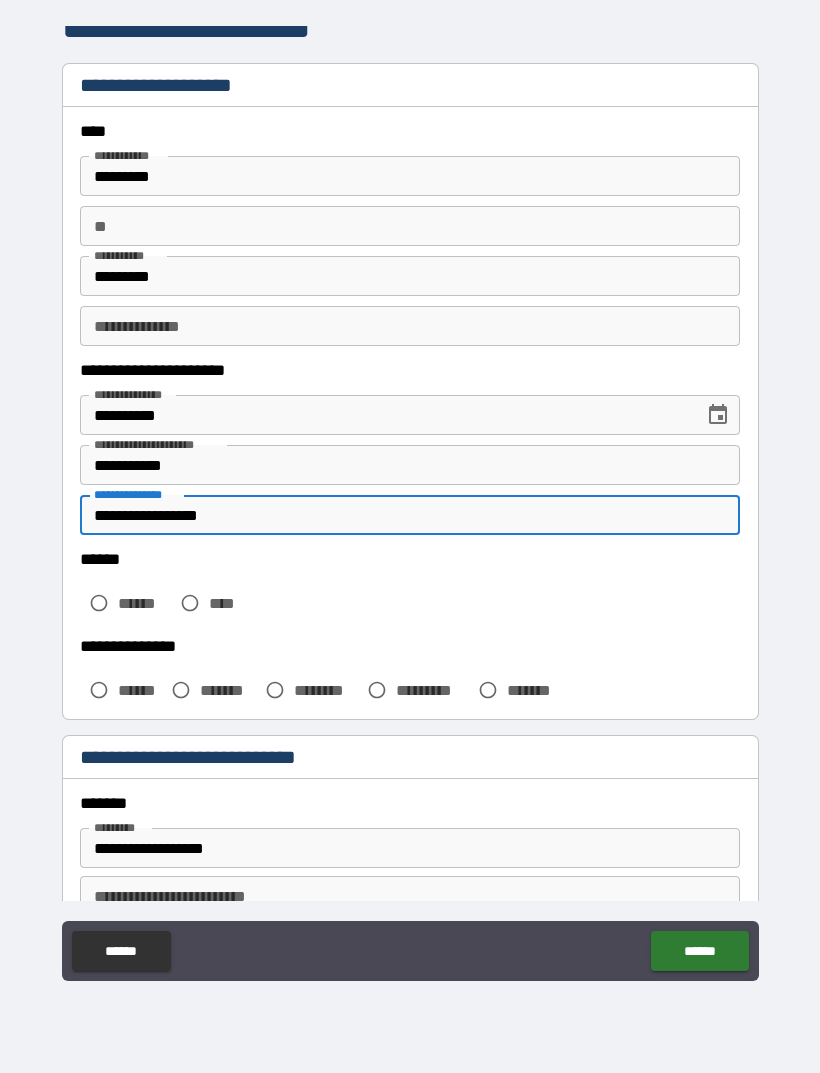 scroll, scrollTop: 74, scrollLeft: 0, axis: vertical 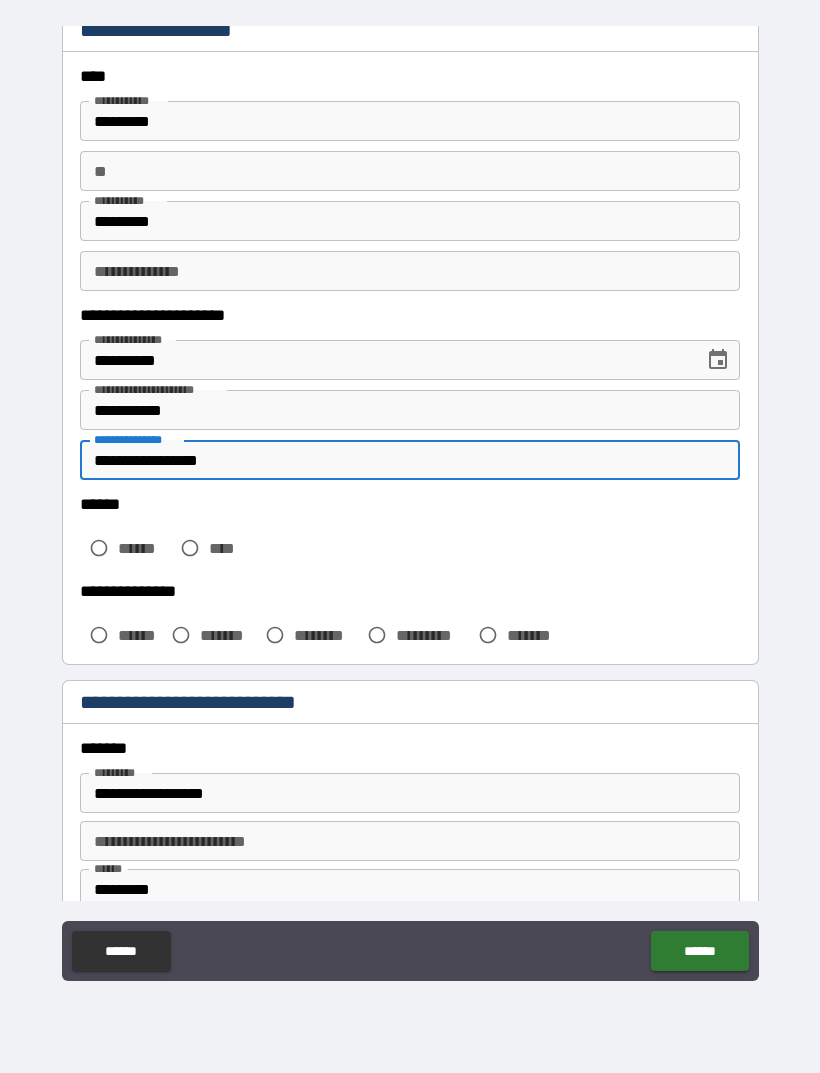 type on "**********" 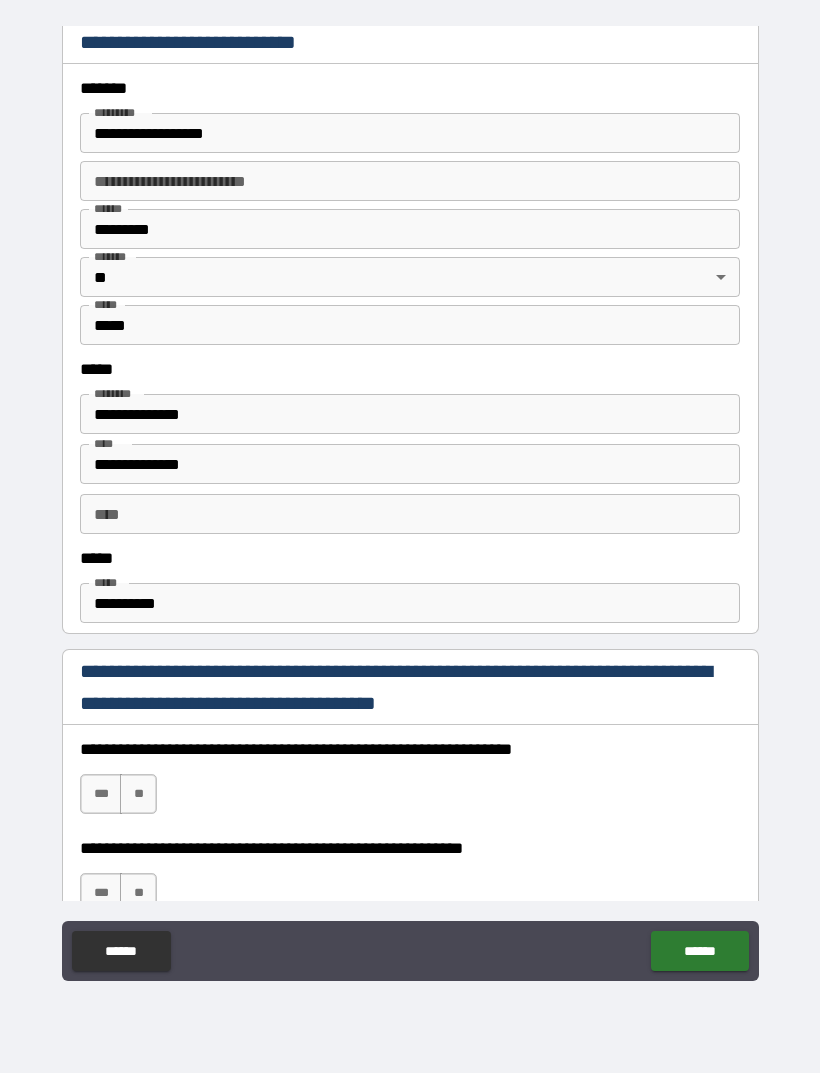 scroll, scrollTop: 735, scrollLeft: 0, axis: vertical 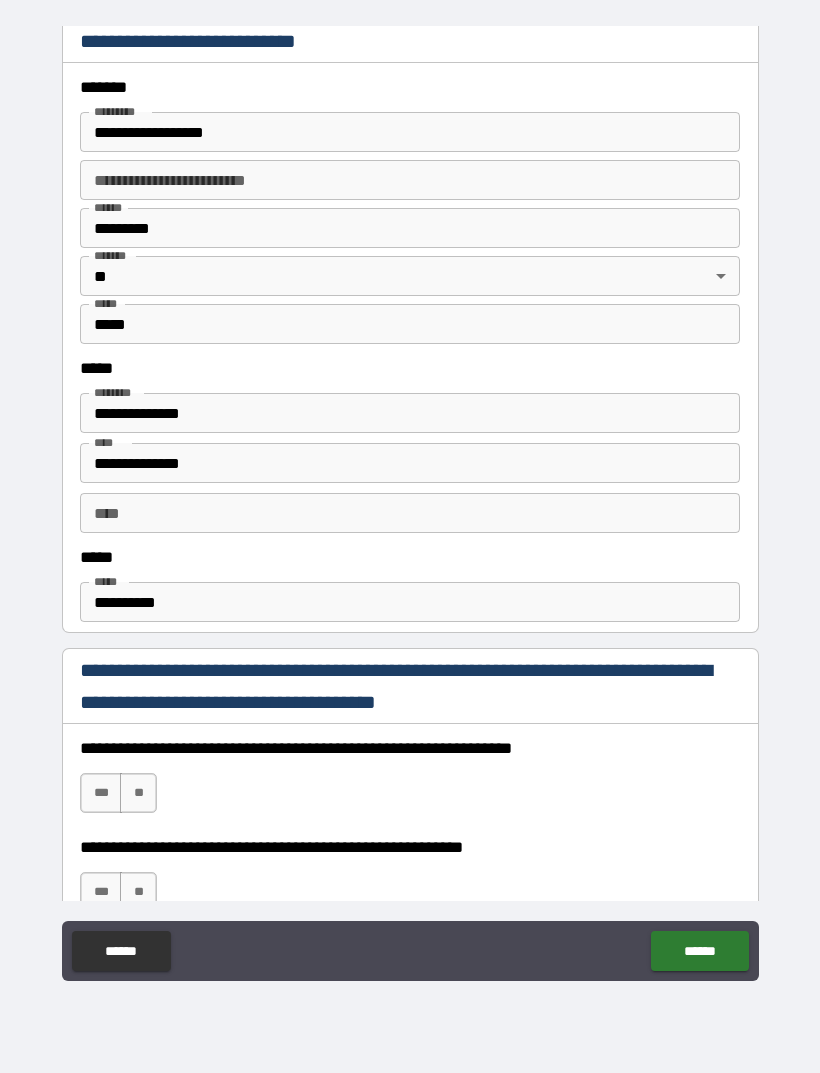 click on "**********" at bounding box center [410, 602] 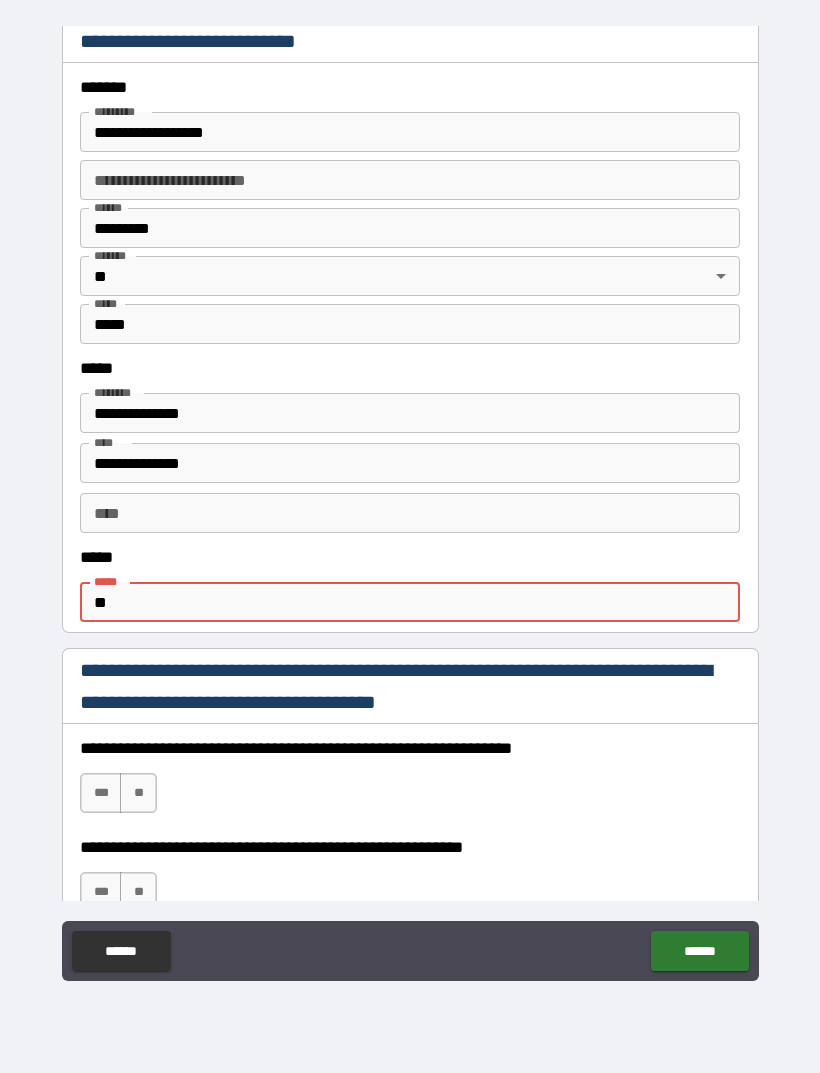 type on "*" 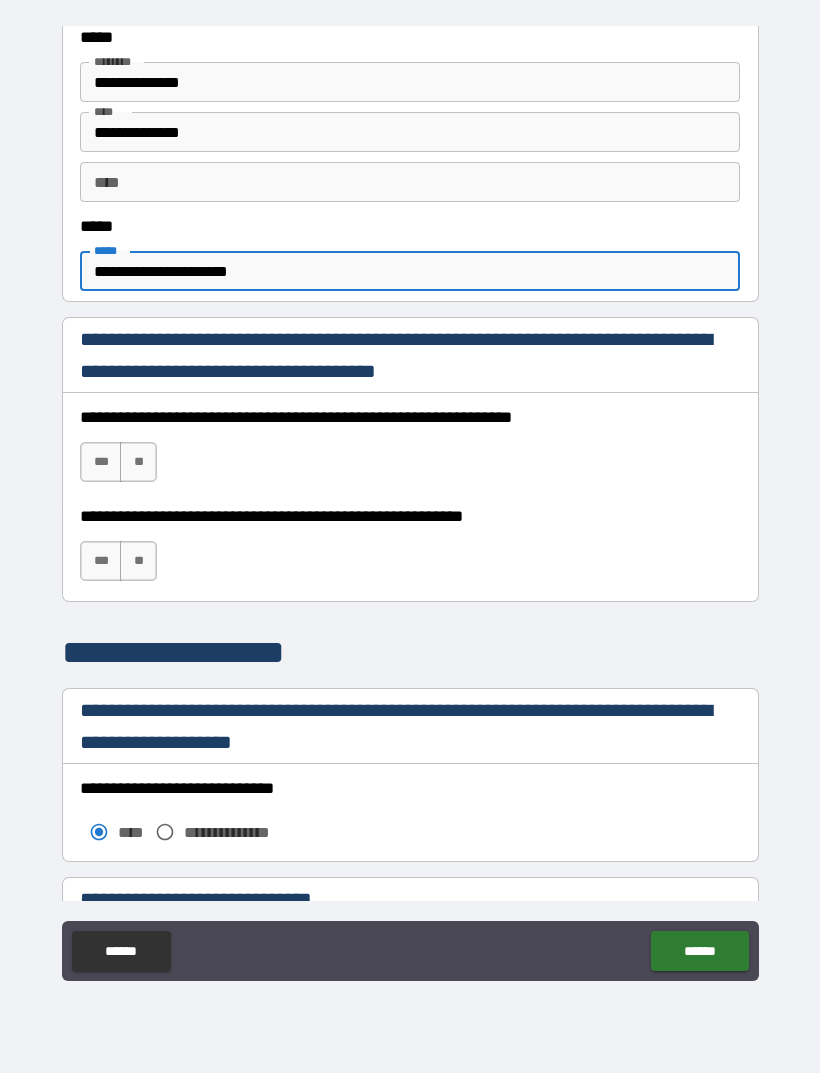 scroll, scrollTop: 1065, scrollLeft: 0, axis: vertical 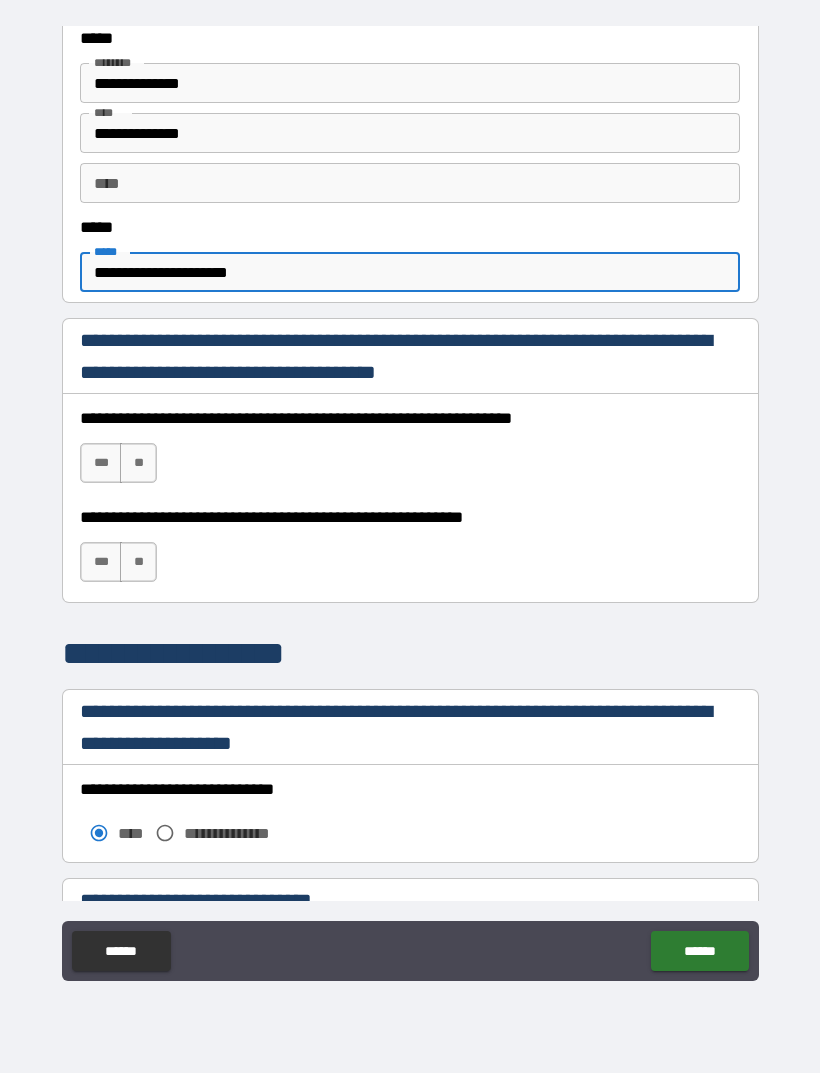 type on "**********" 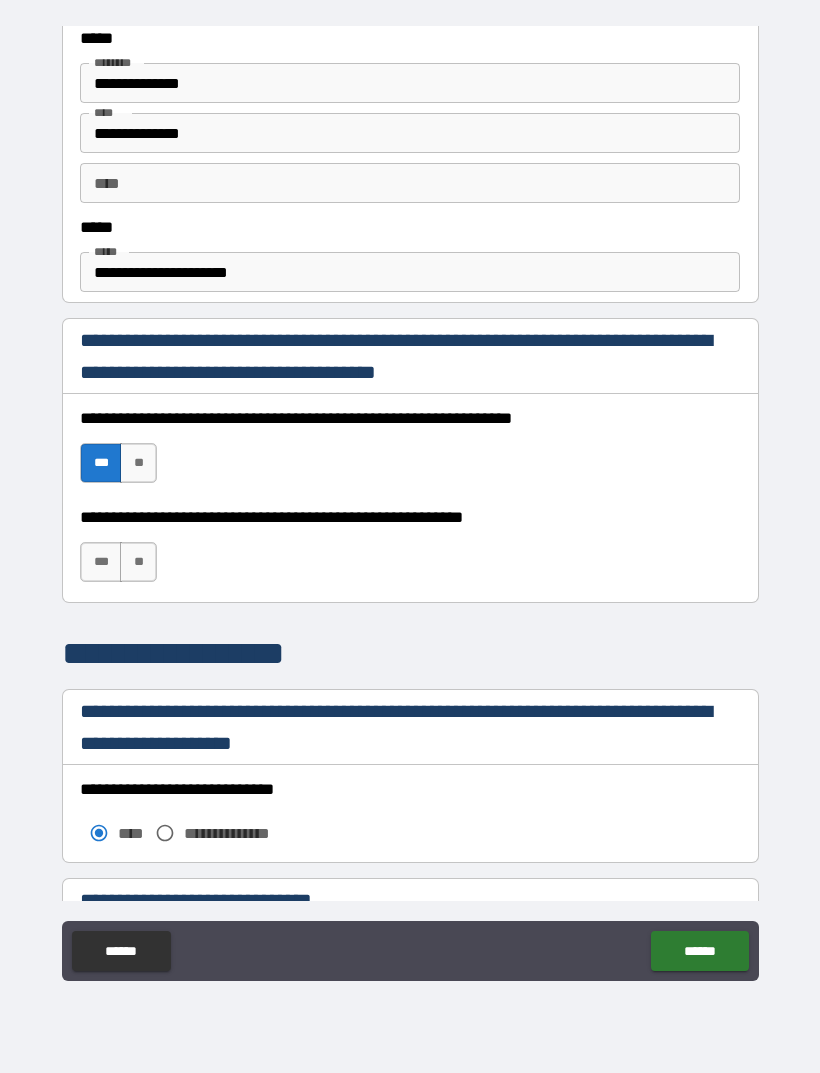 click on "***" at bounding box center (101, 562) 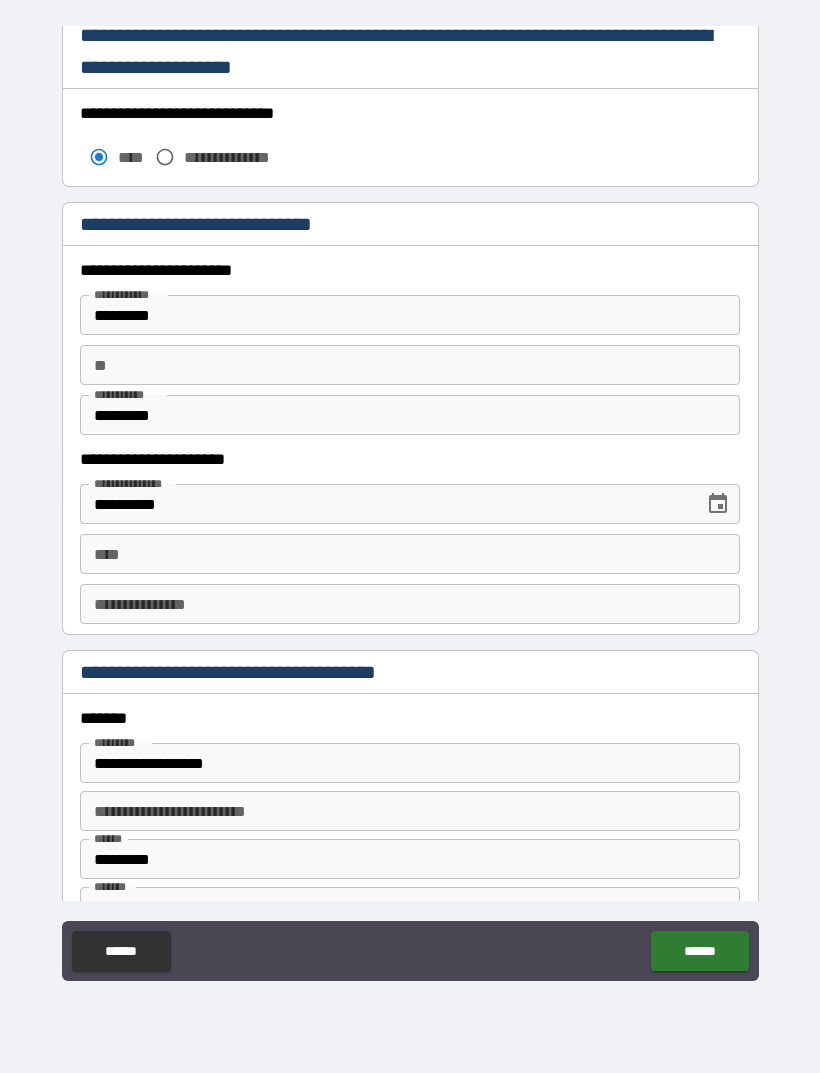 scroll, scrollTop: 1742, scrollLeft: 0, axis: vertical 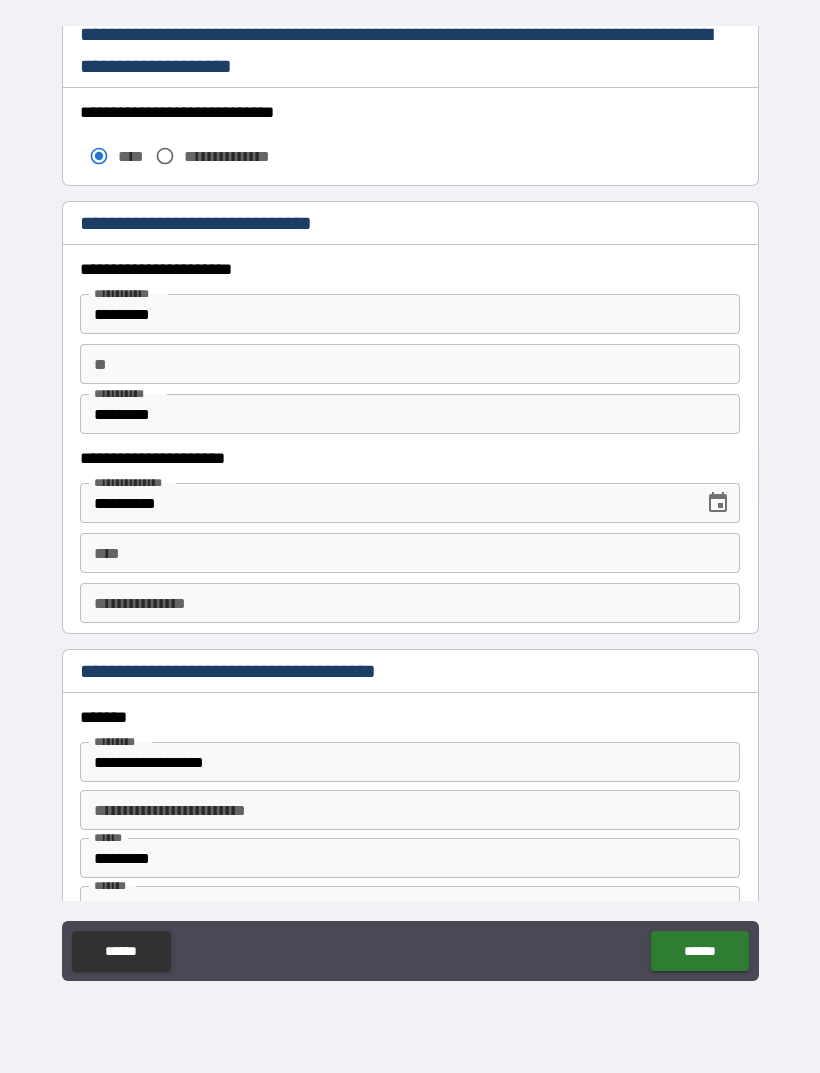 click on "****" at bounding box center (410, 553) 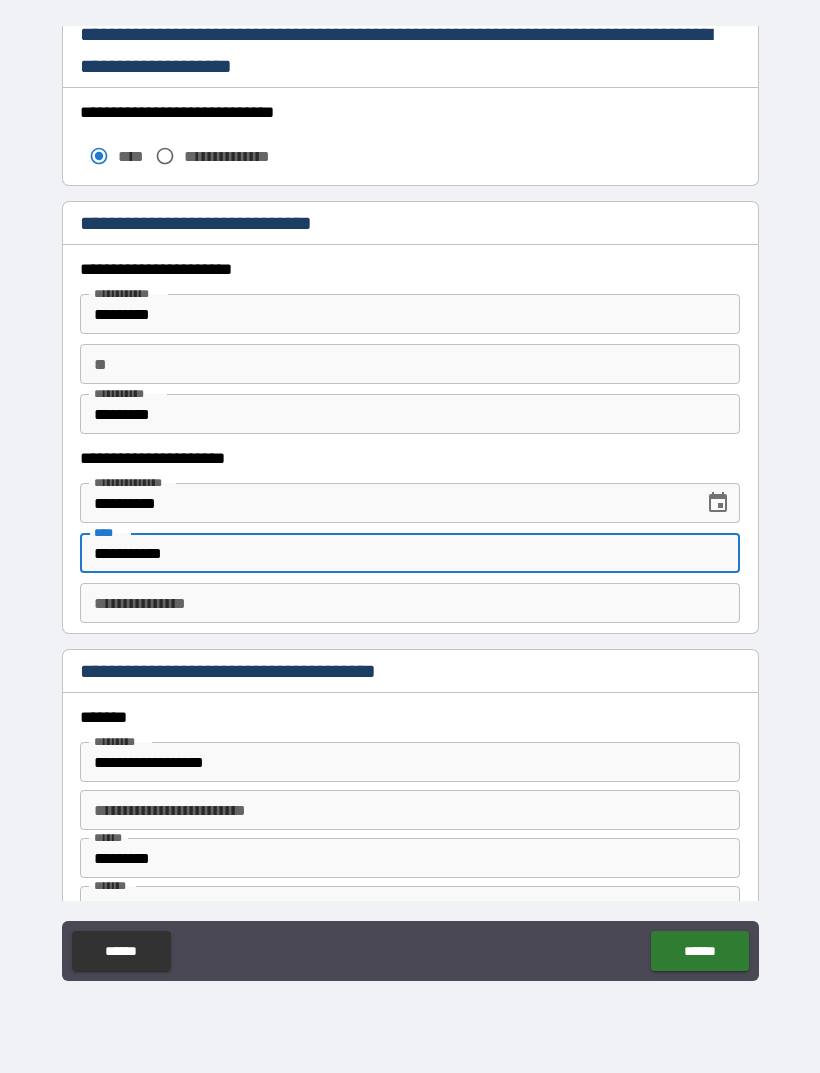 type on "**********" 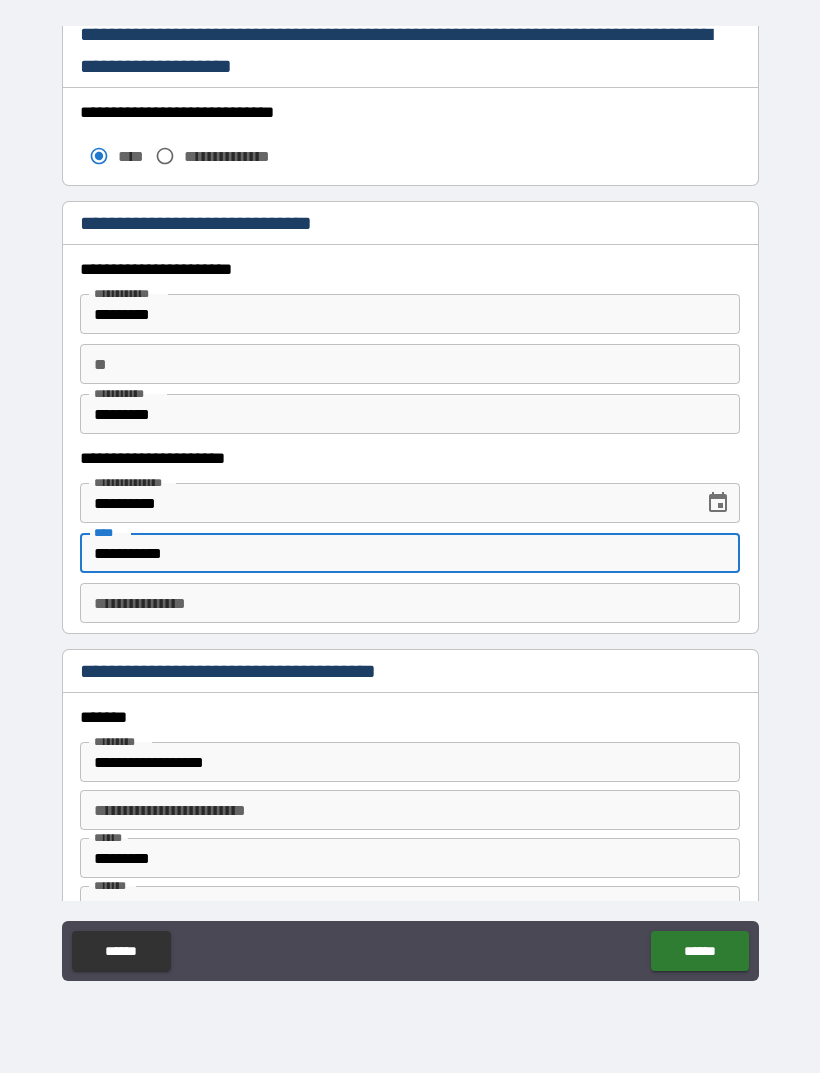 click on "**********" at bounding box center [410, 603] 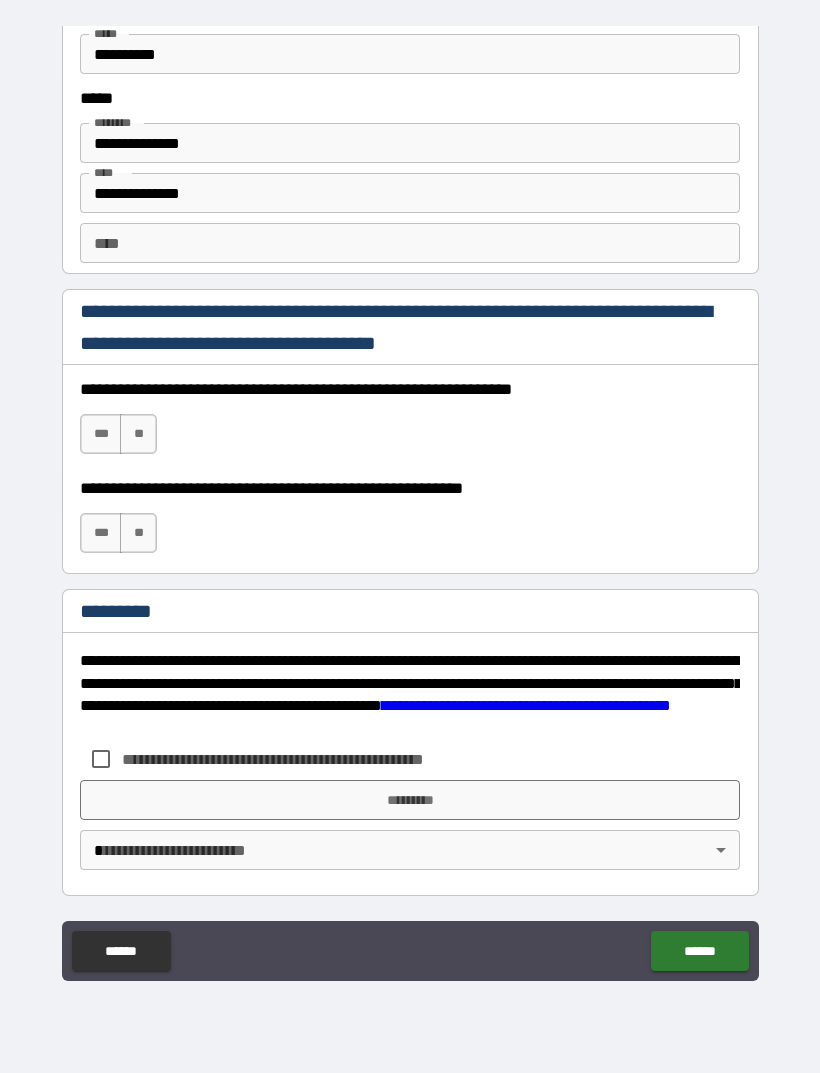 scroll, scrollTop: 2731, scrollLeft: 0, axis: vertical 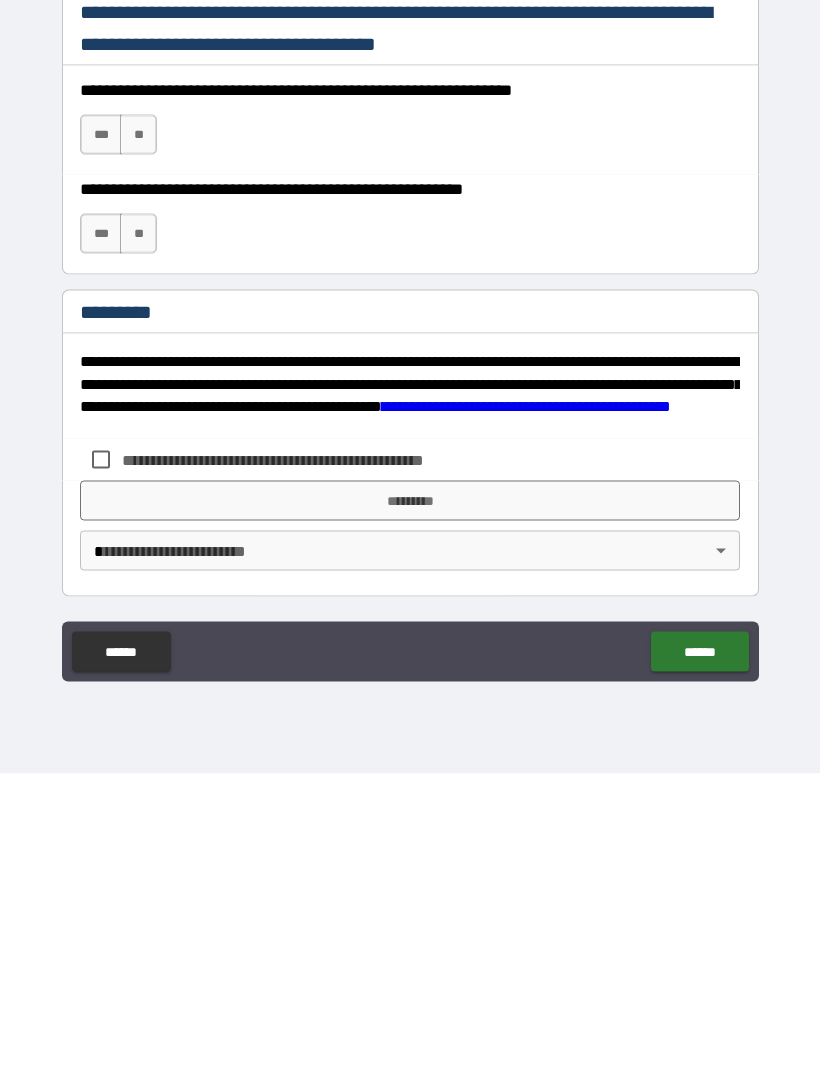 type on "**********" 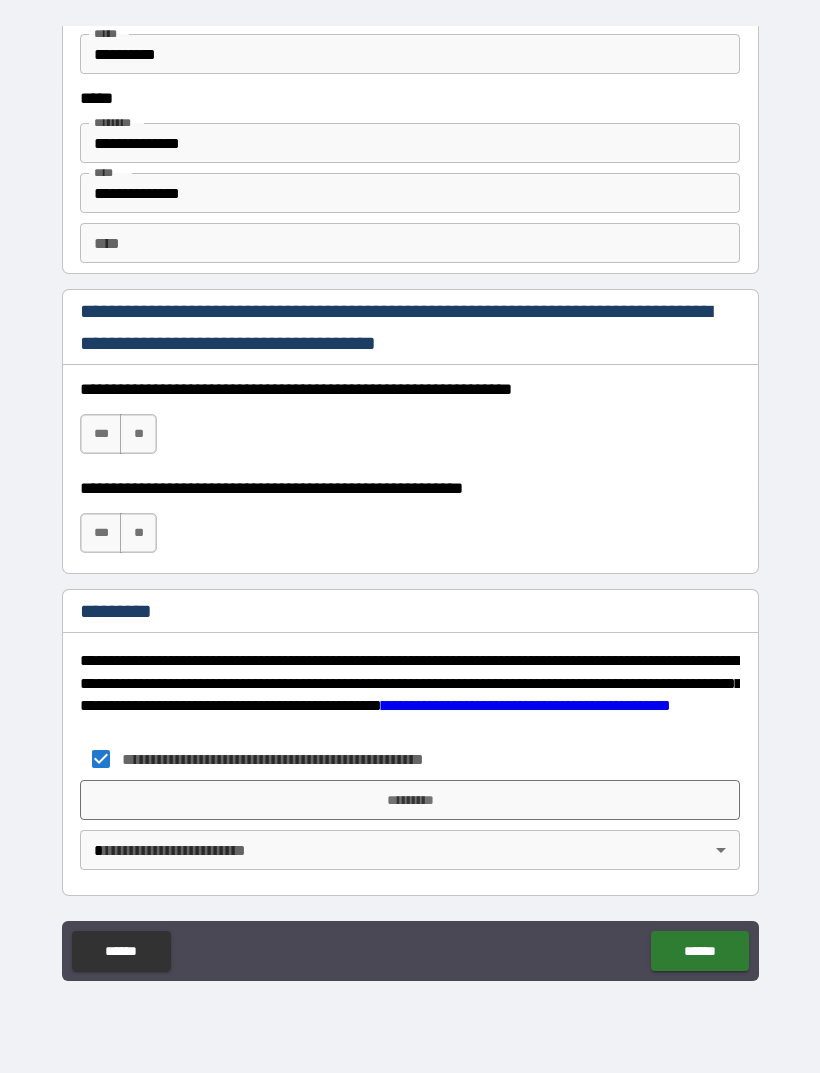 click on "*********" at bounding box center [410, 800] 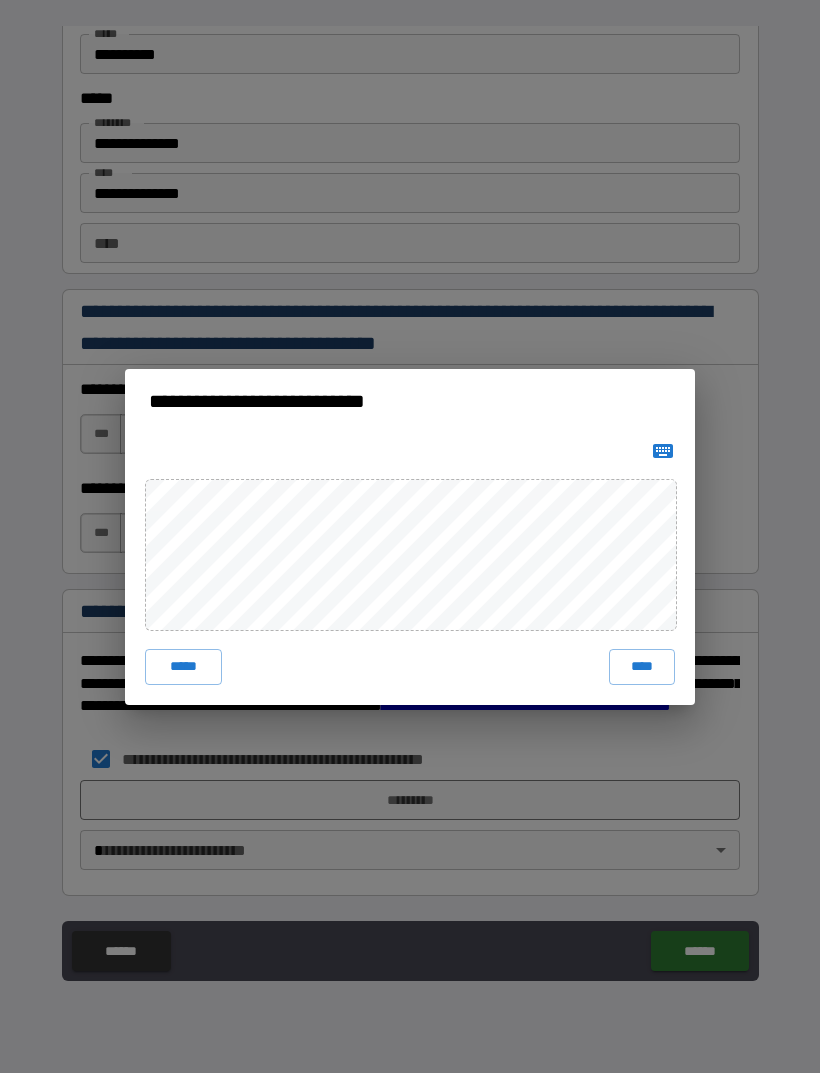 click on "****" at bounding box center (642, 667) 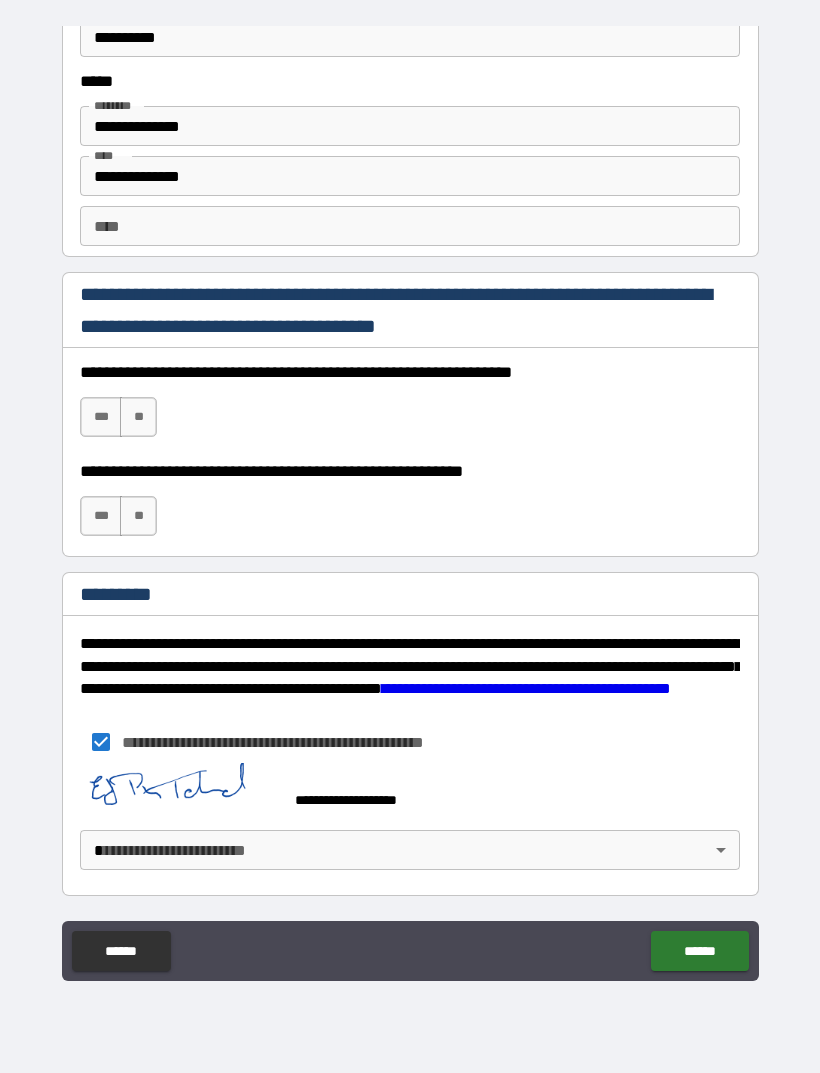 scroll, scrollTop: 2748, scrollLeft: 0, axis: vertical 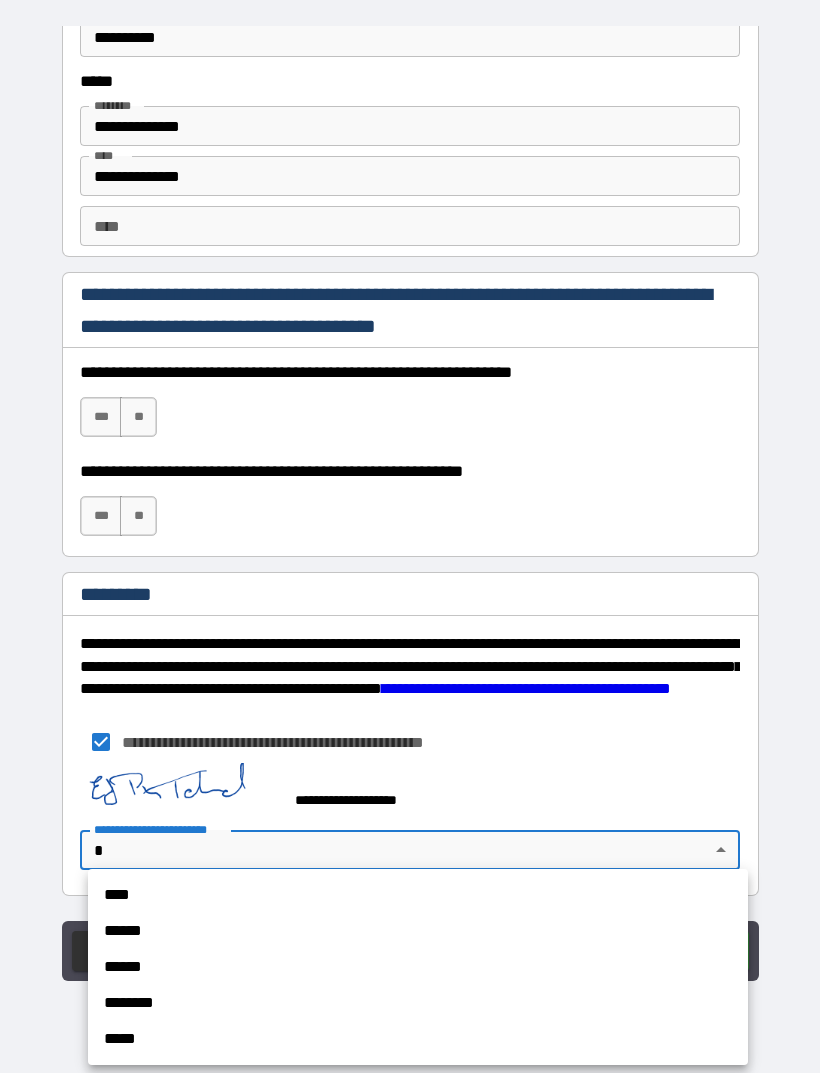 click on "****" at bounding box center (418, 895) 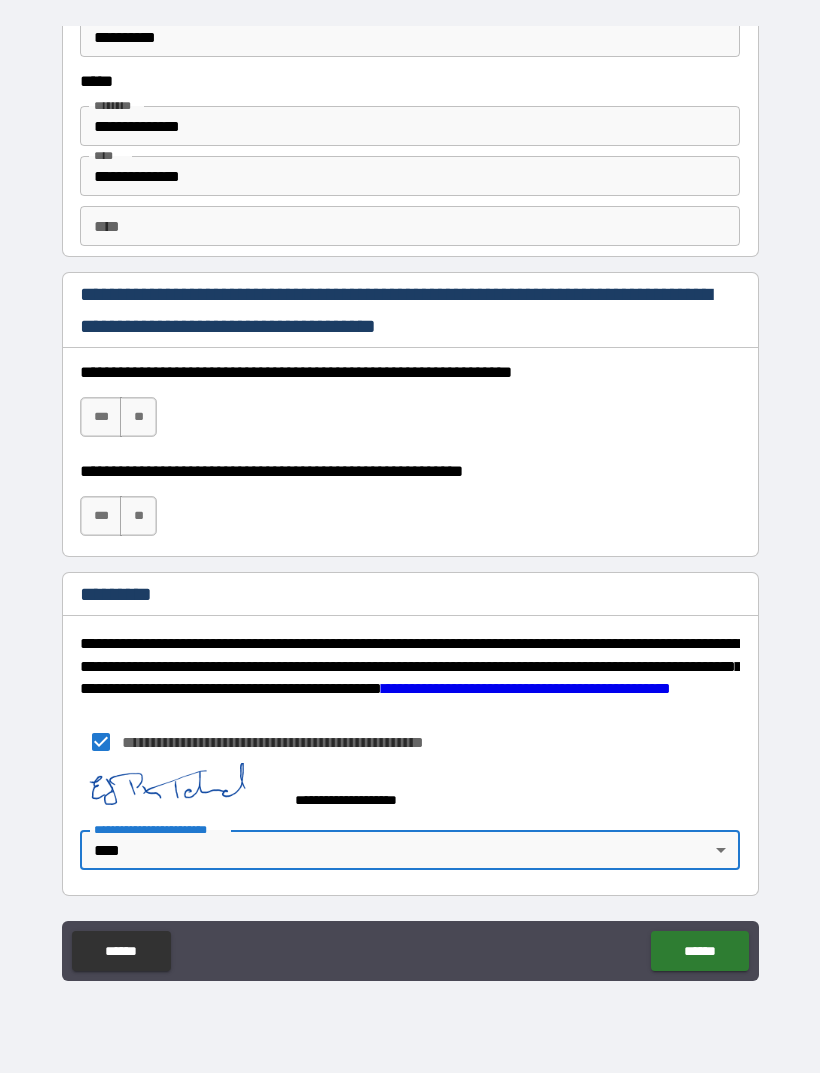 click on "******" at bounding box center [699, 951] 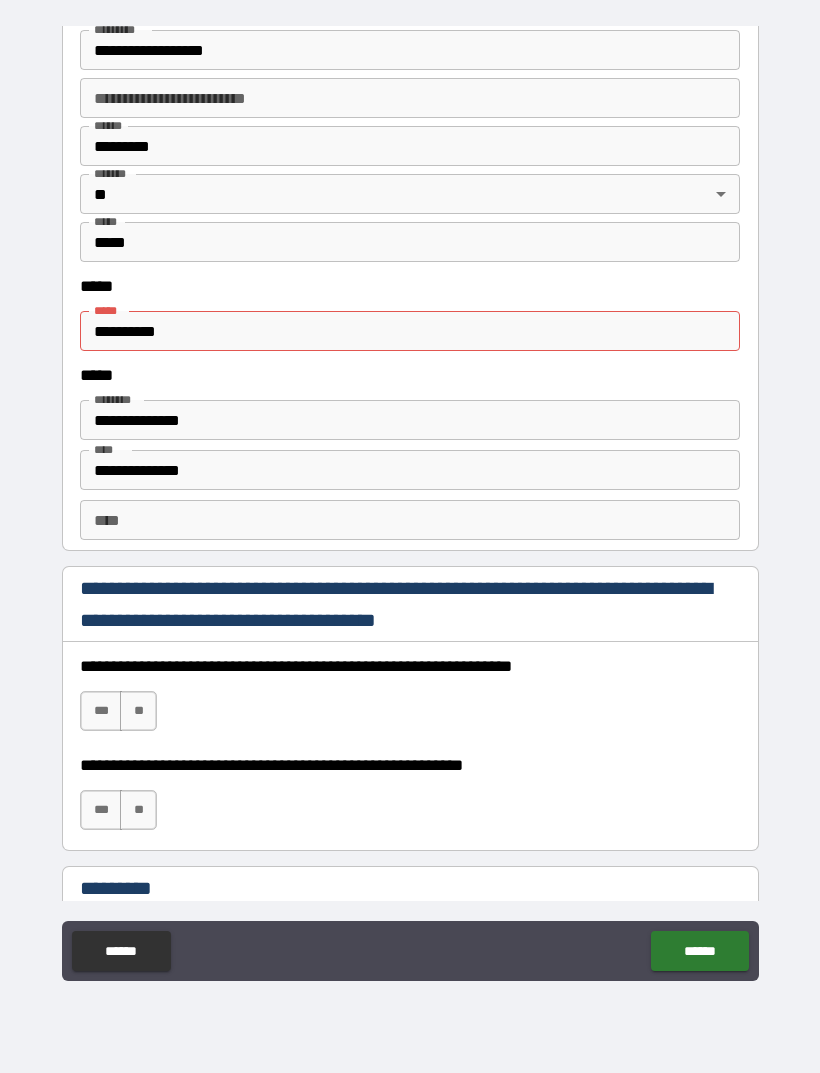 scroll, scrollTop: 2453, scrollLeft: 0, axis: vertical 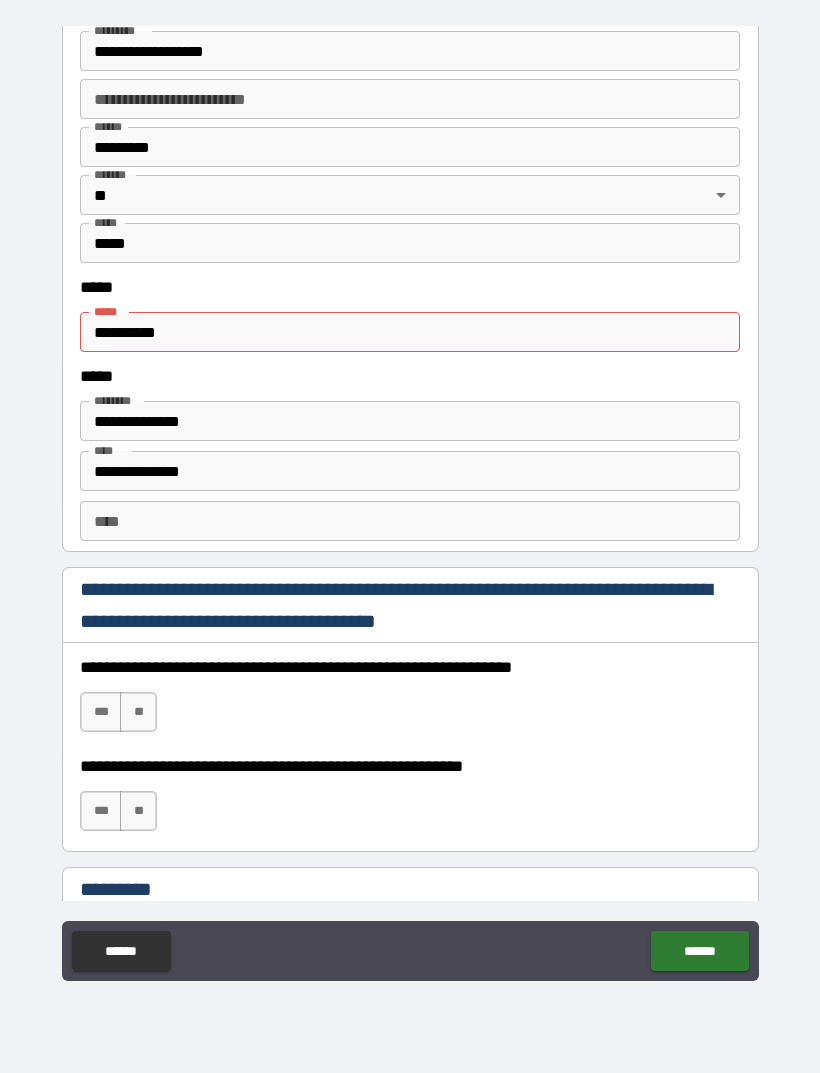 click on "**********" at bounding box center [410, 332] 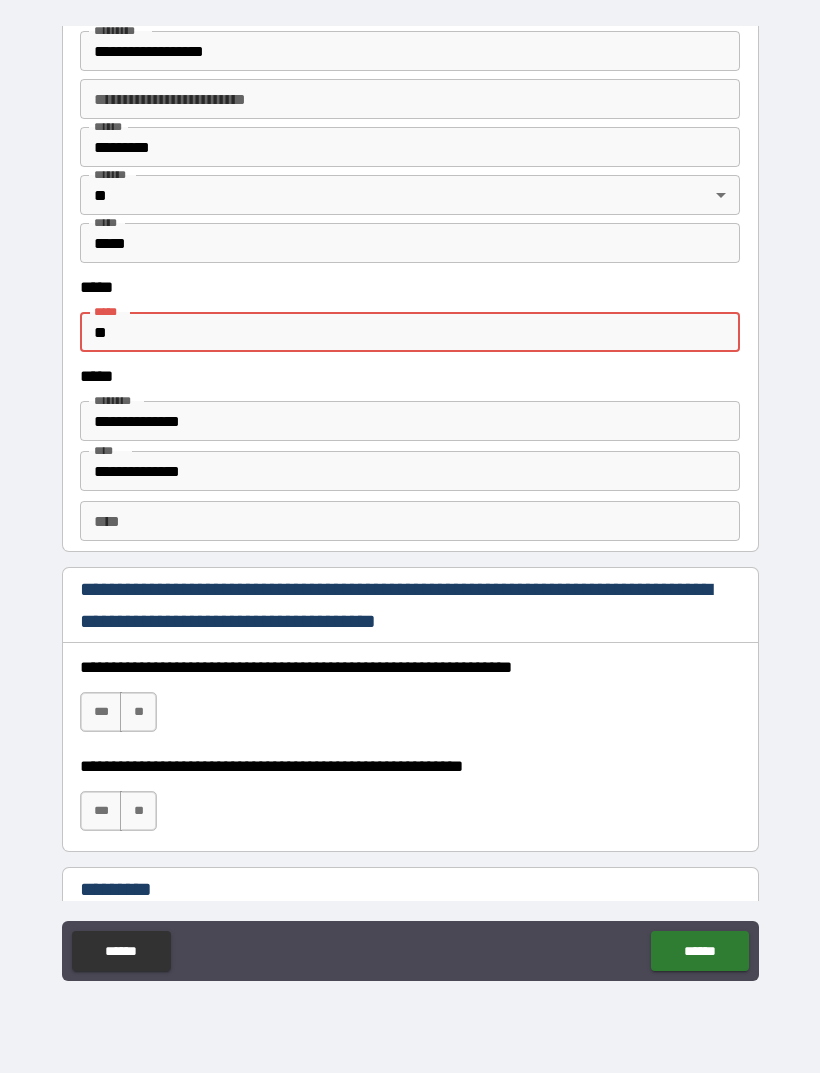 type on "*" 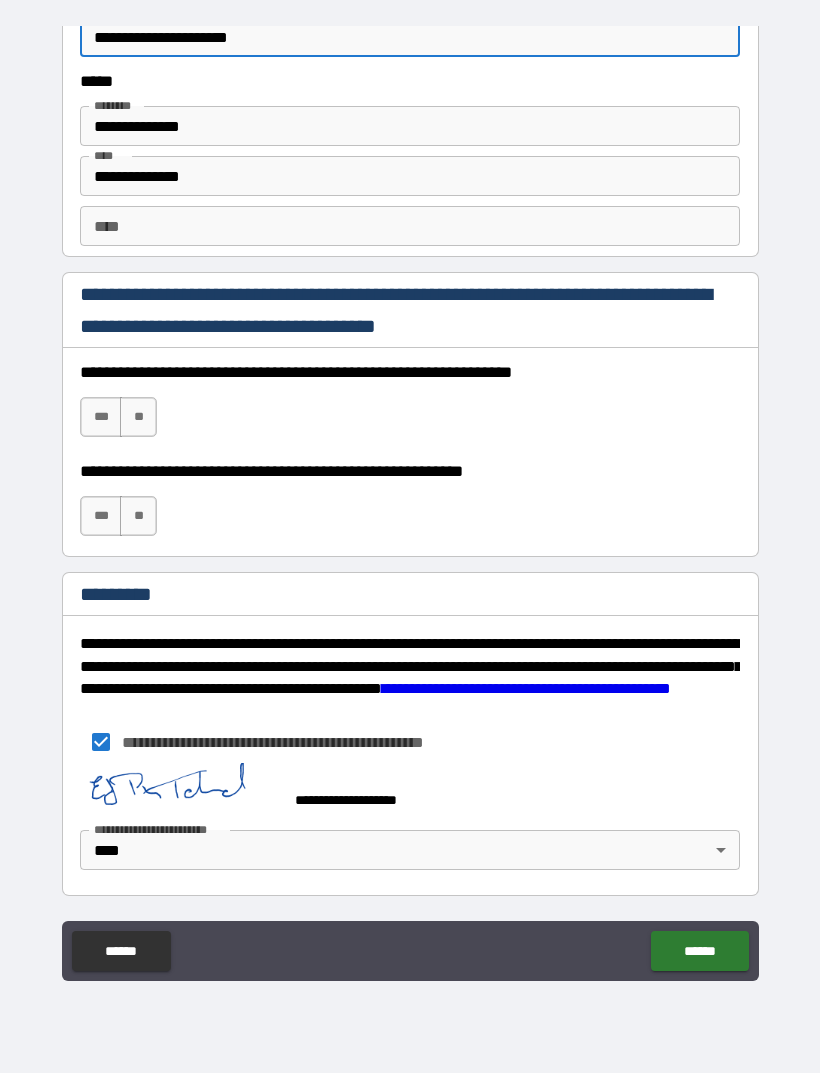 scroll, scrollTop: 2748, scrollLeft: 0, axis: vertical 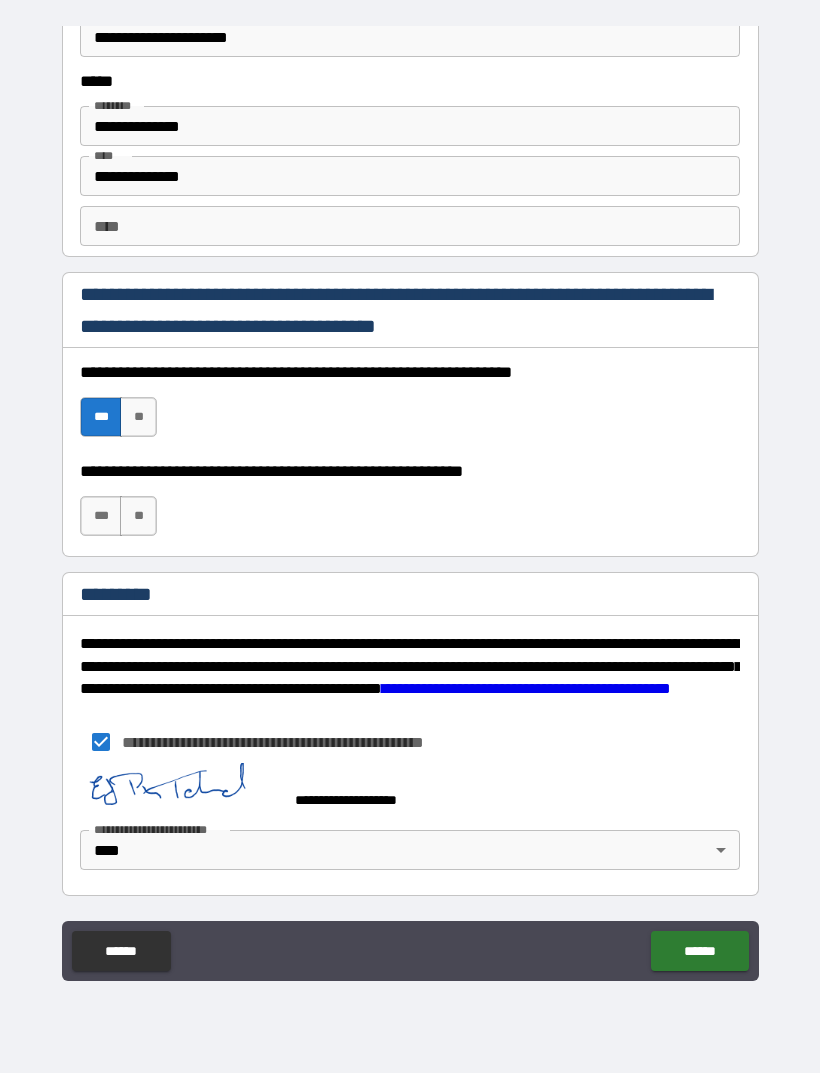click on "***" at bounding box center (101, 516) 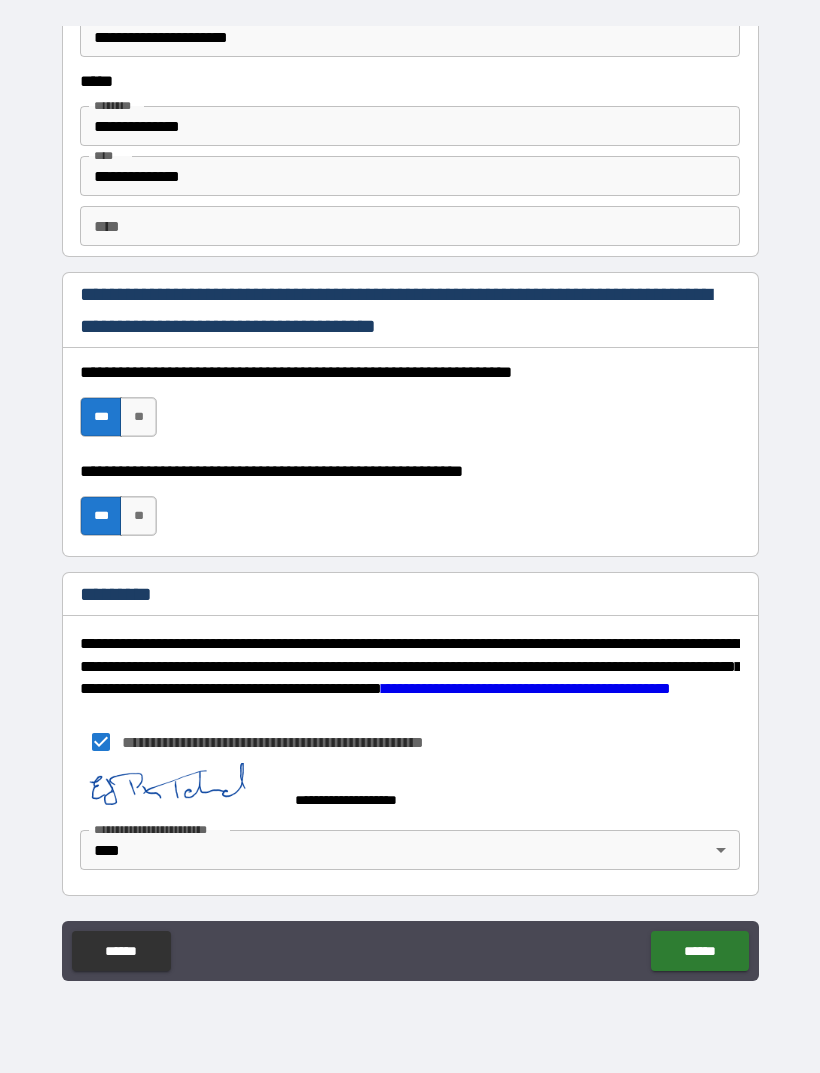 click on "*********" at bounding box center (126, 594) 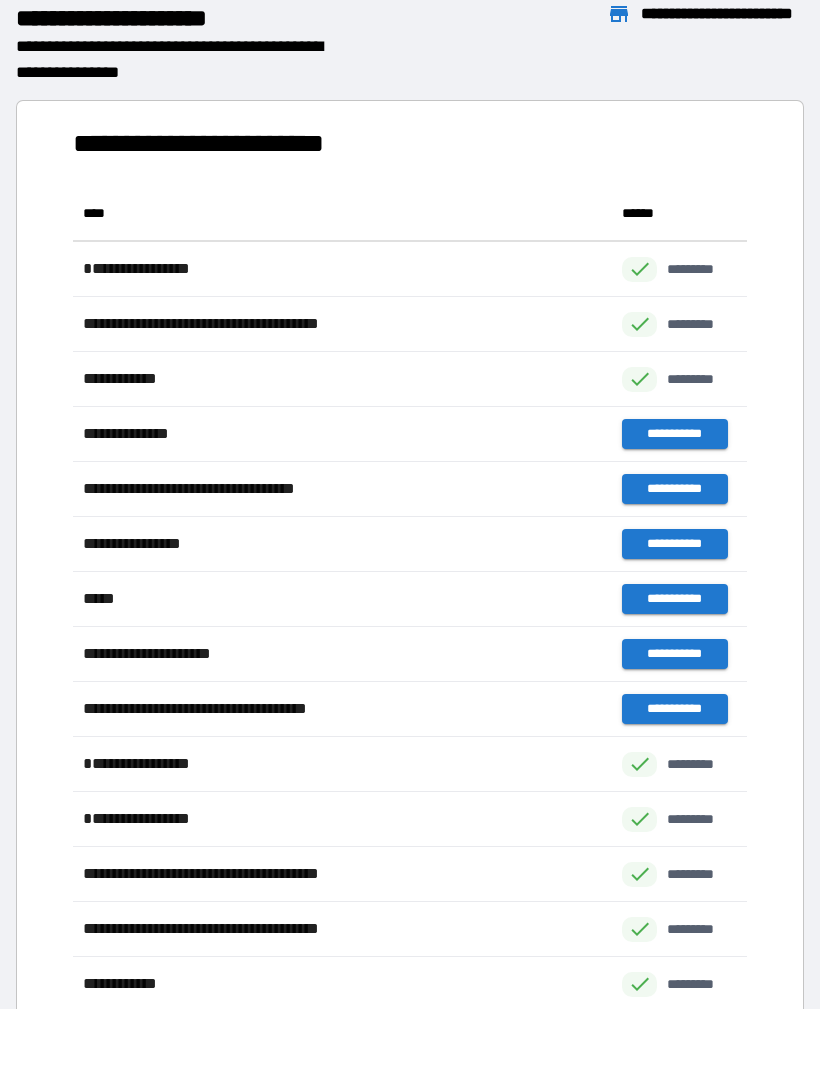 scroll, scrollTop: 1, scrollLeft: 1, axis: both 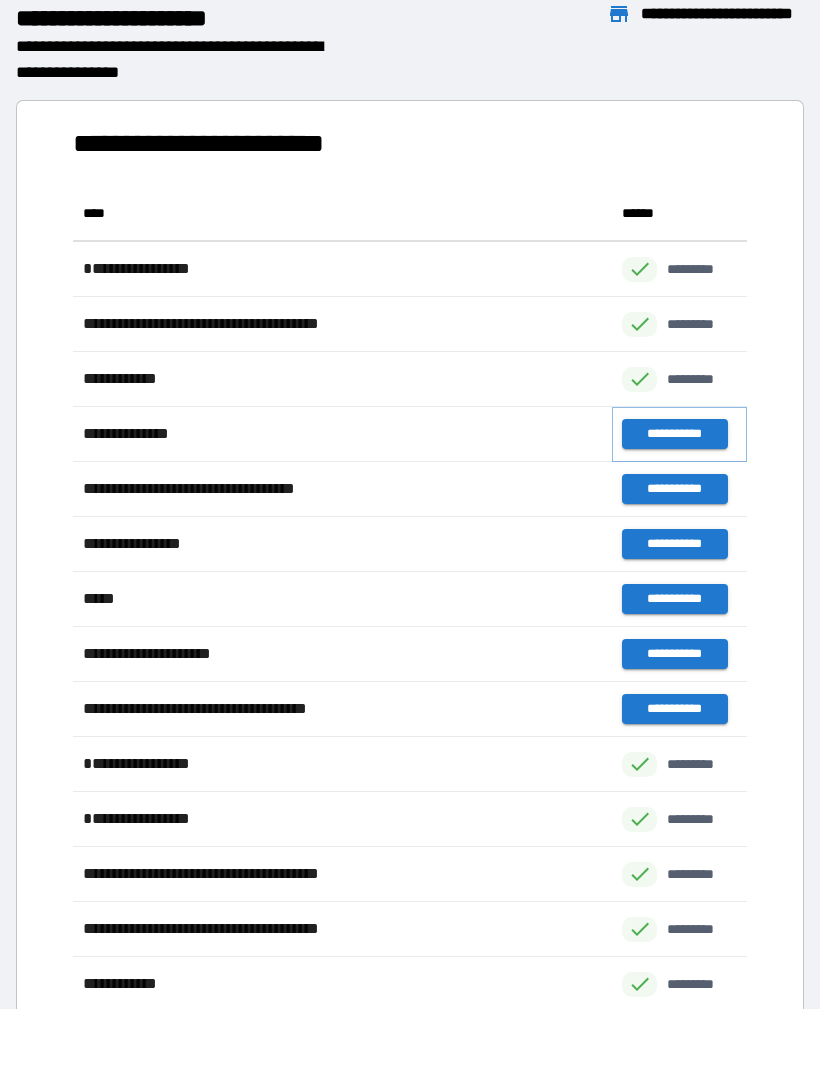 click on "**********" at bounding box center (674, 434) 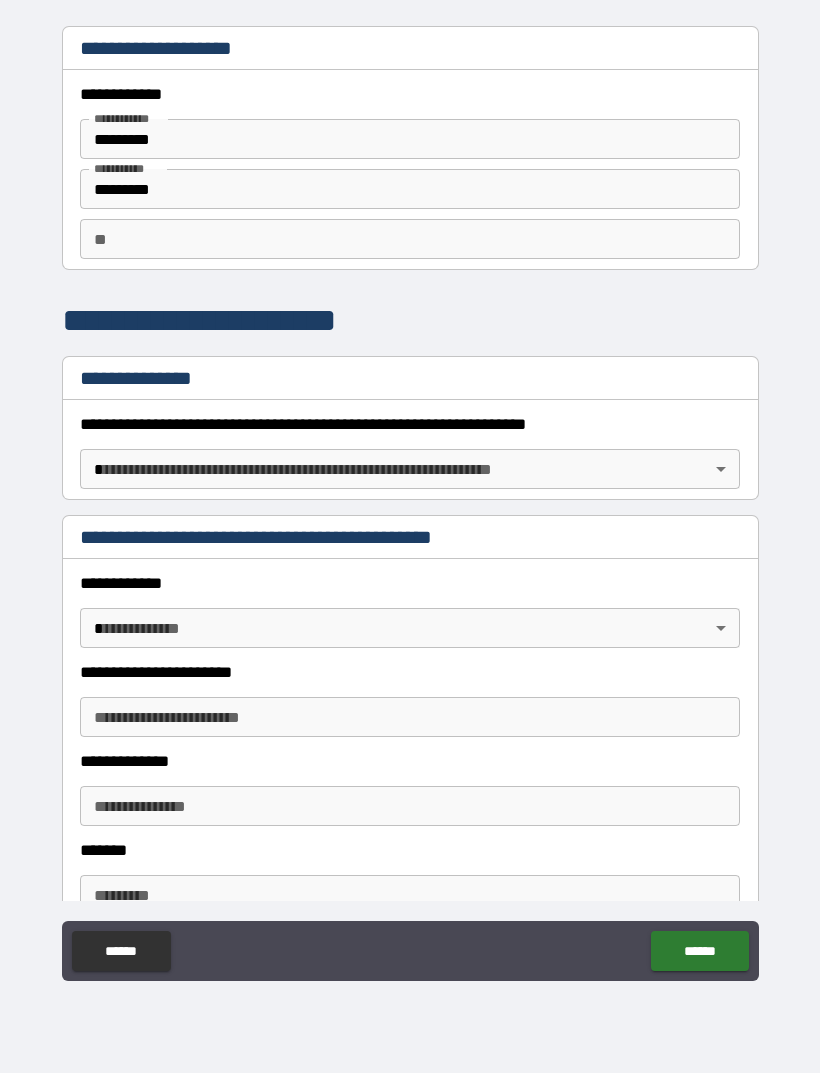 click on "**********" at bounding box center [410, 504] 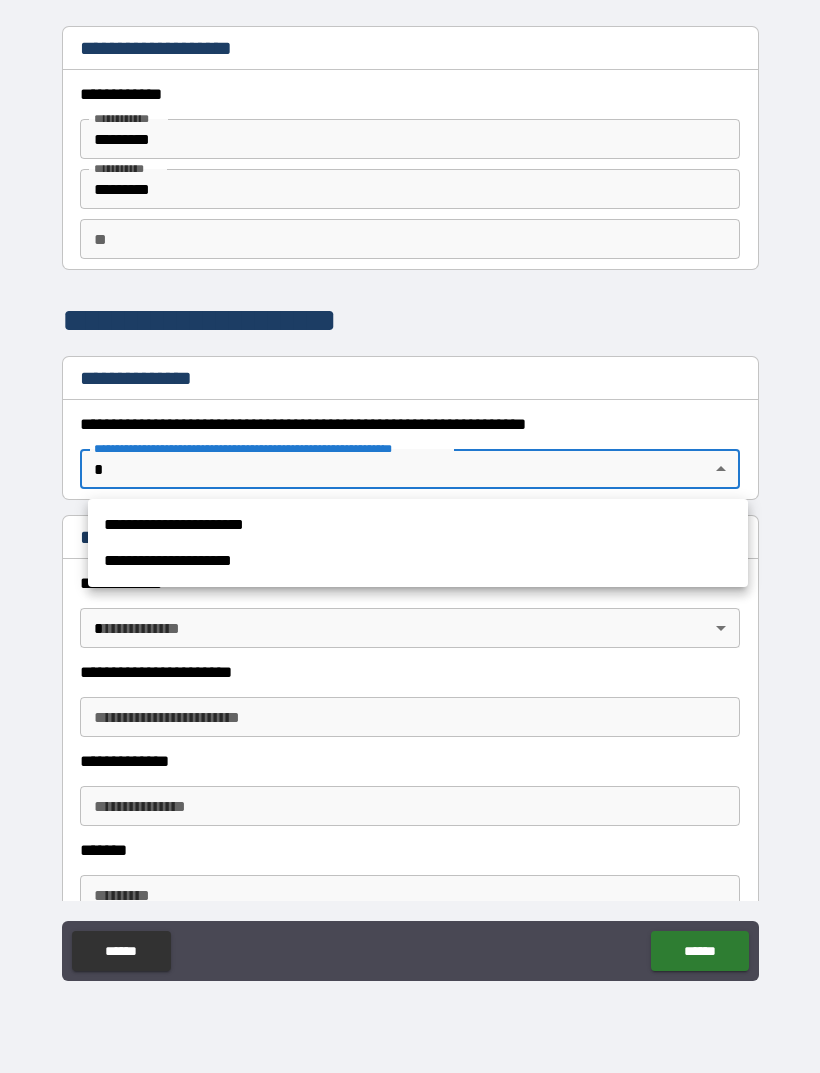 click on "**********" at bounding box center [418, 525] 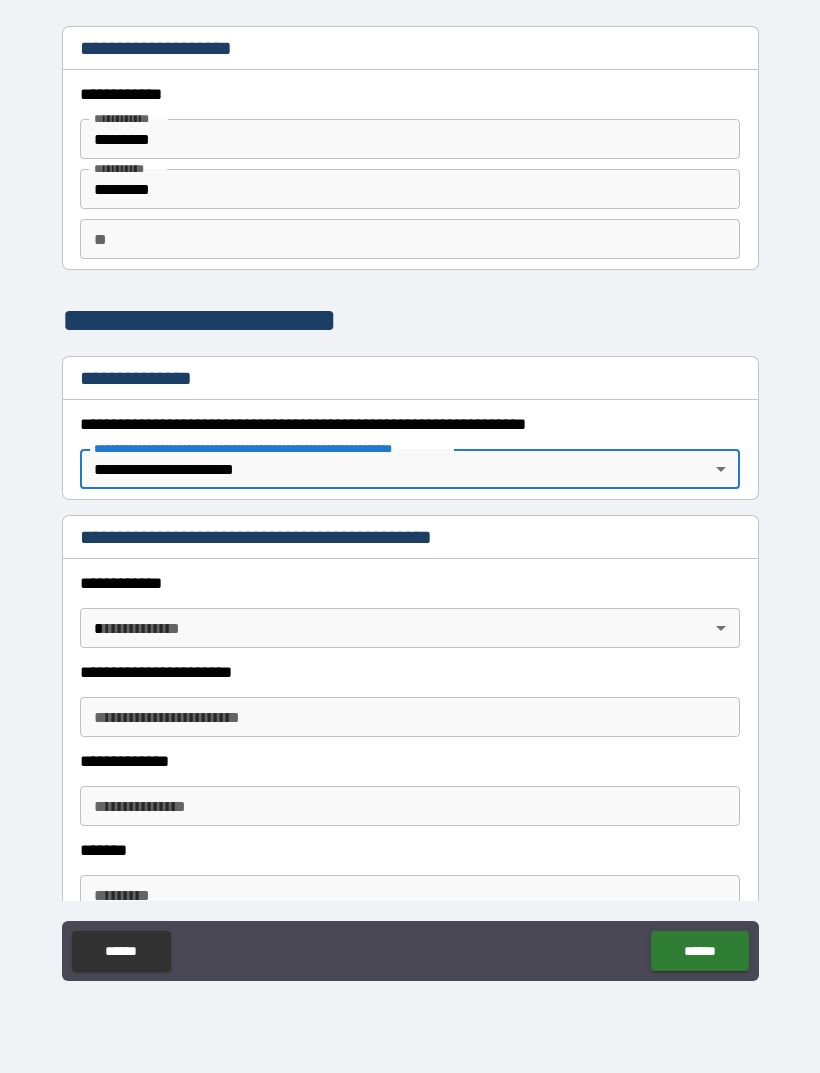 click on "**********" at bounding box center [410, 504] 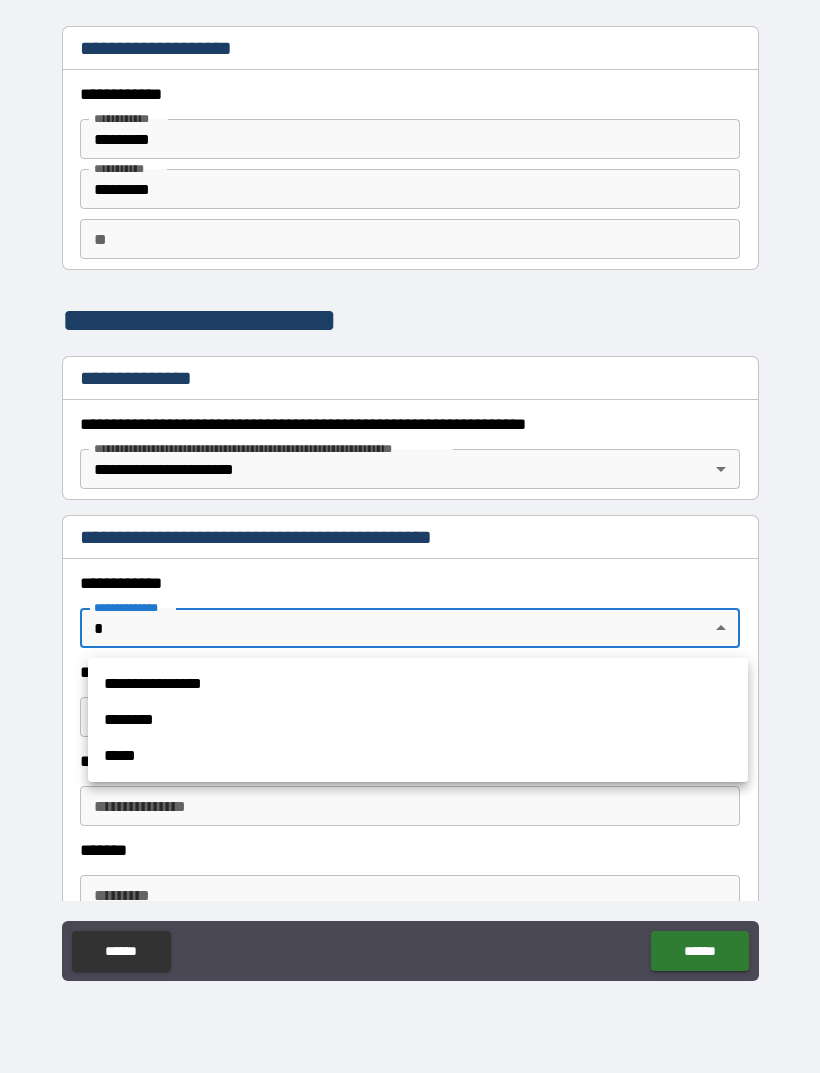 click at bounding box center [410, 536] 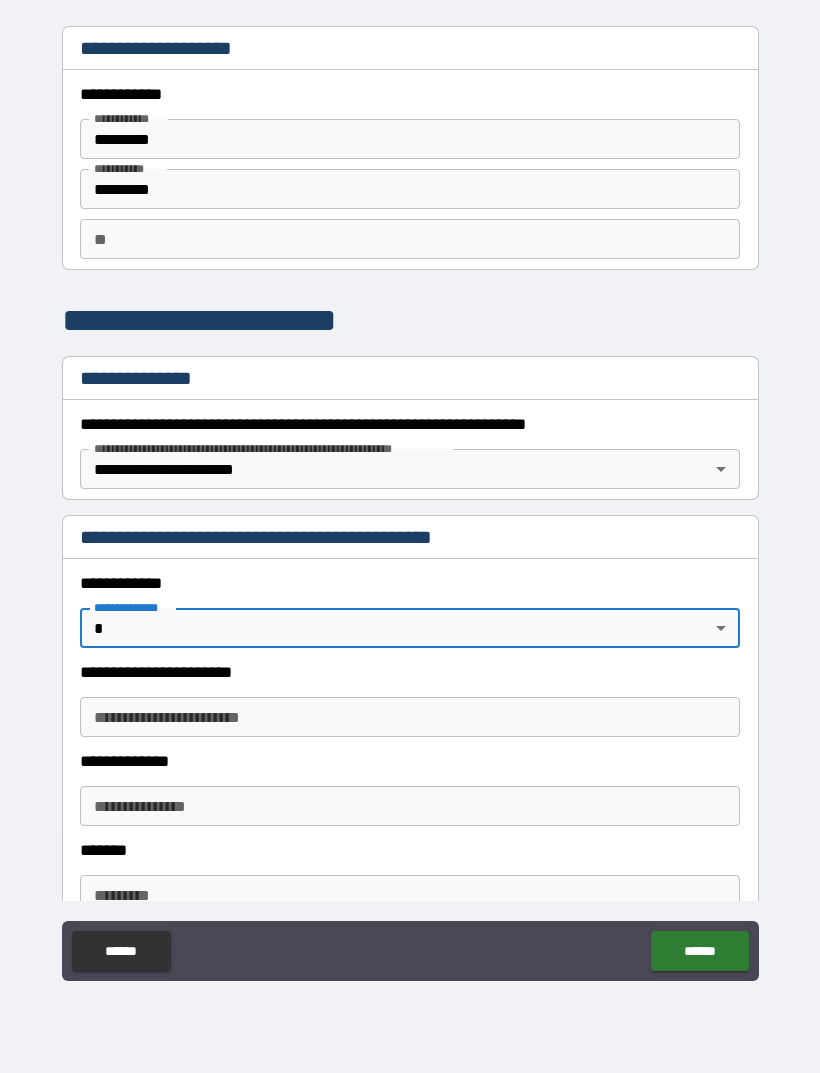 click on "**********" at bounding box center (410, 504) 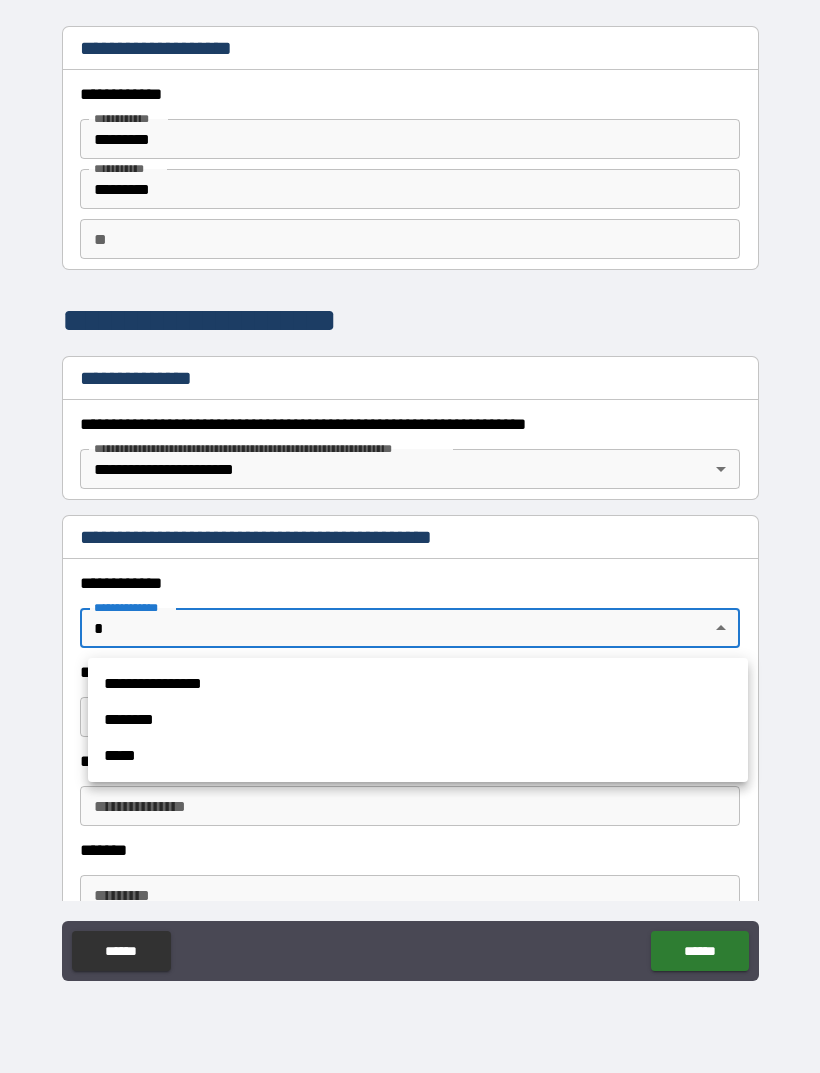 click on "**********" at bounding box center (418, 684) 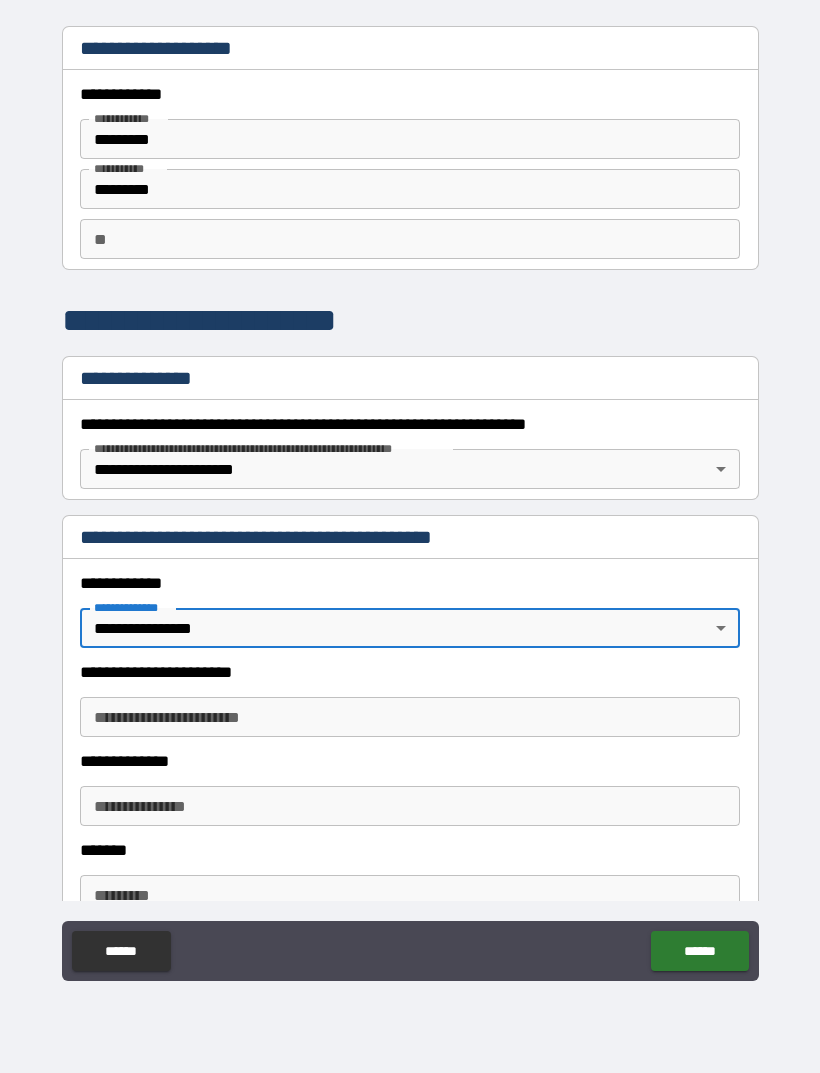 click on "**********" at bounding box center [410, 717] 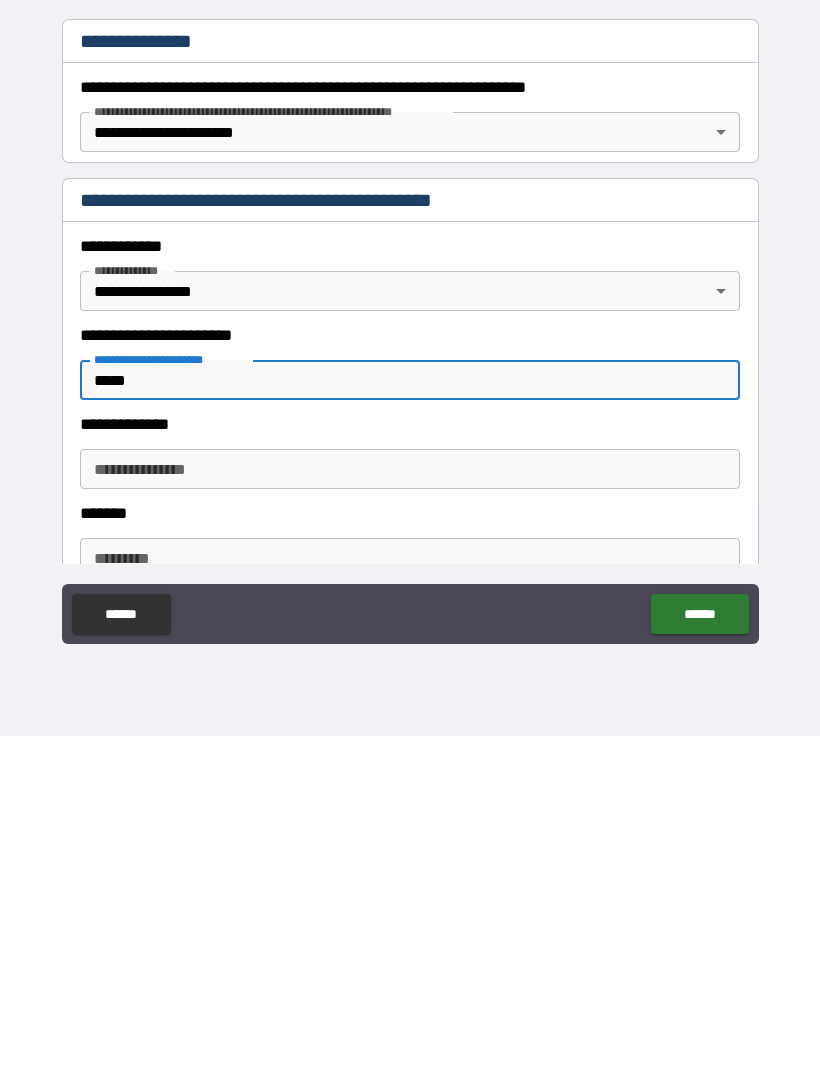 type on "*****" 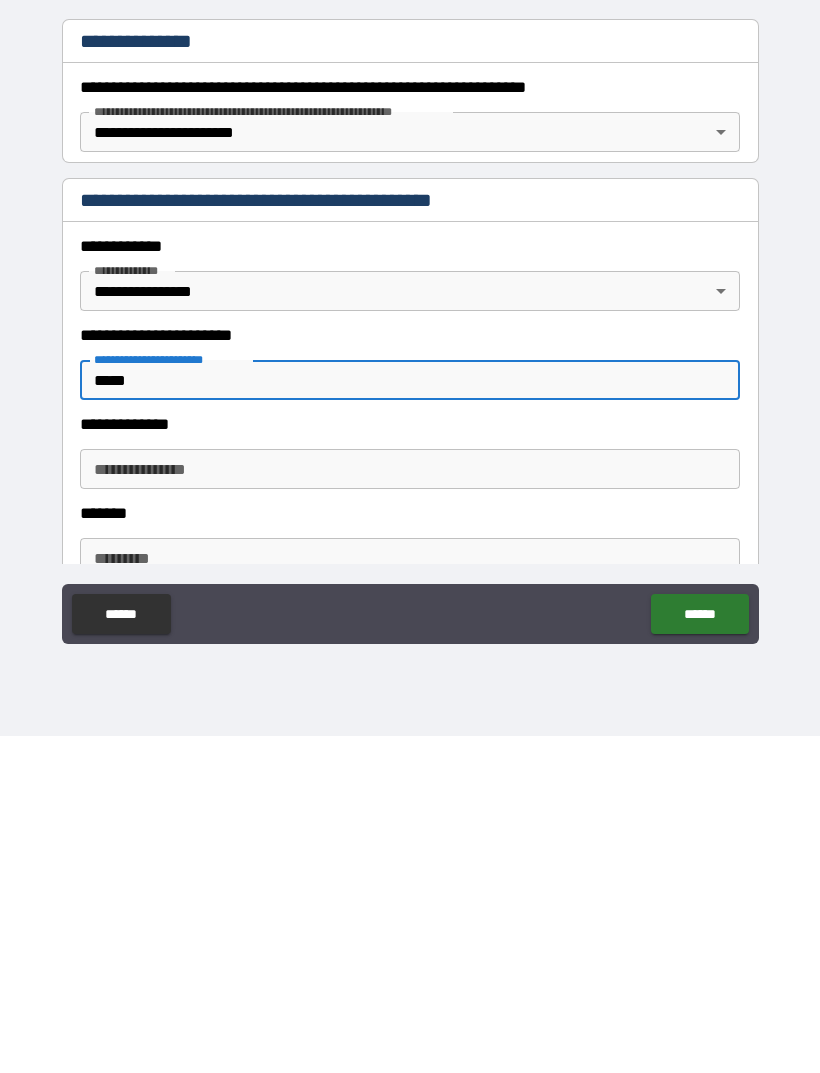 click on "**********" at bounding box center [410, 806] 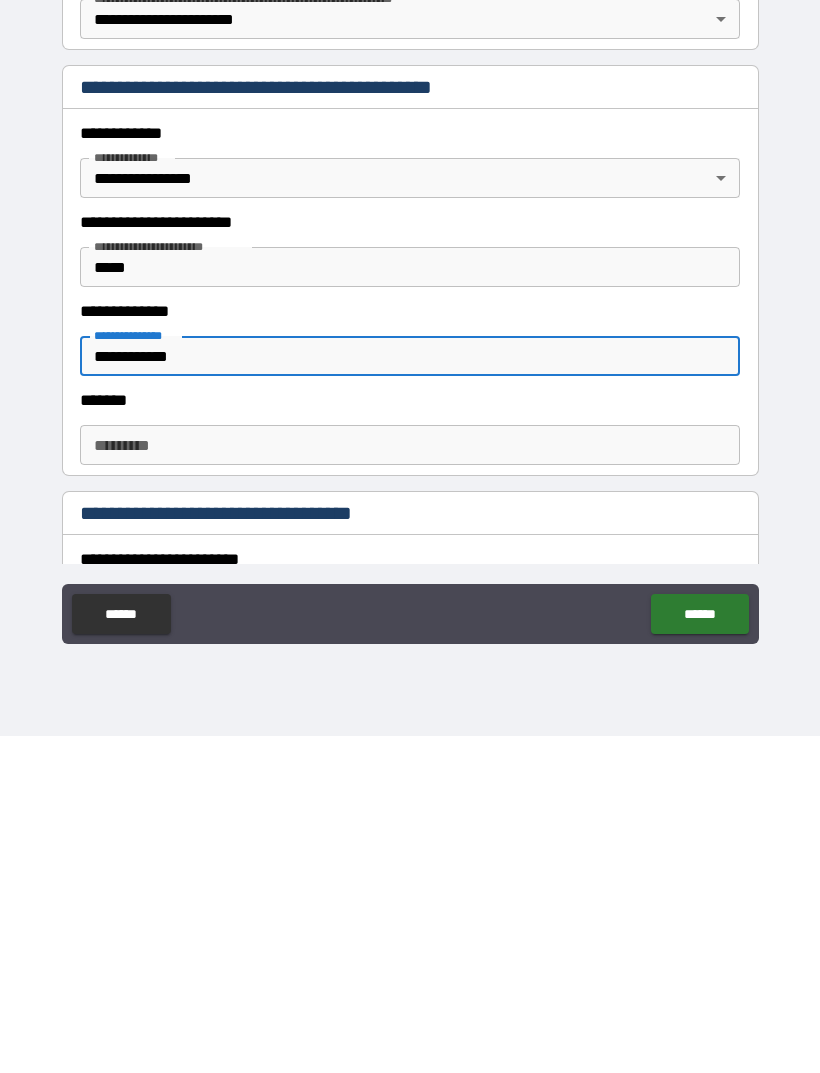 scroll, scrollTop: 110, scrollLeft: 0, axis: vertical 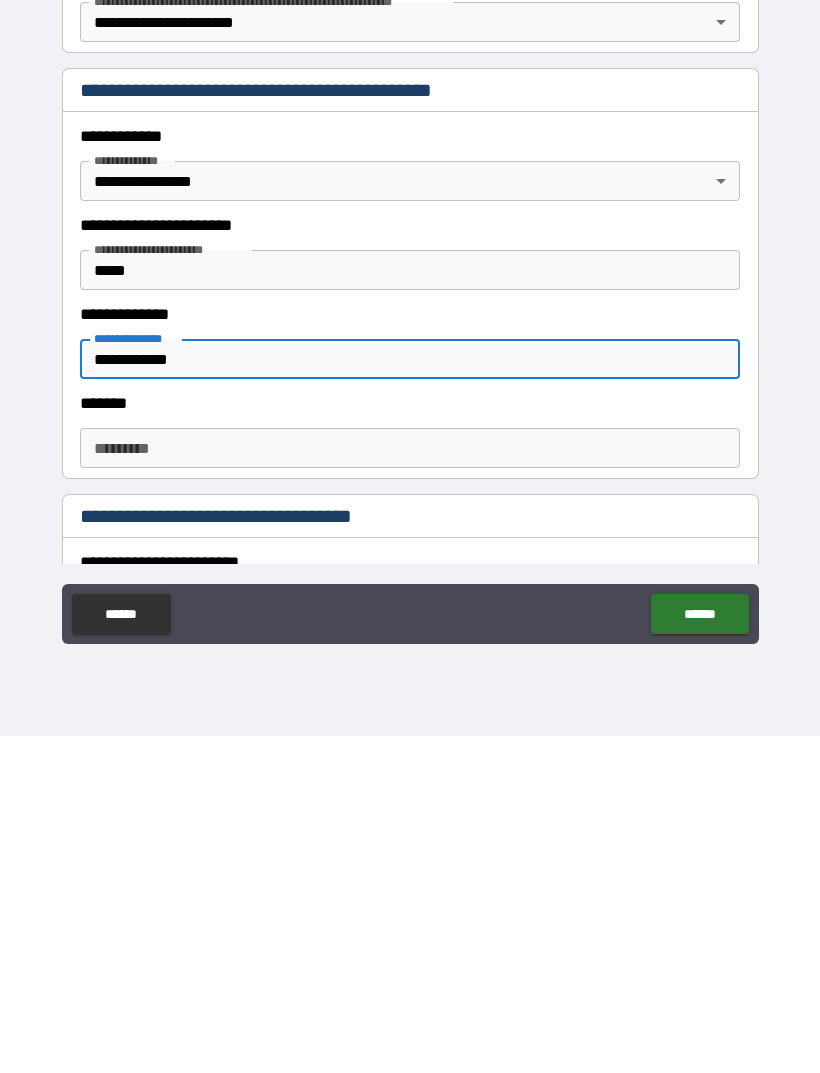 type on "**********" 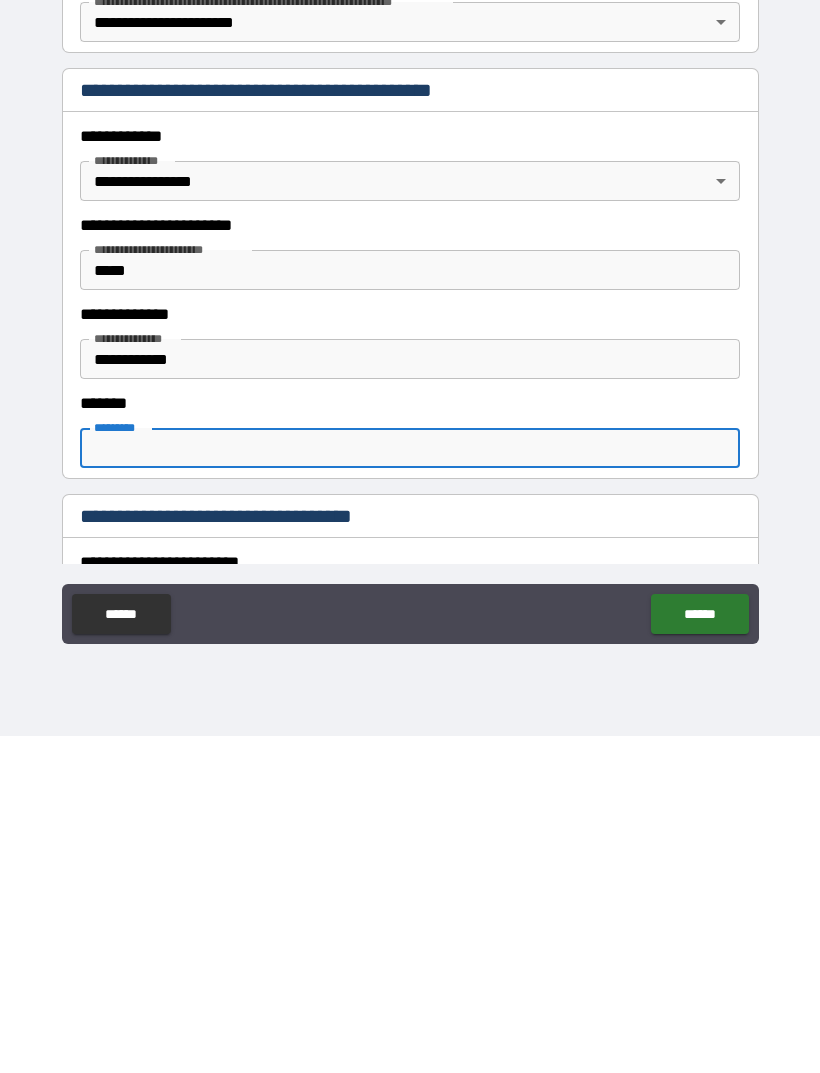 click on "*******" at bounding box center (410, 740) 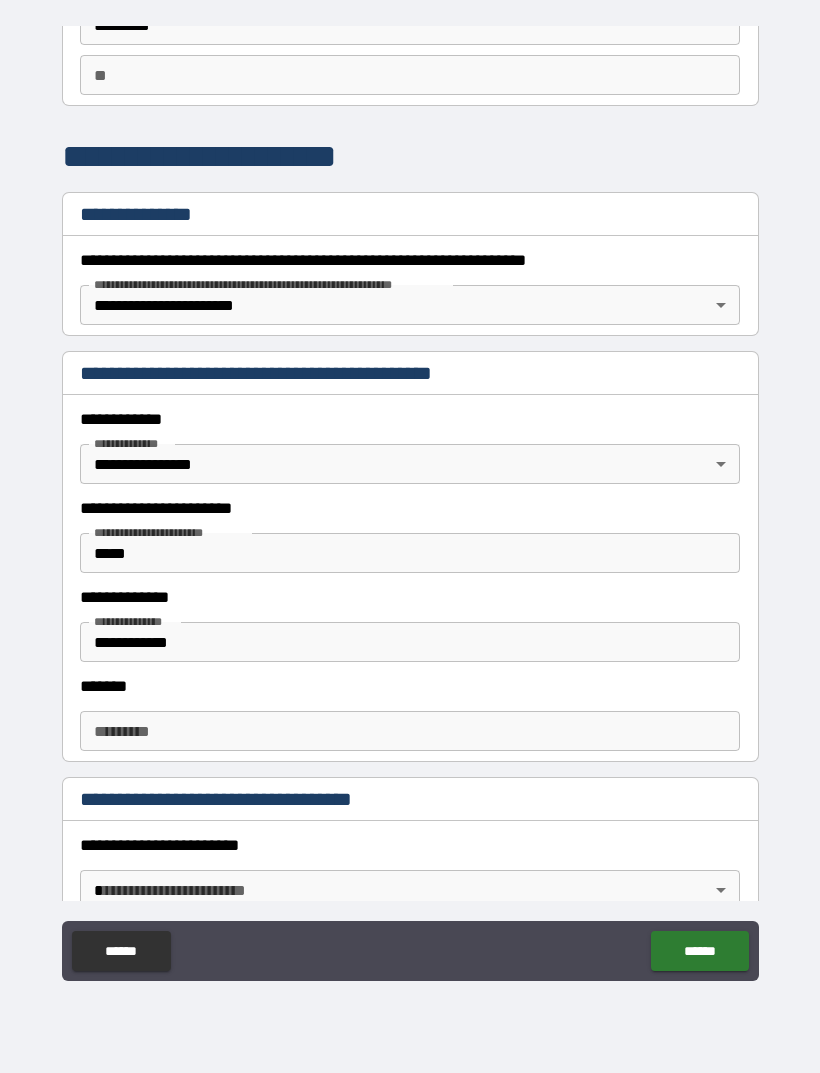 scroll, scrollTop: 172, scrollLeft: 0, axis: vertical 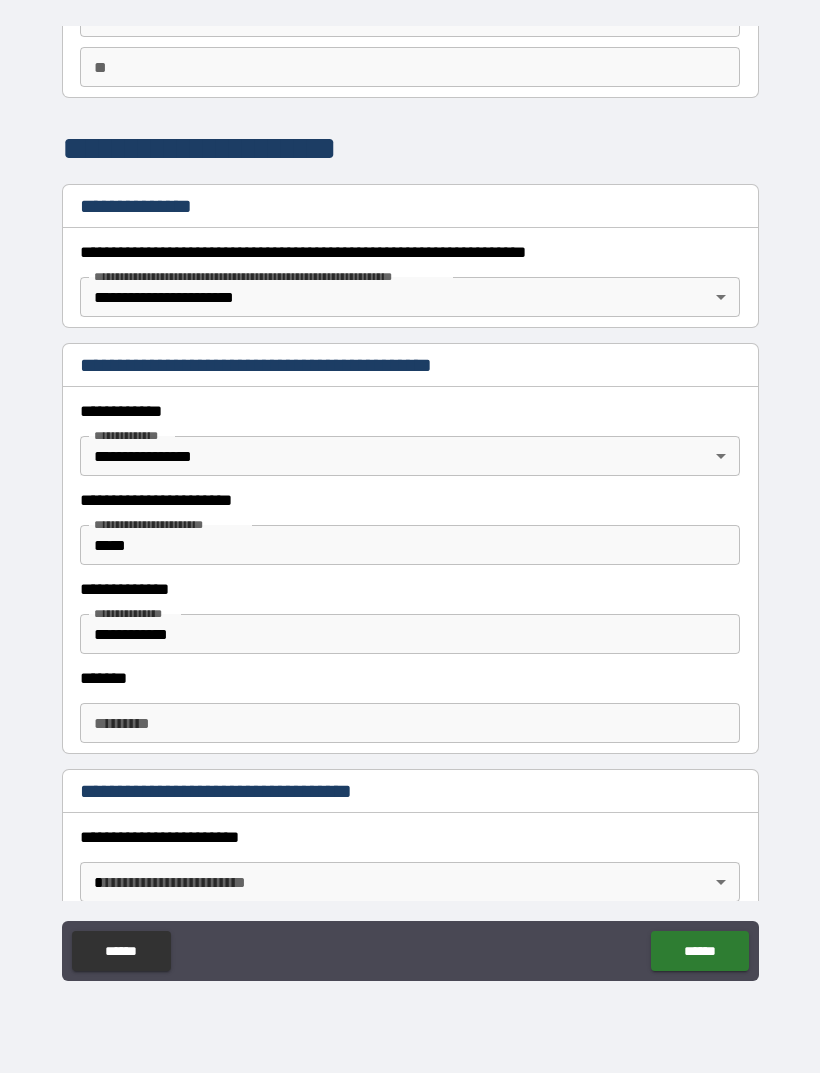 click on "*******   *" at bounding box center (410, 723) 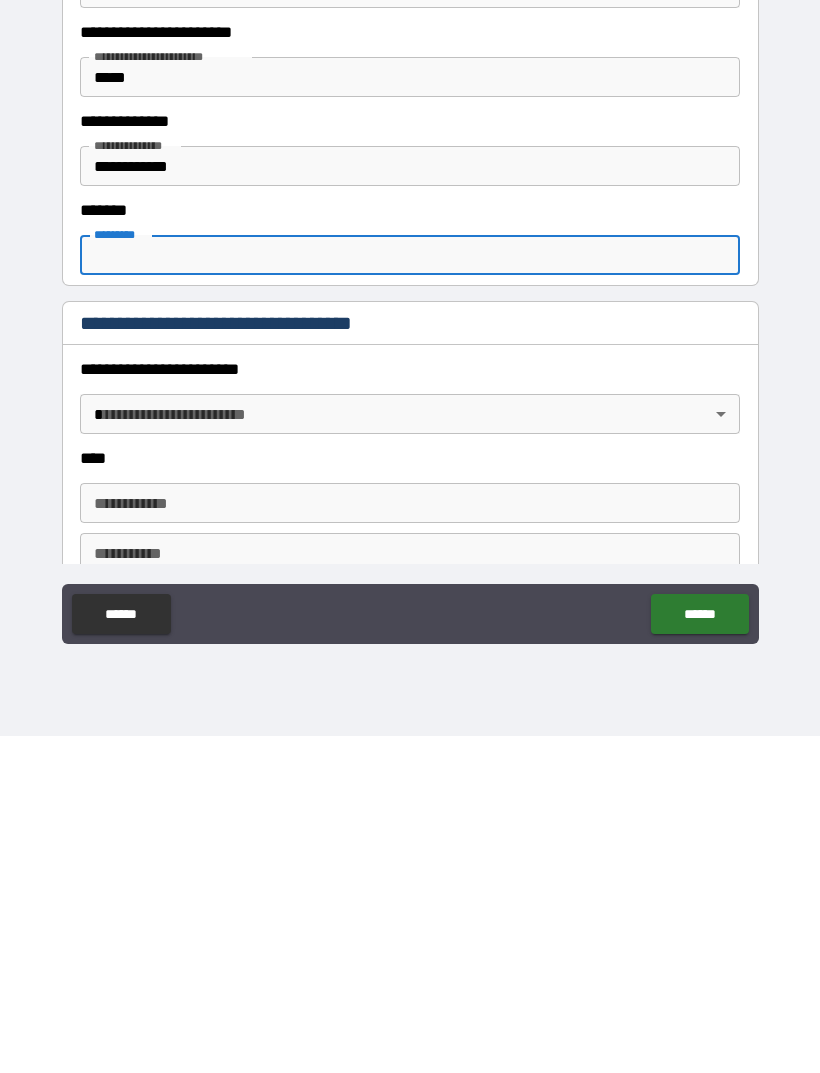 scroll, scrollTop: 314, scrollLeft: 0, axis: vertical 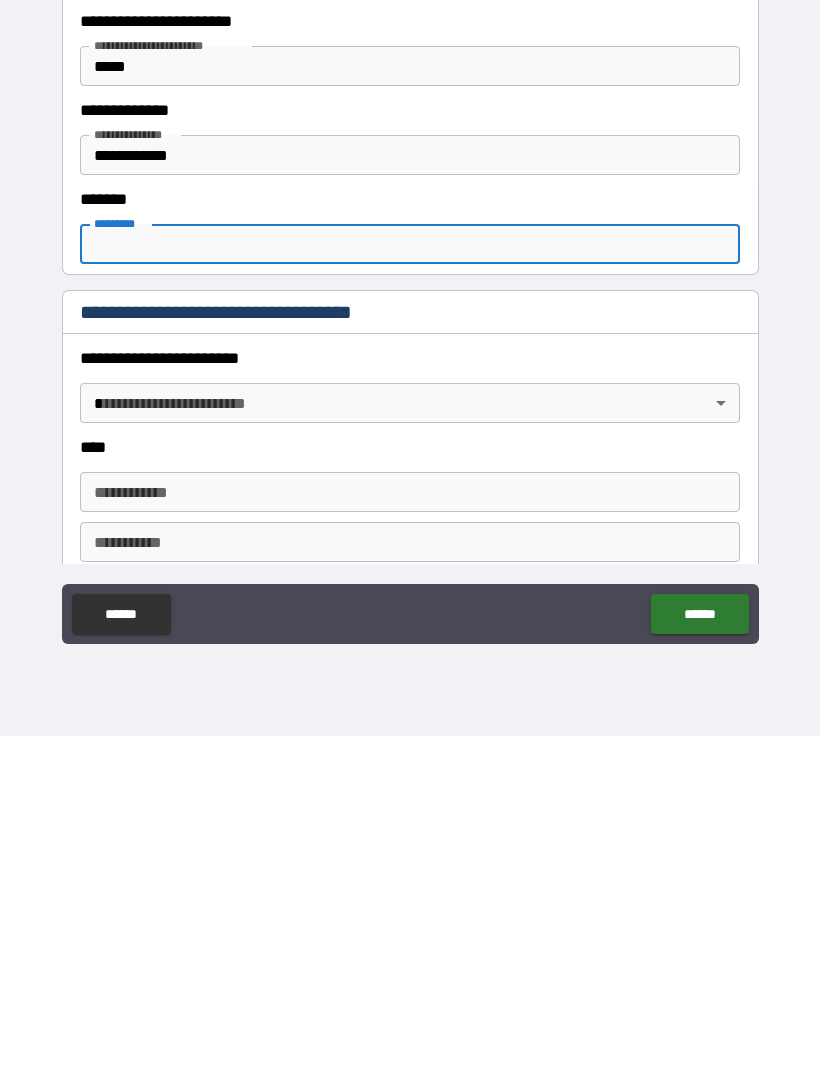 click on "**********" at bounding box center [410, 504] 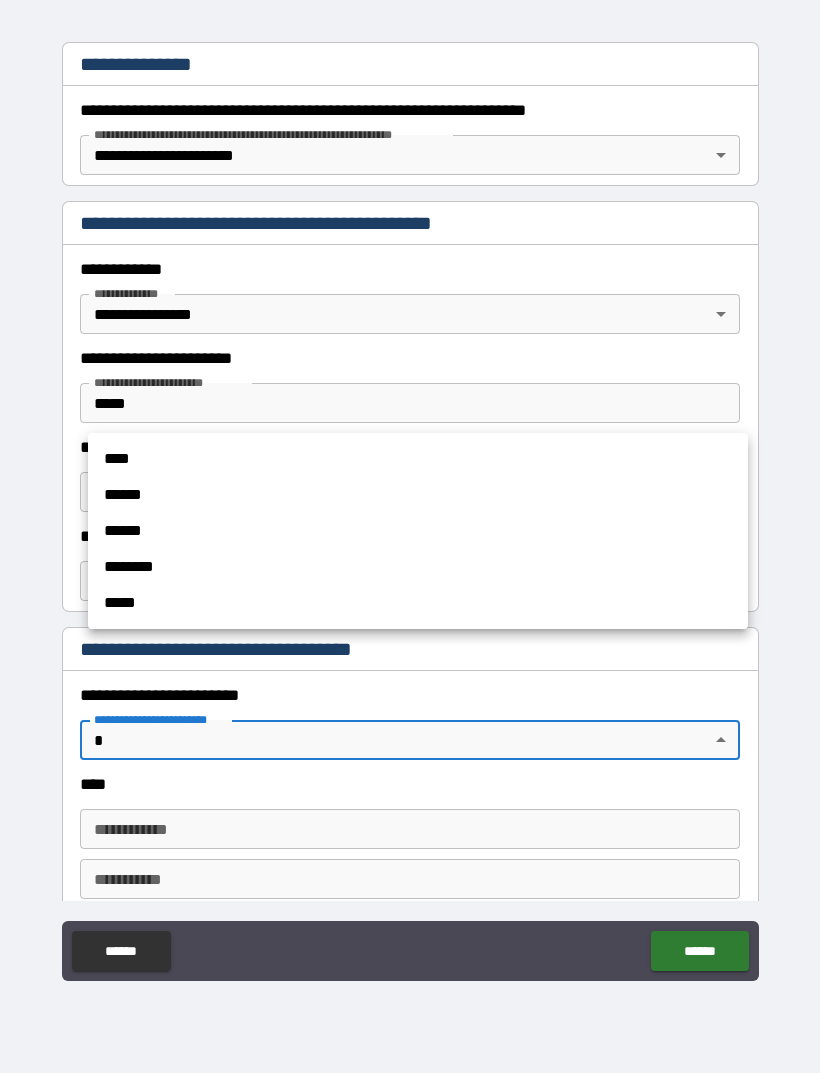 click on "****" at bounding box center (418, 459) 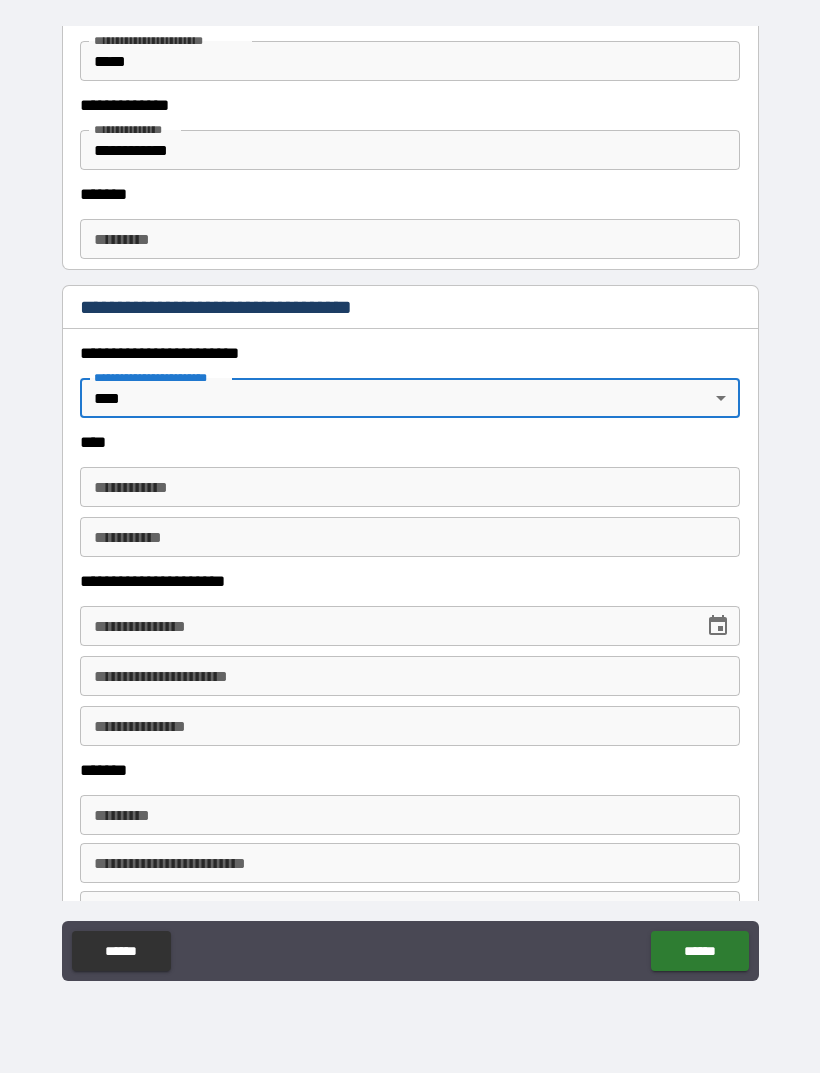scroll, scrollTop: 657, scrollLeft: 0, axis: vertical 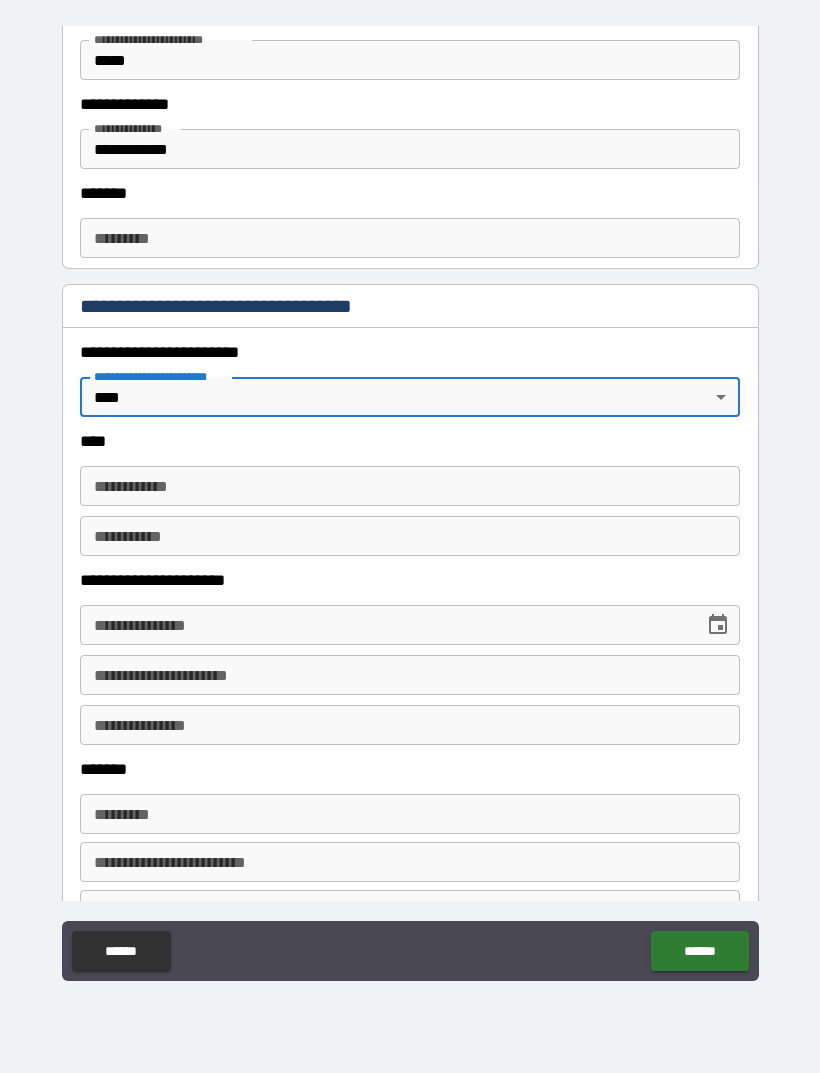 click on "**********" at bounding box center [410, 486] 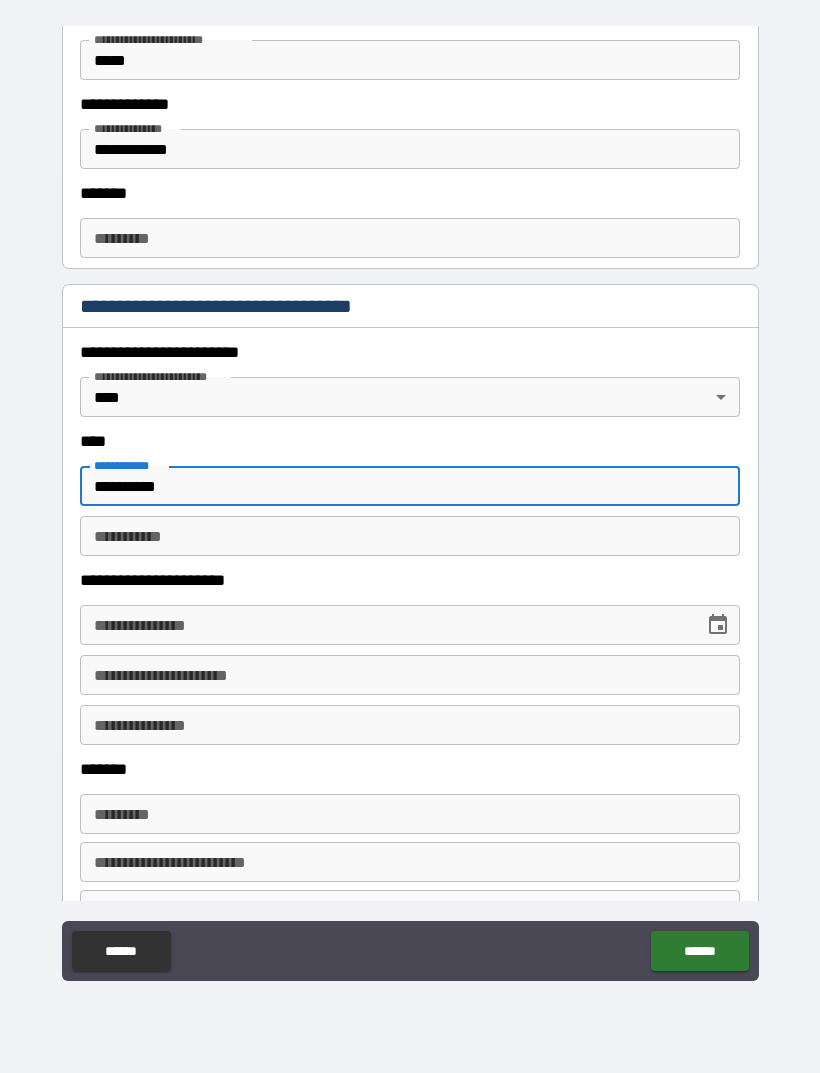 type on "*********" 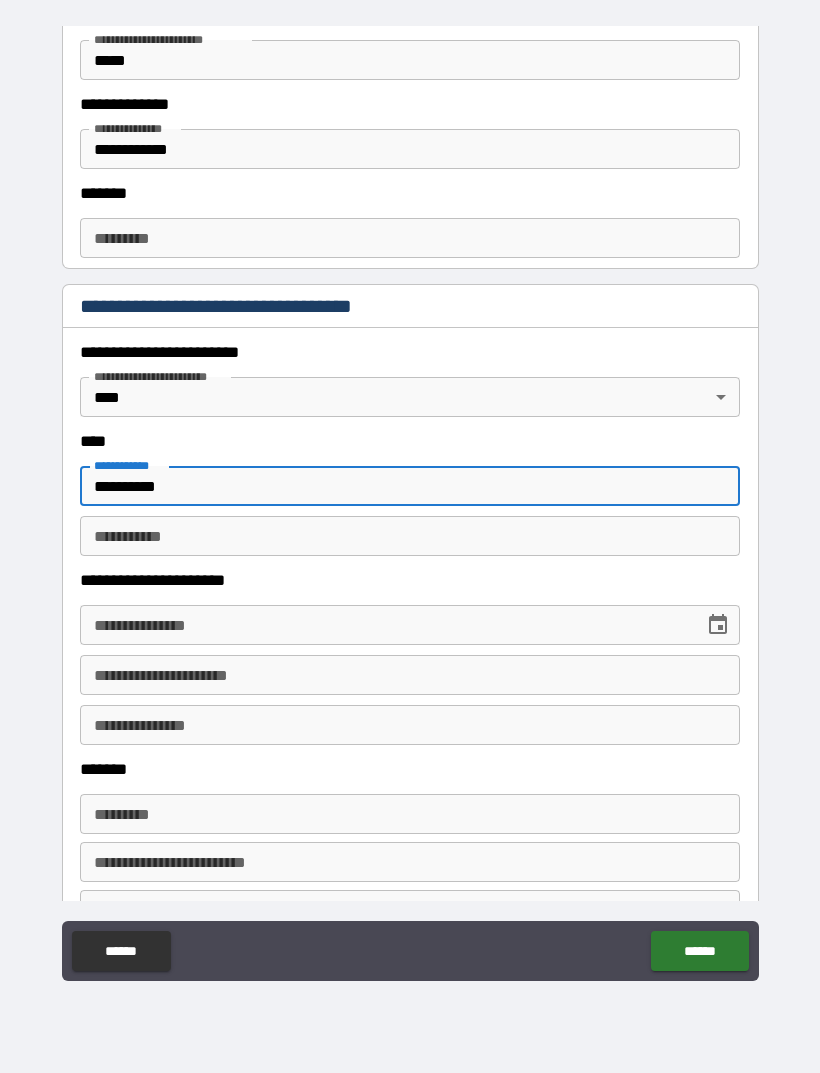click on "*********   * *********   *" at bounding box center (410, 536) 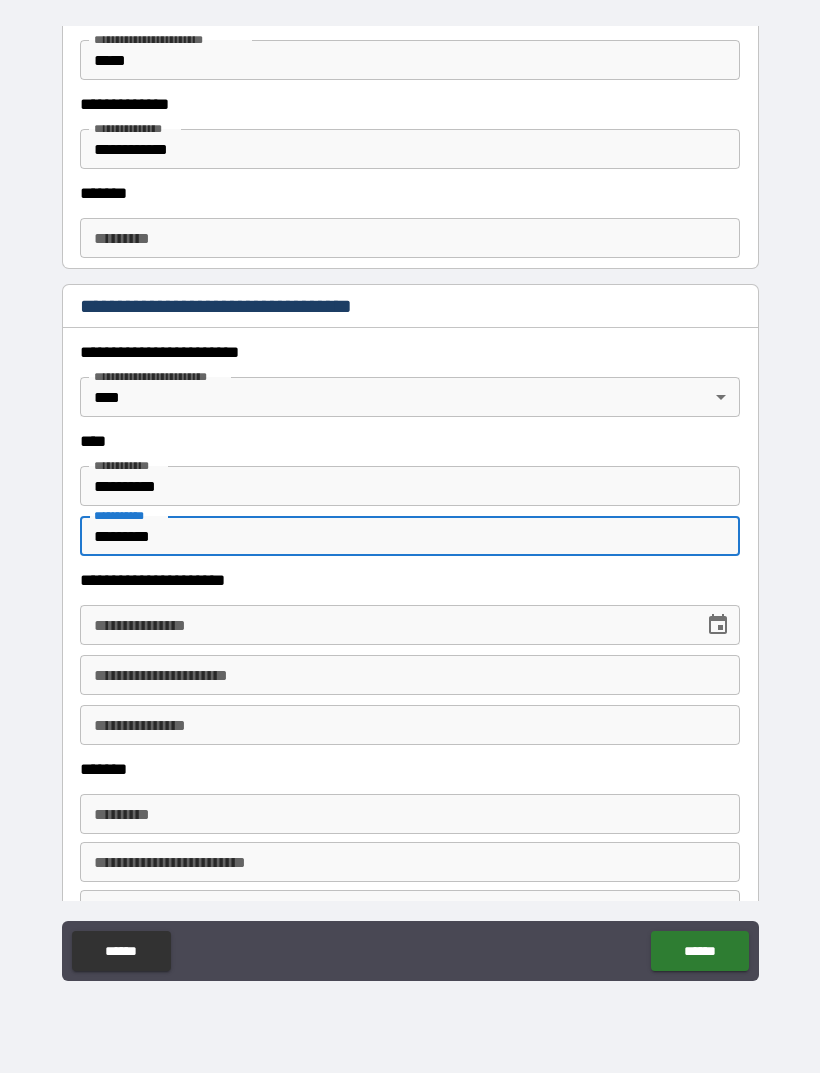 type on "*********" 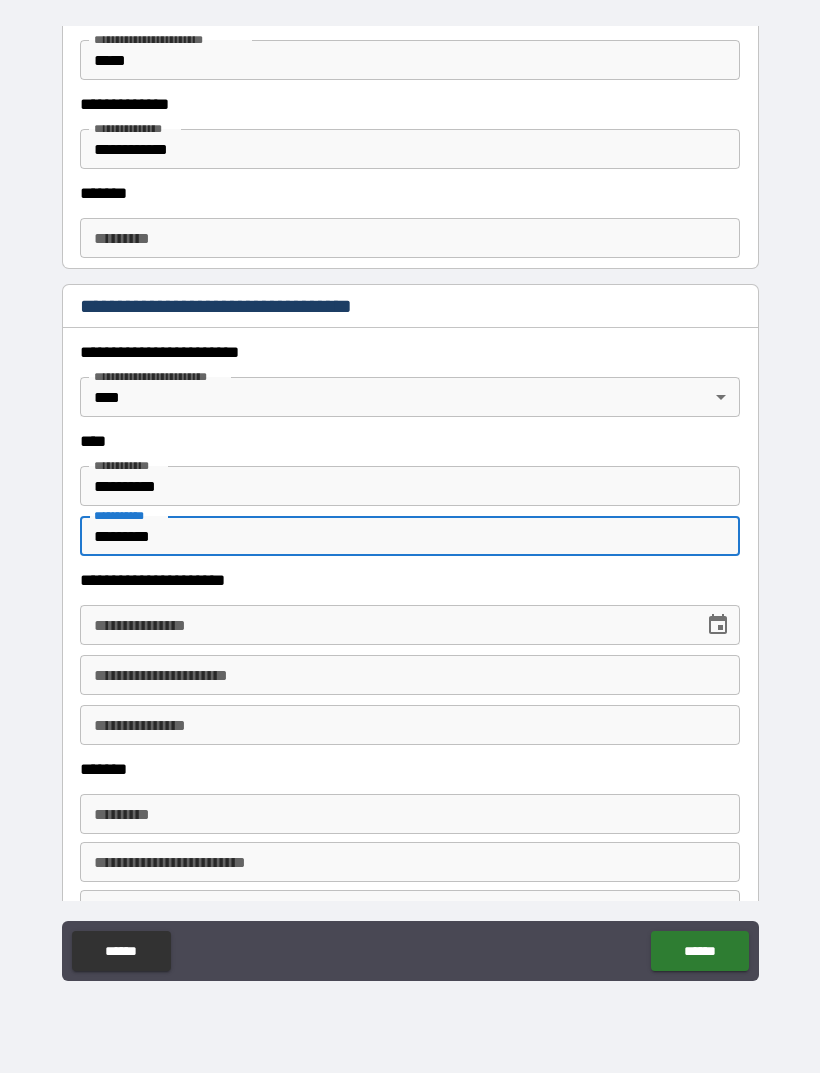 click on "**********" at bounding box center [410, 625] 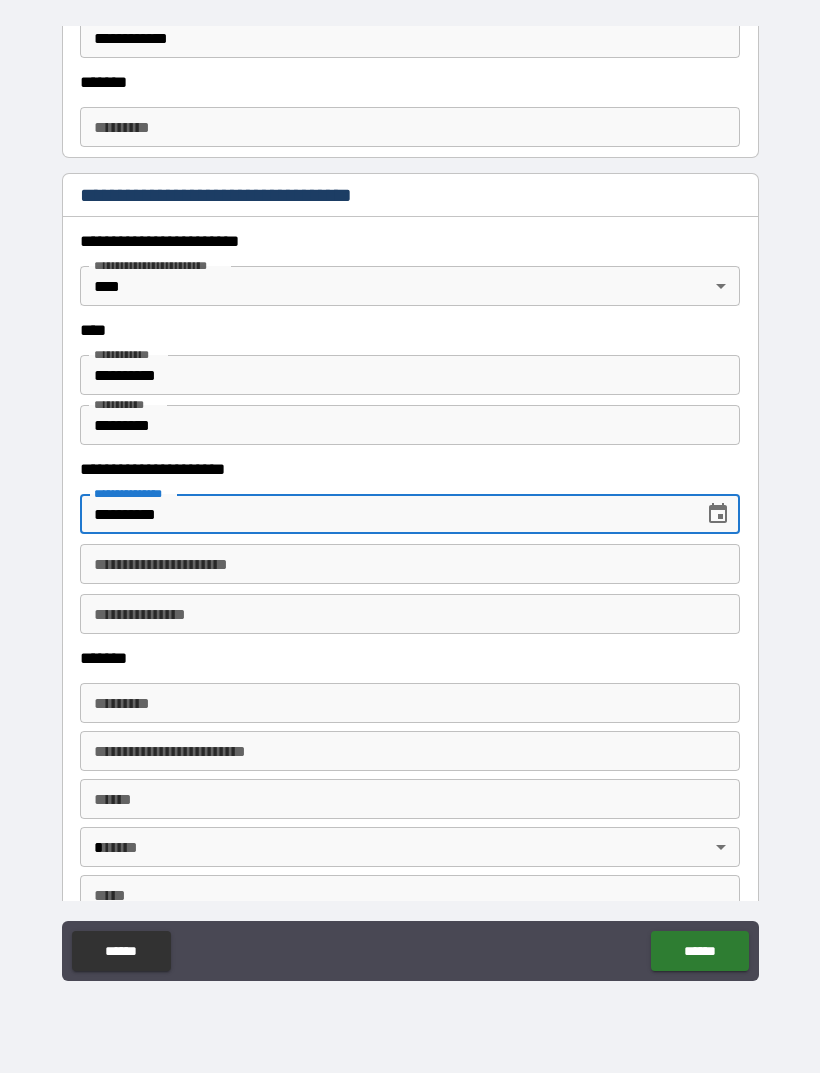 scroll, scrollTop: 801, scrollLeft: 0, axis: vertical 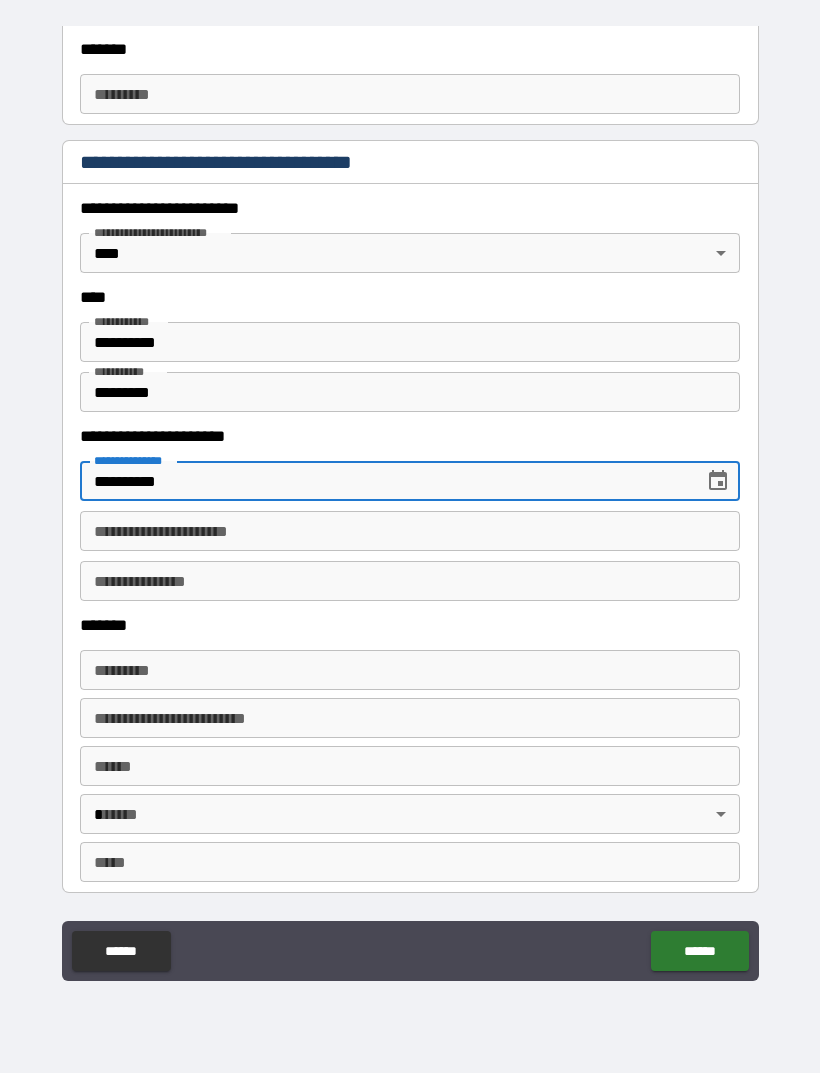 type on "**********" 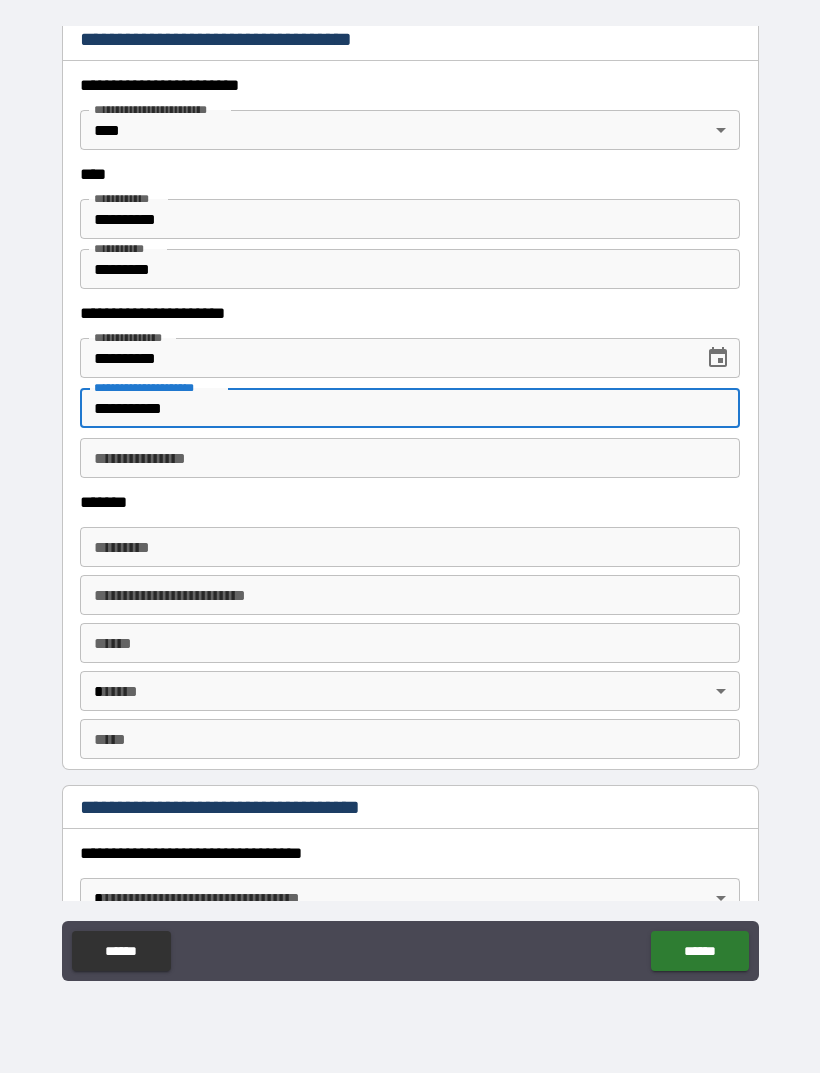 scroll, scrollTop: 931, scrollLeft: 0, axis: vertical 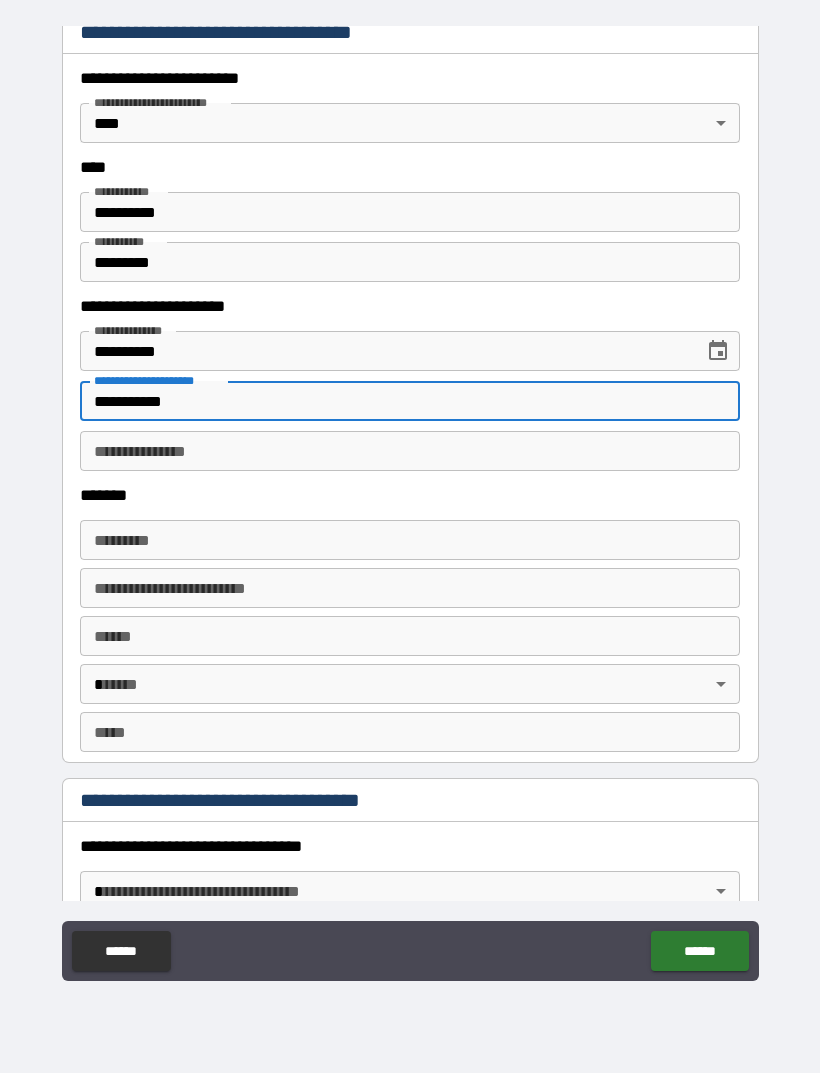 type on "**********" 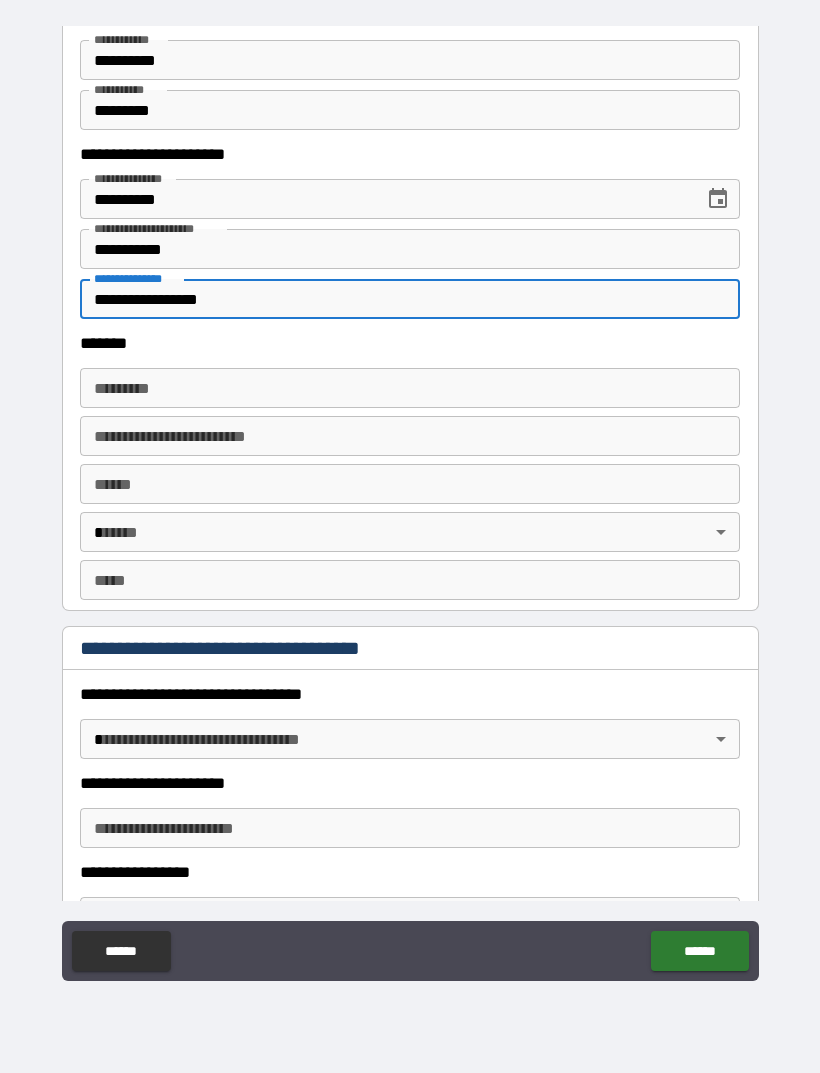 scroll, scrollTop: 1084, scrollLeft: 0, axis: vertical 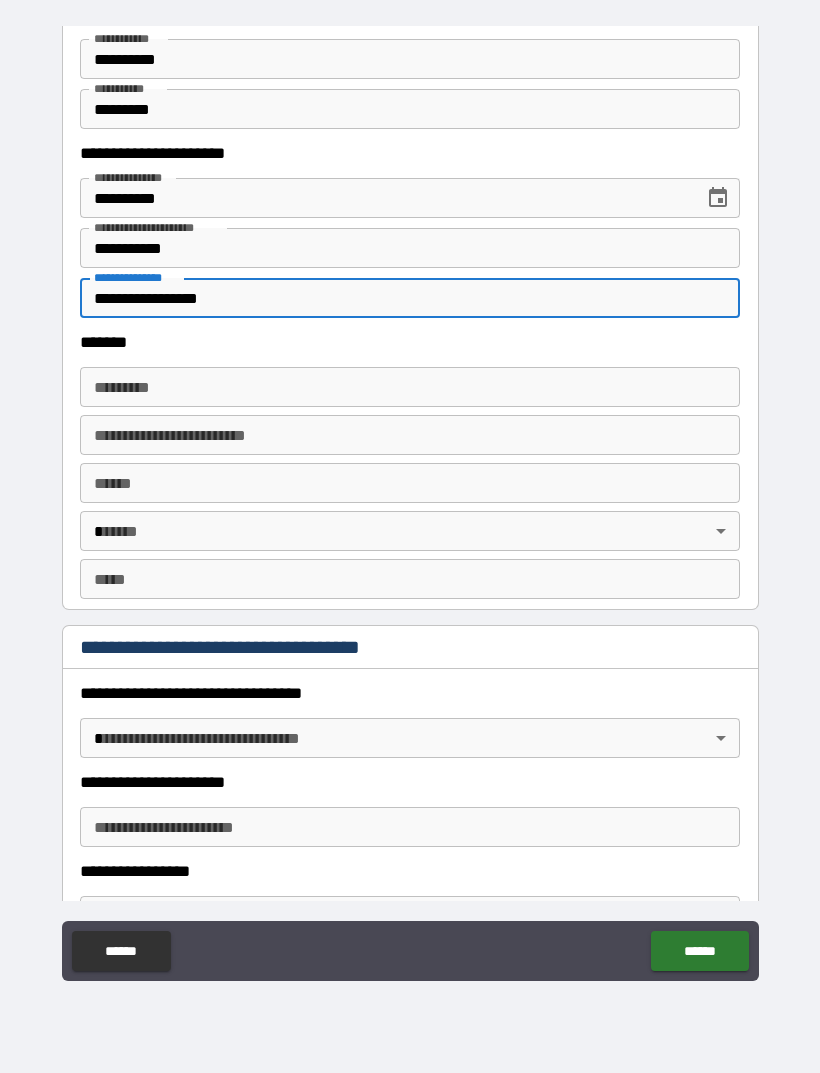 type on "**********" 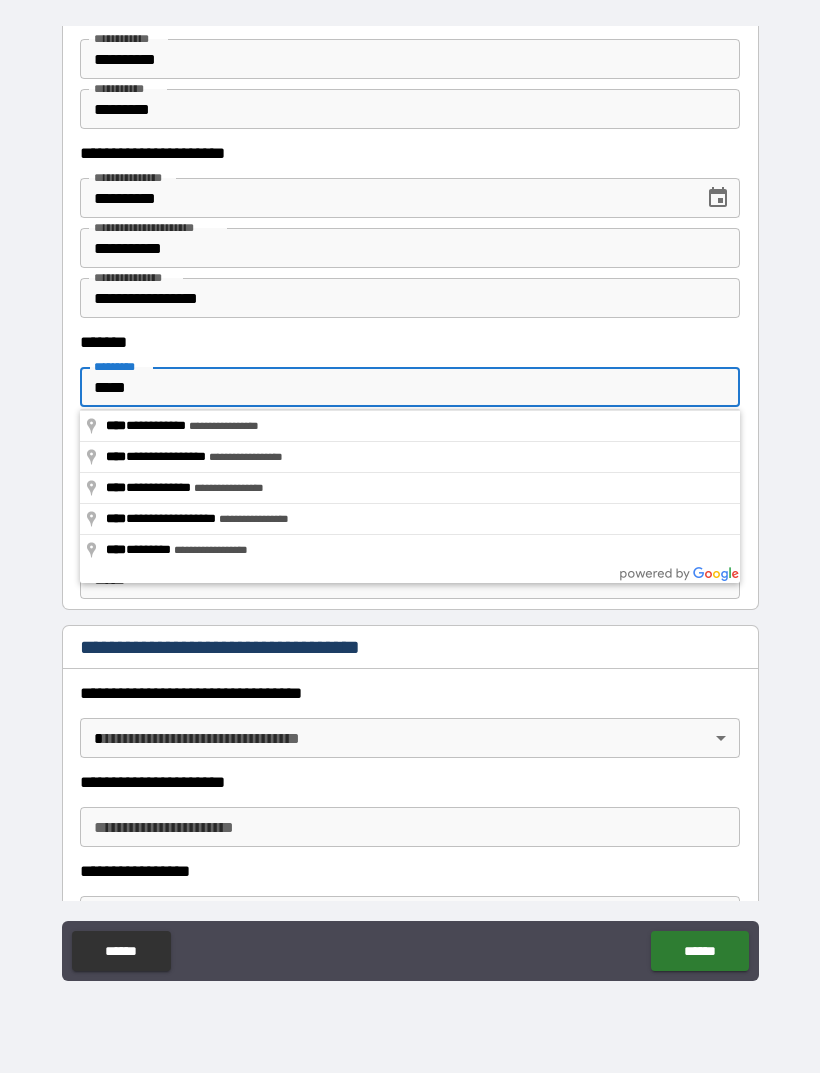 type on "**********" 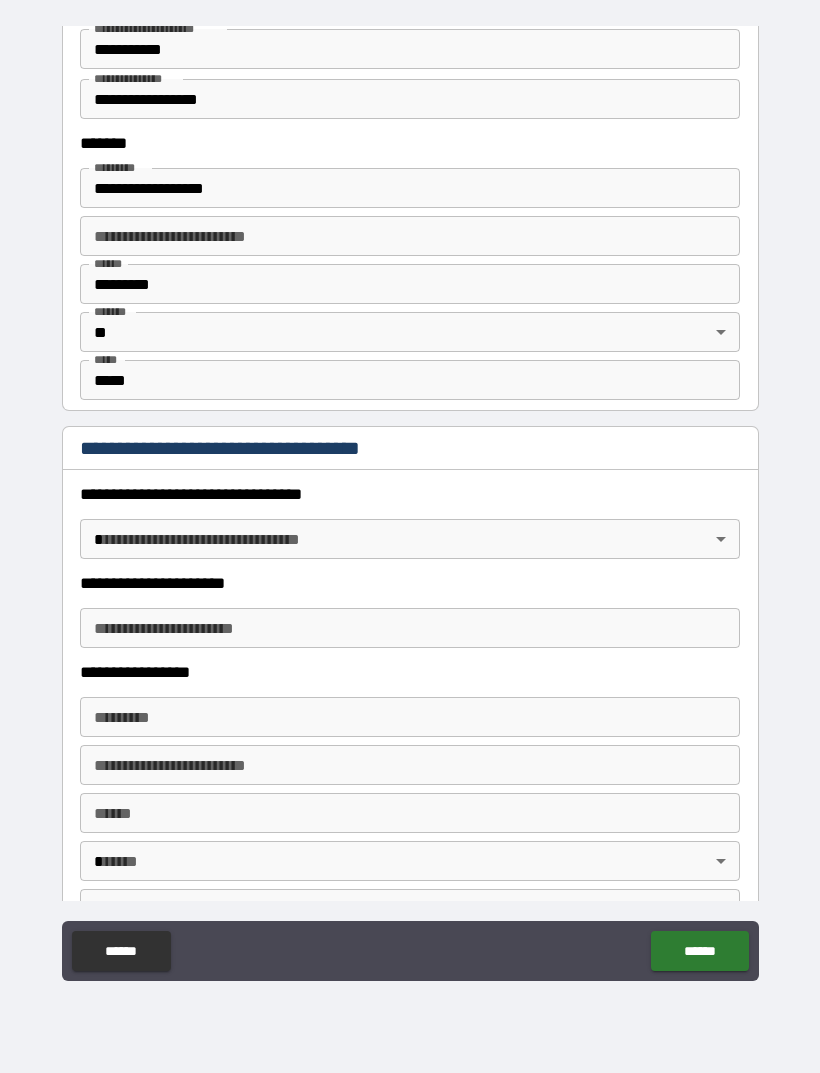 scroll, scrollTop: 1313, scrollLeft: 0, axis: vertical 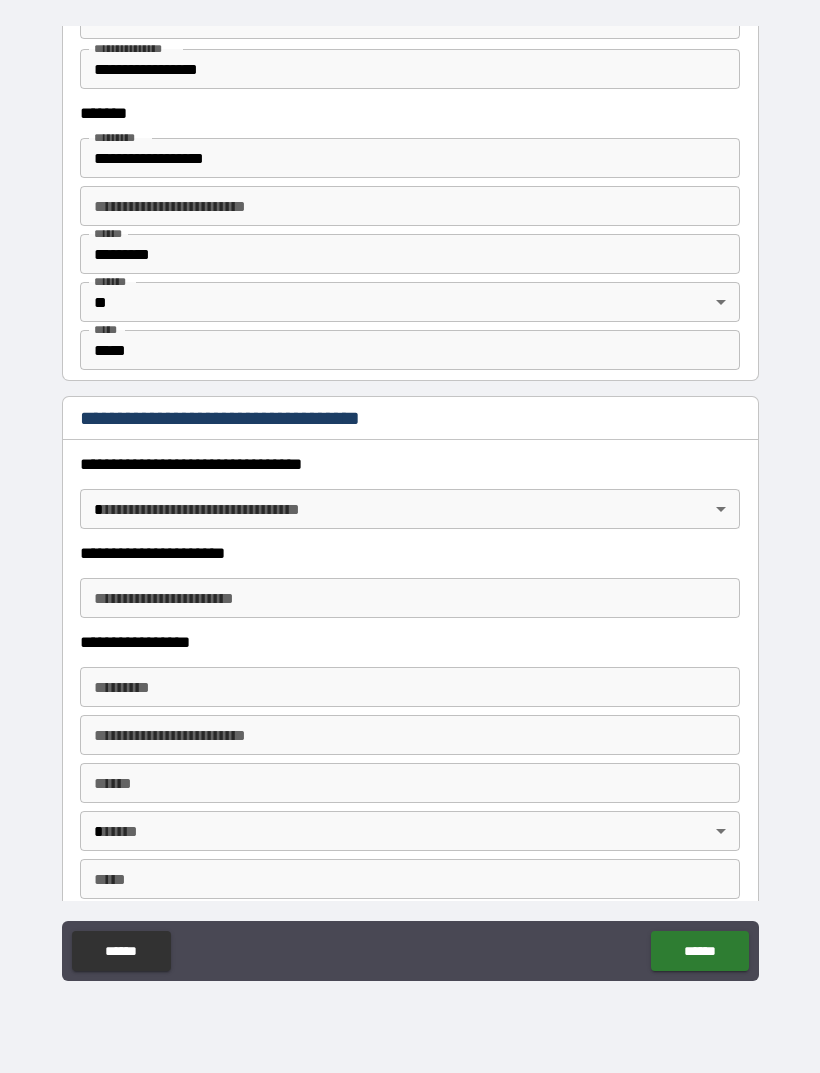 click on "**********" at bounding box center [410, 504] 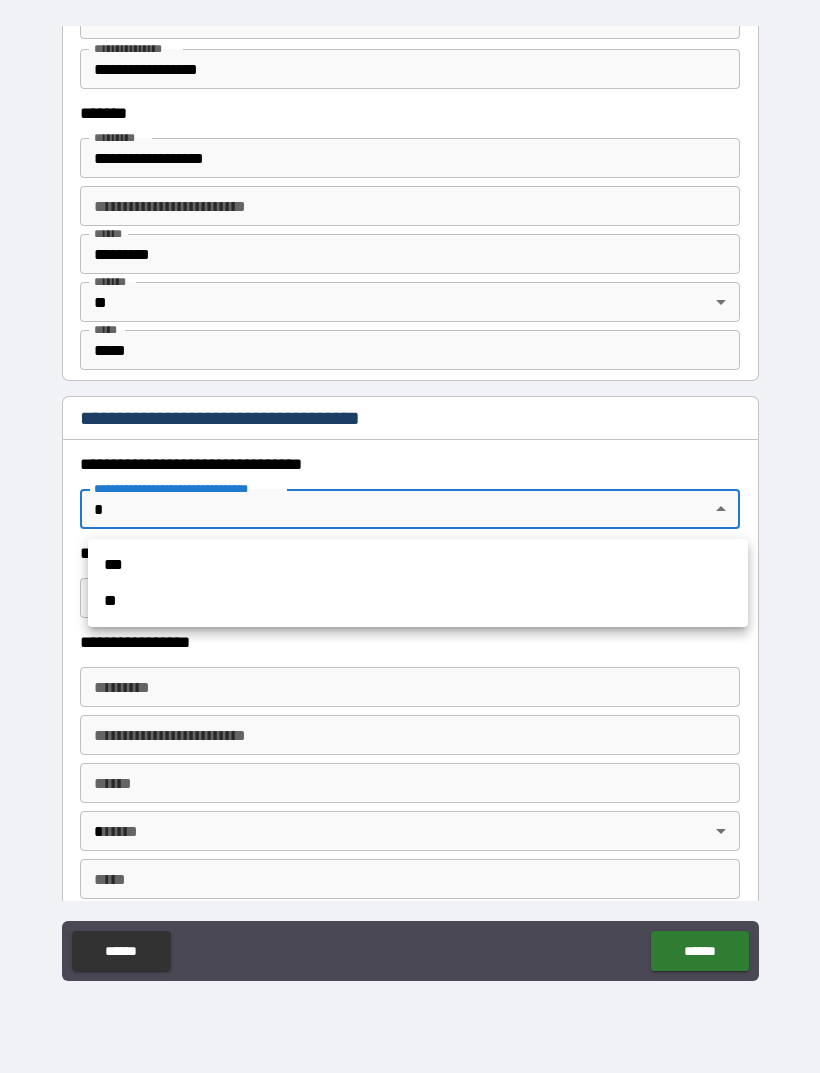 click on "**" at bounding box center (418, 601) 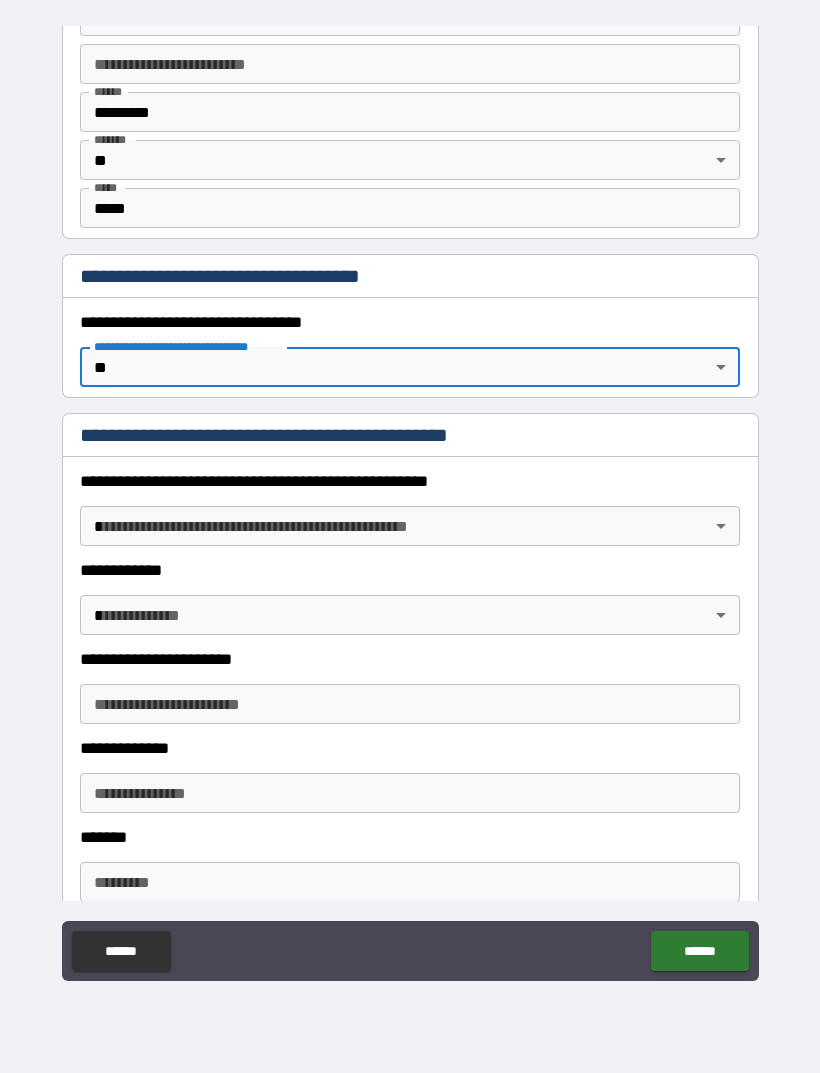 scroll, scrollTop: 1456, scrollLeft: 0, axis: vertical 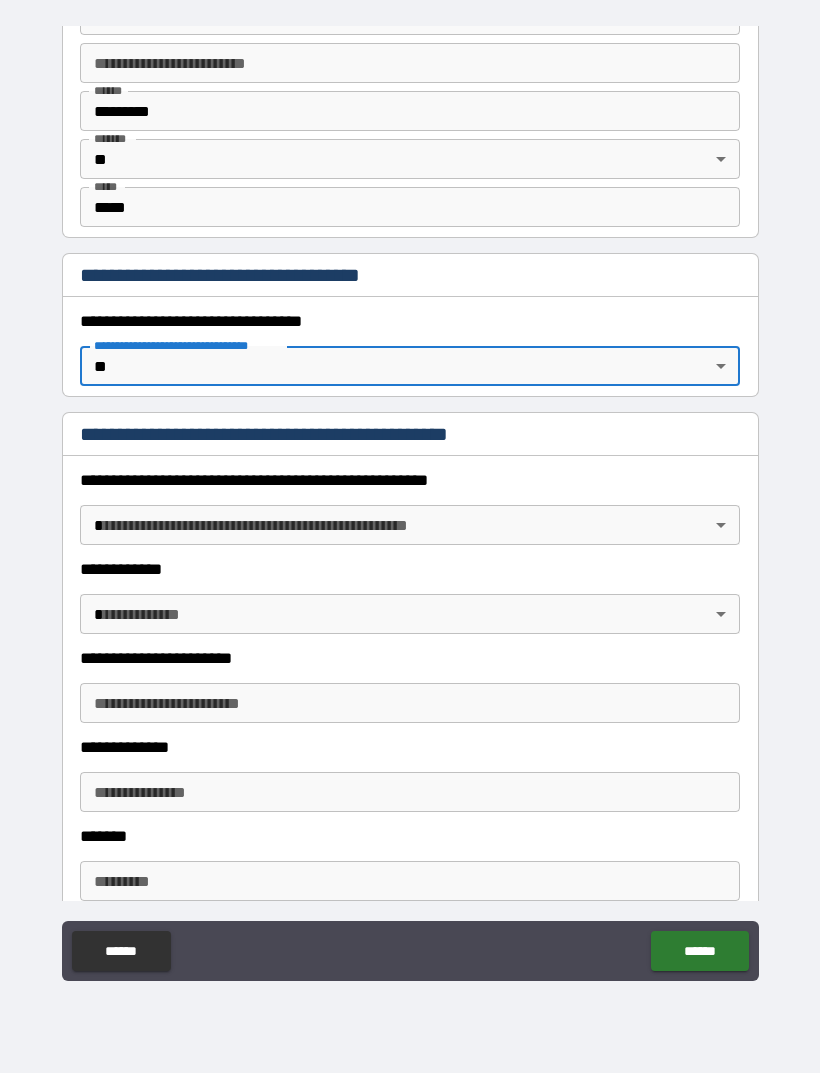 click on "**********" at bounding box center (410, 504) 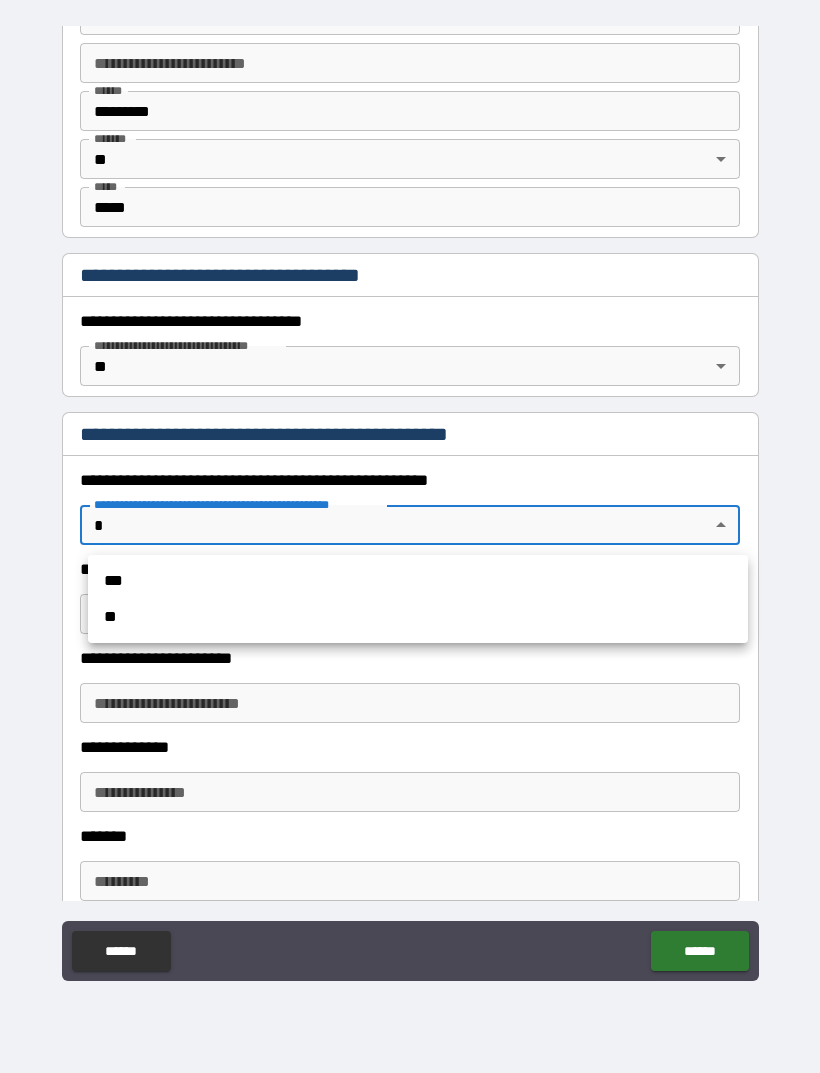 click on "**" at bounding box center (418, 617) 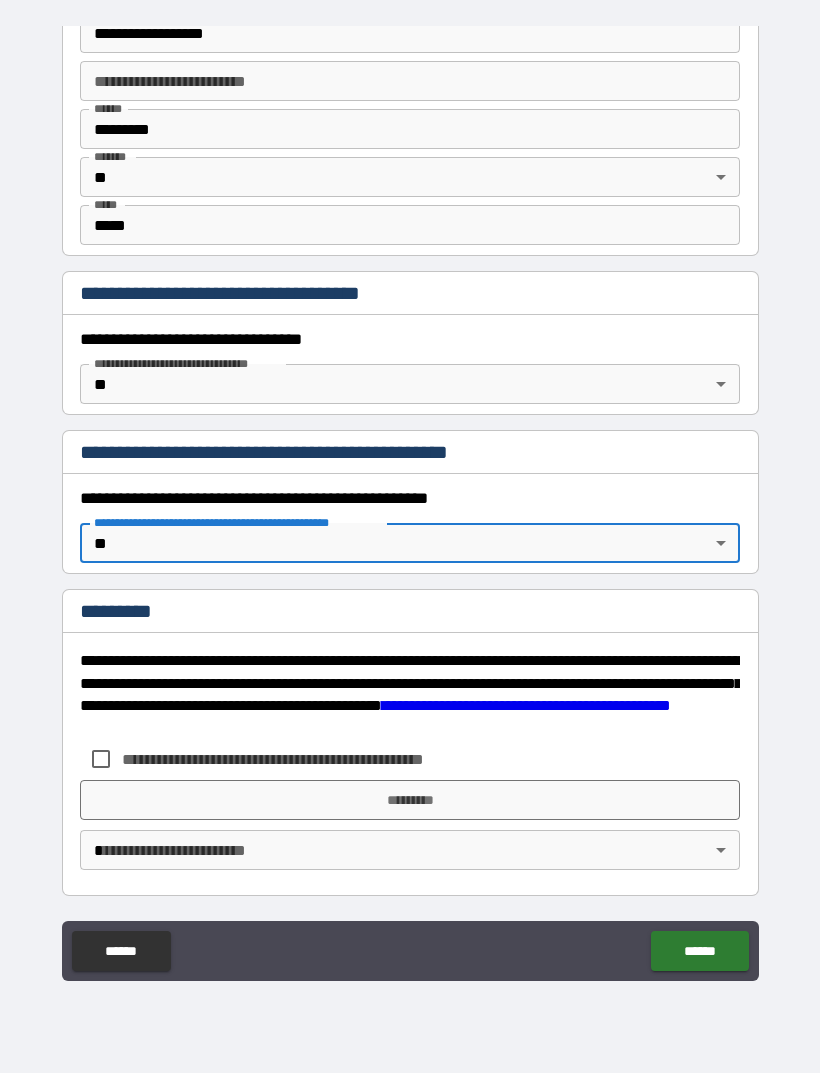 scroll, scrollTop: 1438, scrollLeft: 0, axis: vertical 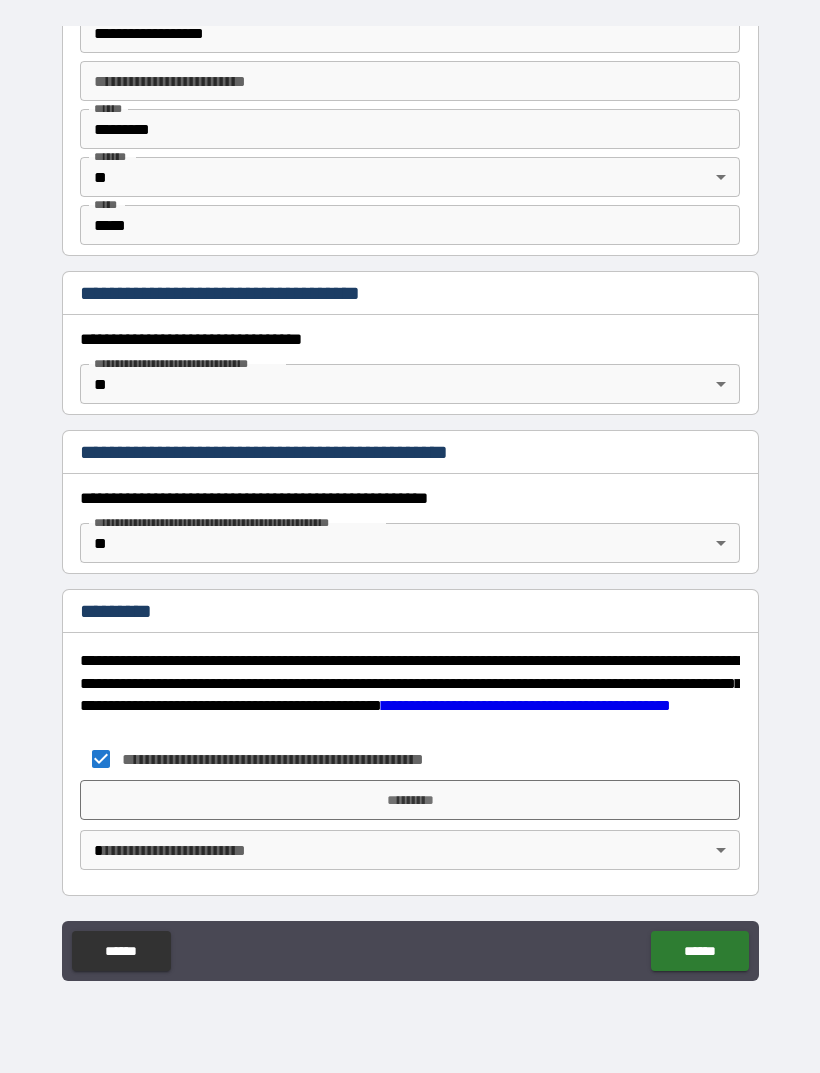 click on "*********" at bounding box center (410, 800) 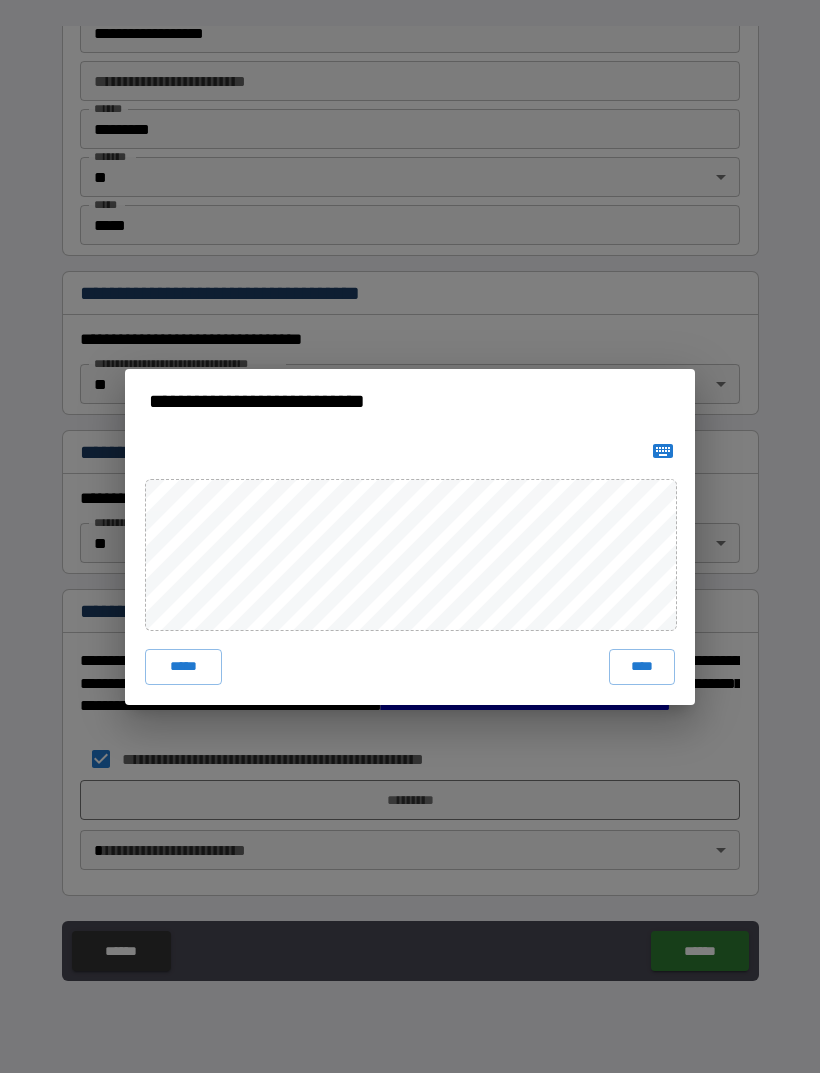 click on "****" at bounding box center [642, 667] 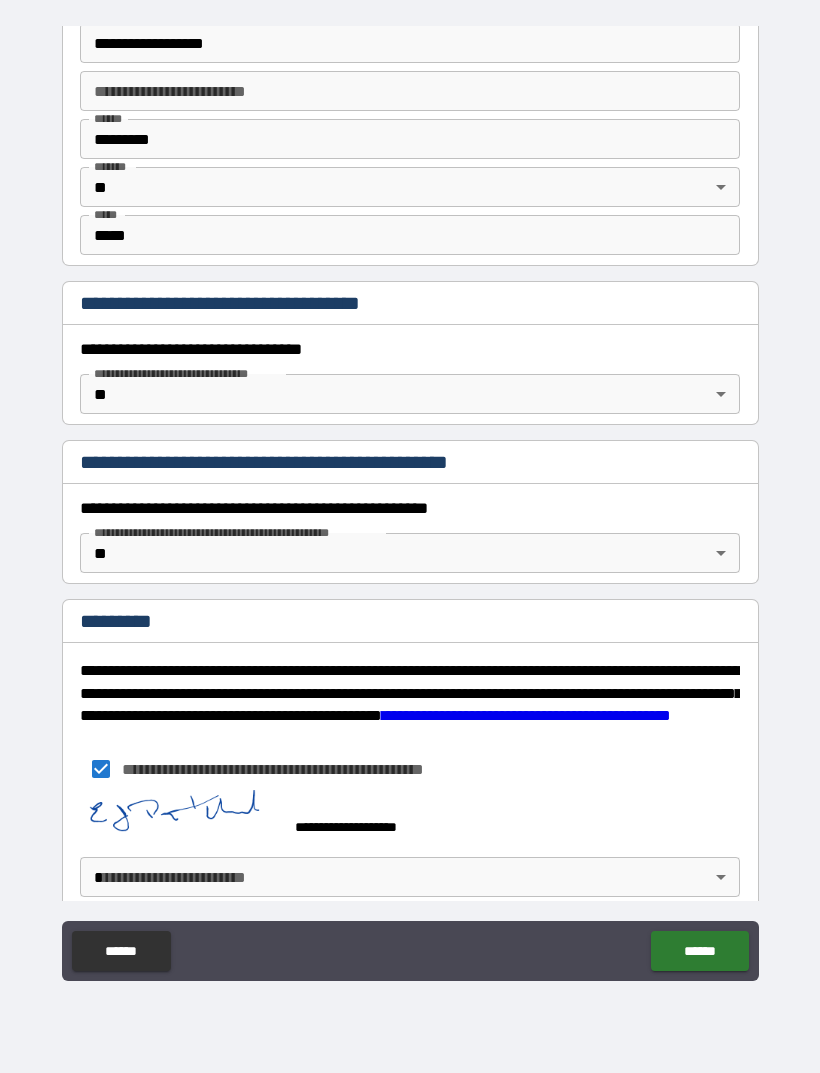 click on "**********" at bounding box center [410, 504] 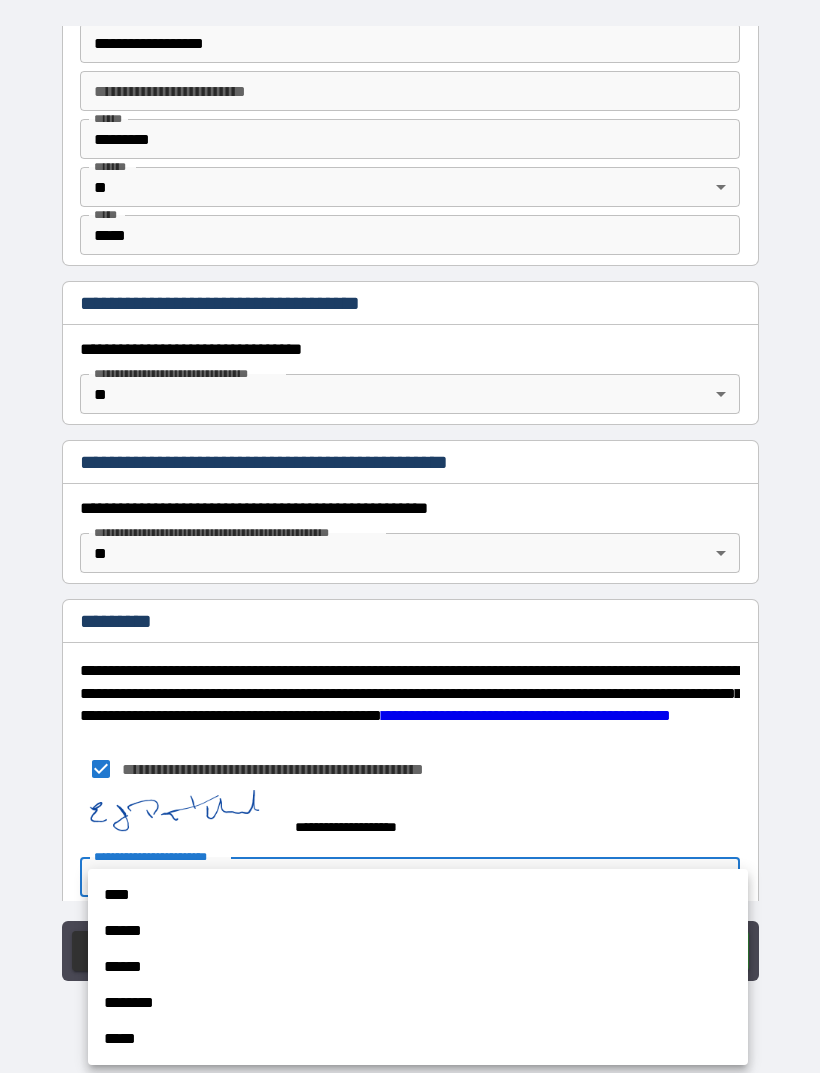 click on "****" at bounding box center [418, 895] 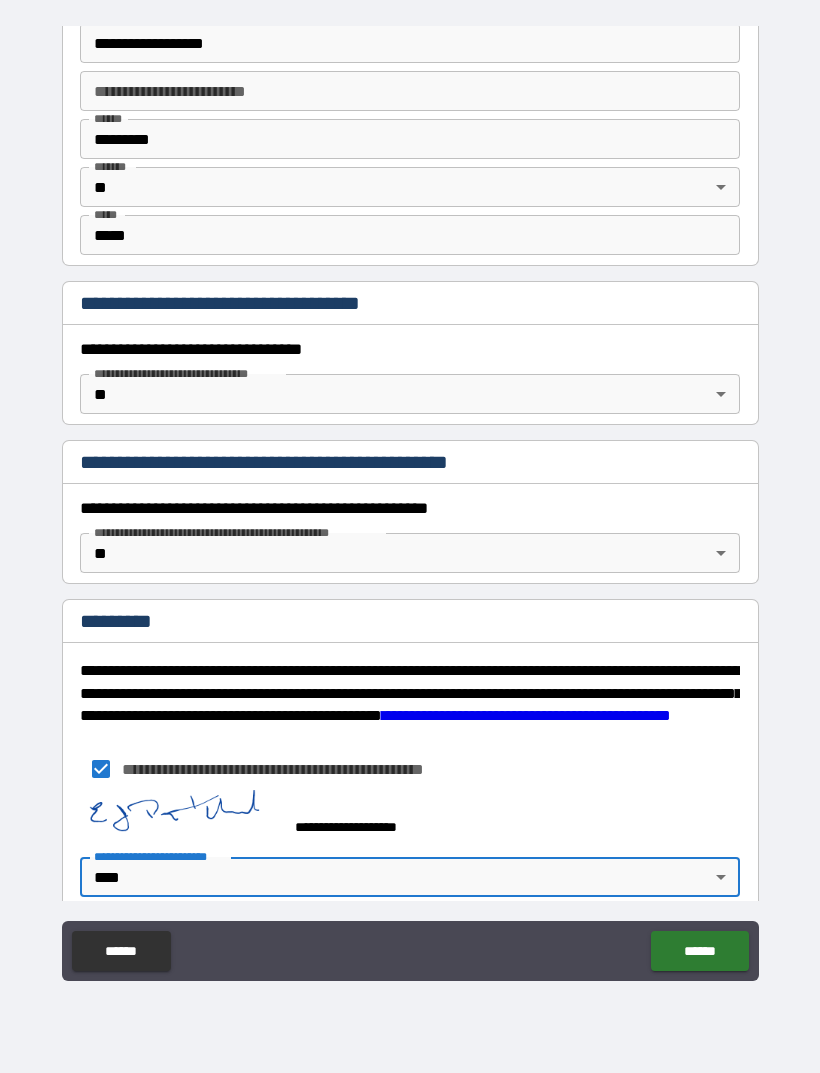 click on "******" at bounding box center [699, 951] 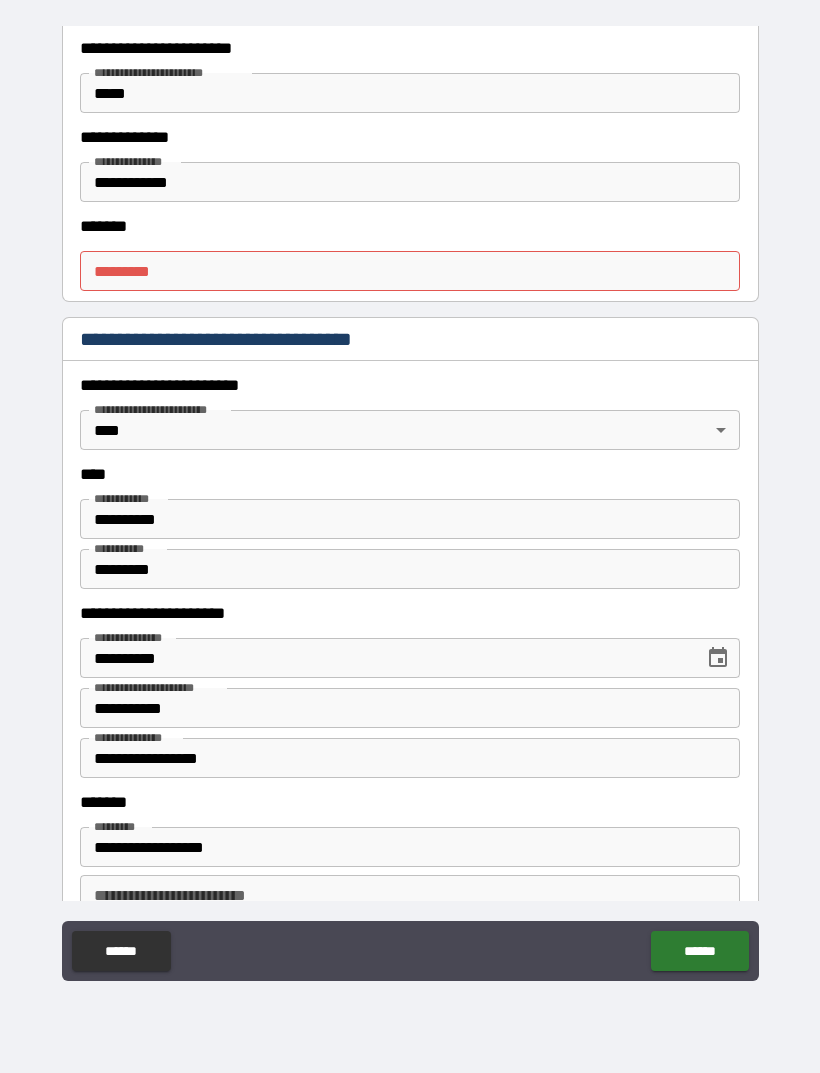 scroll, scrollTop: 617, scrollLeft: 0, axis: vertical 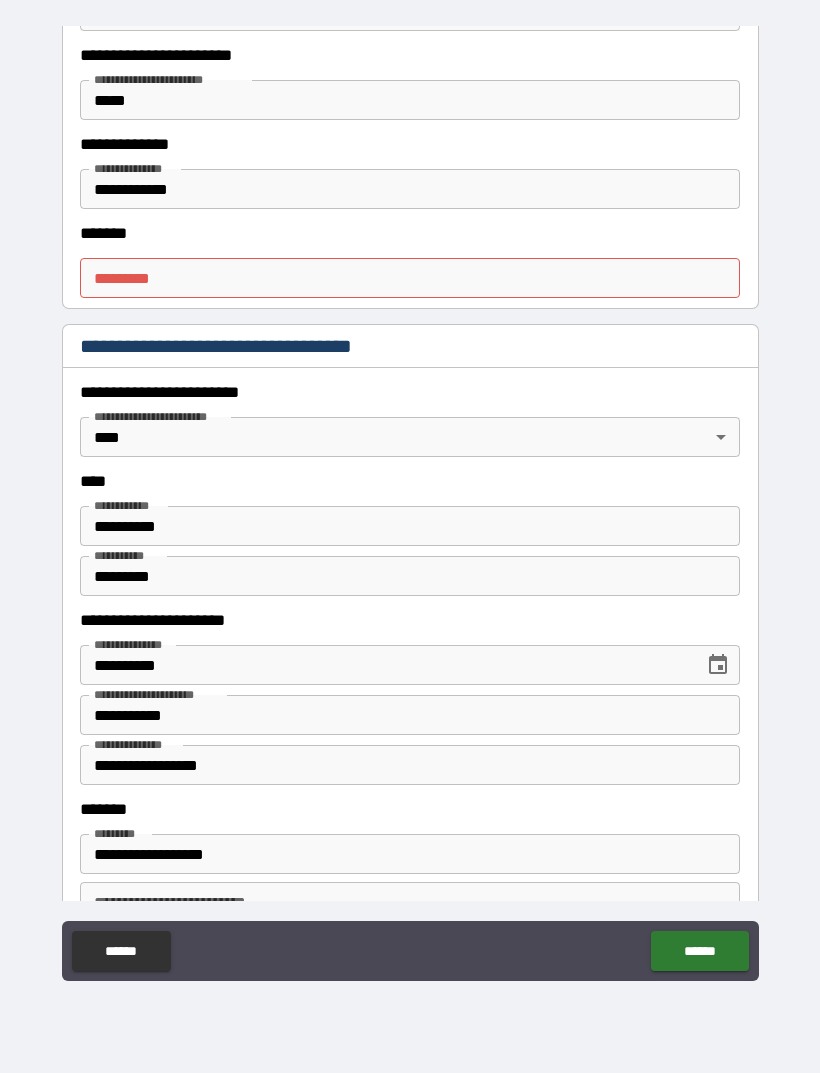 click on "*******   *" at bounding box center (410, 278) 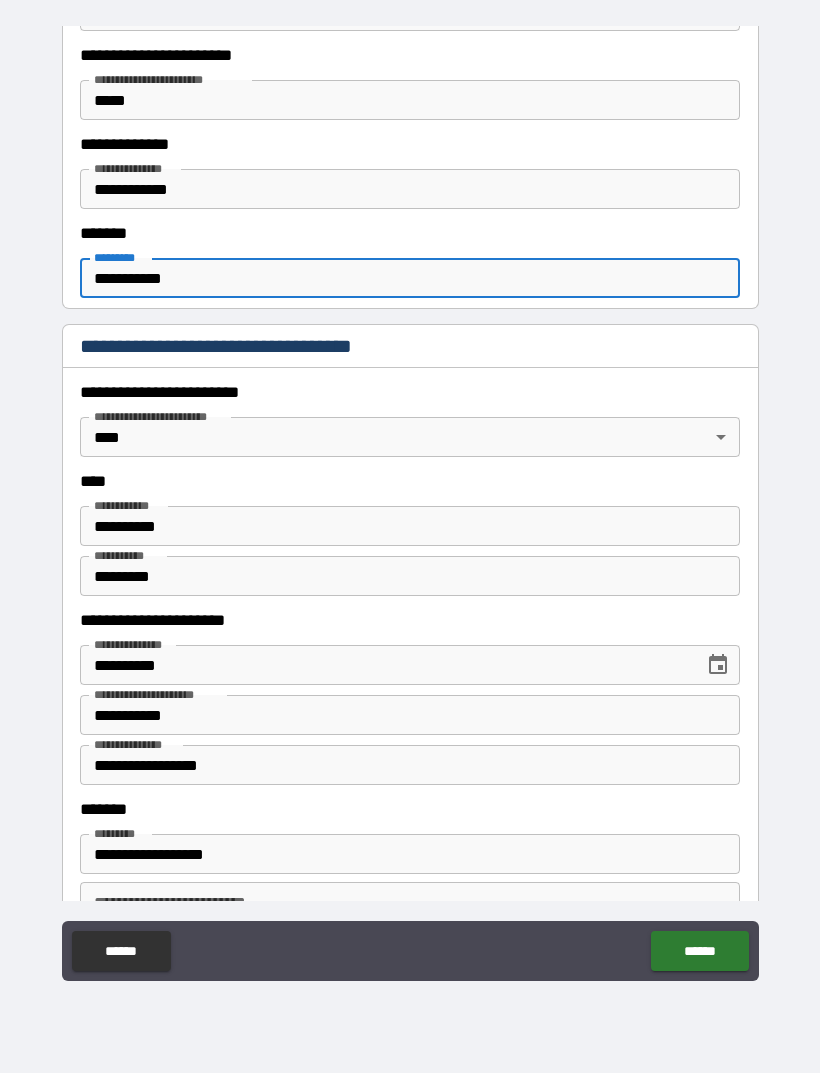 type on "**********" 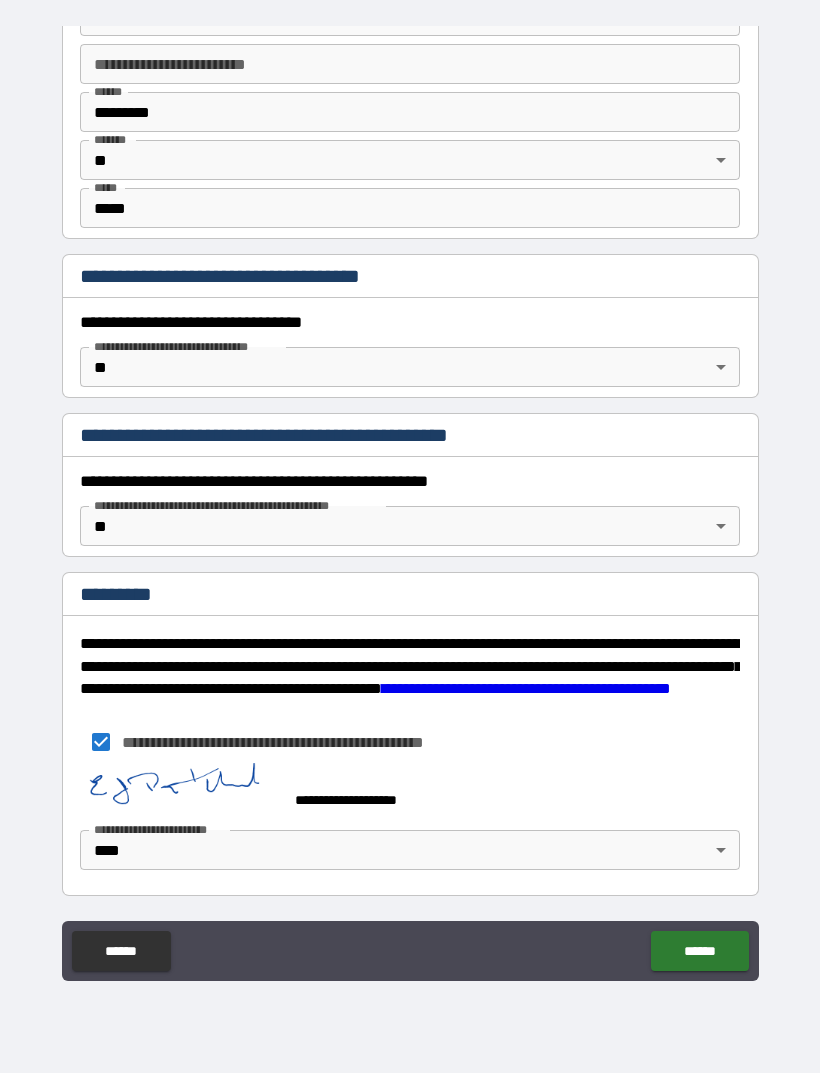 scroll, scrollTop: 1455, scrollLeft: 0, axis: vertical 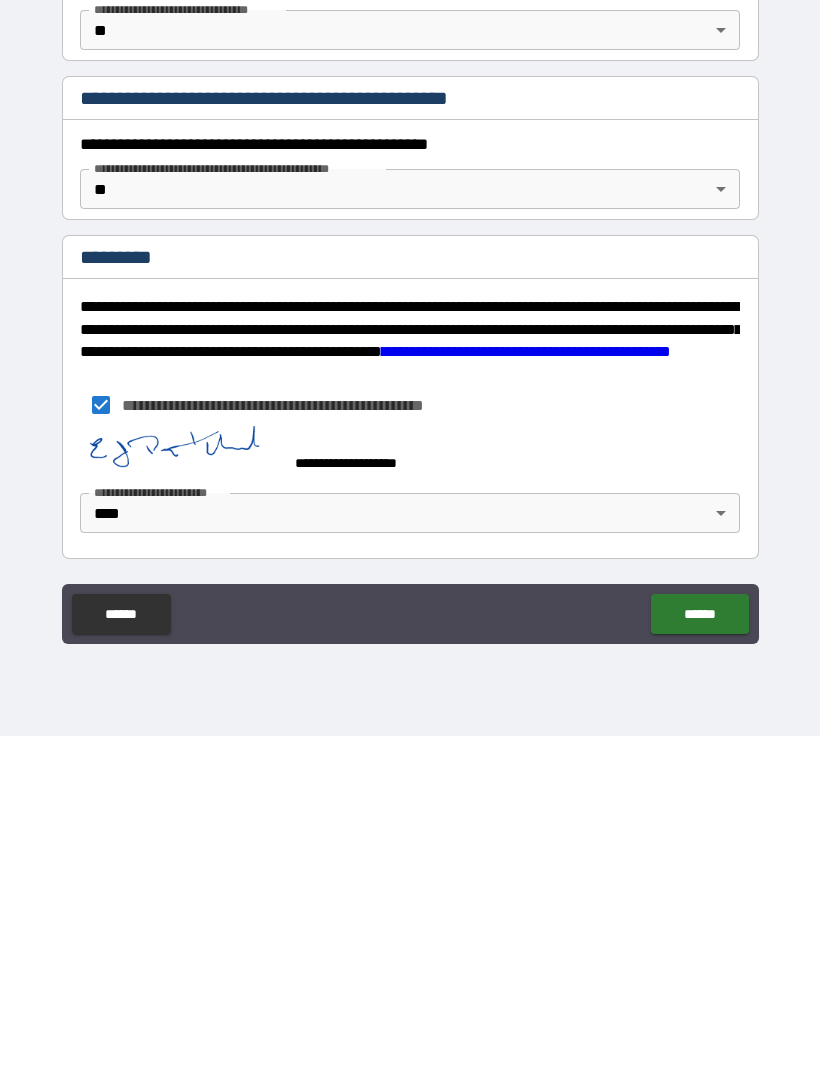 click on "******" at bounding box center [699, 951] 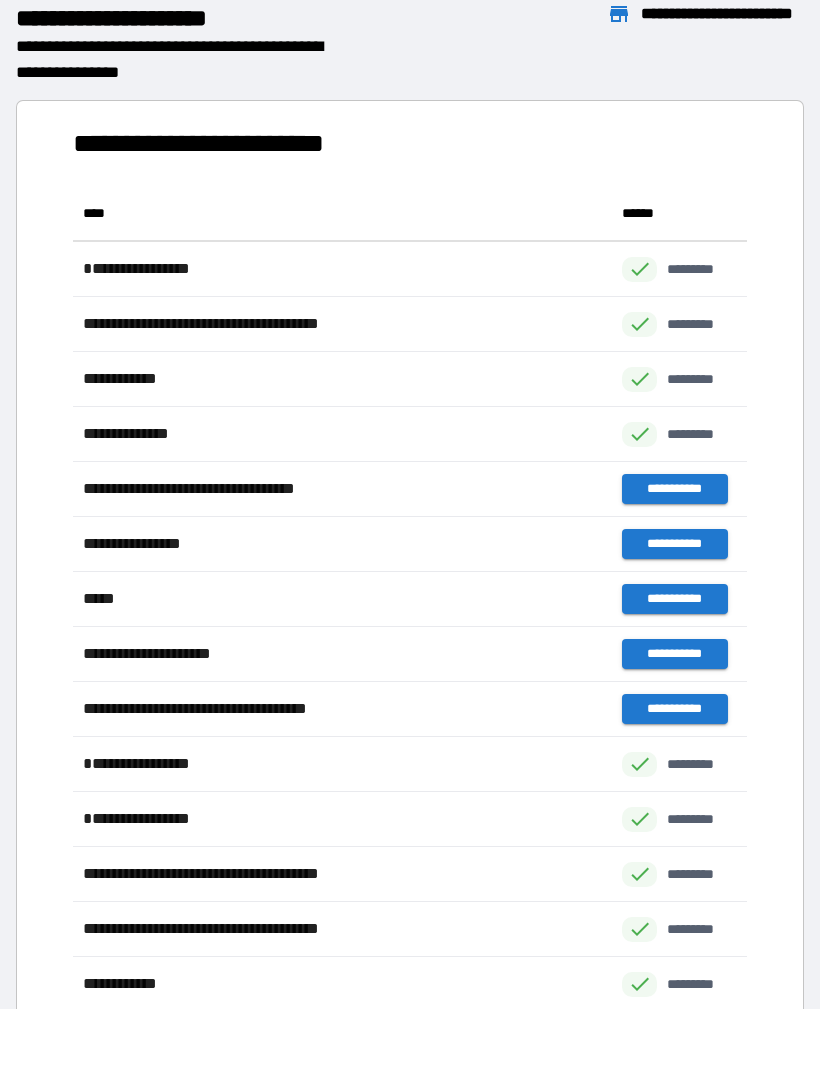 scroll, scrollTop: 1, scrollLeft: 1, axis: both 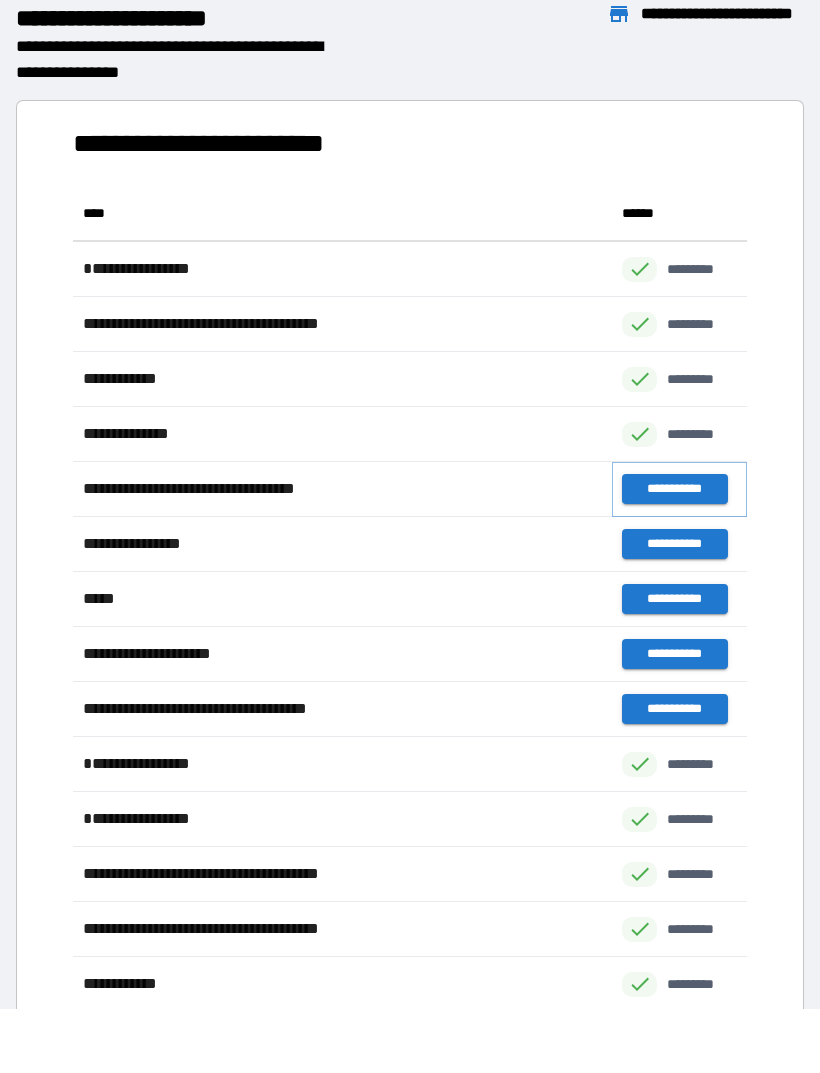 click on "**********" at bounding box center (674, 489) 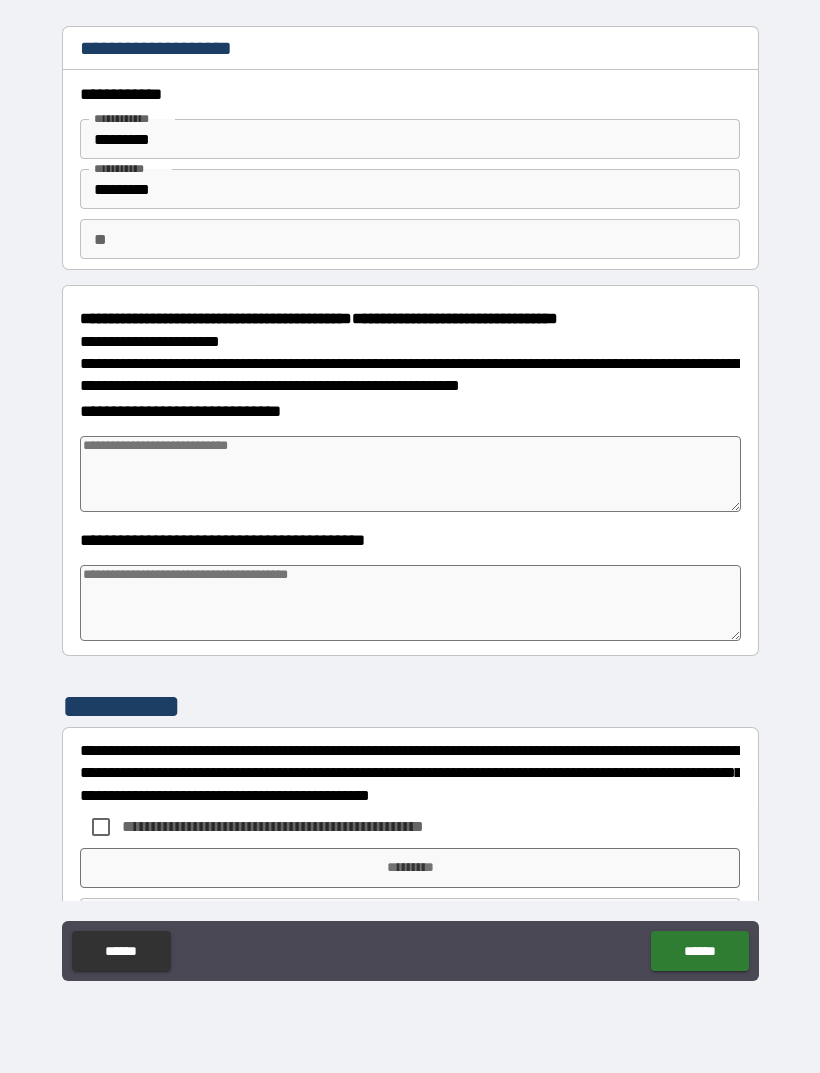 type on "*" 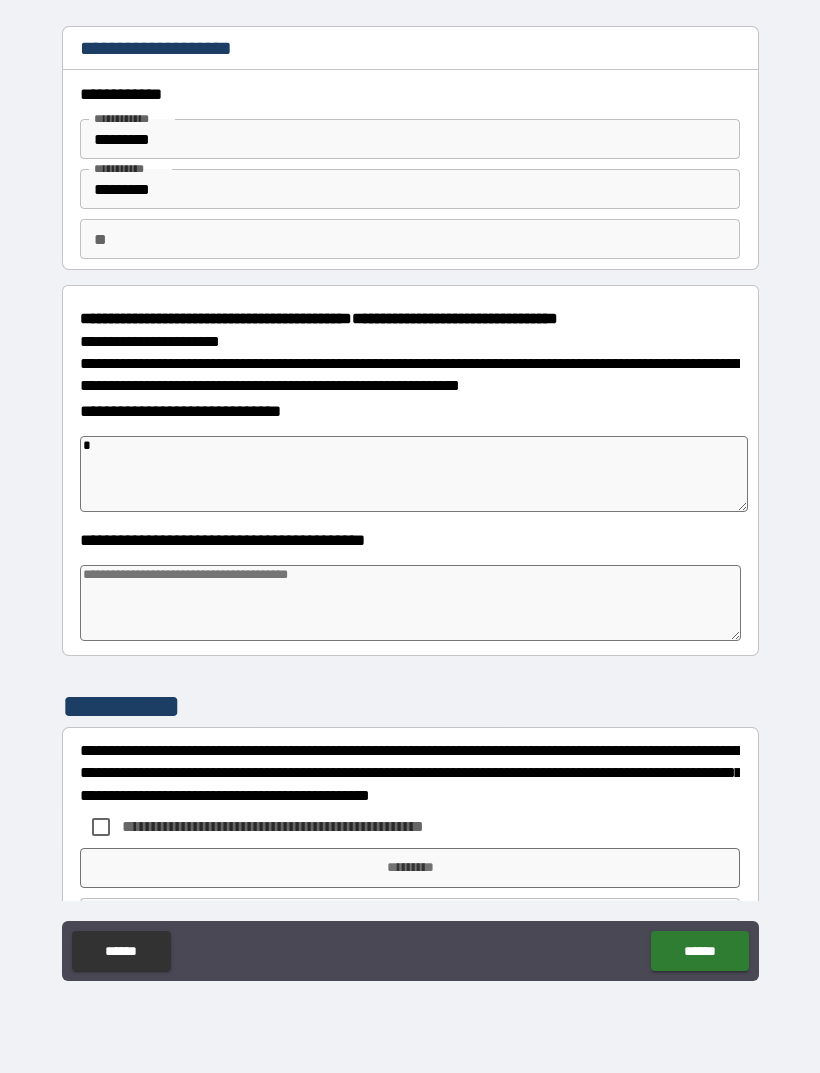 type on "*" 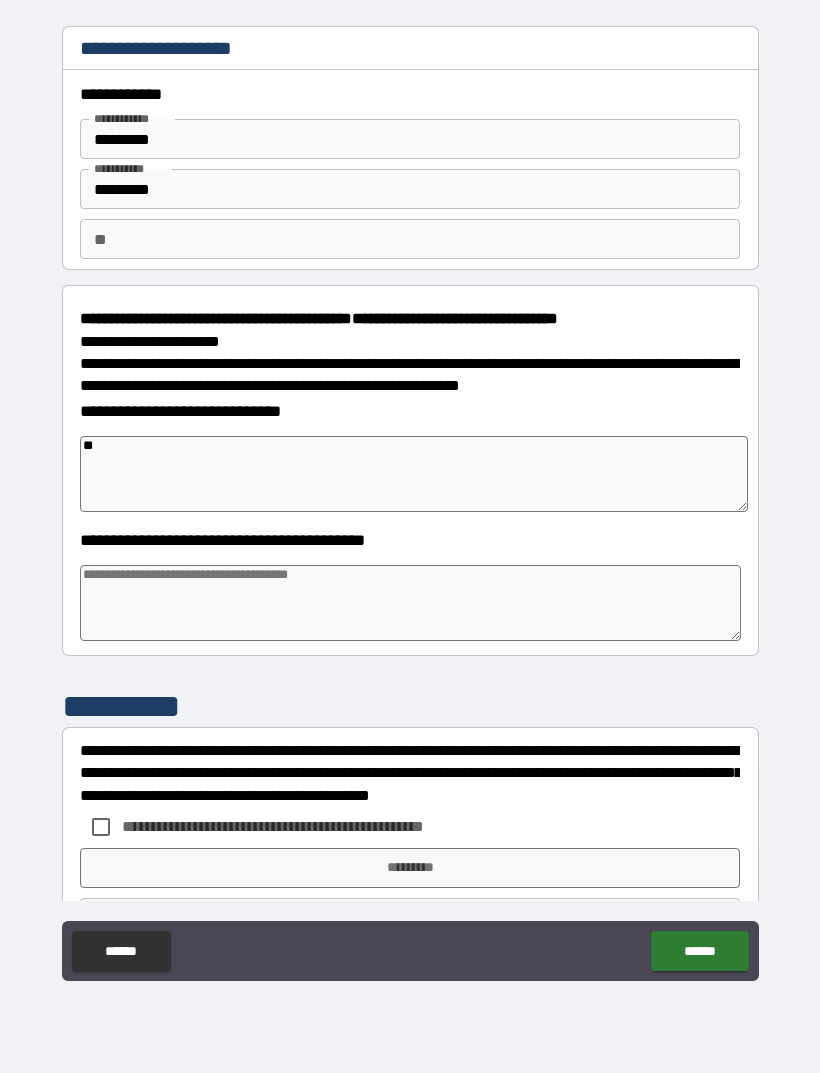 type on "*" 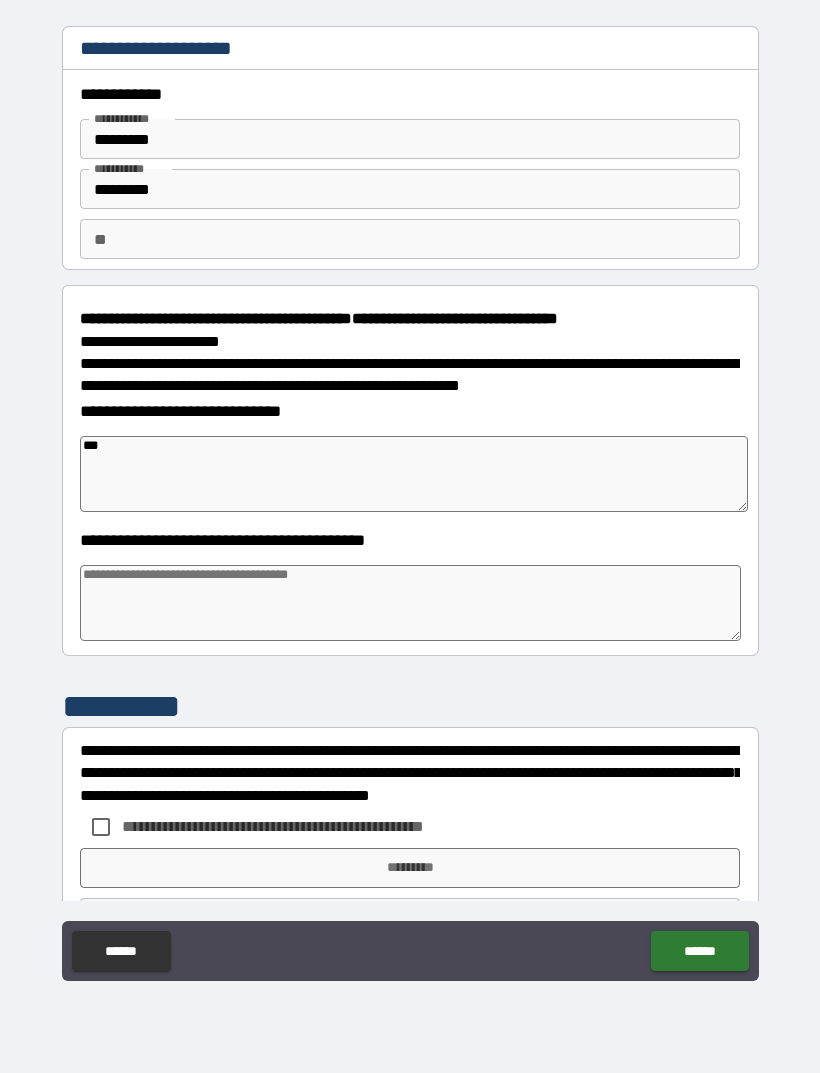 type on "*" 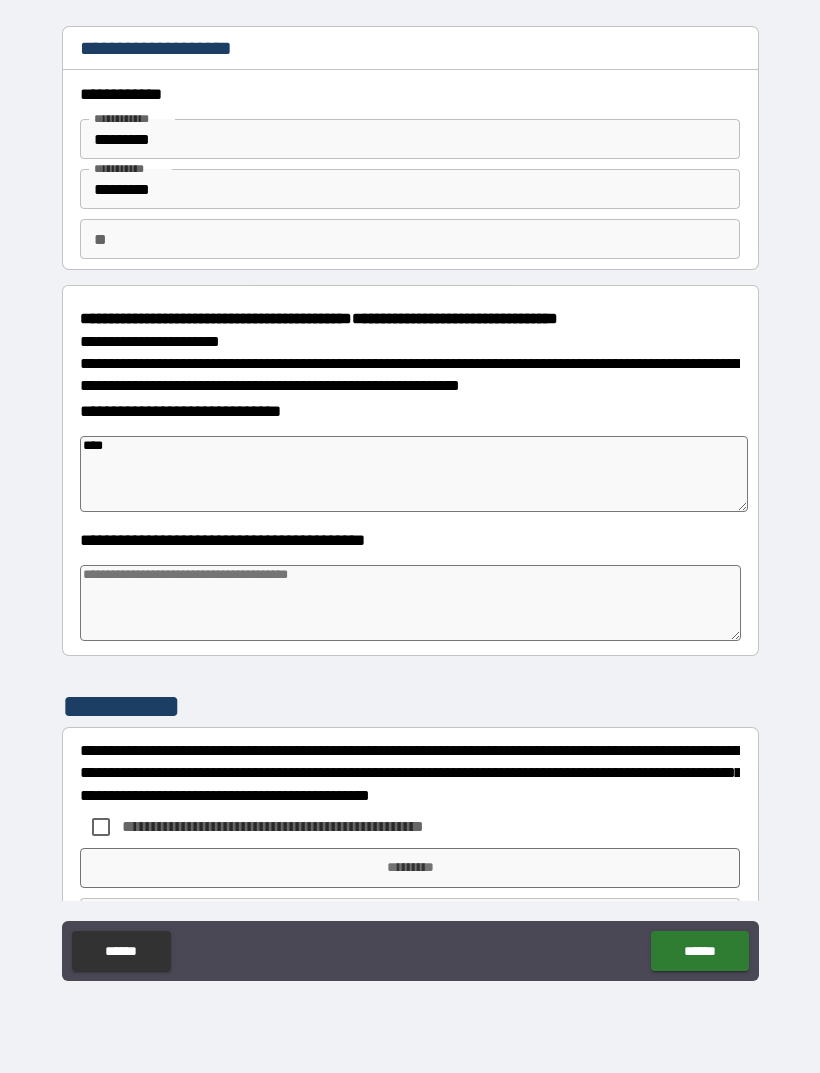 type on "*" 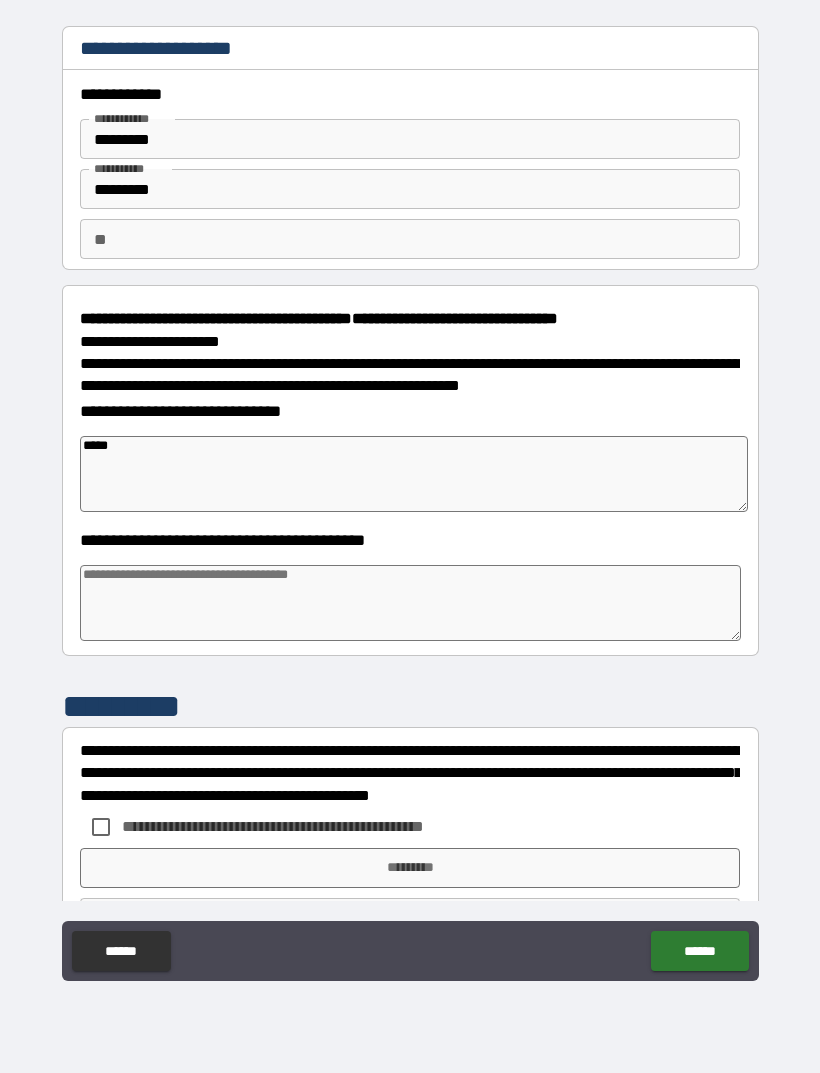 type on "*" 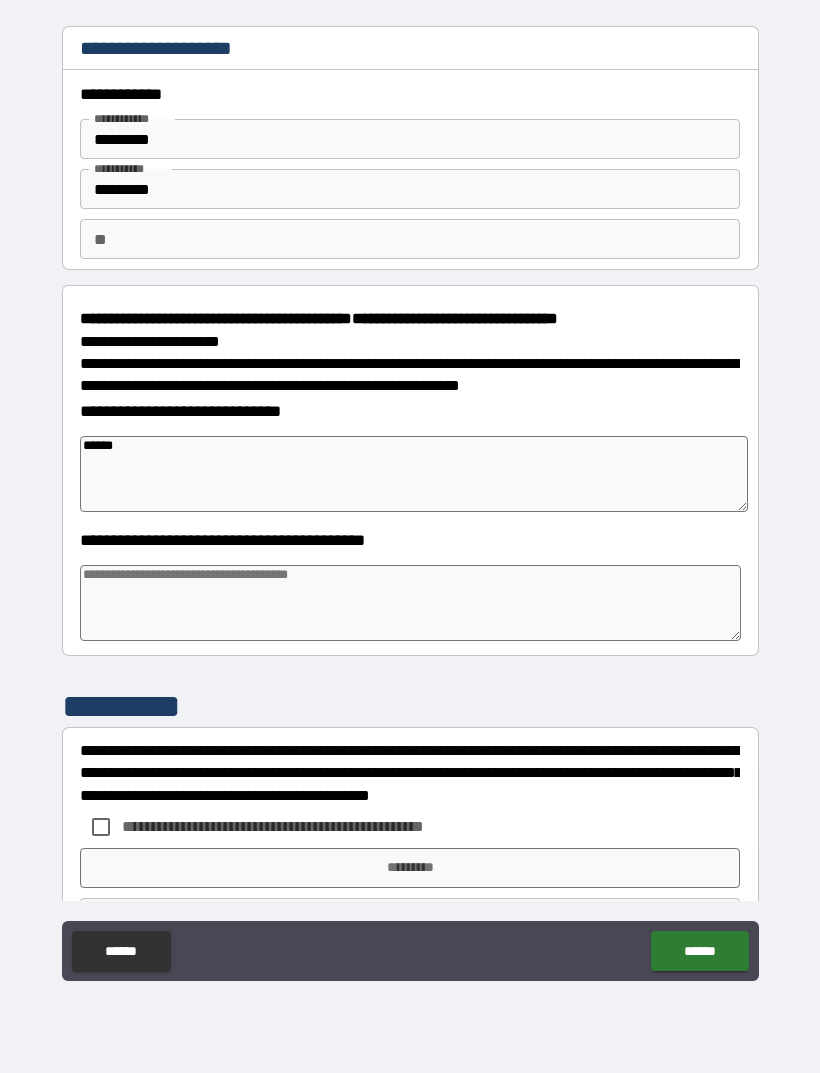 type on "*" 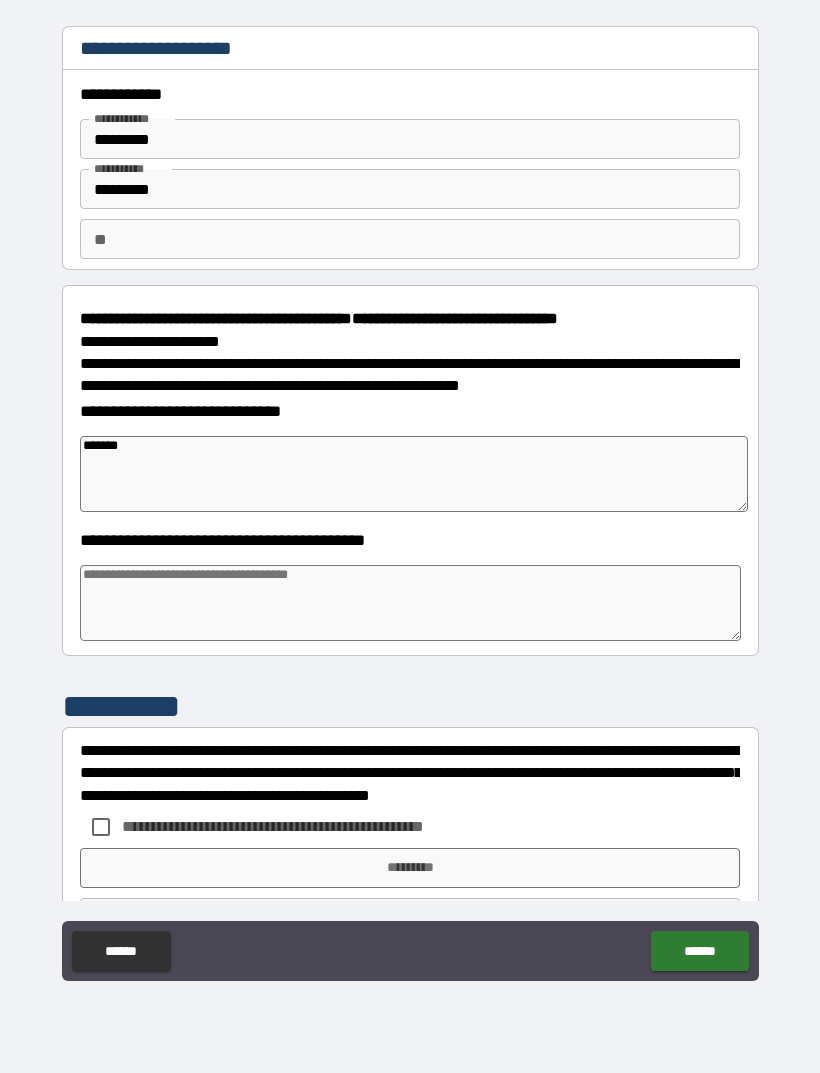 type on "*" 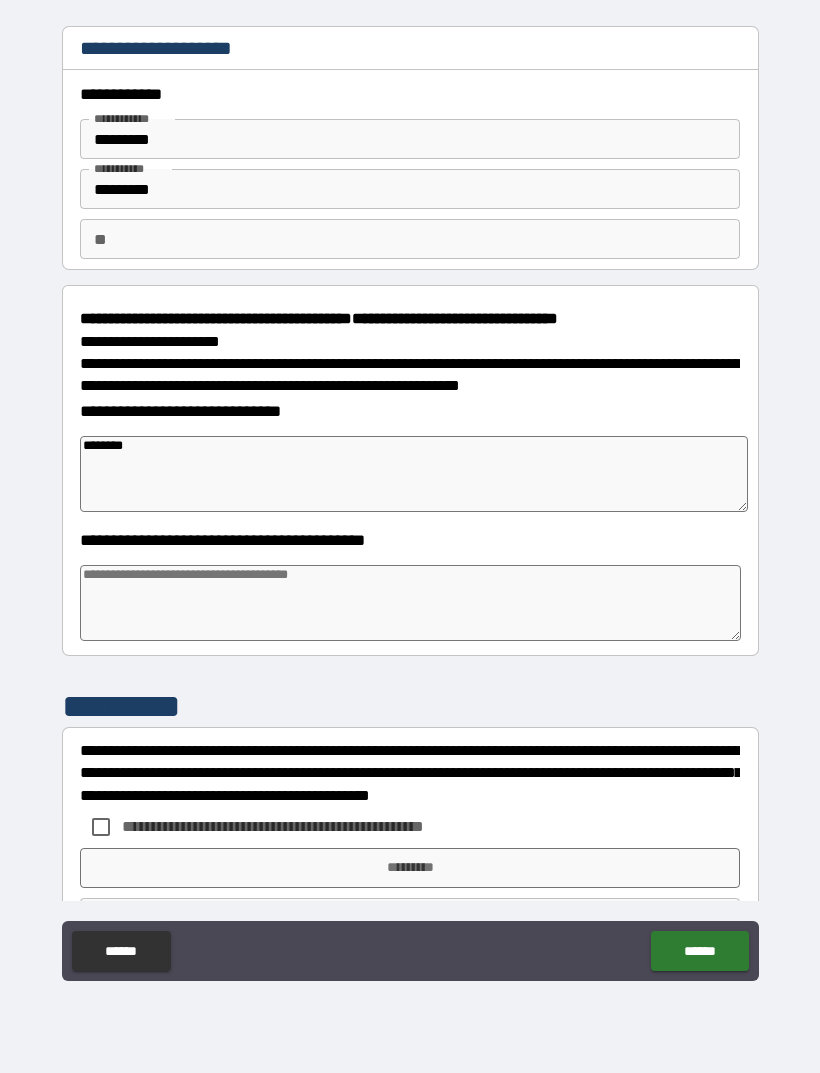 type on "*" 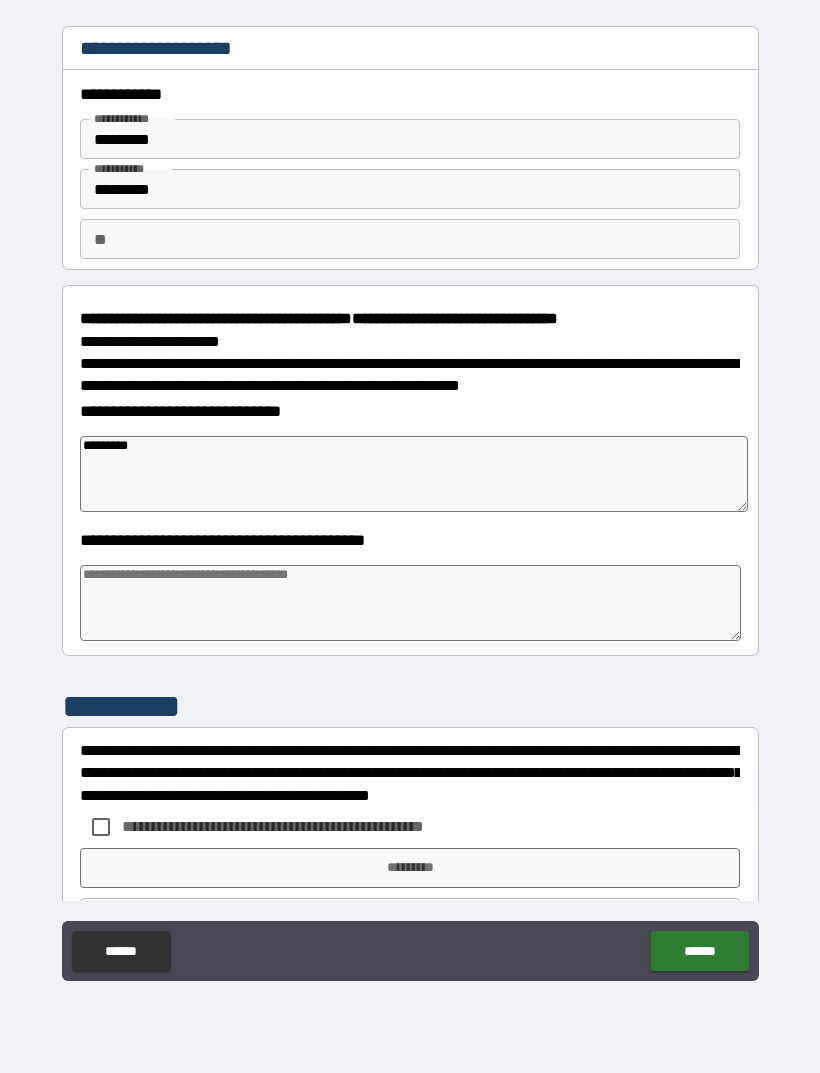 type on "*" 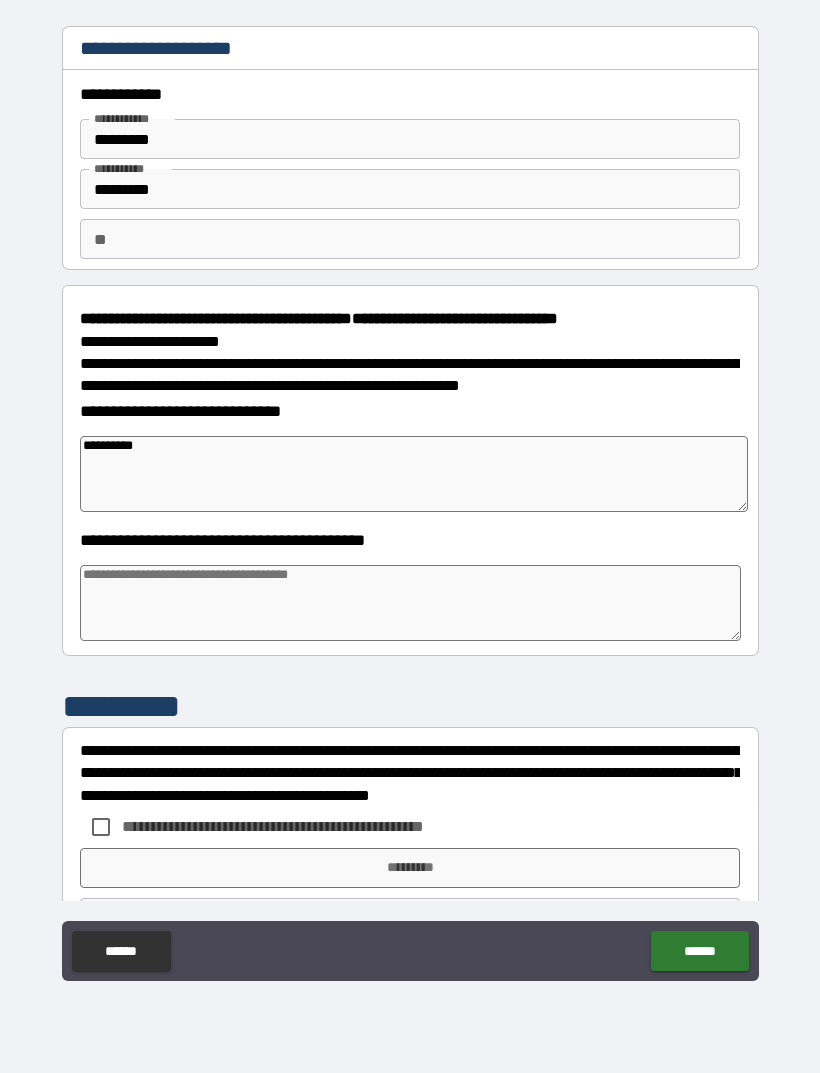 type on "*" 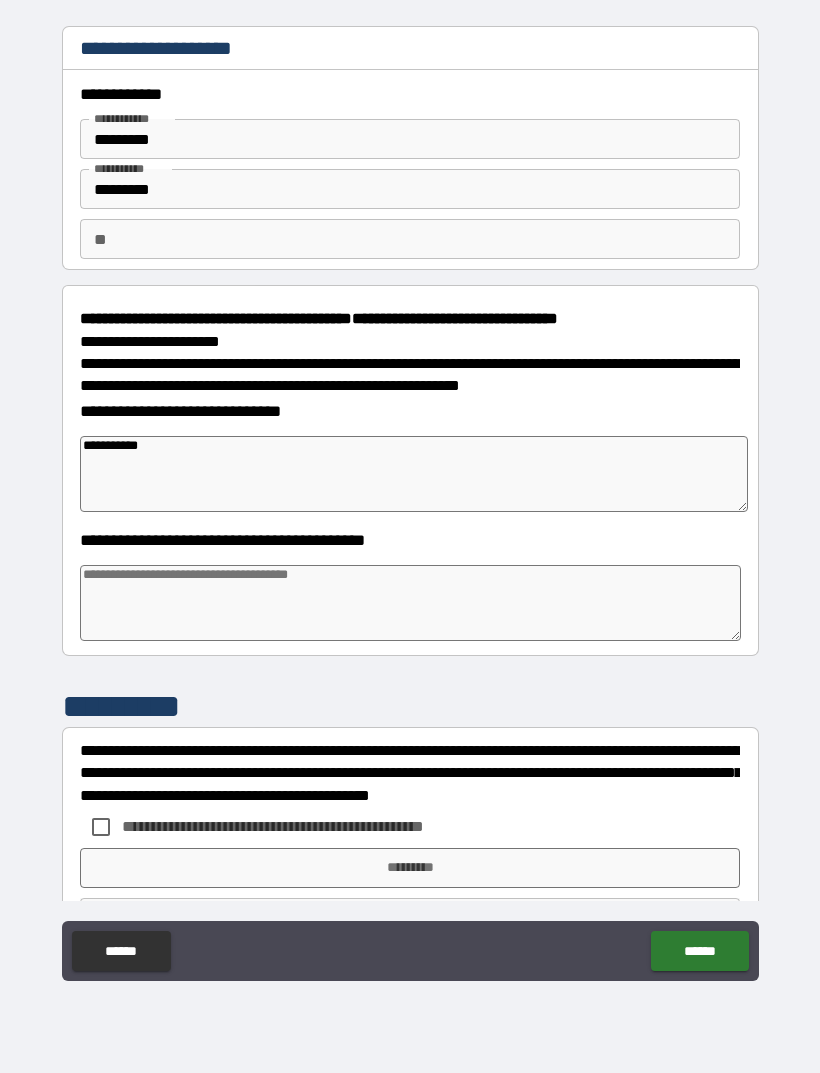 type on "*" 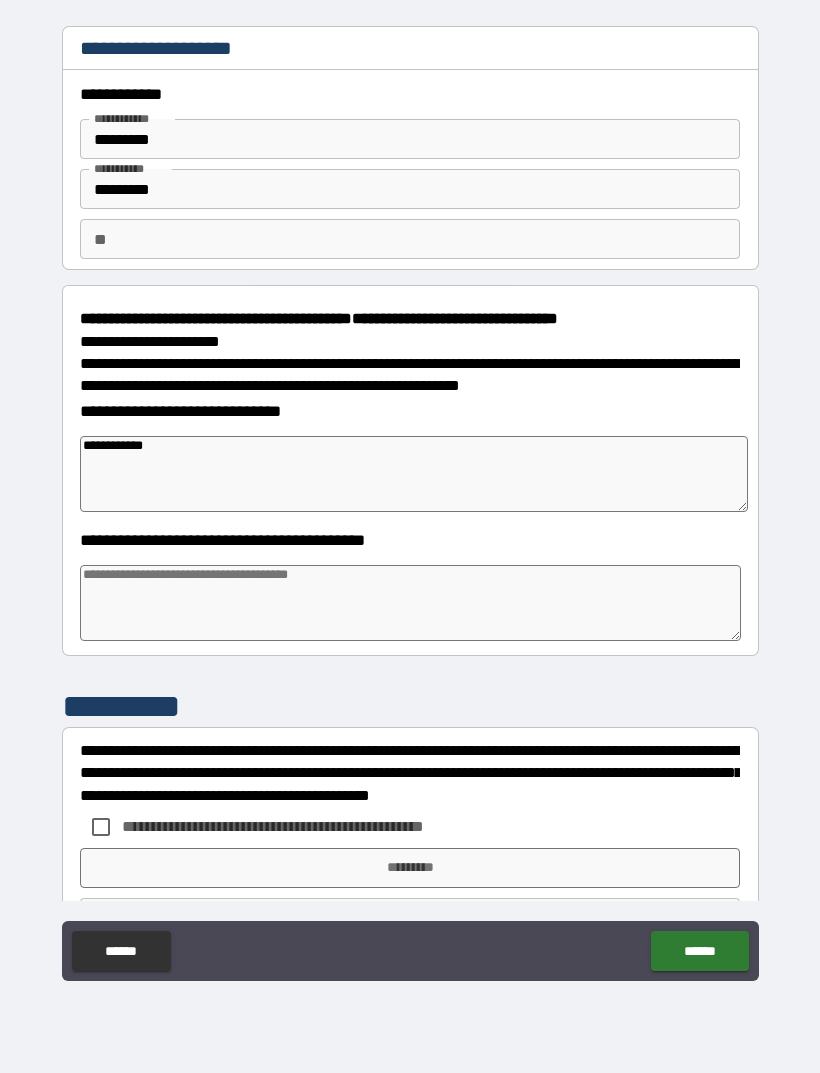 type on "*" 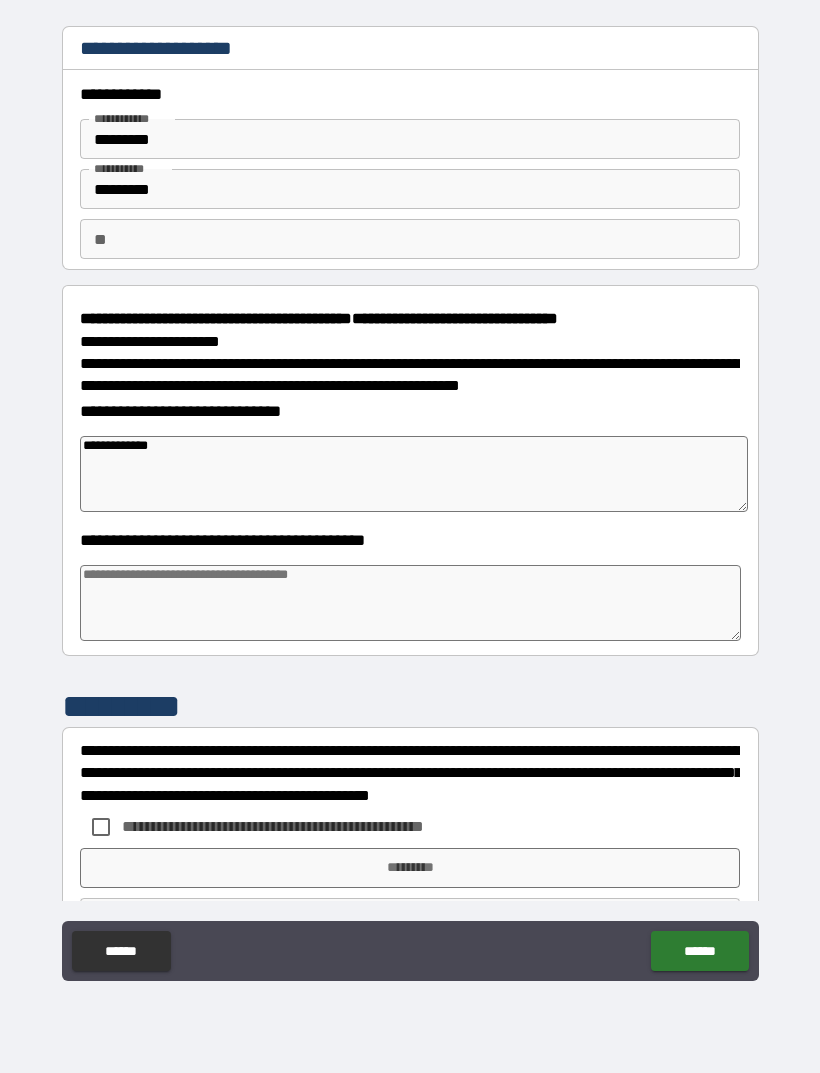 type on "*" 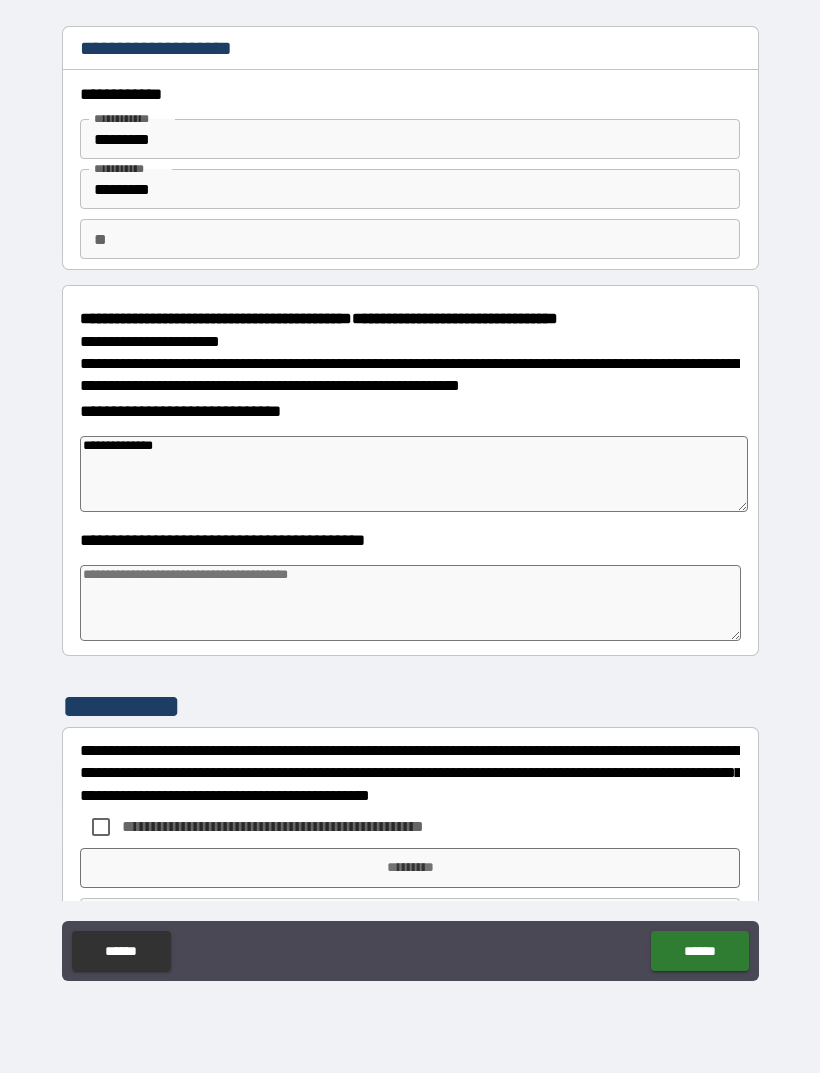 type on "*" 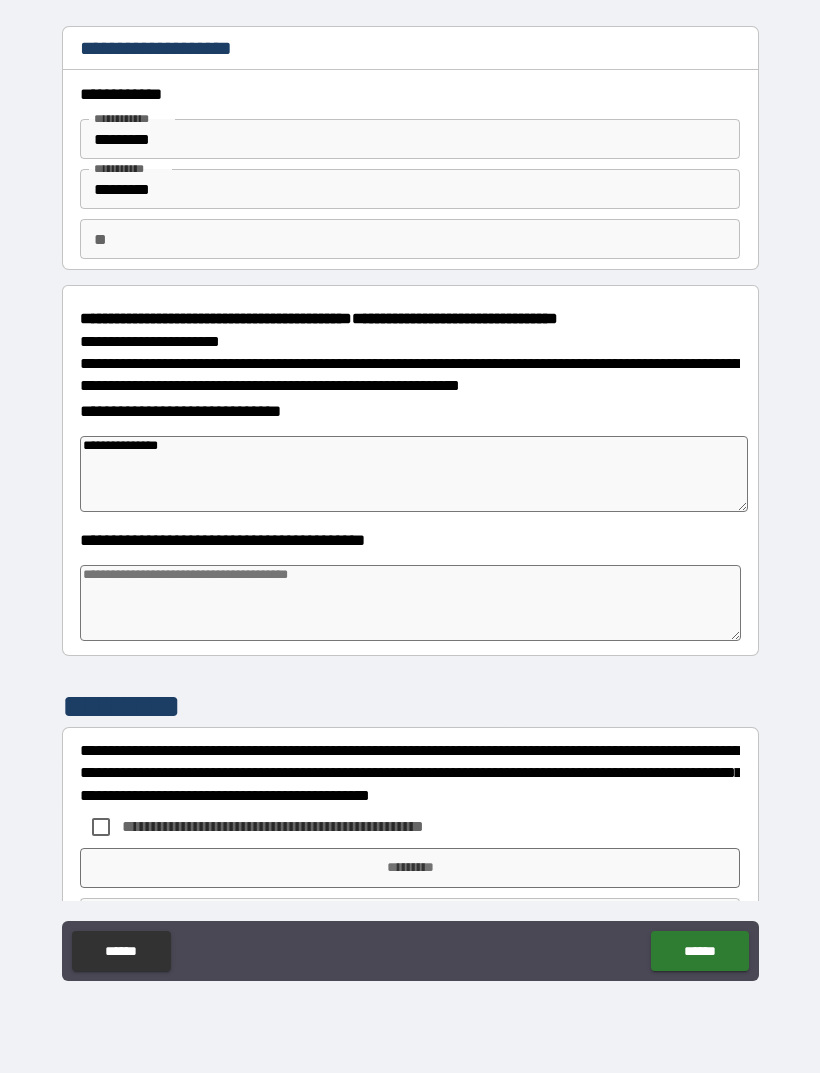 type on "*" 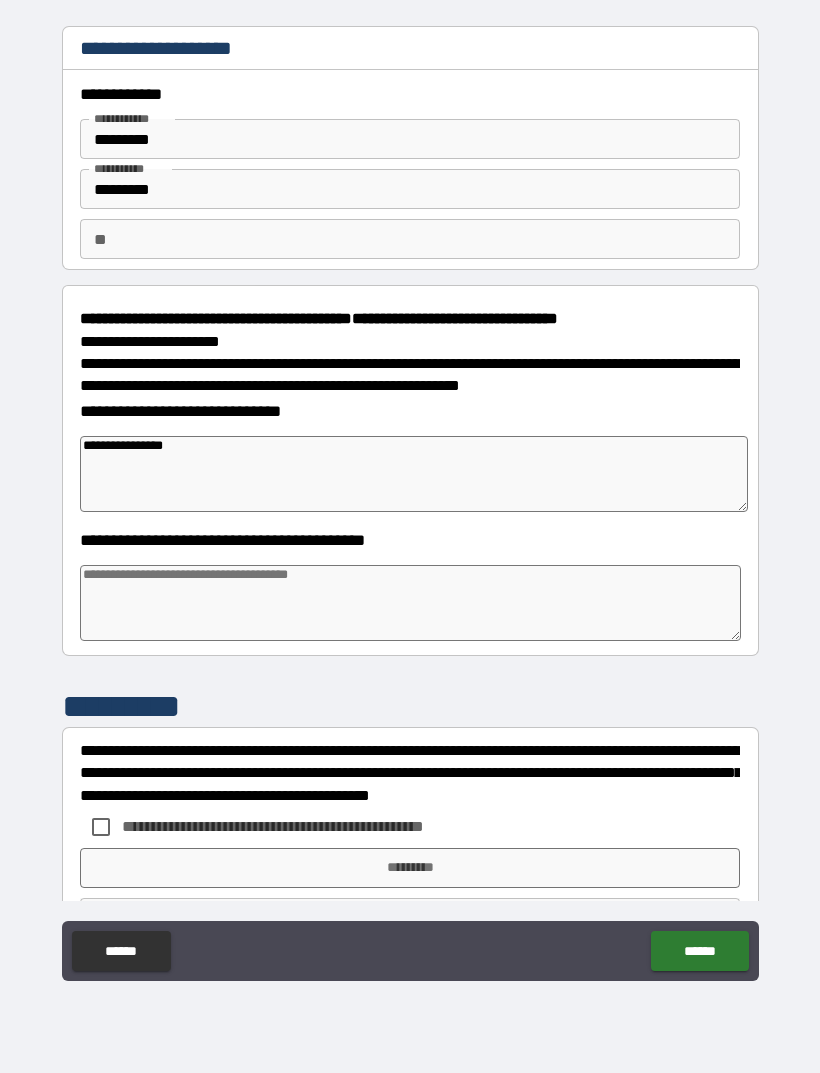 type on "*" 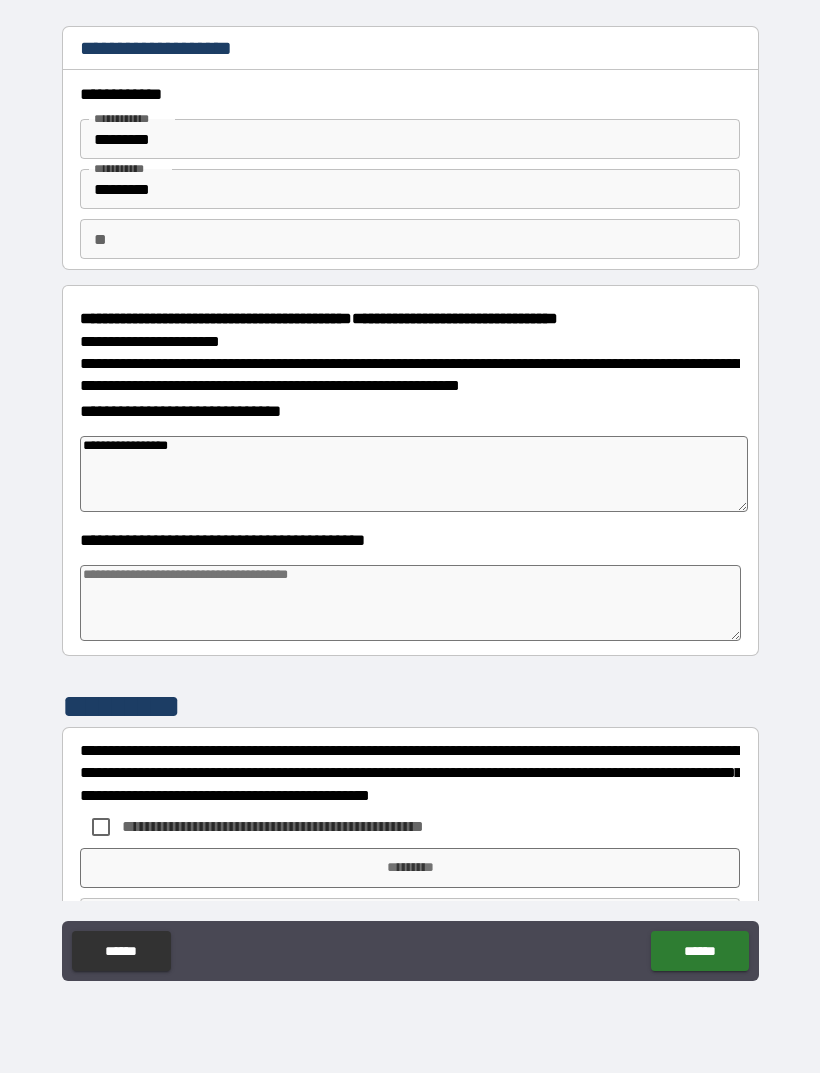 type on "*" 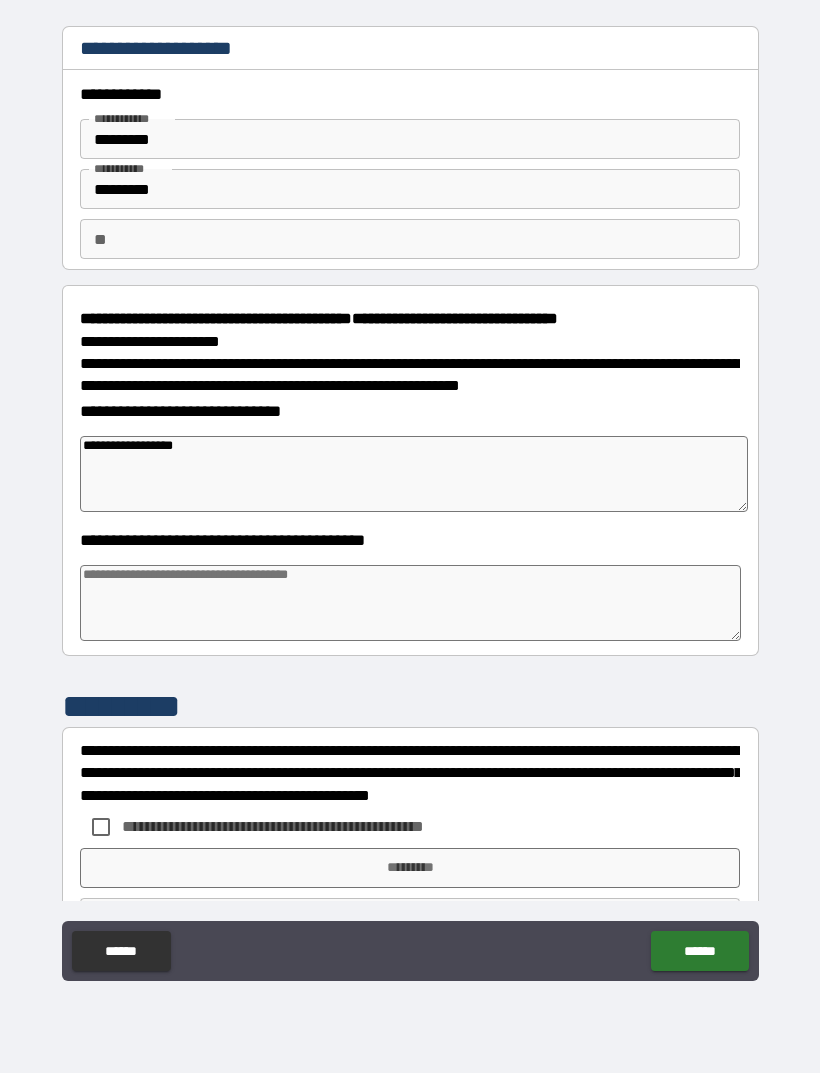 type on "*" 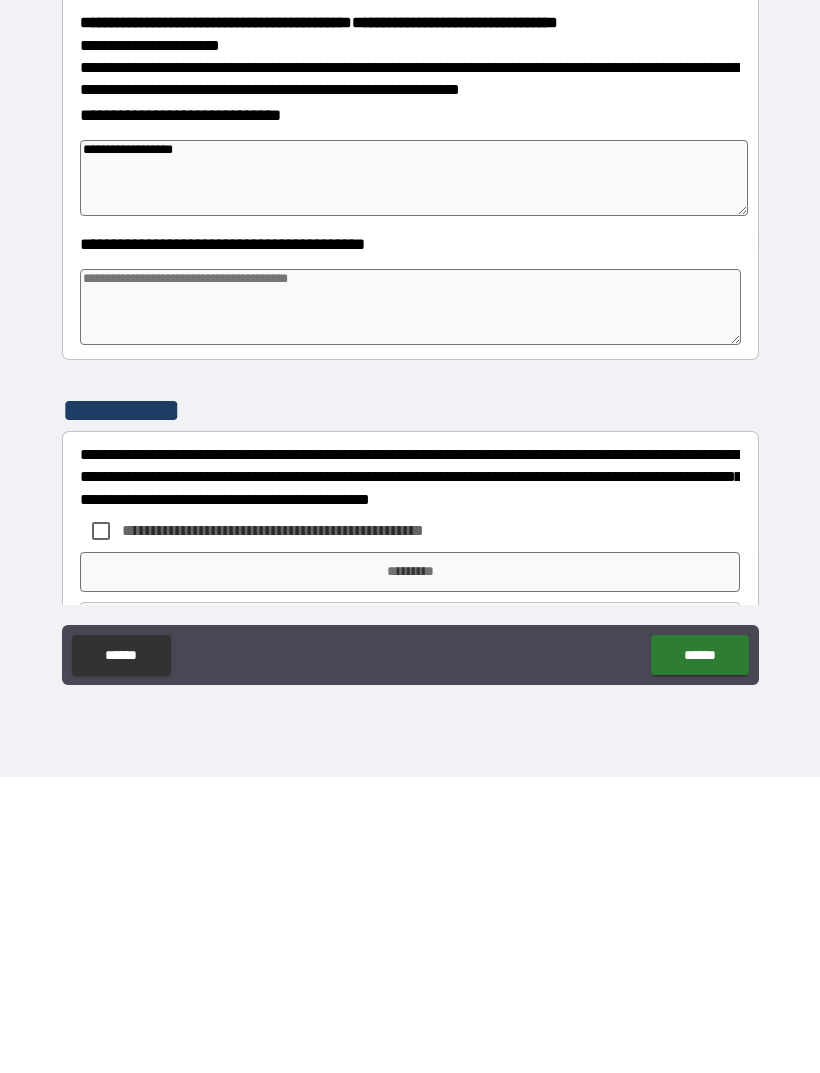 click on "**********" at bounding box center (414, 474) 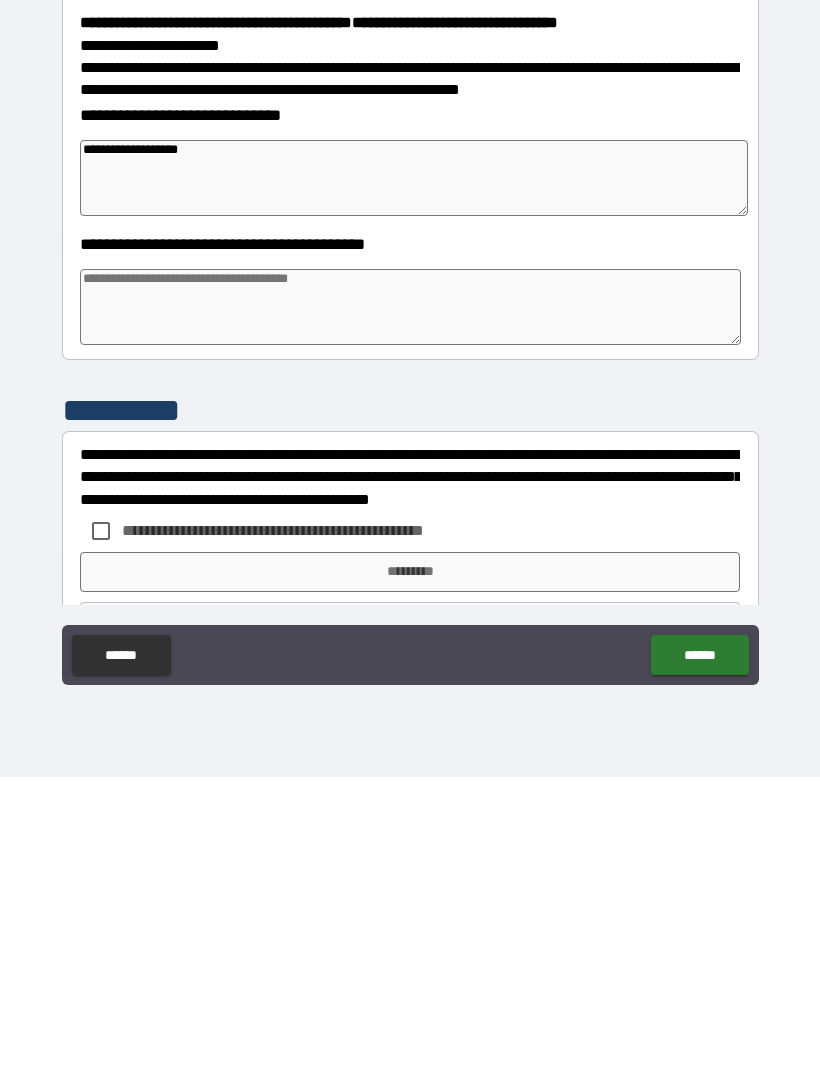type on "*" 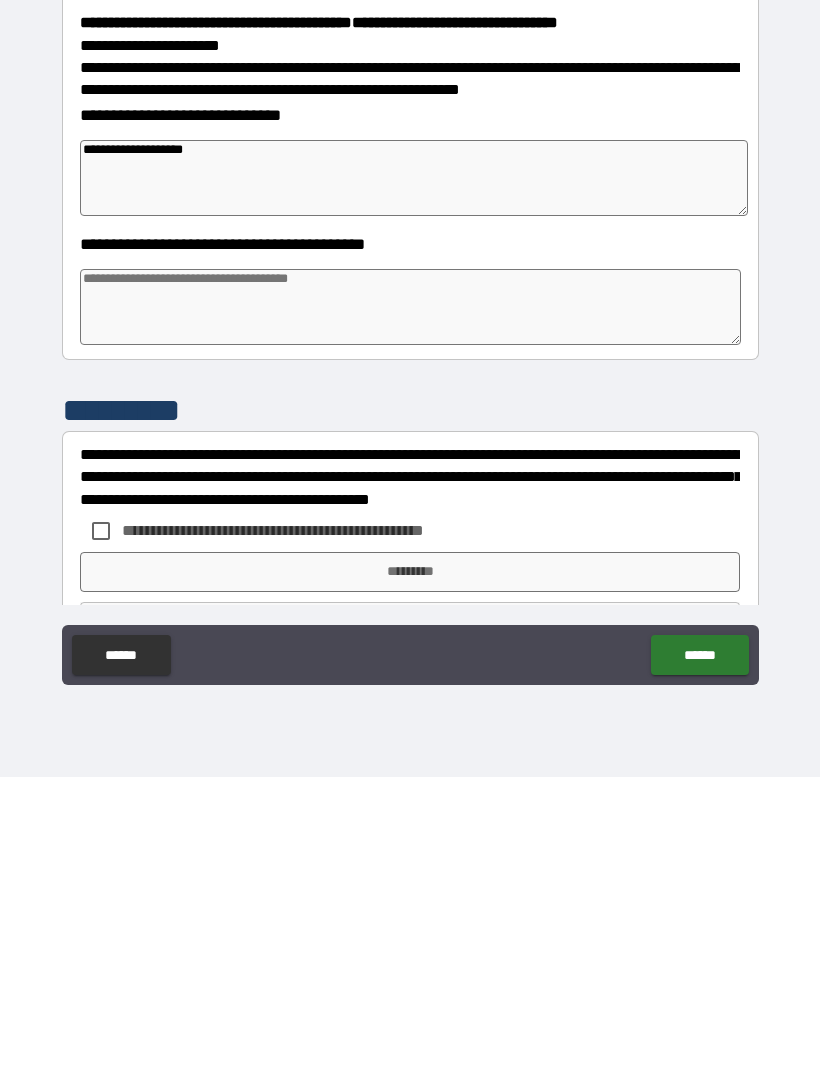 type on "*" 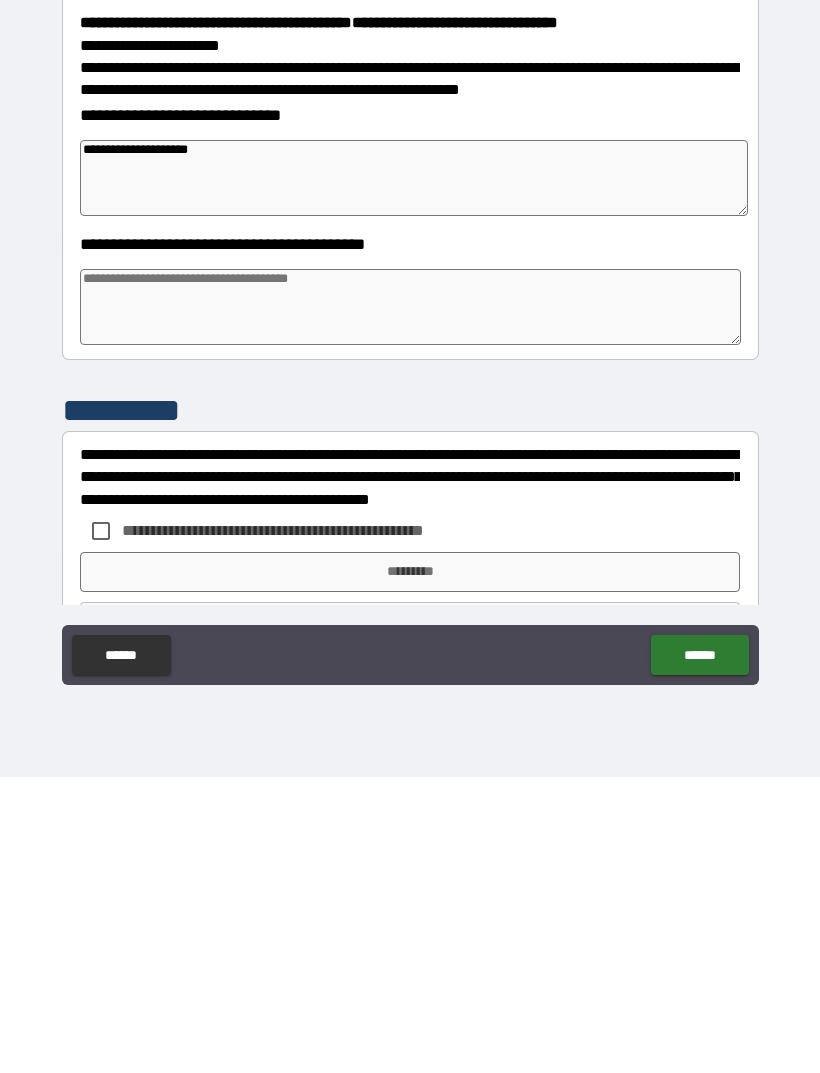 type on "*" 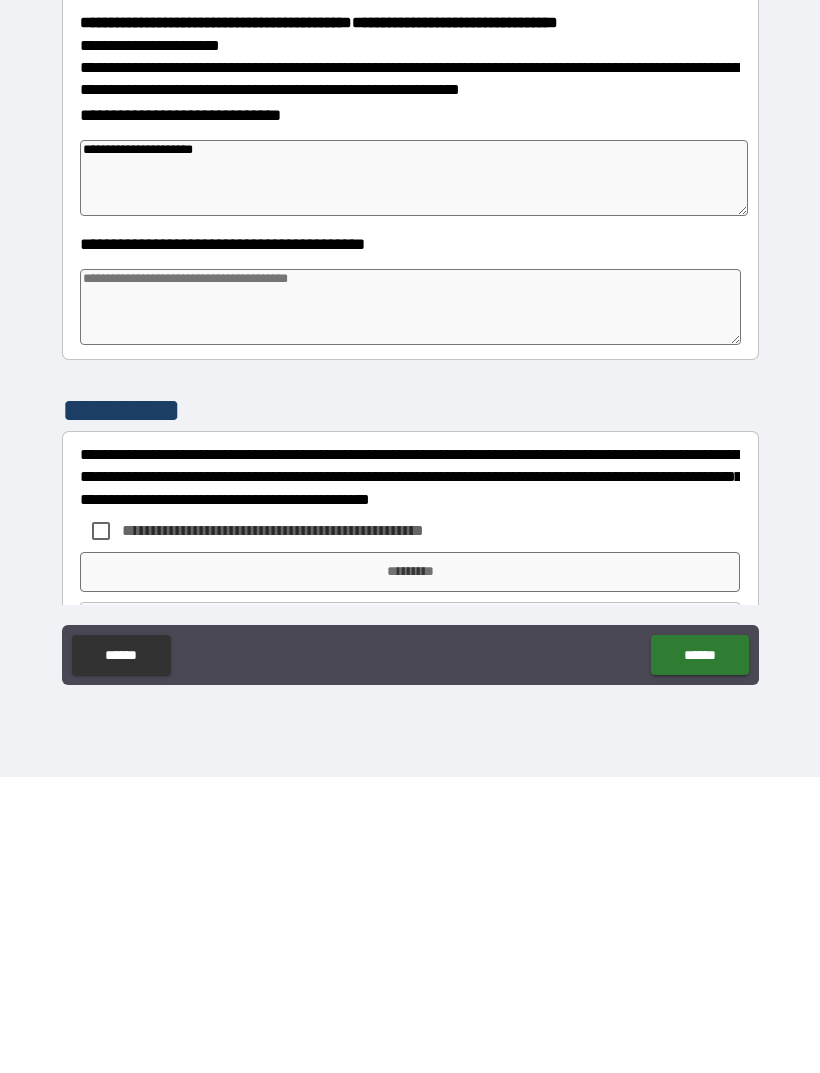 type on "*" 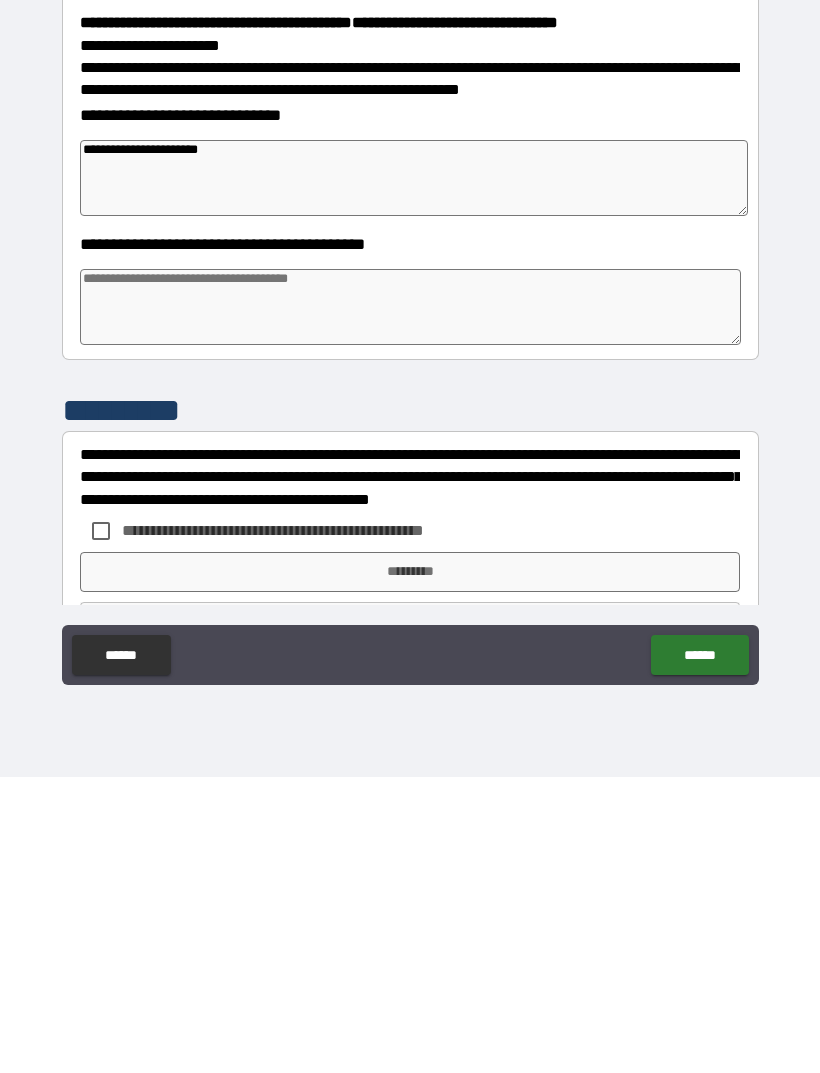 type on "*" 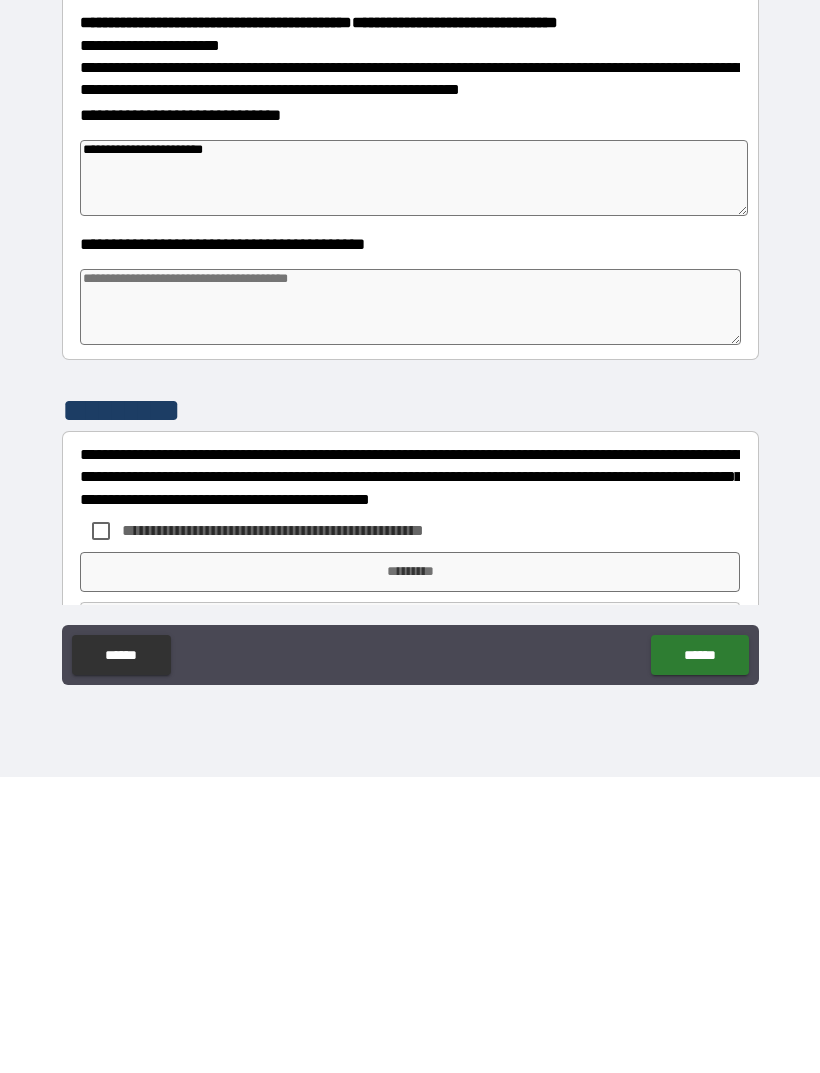 type on "*" 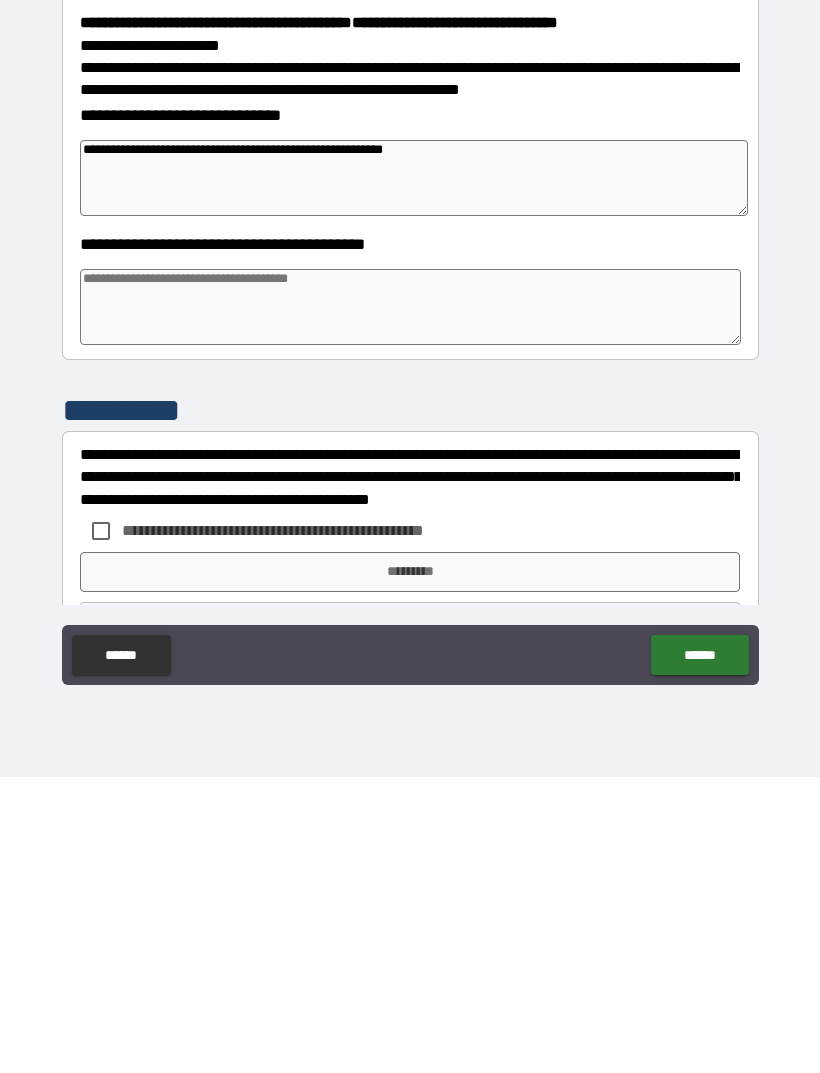 click at bounding box center (410, 603) 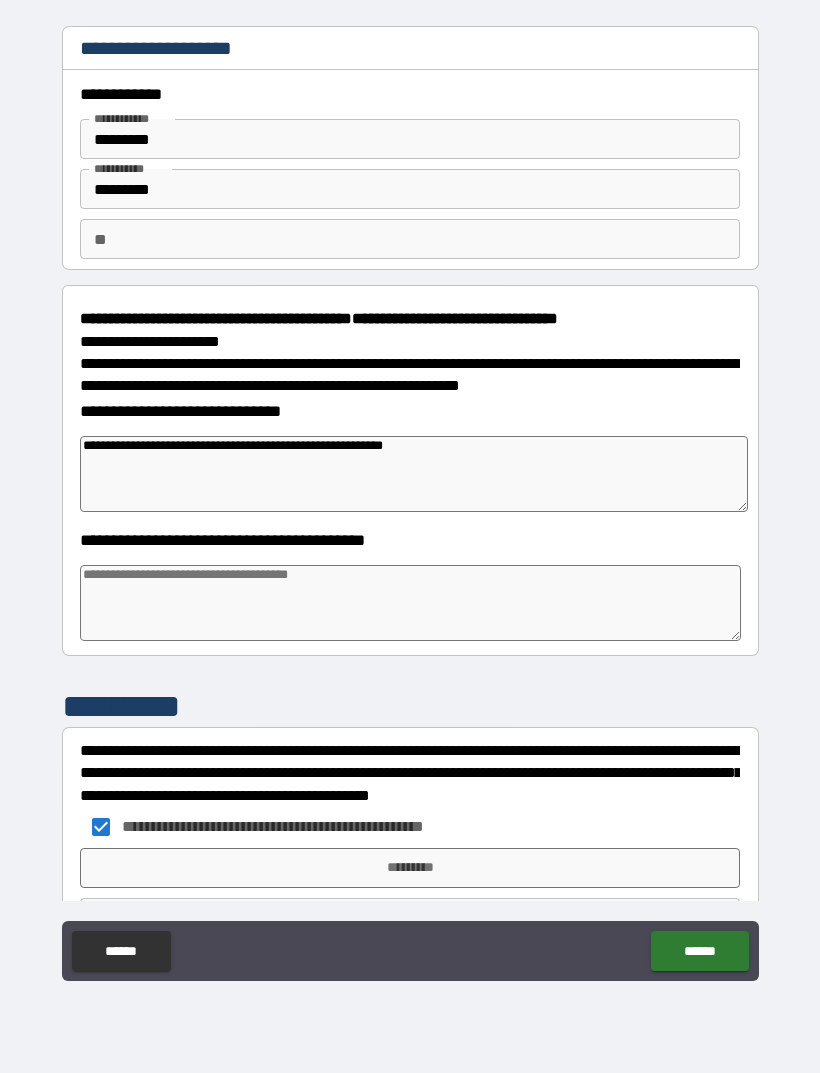 click at bounding box center [410, 603] 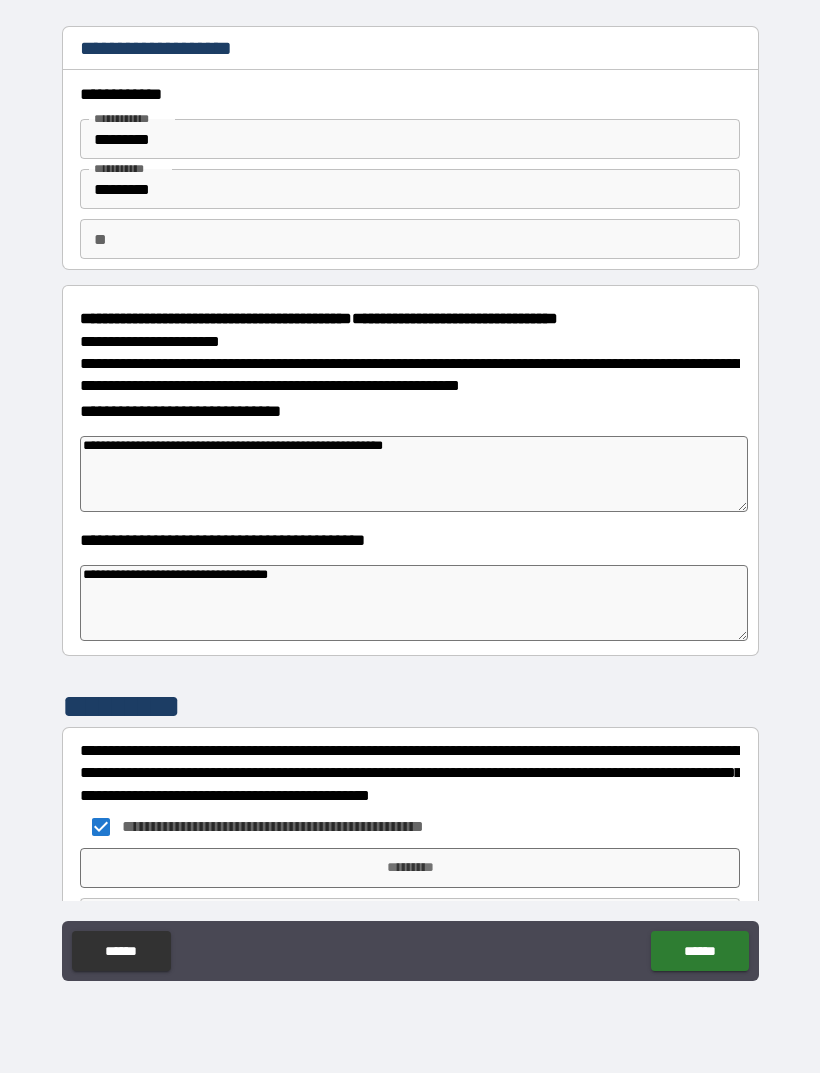 click on "**********" at bounding box center (414, 474) 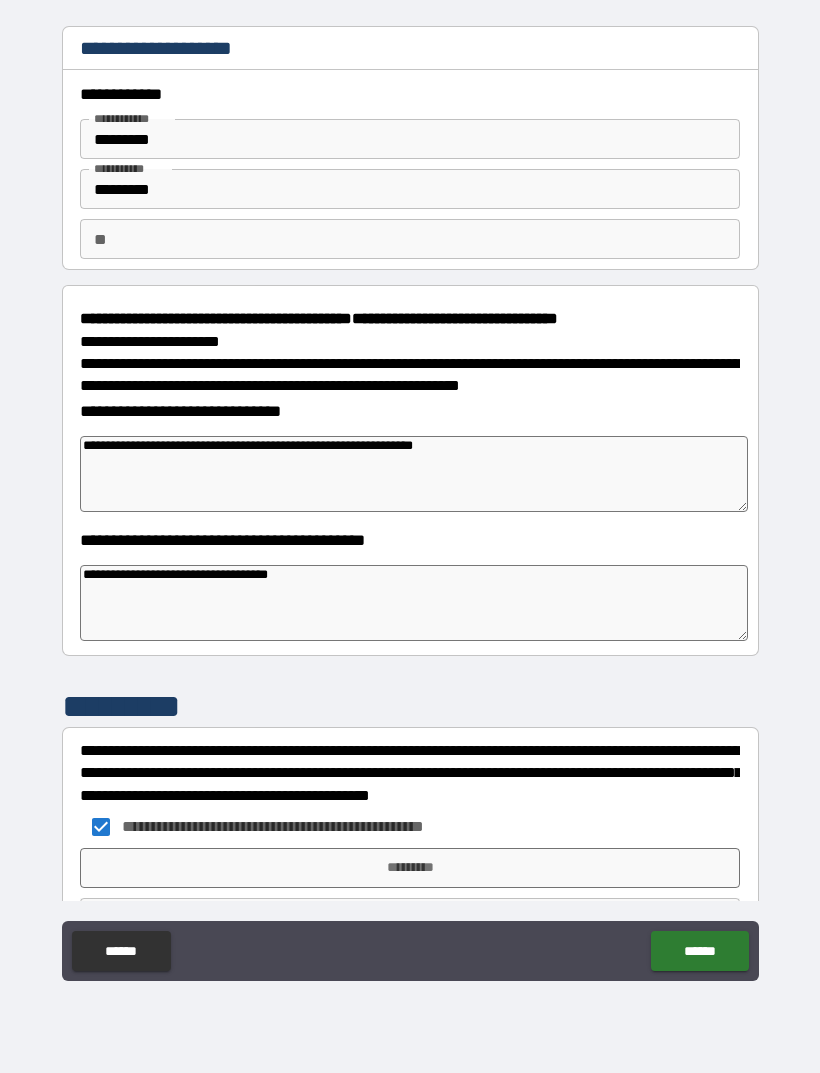 click on "**********" at bounding box center [414, 603] 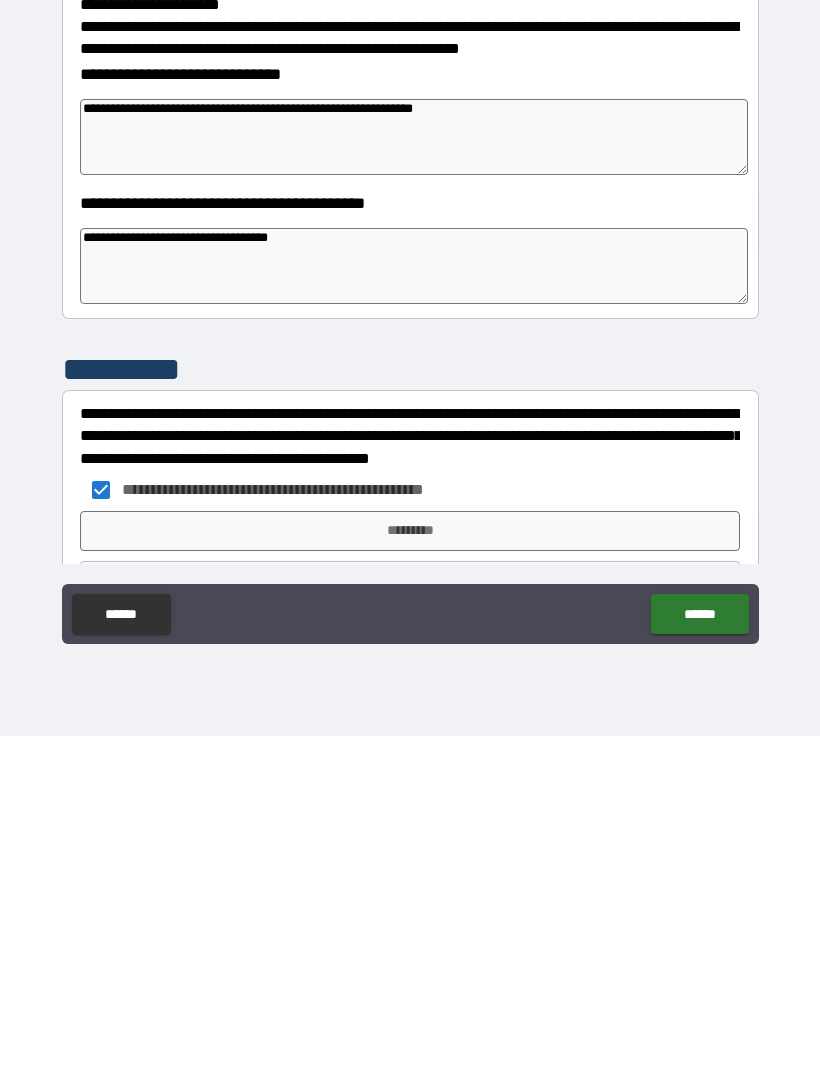 click on "*********" at bounding box center (410, 868) 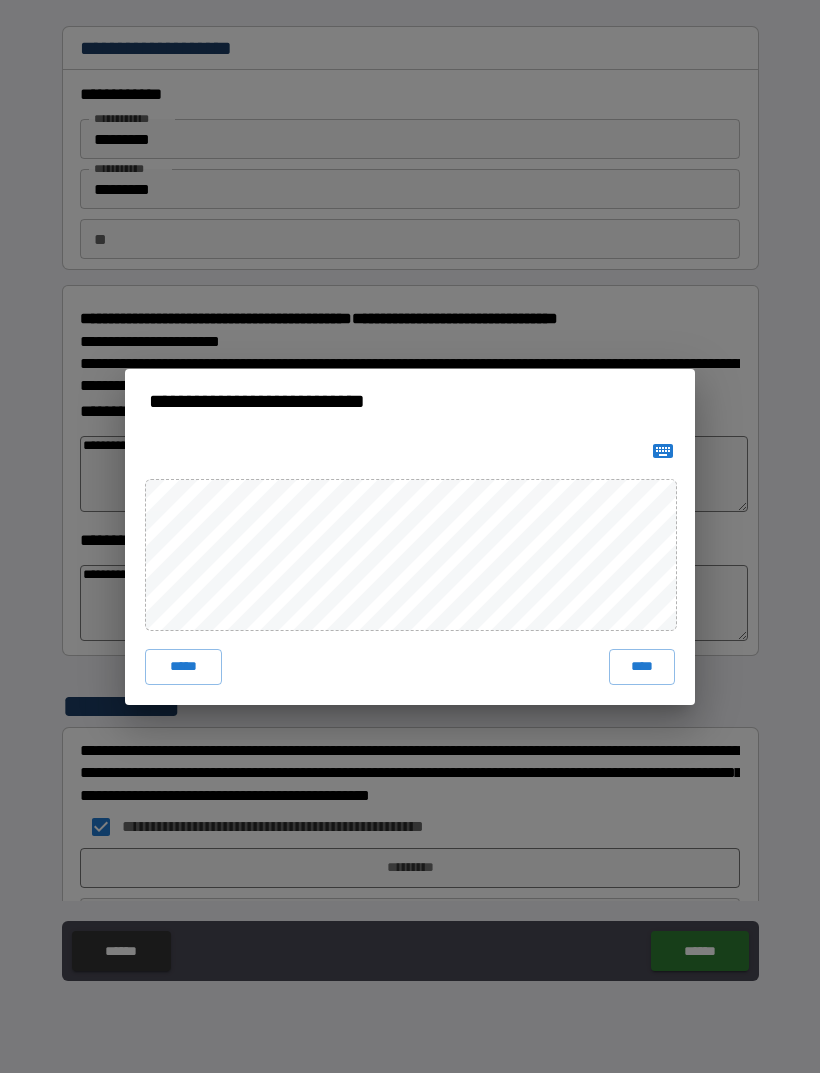 click on "****" at bounding box center [642, 667] 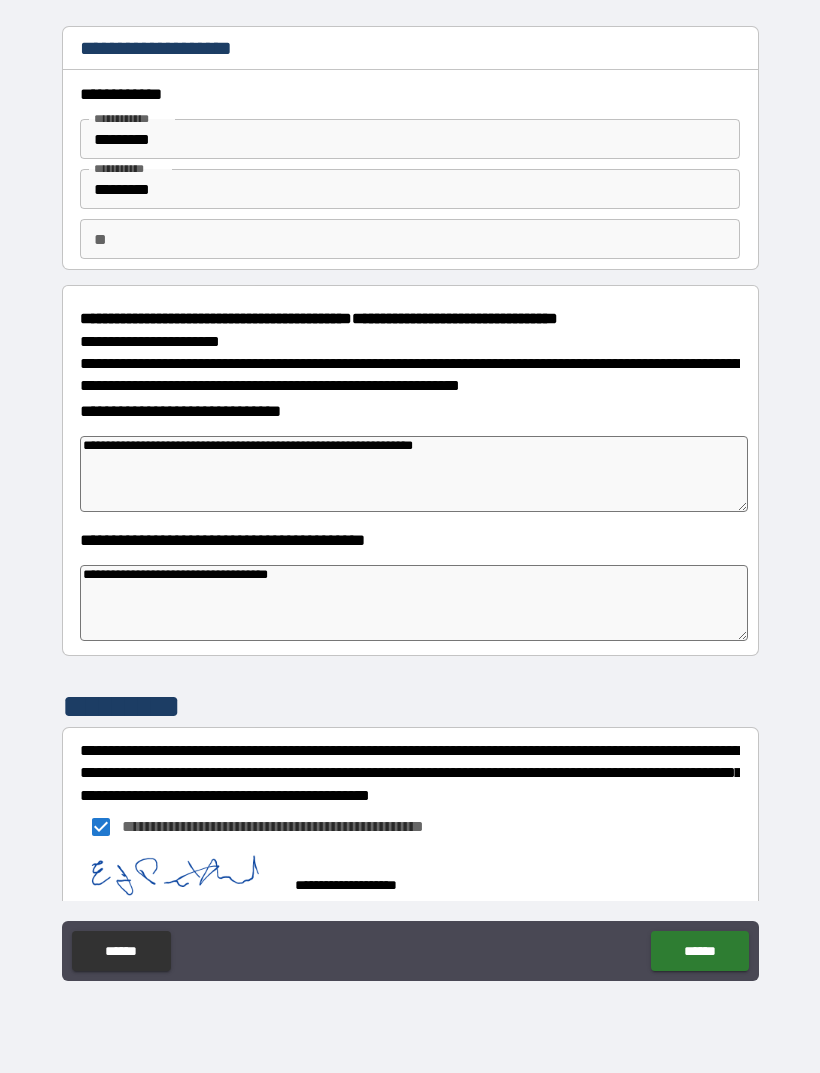 click on "**********" at bounding box center (414, 474) 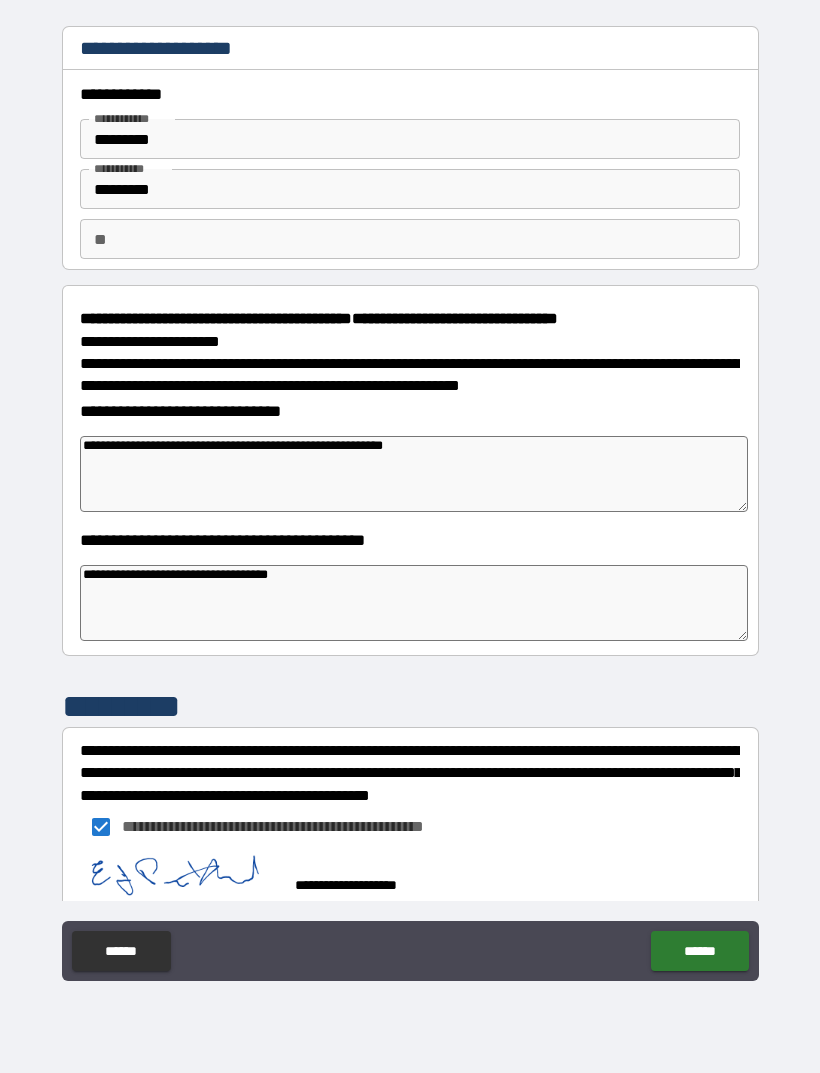 click on "**********" at bounding box center (414, 474) 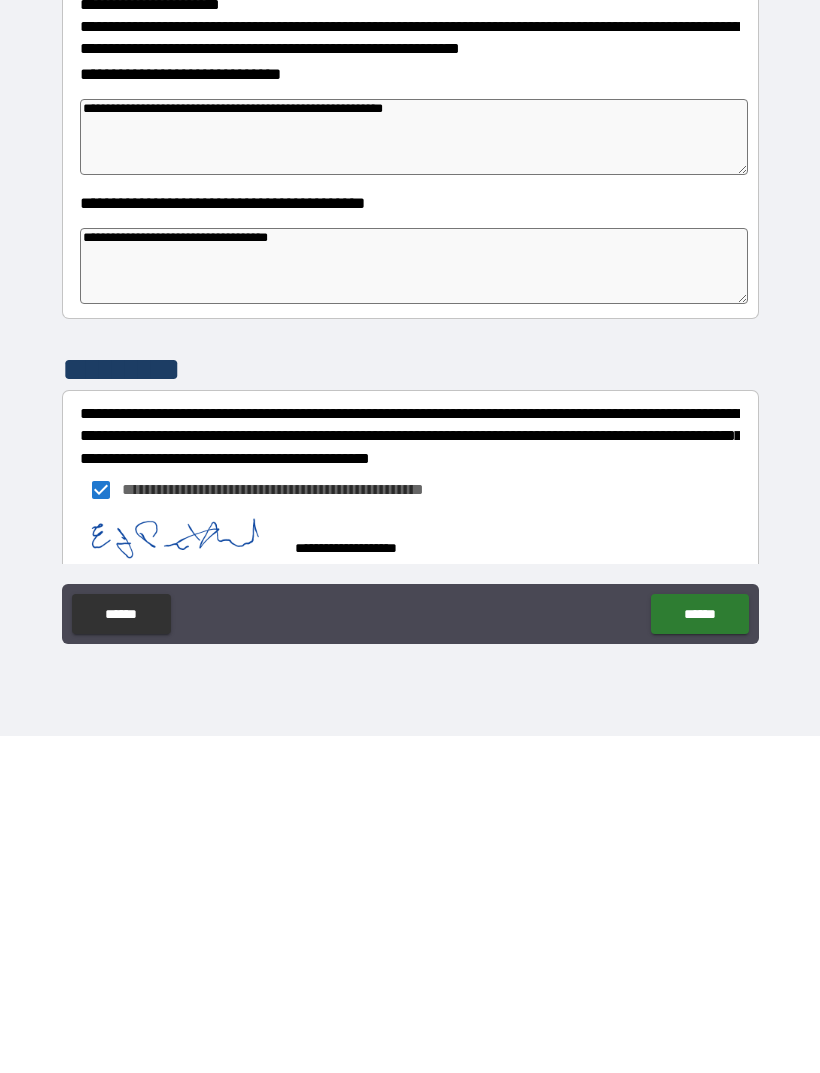 click on "******" at bounding box center (699, 951) 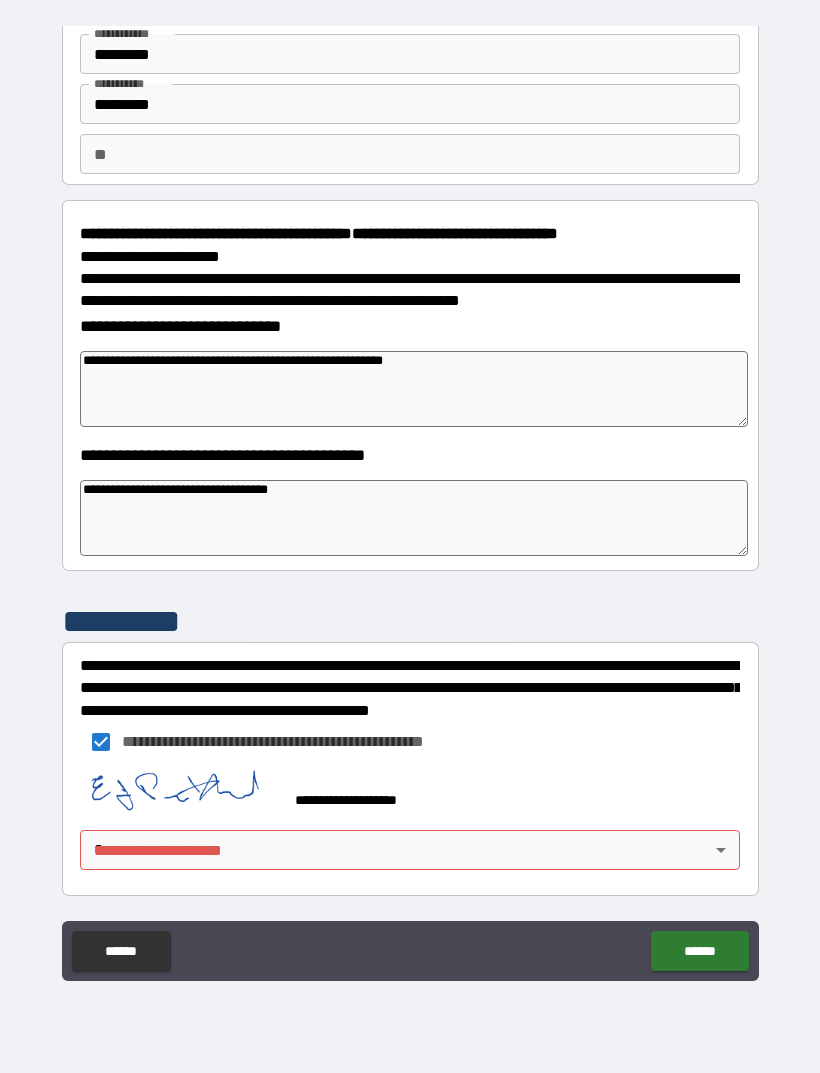 scroll, scrollTop: 84, scrollLeft: 0, axis: vertical 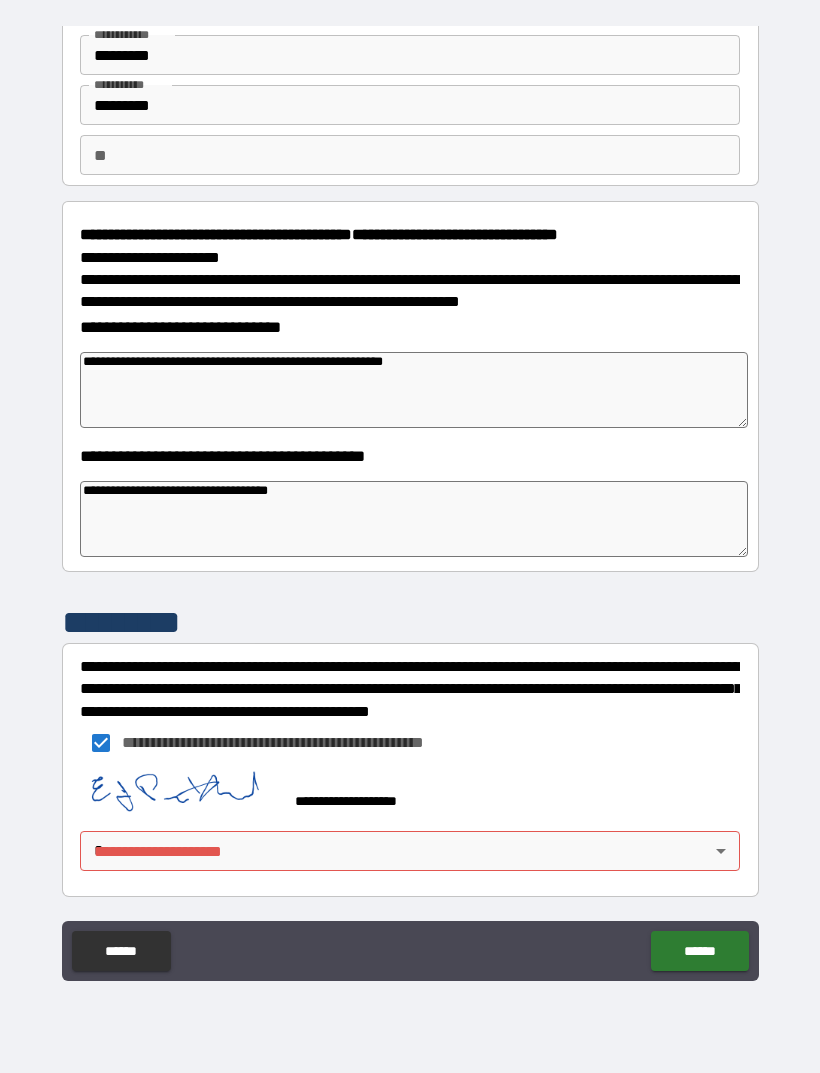 click on "**********" at bounding box center (410, 504) 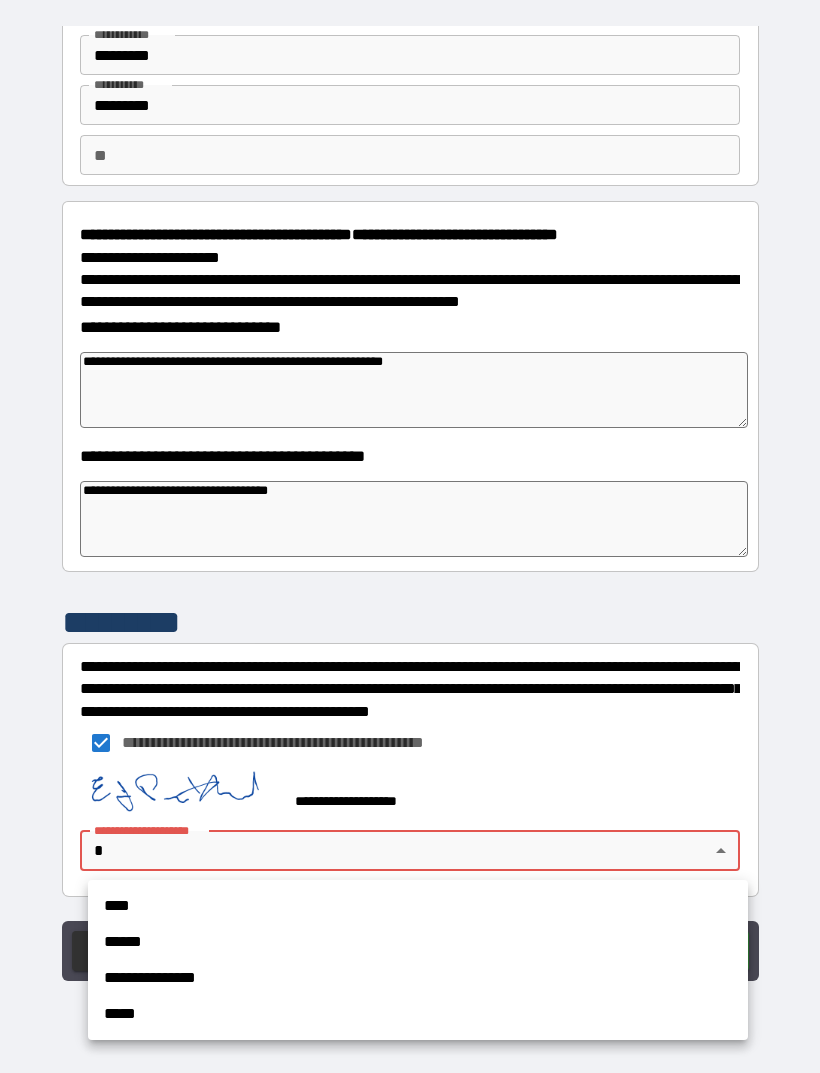 click on "****" at bounding box center [418, 906] 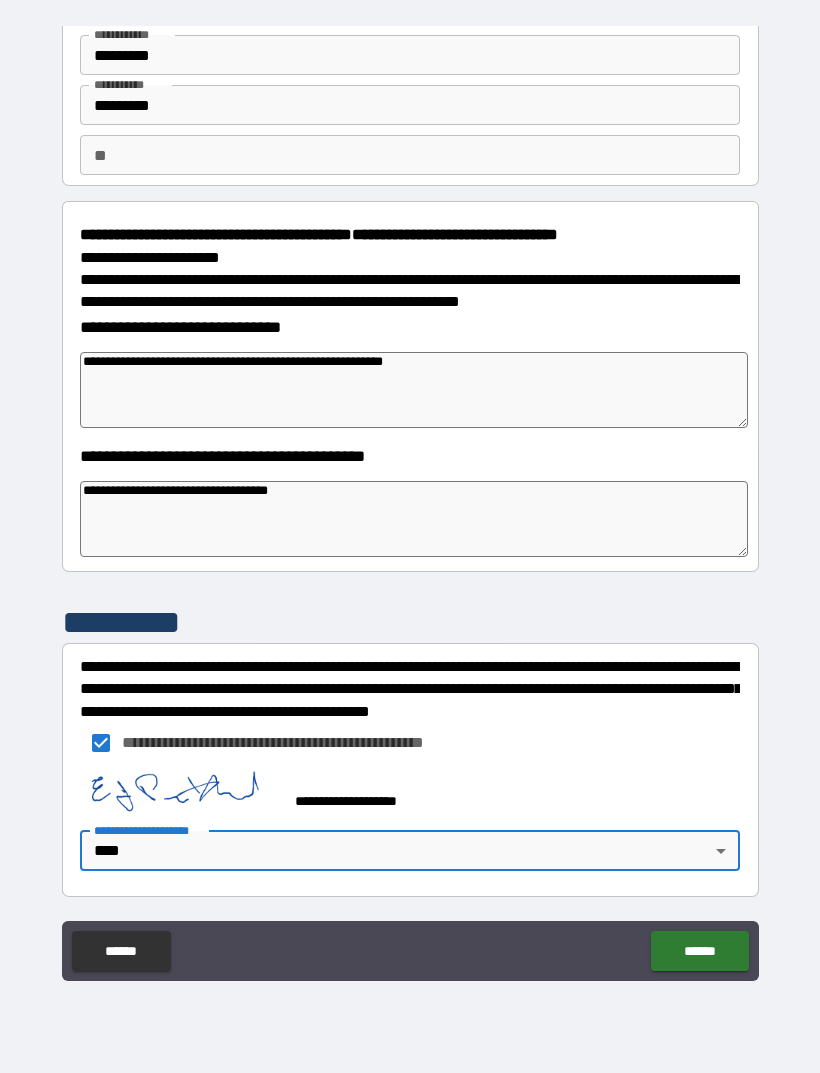 click on "******" at bounding box center (699, 951) 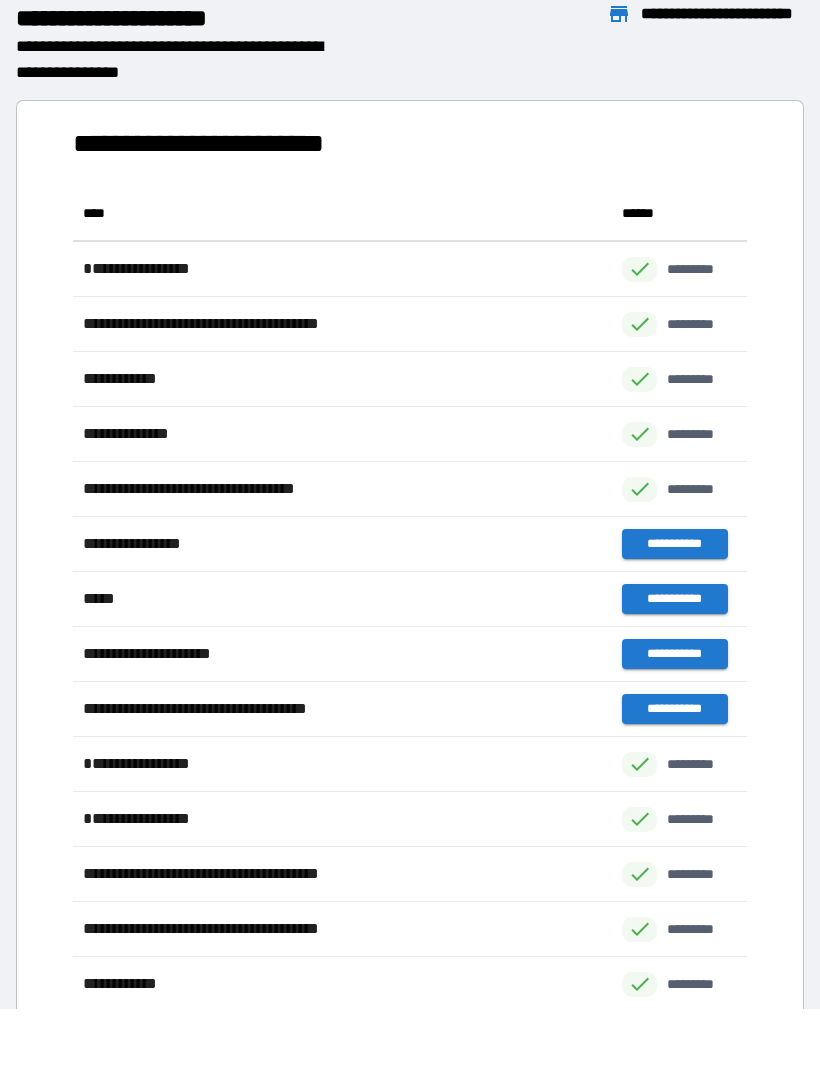 scroll, scrollTop: 1541, scrollLeft: 674, axis: both 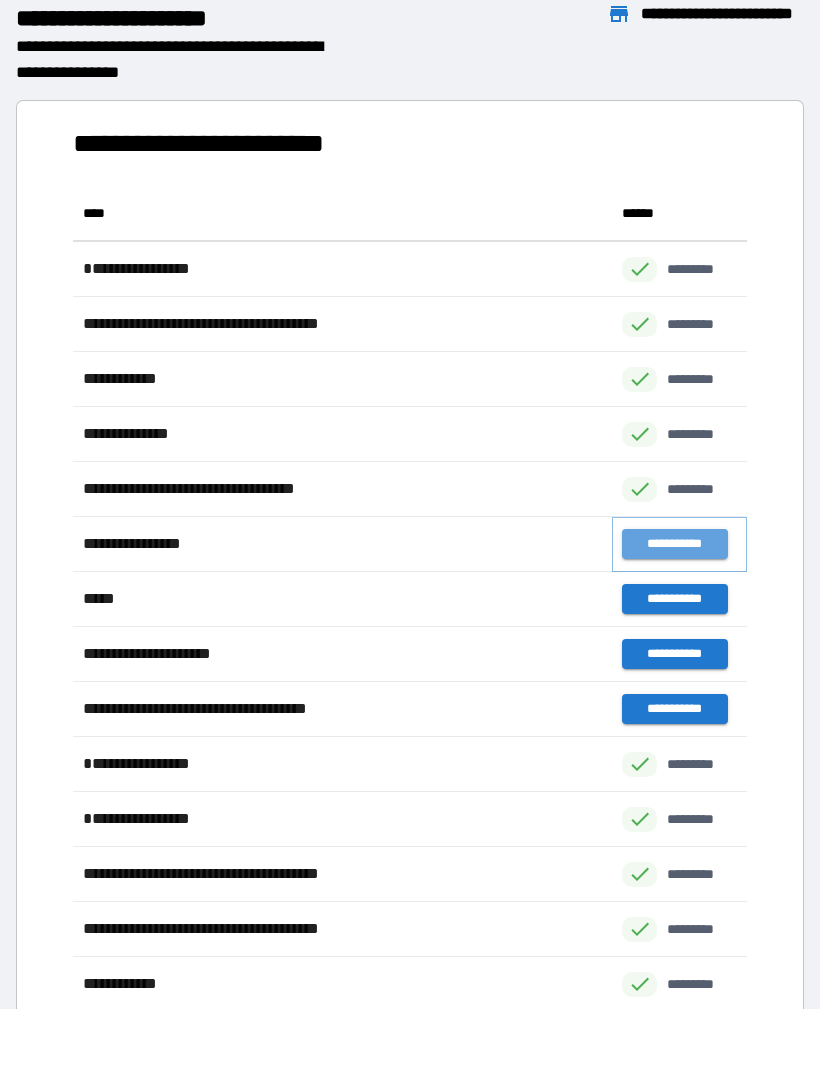 click on "**********" at bounding box center [674, 544] 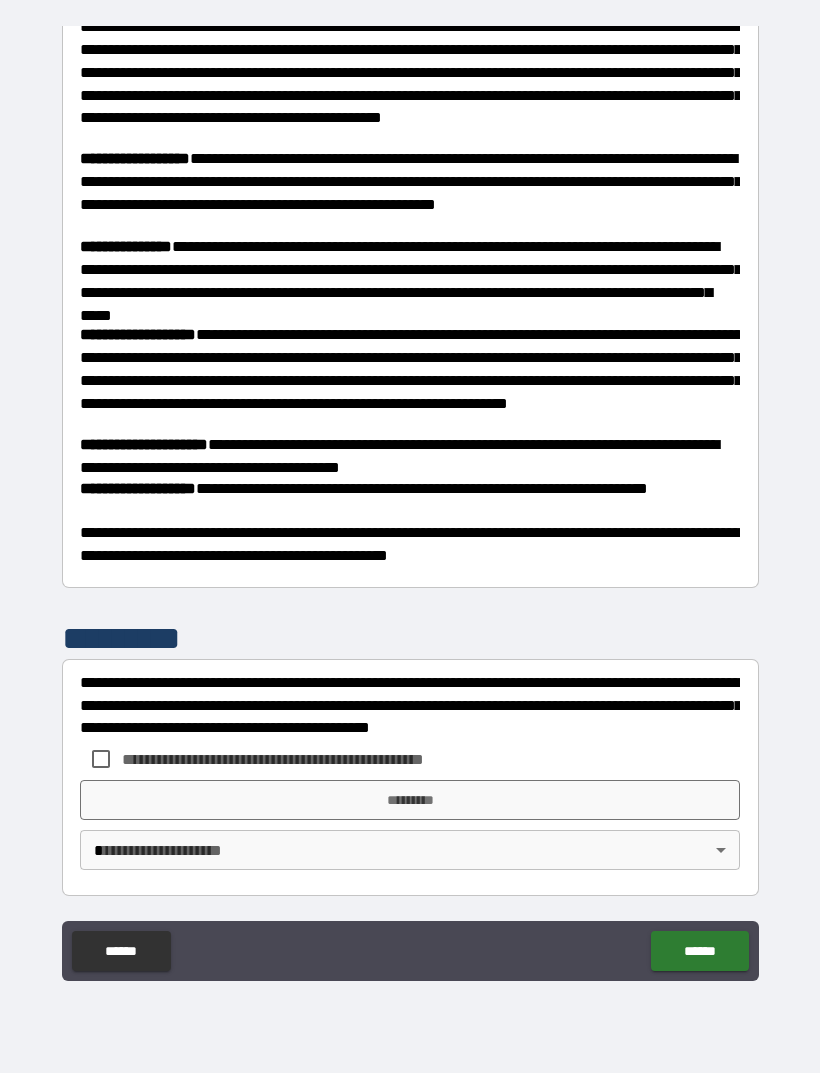 scroll, scrollTop: 821, scrollLeft: 0, axis: vertical 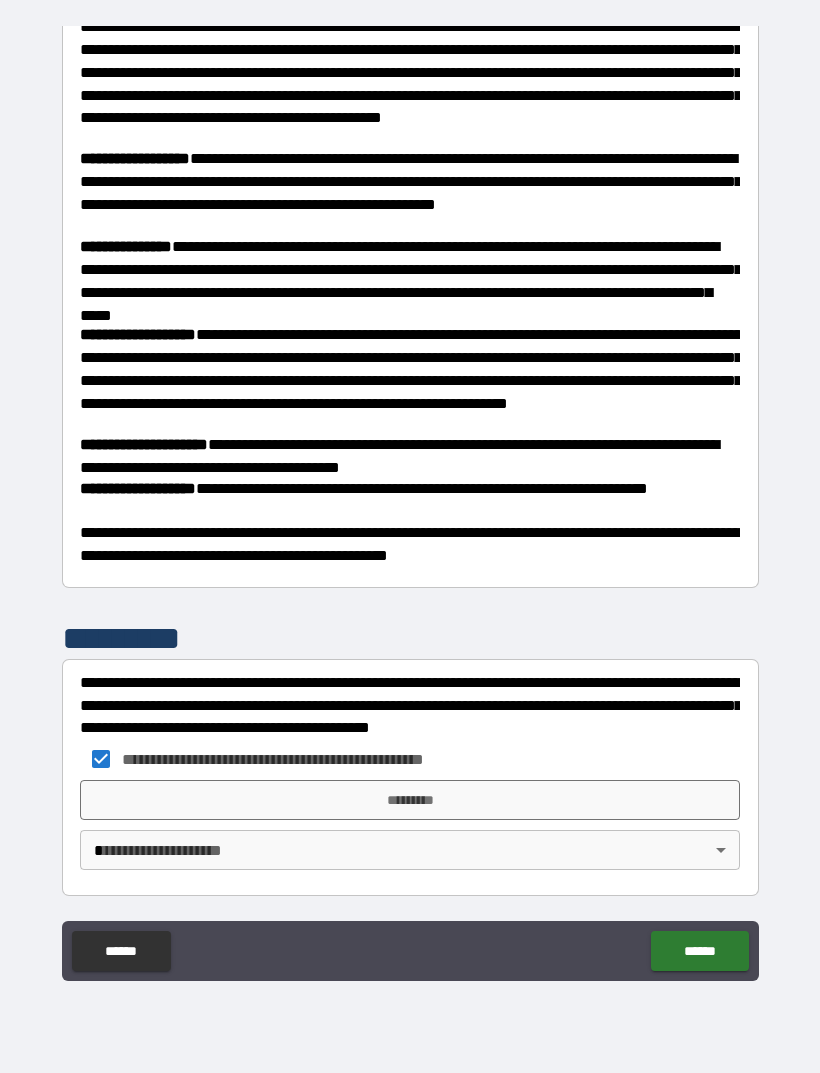 click on "*********" at bounding box center [410, 800] 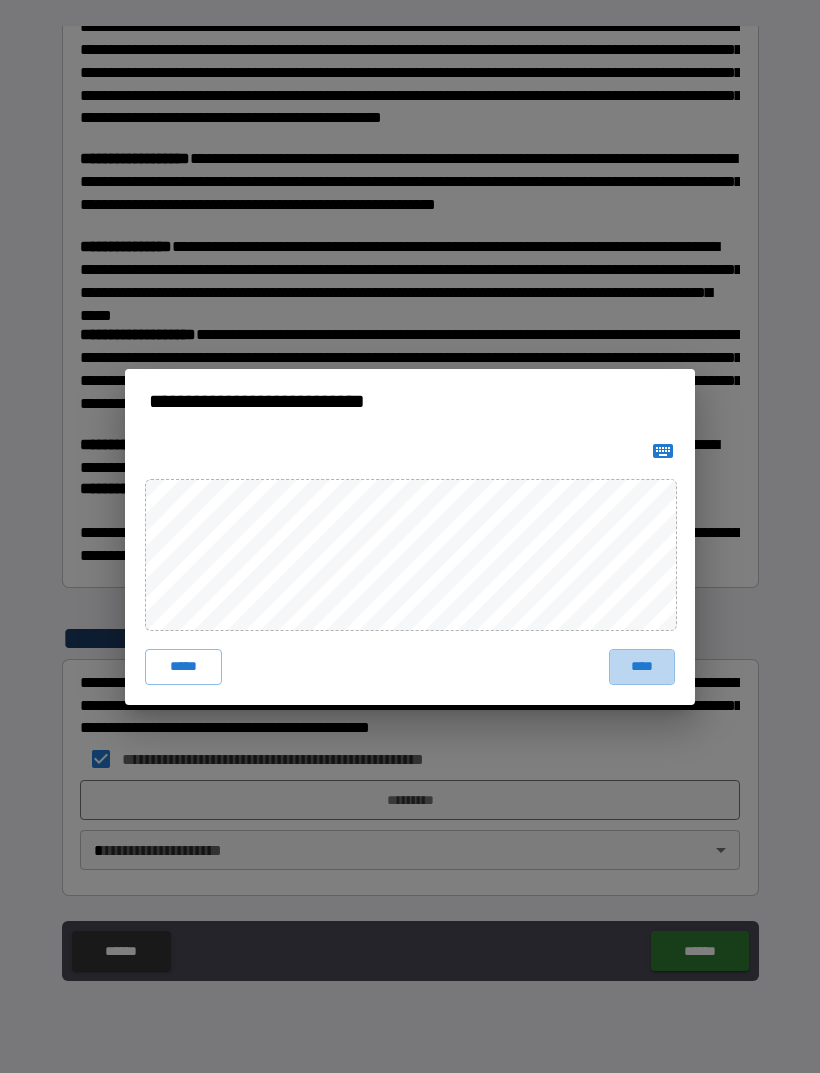 click on "****" at bounding box center [642, 667] 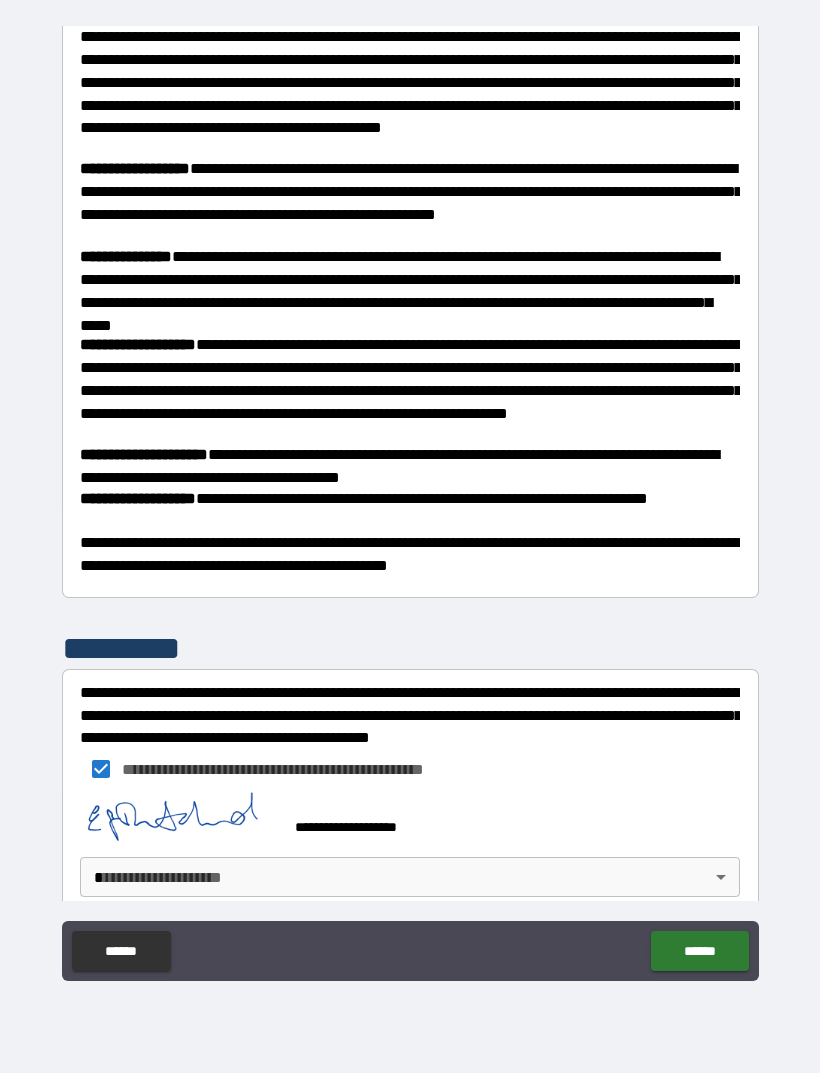 click on "**********" at bounding box center [410, 504] 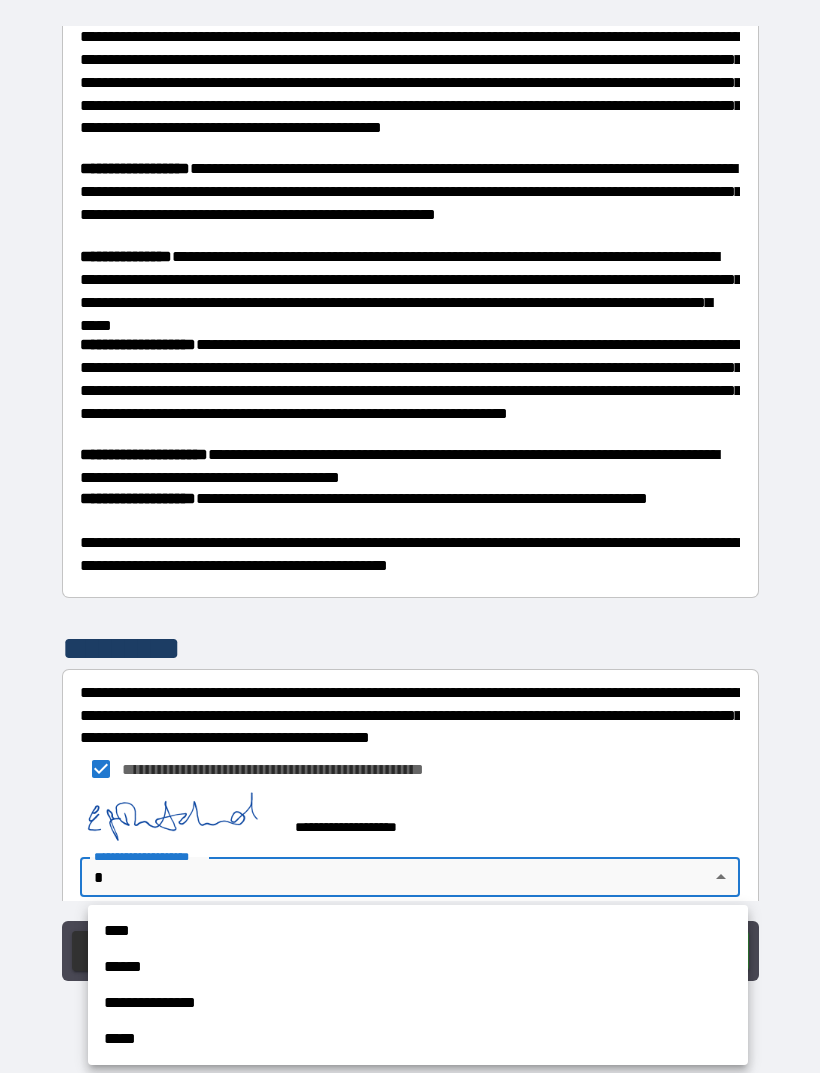 click on "****" at bounding box center (418, 931) 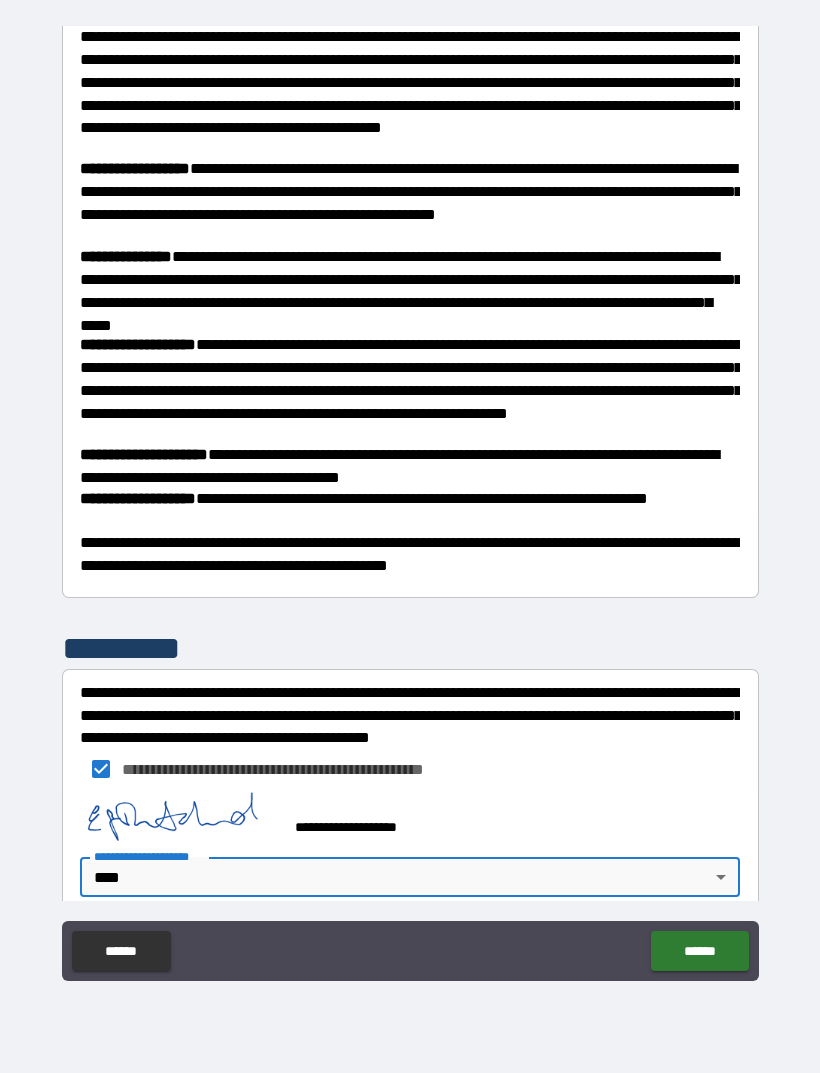click on "******" at bounding box center [699, 951] 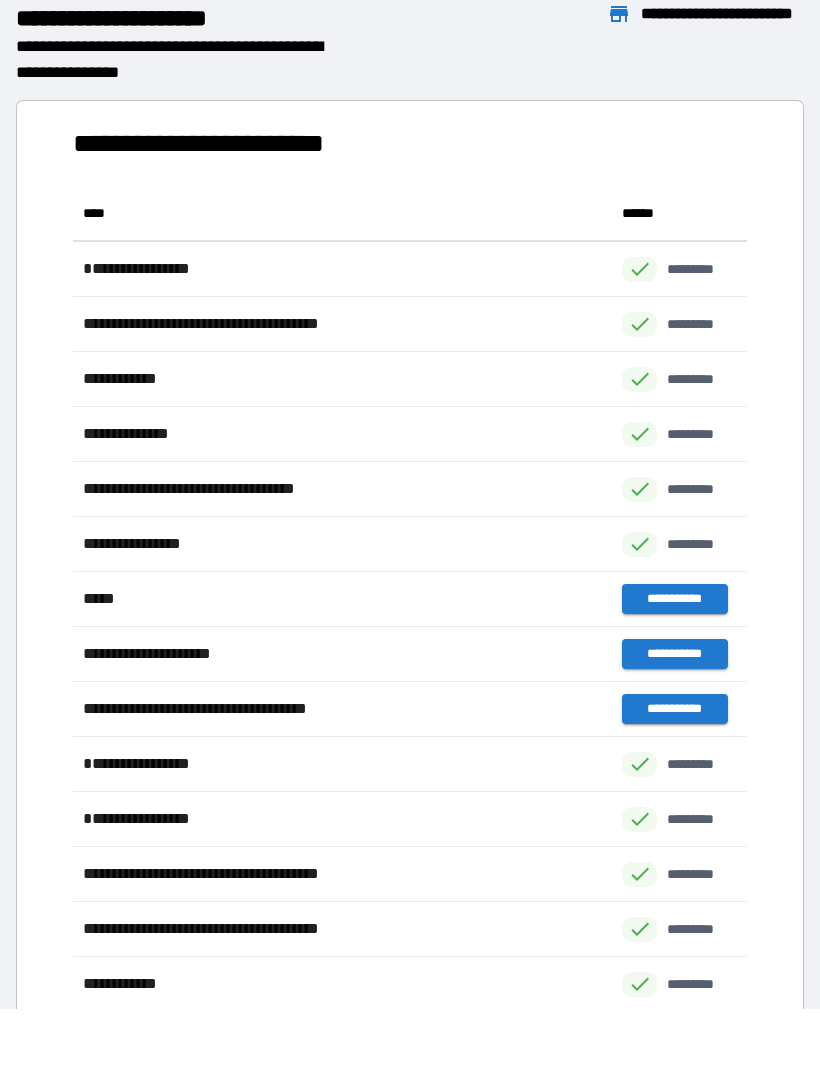 scroll, scrollTop: 1541, scrollLeft: 674, axis: both 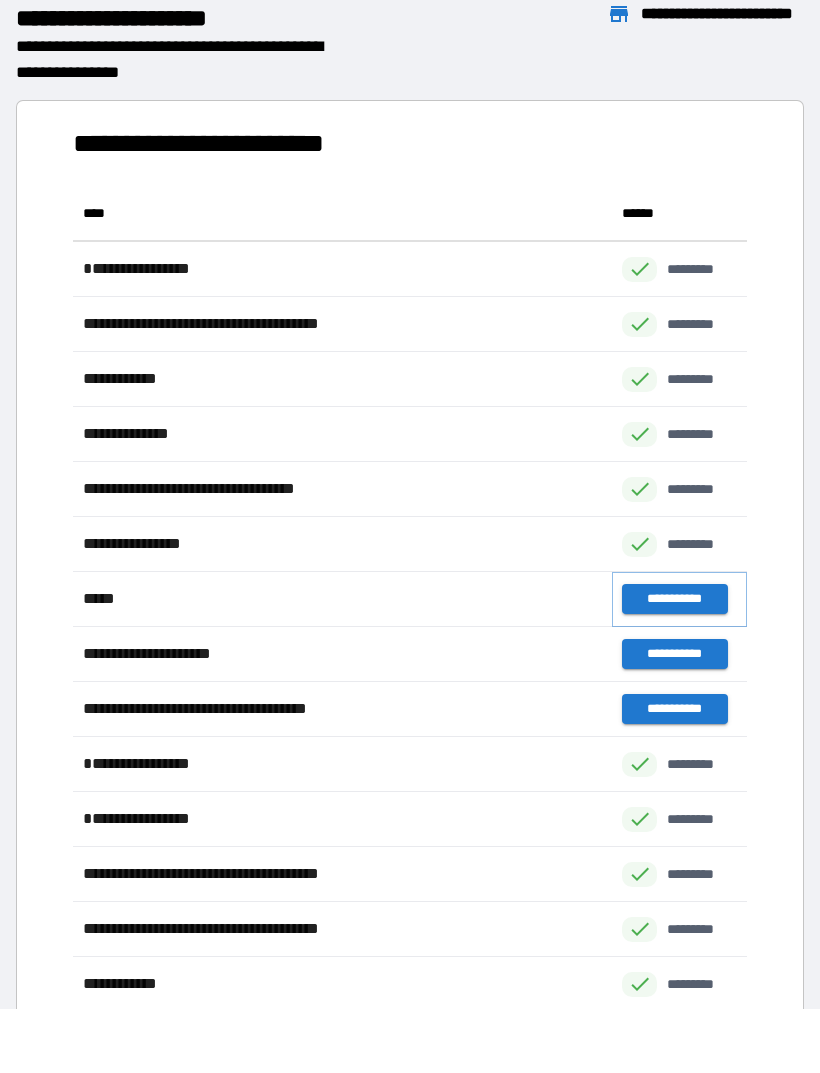 click on "**********" at bounding box center (674, 599) 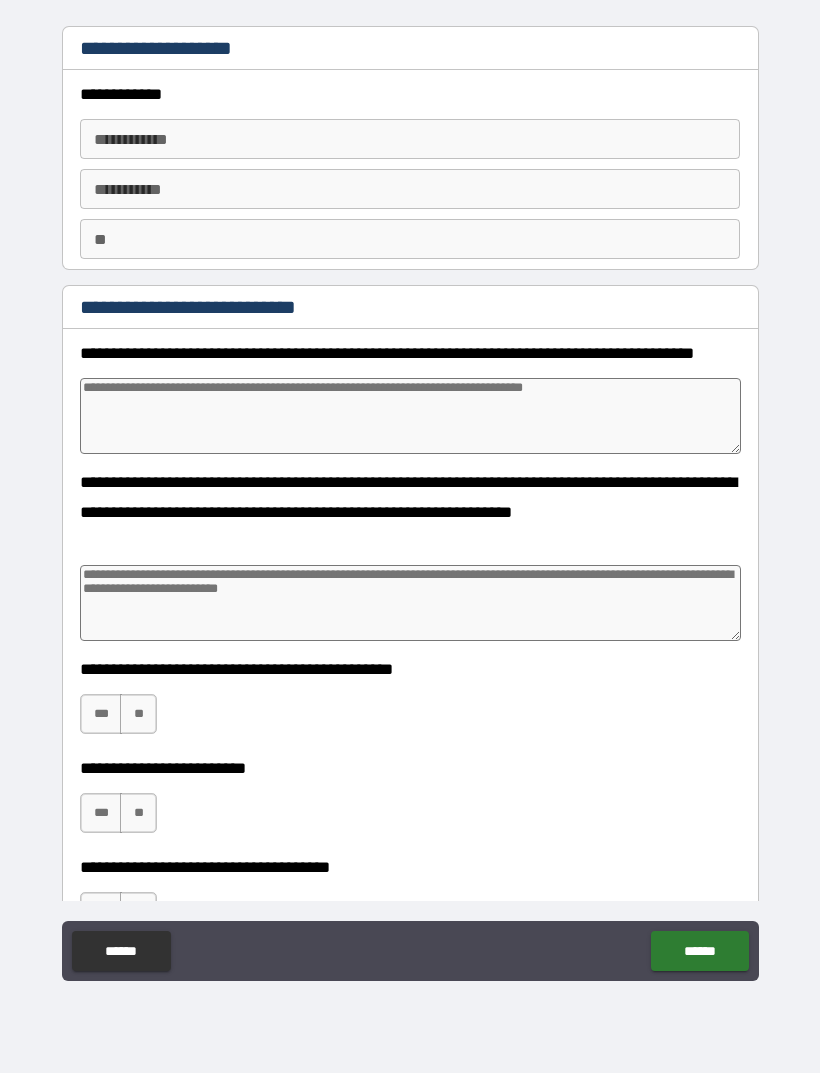 click on "**********" at bounding box center [410, 139] 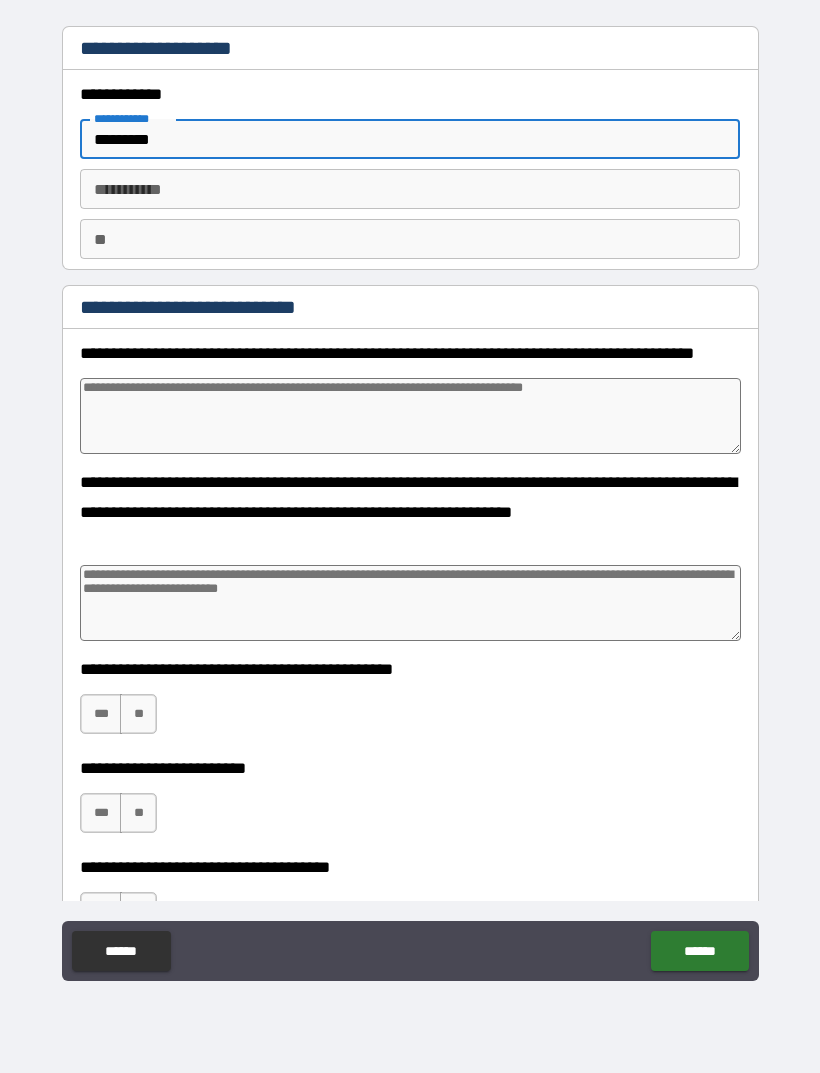 click on "*********   * *********   *" at bounding box center [410, 189] 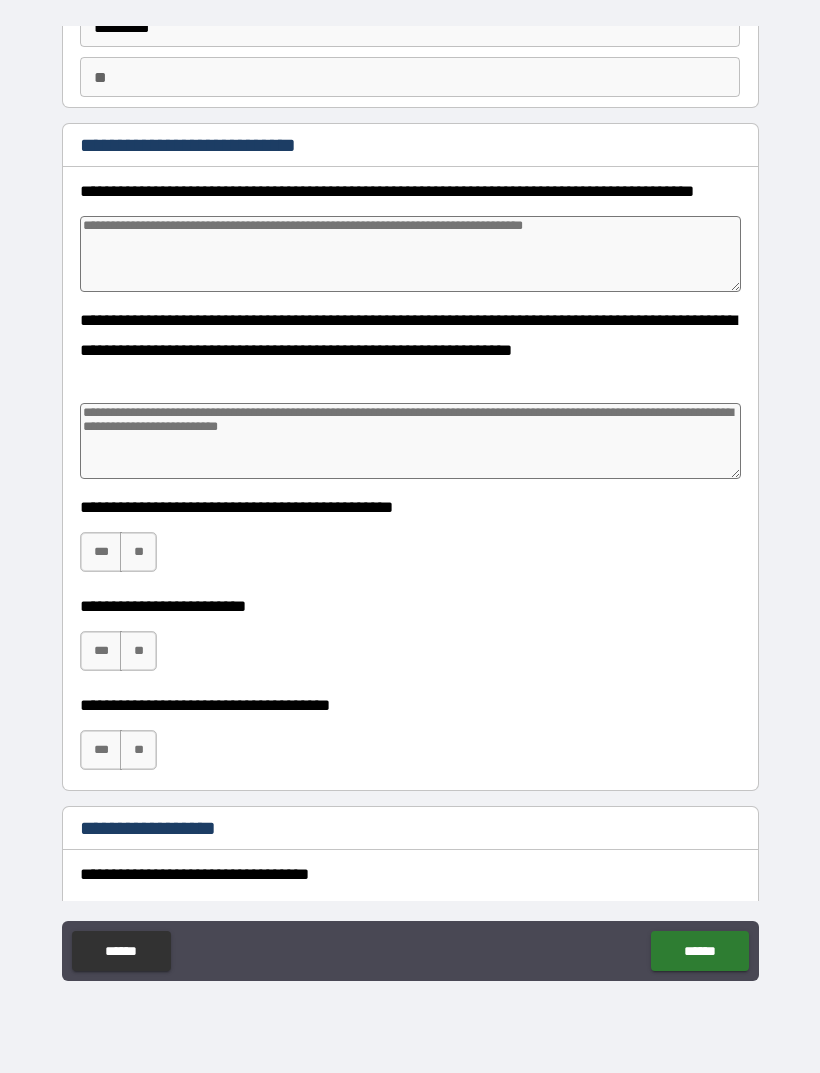 scroll, scrollTop: 161, scrollLeft: 0, axis: vertical 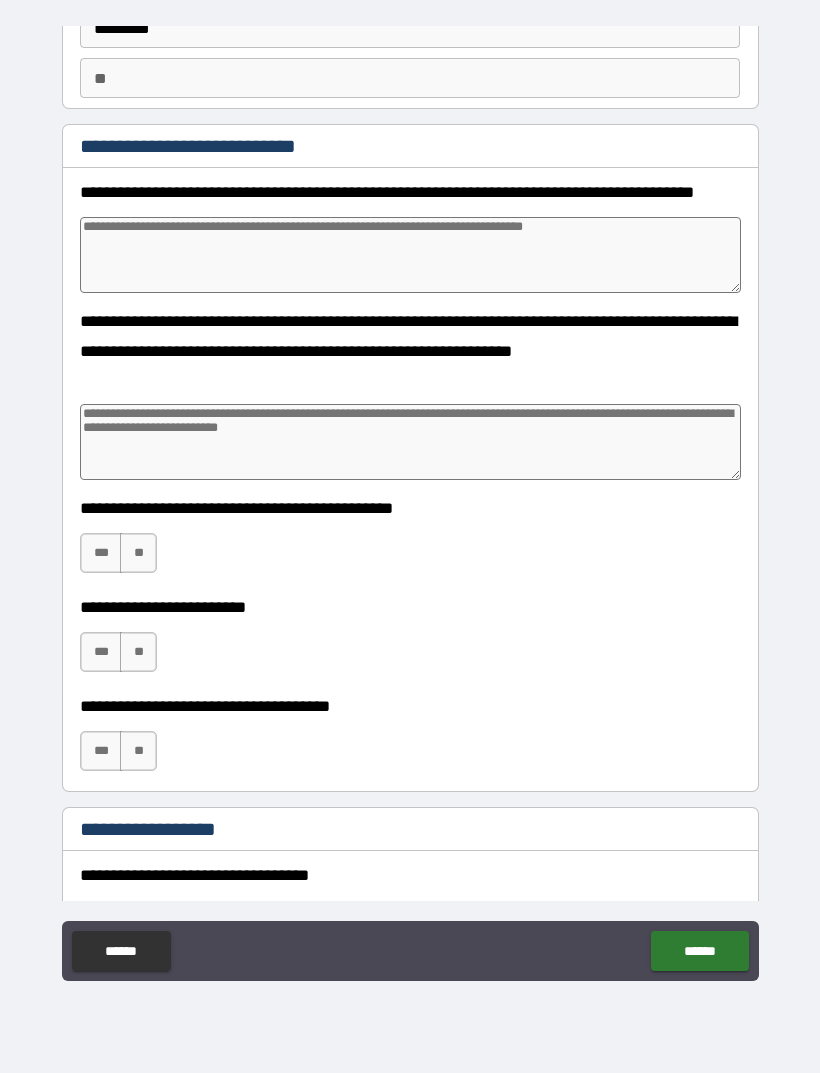 click at bounding box center (410, 442) 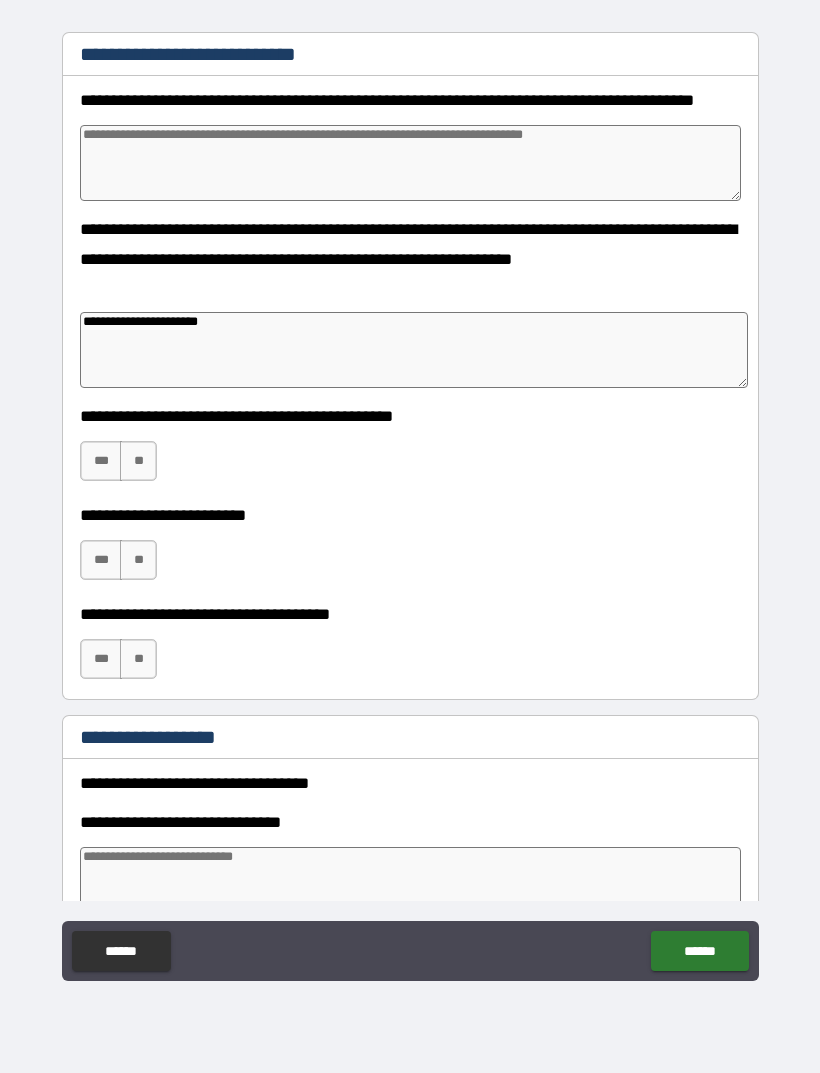 scroll, scrollTop: 252, scrollLeft: 0, axis: vertical 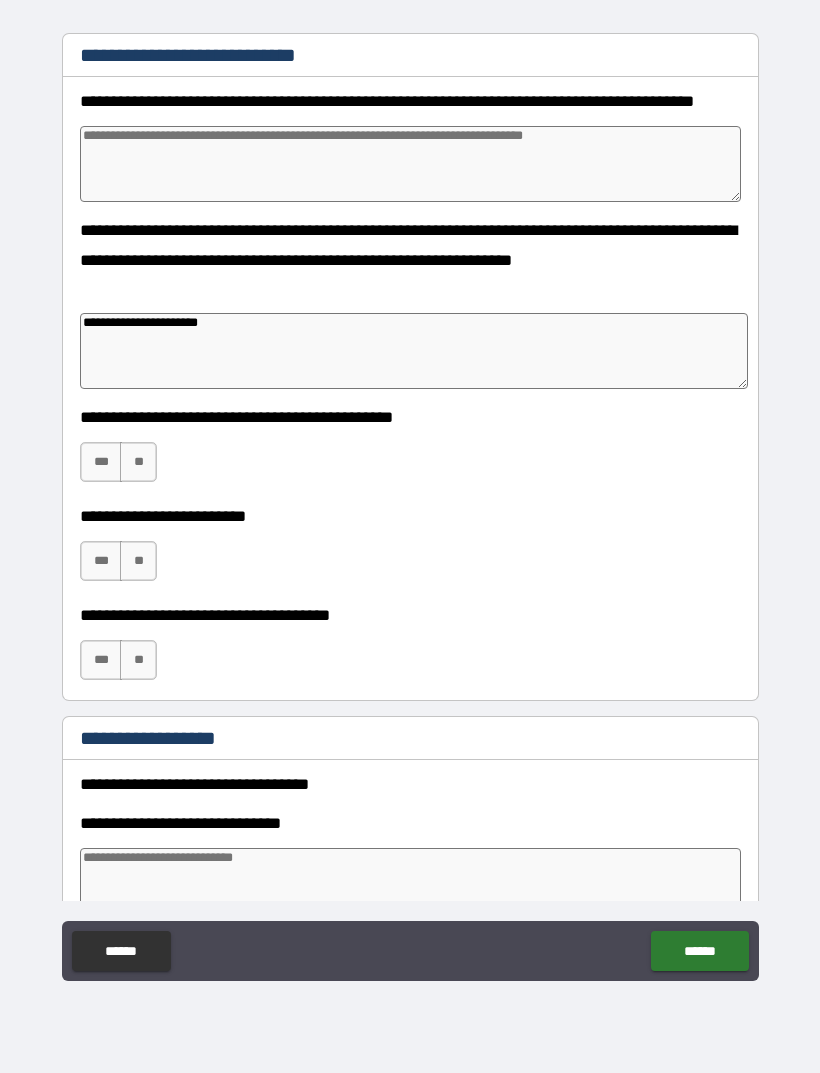 click on "***" at bounding box center [101, 462] 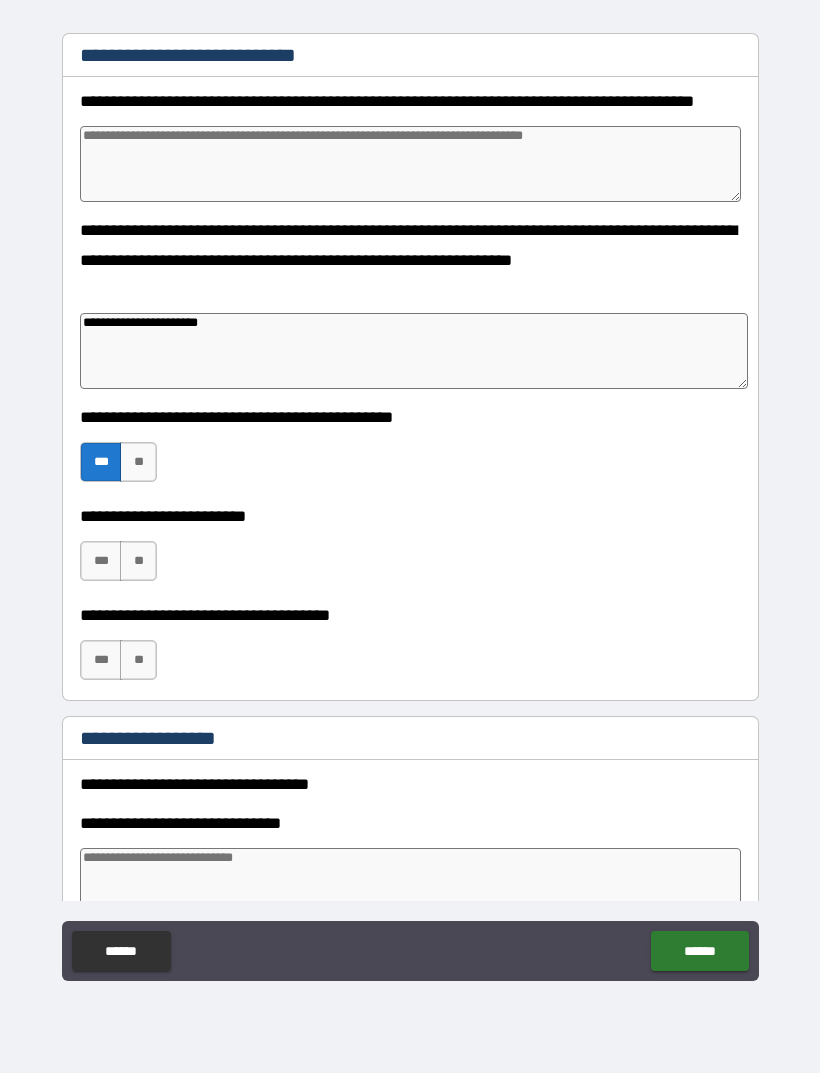 click on "***" at bounding box center (101, 561) 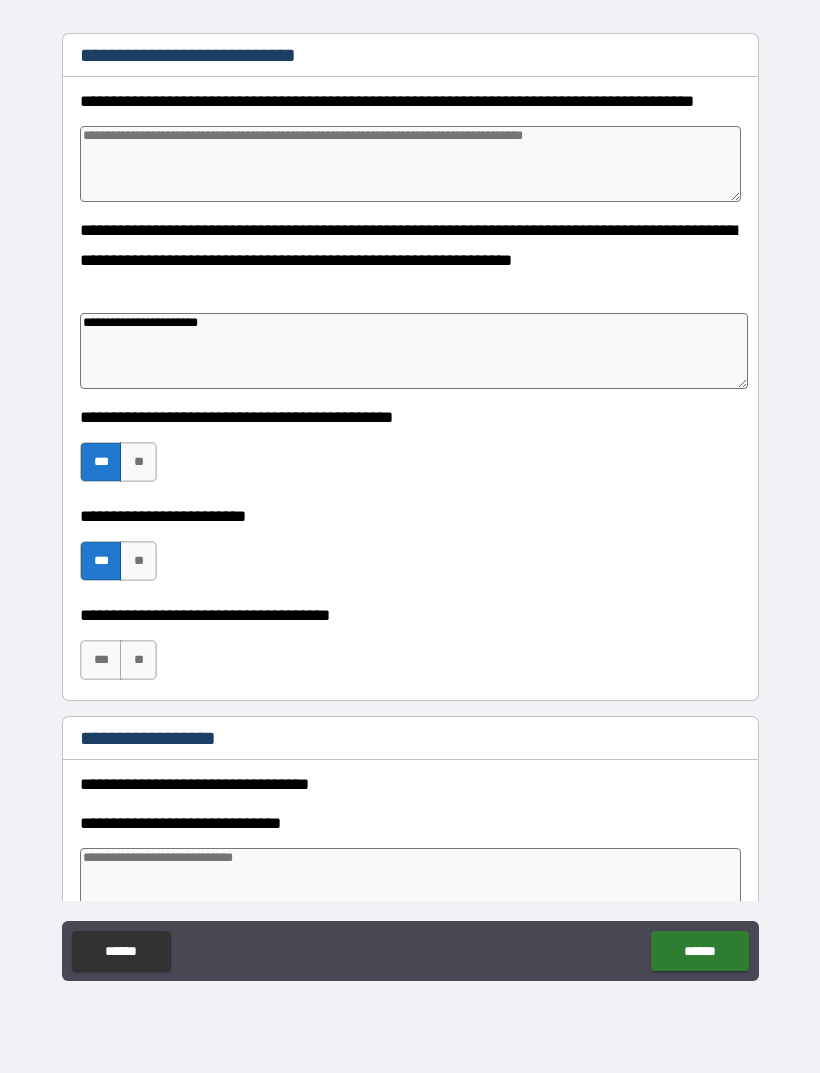 click on "***" at bounding box center [101, 660] 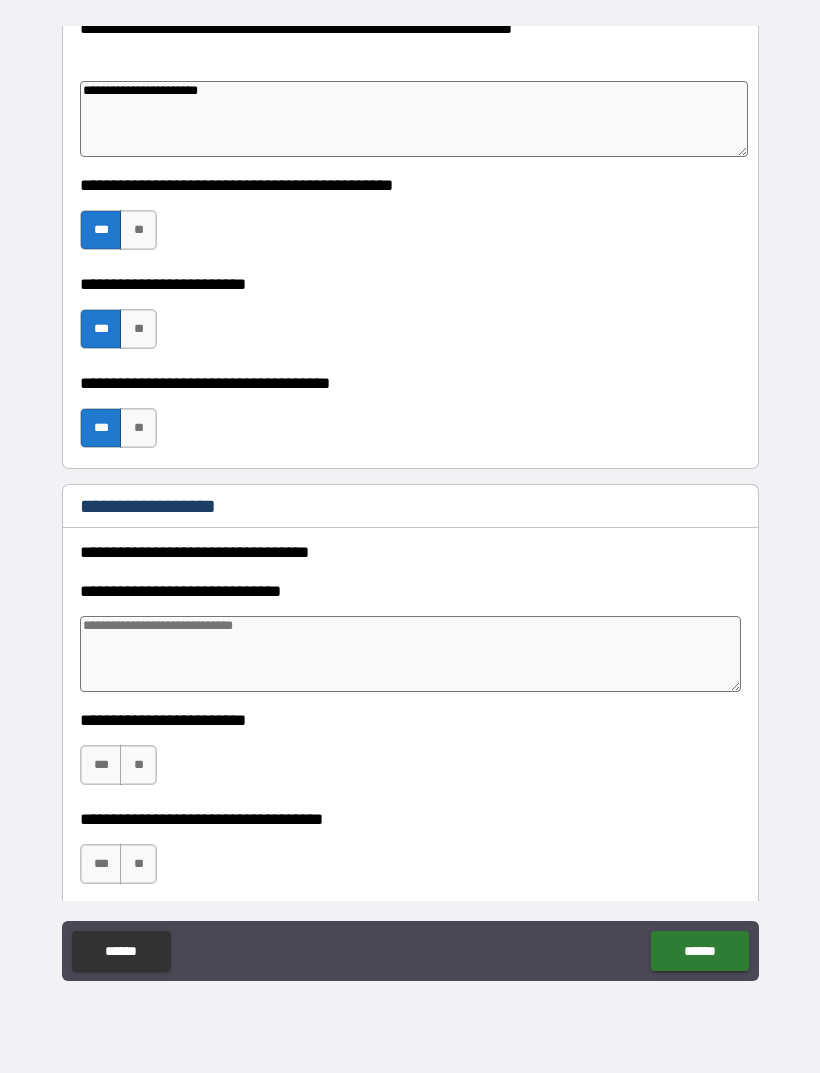 scroll, scrollTop: 497, scrollLeft: 0, axis: vertical 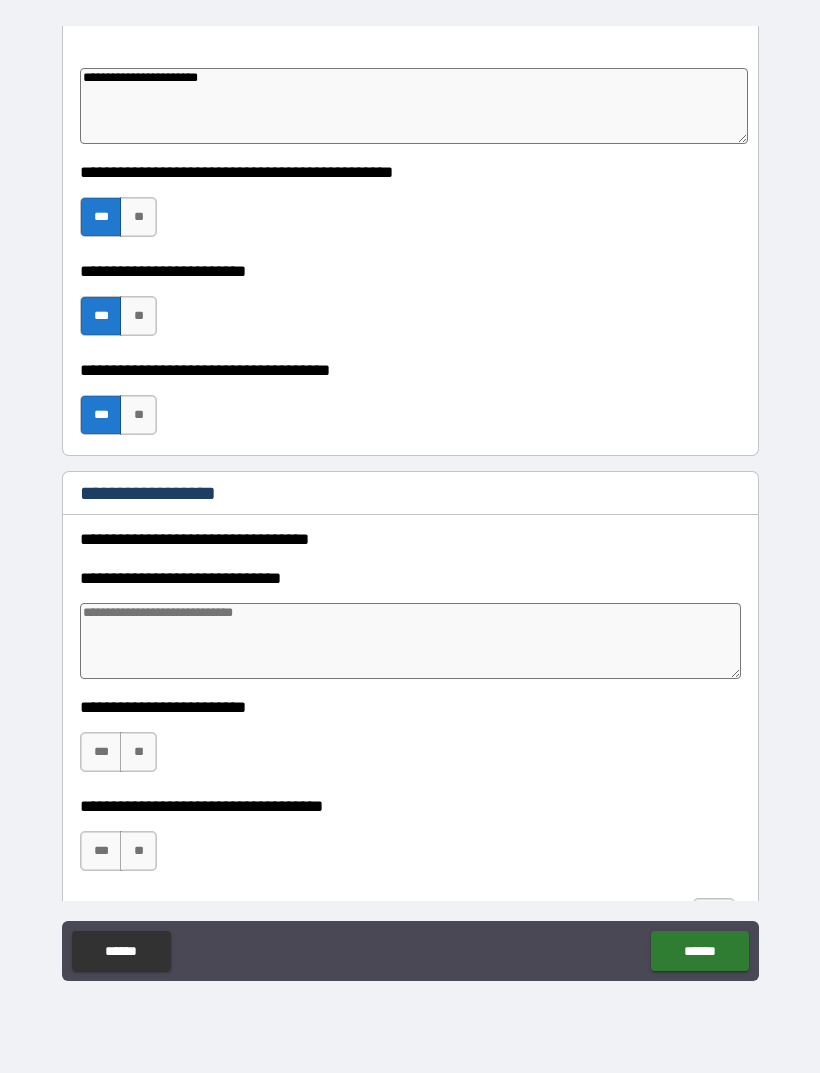 click at bounding box center (410, 641) 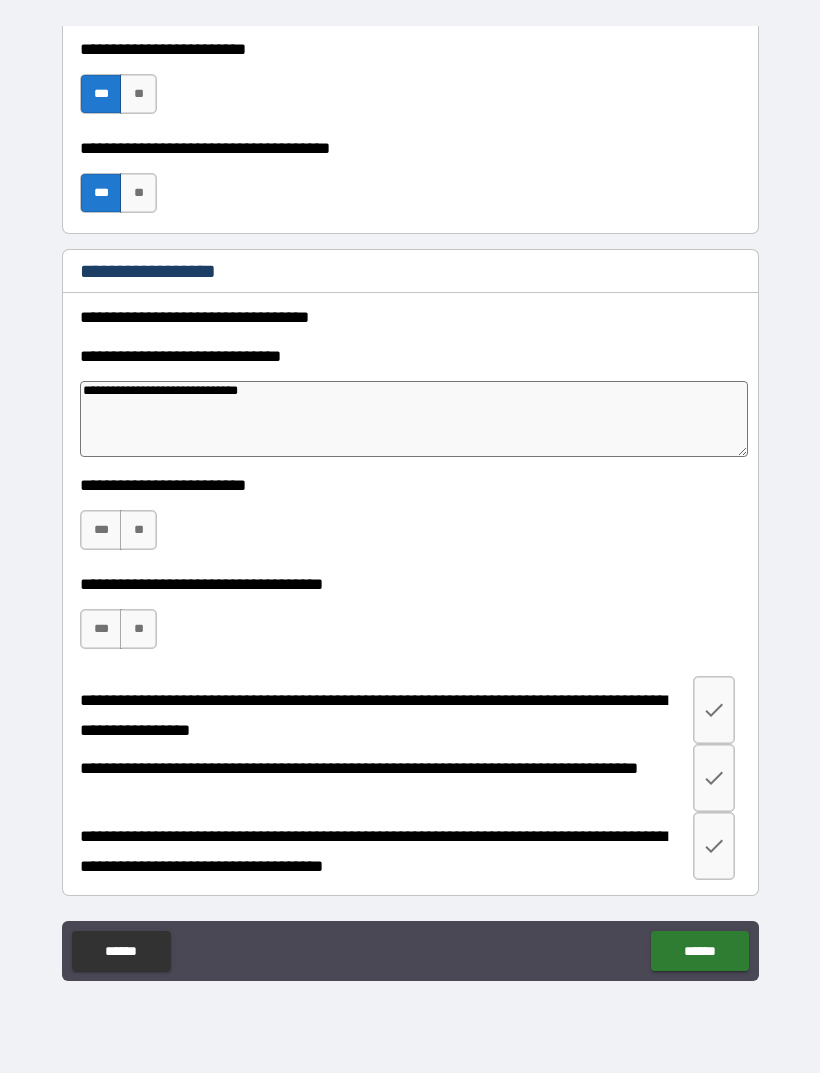 scroll, scrollTop: 719, scrollLeft: 0, axis: vertical 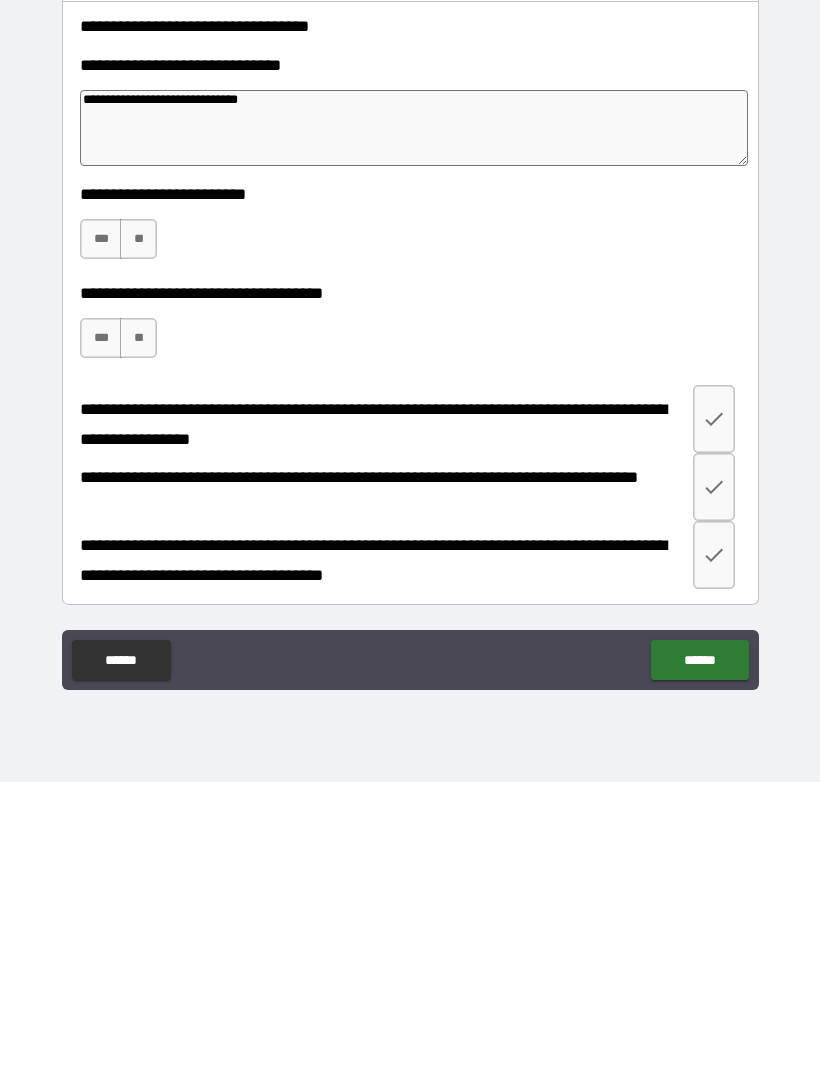 click 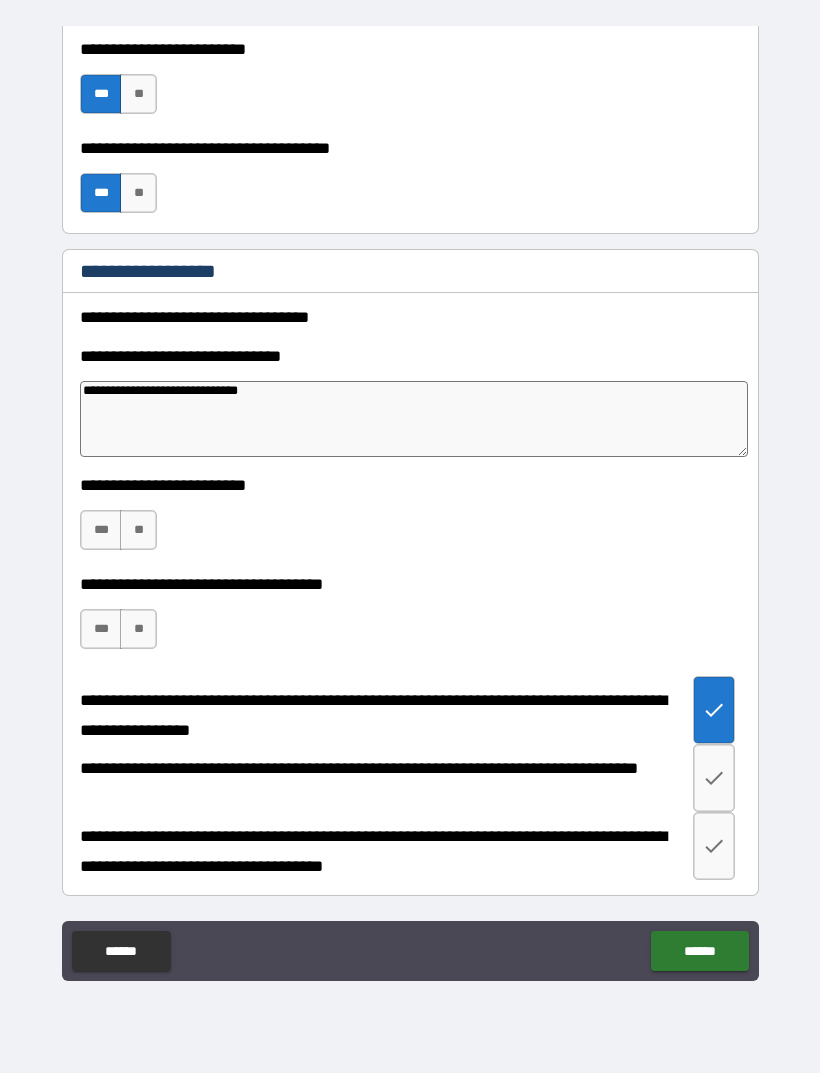click 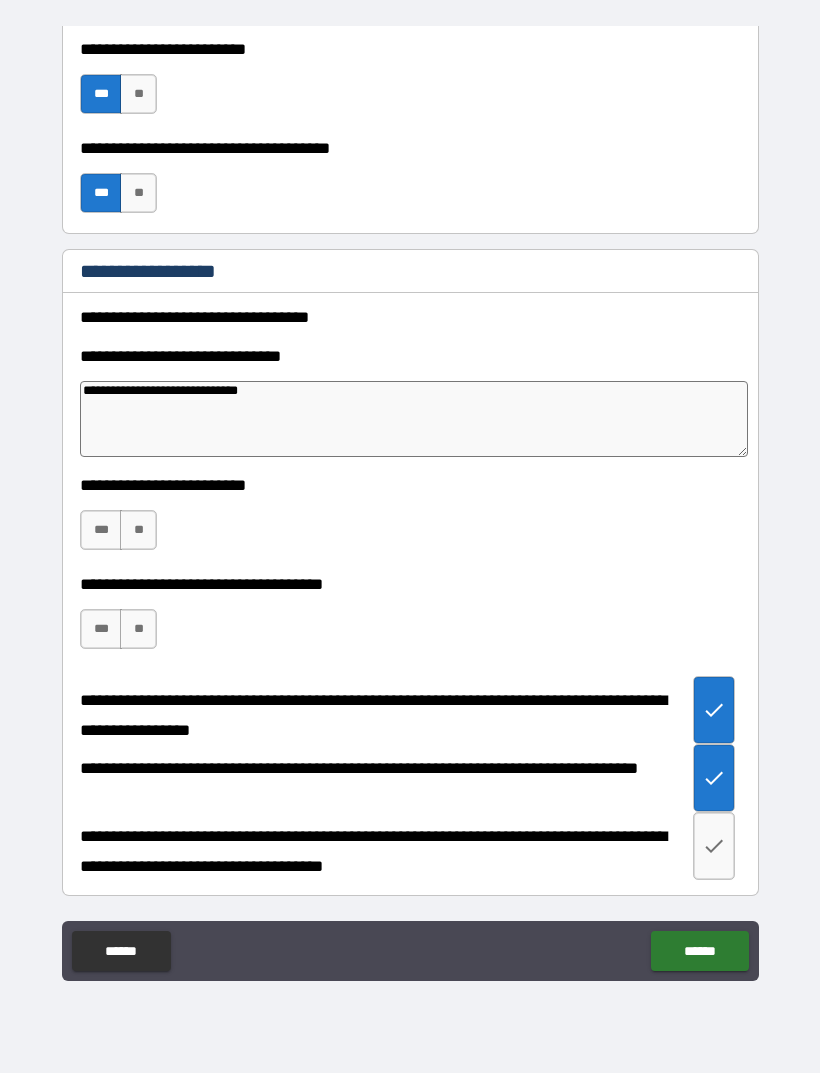 click 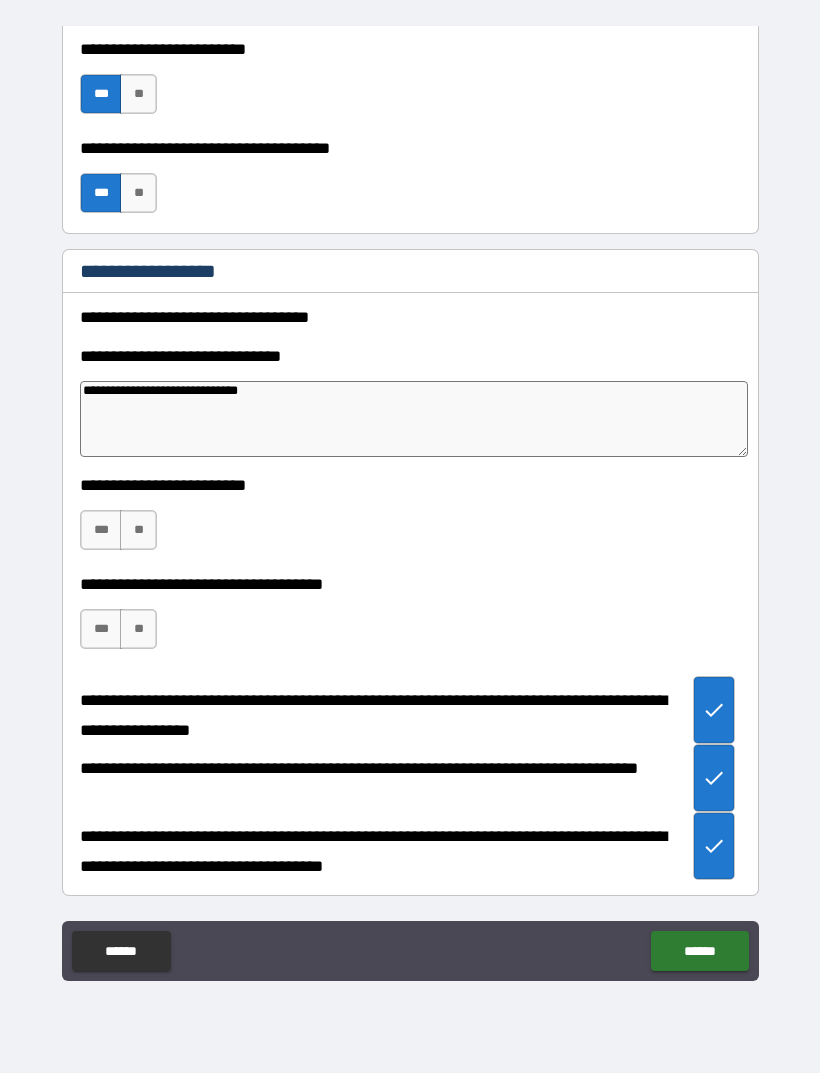 click on "******" at bounding box center [699, 951] 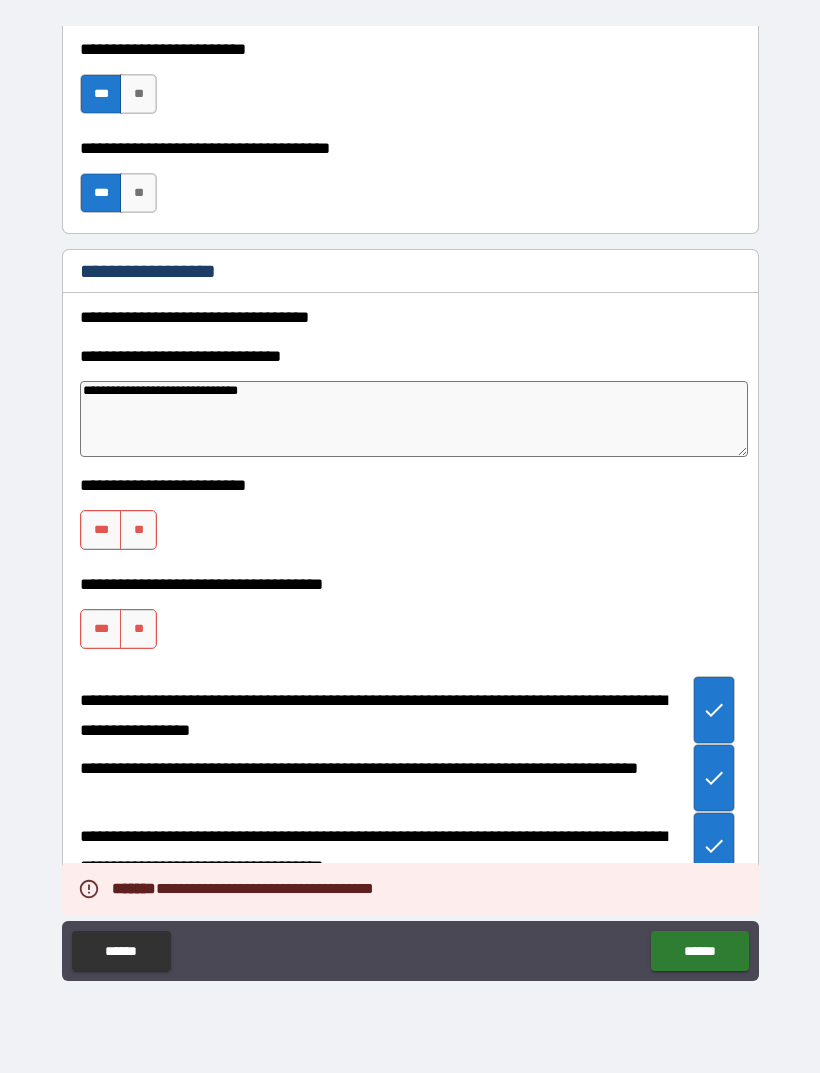 click on "***" at bounding box center [101, 530] 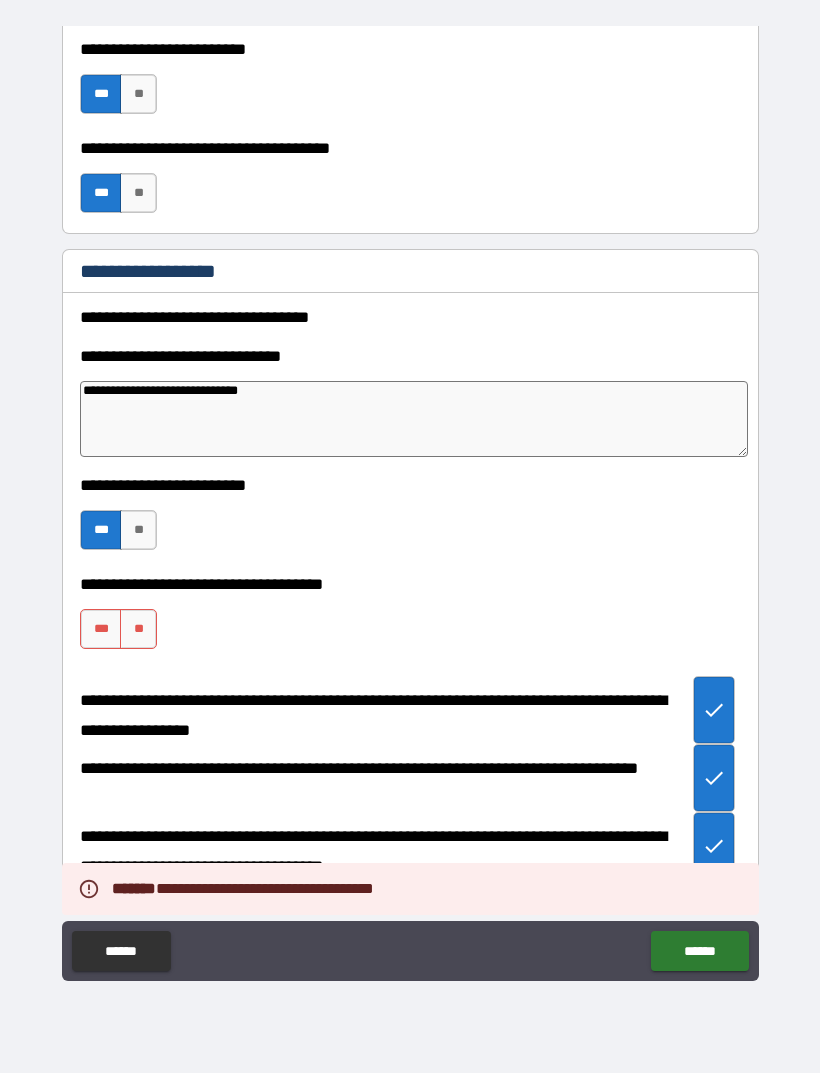 click on "***" at bounding box center (101, 629) 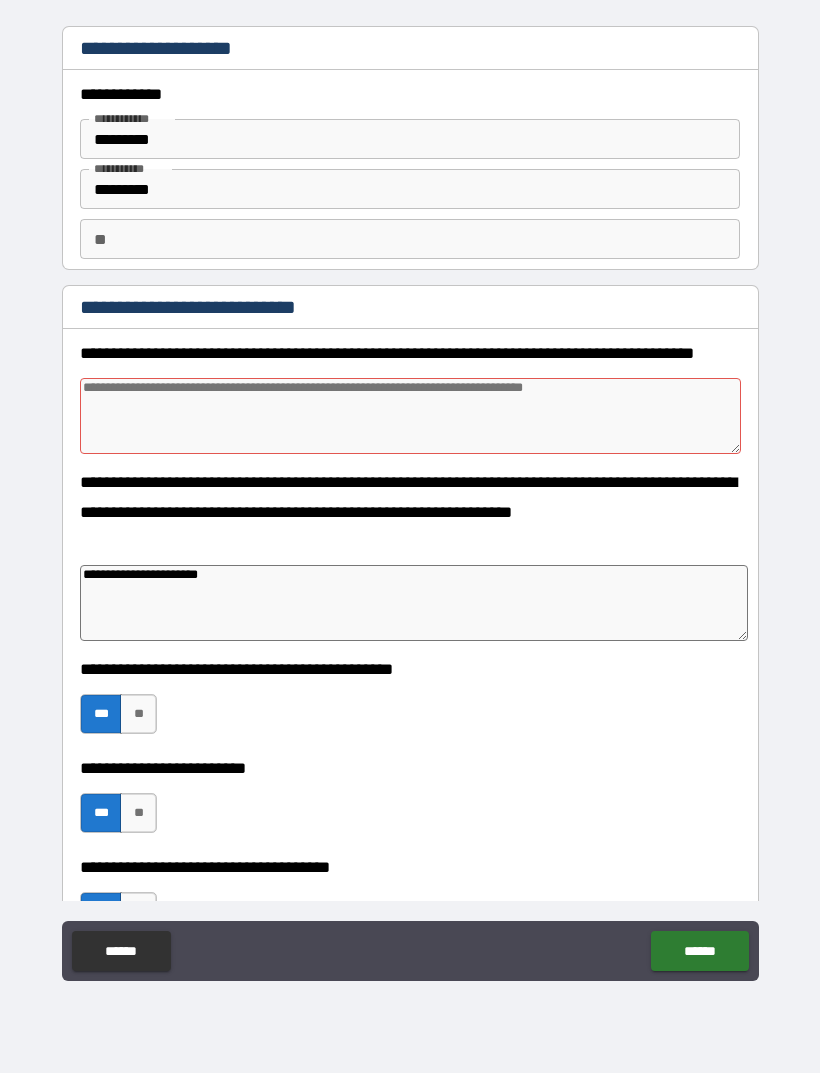 scroll, scrollTop: 0, scrollLeft: 0, axis: both 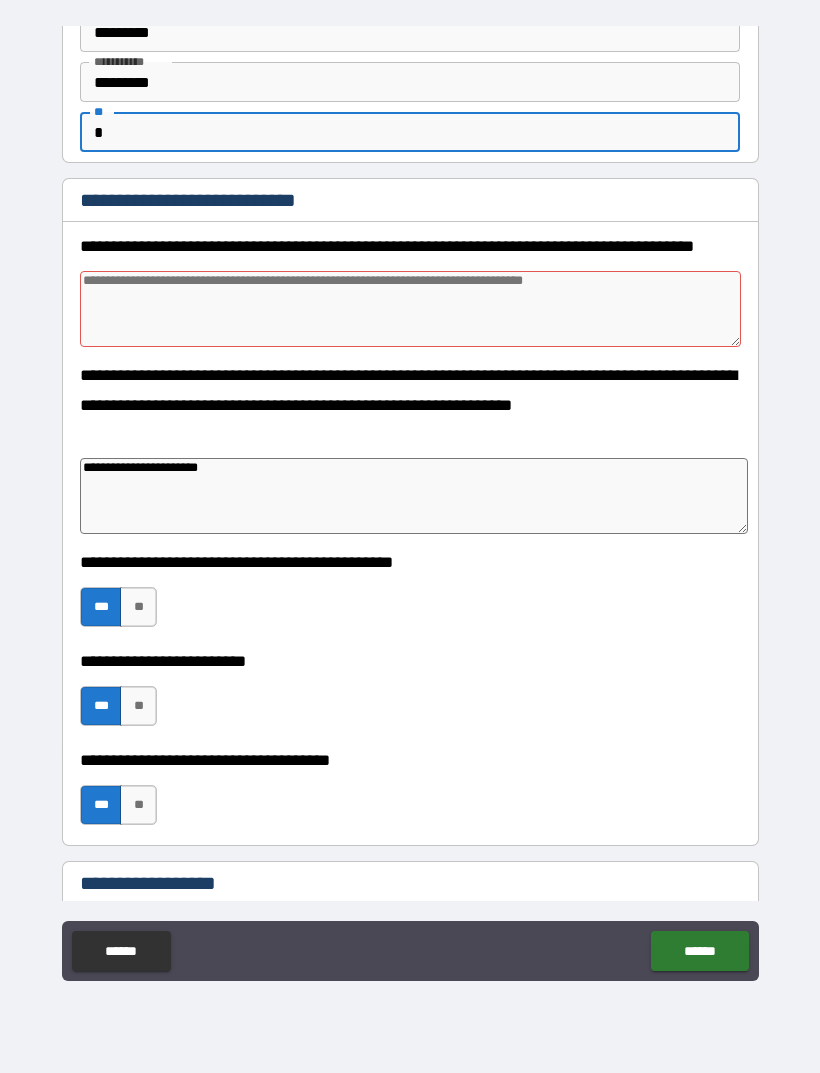 click at bounding box center [410, 309] 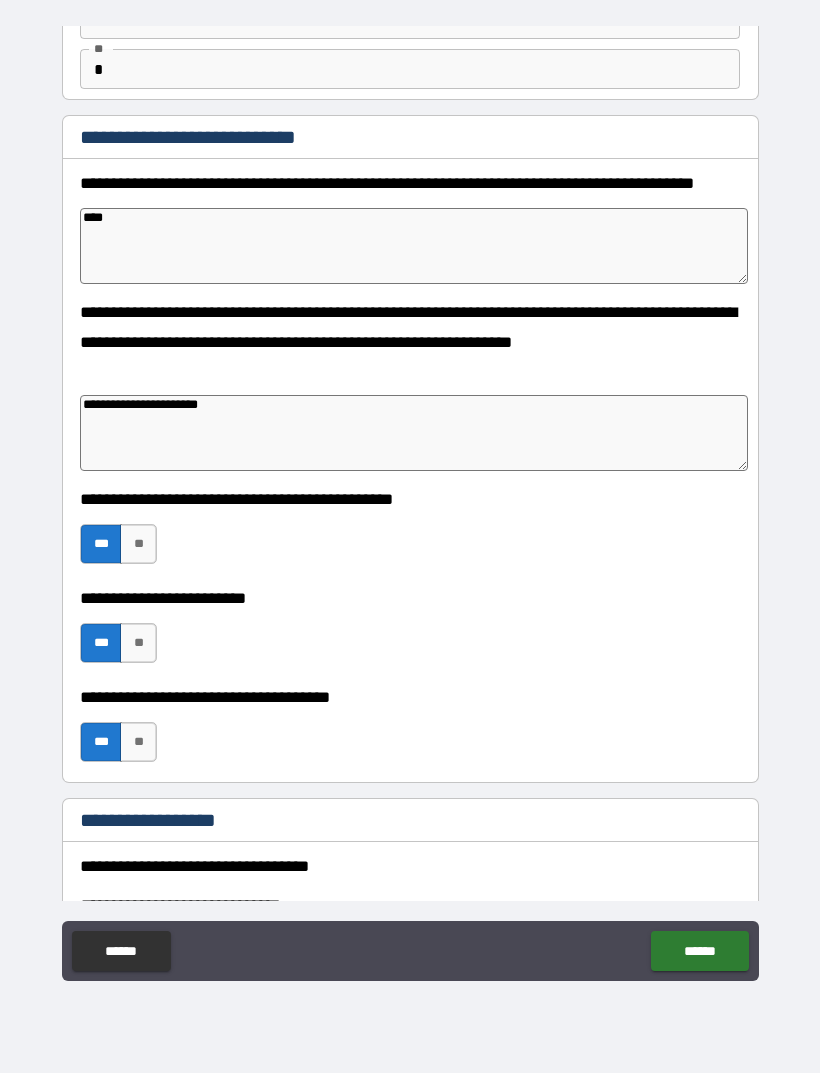 scroll, scrollTop: 169, scrollLeft: 0, axis: vertical 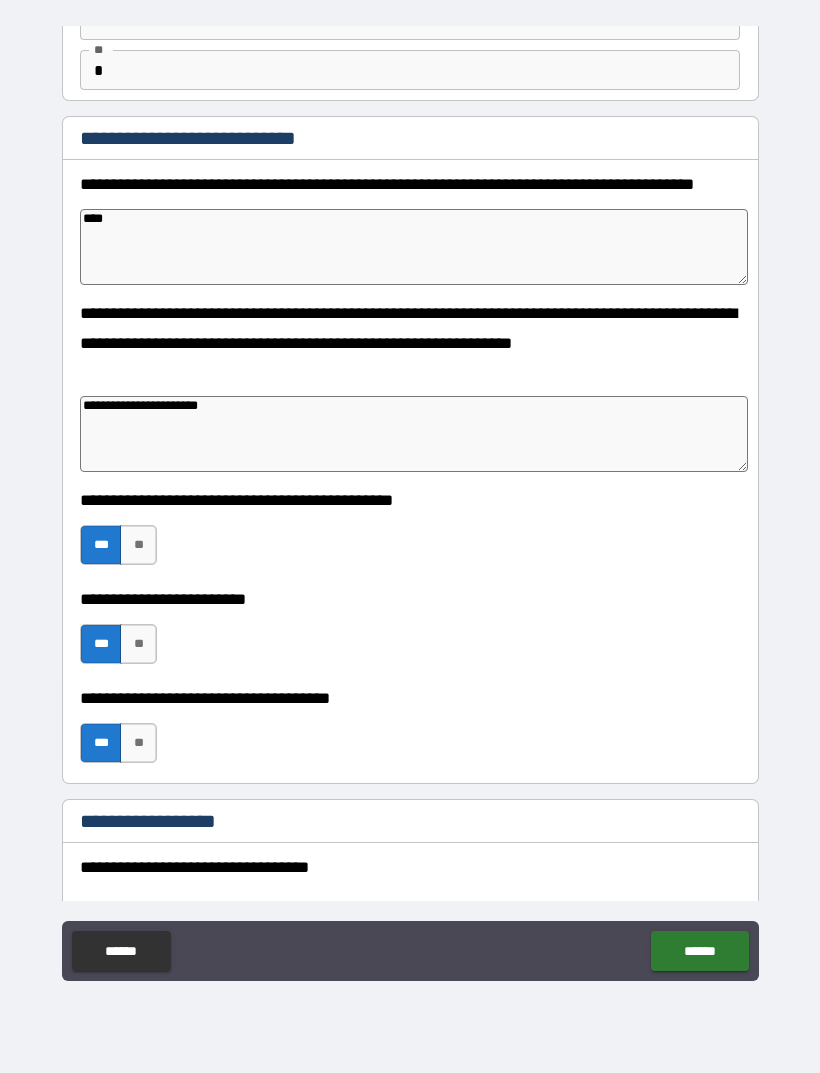 click on "**********" at bounding box center [414, 434] 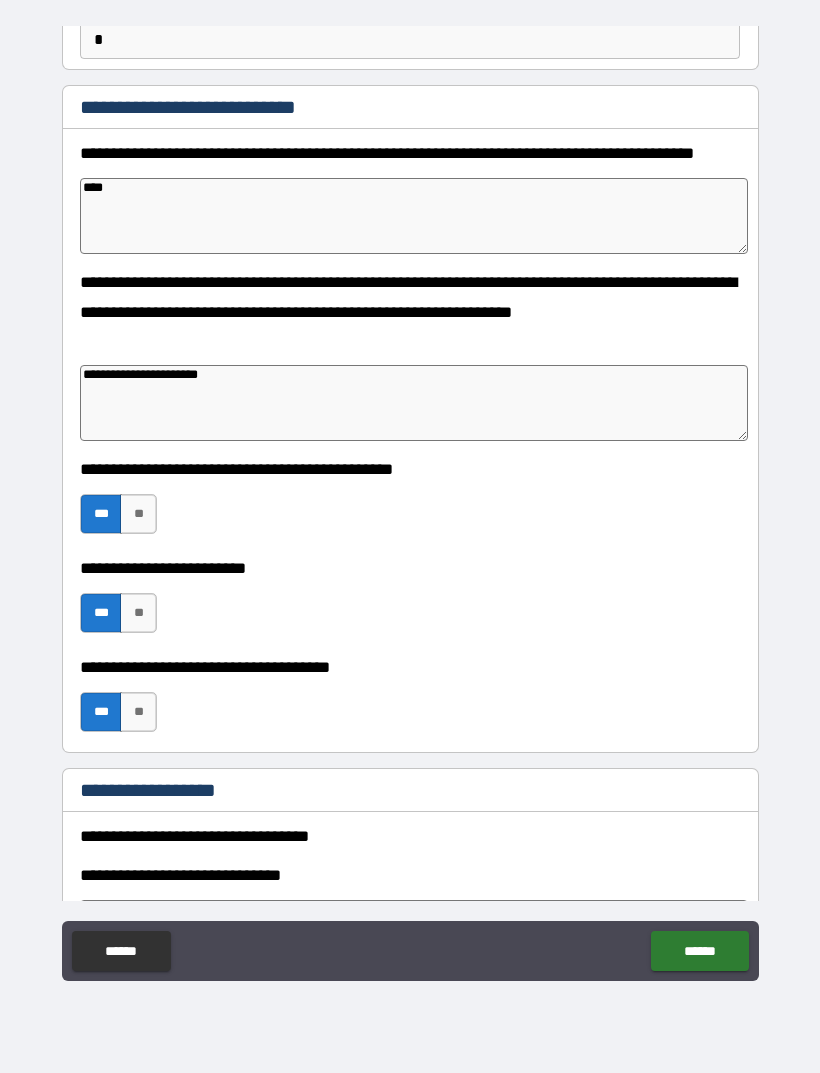 click on "**********" at bounding box center (410, 504) 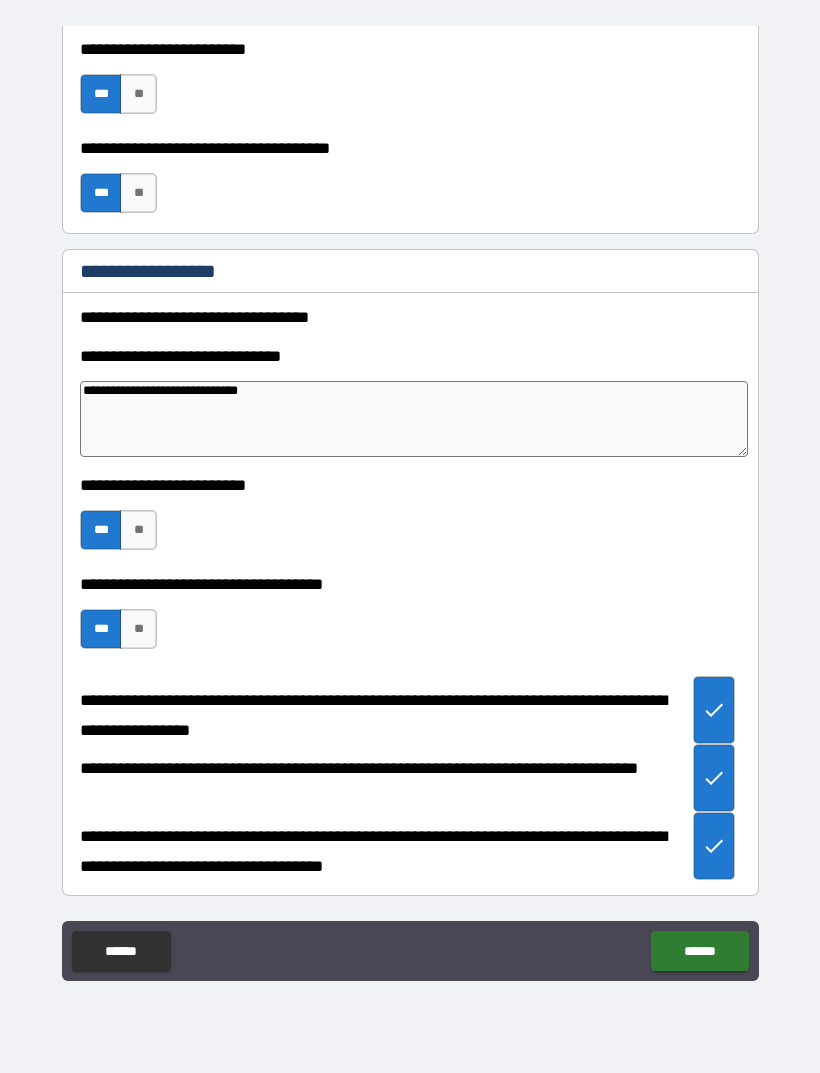scroll, scrollTop: 719, scrollLeft: 0, axis: vertical 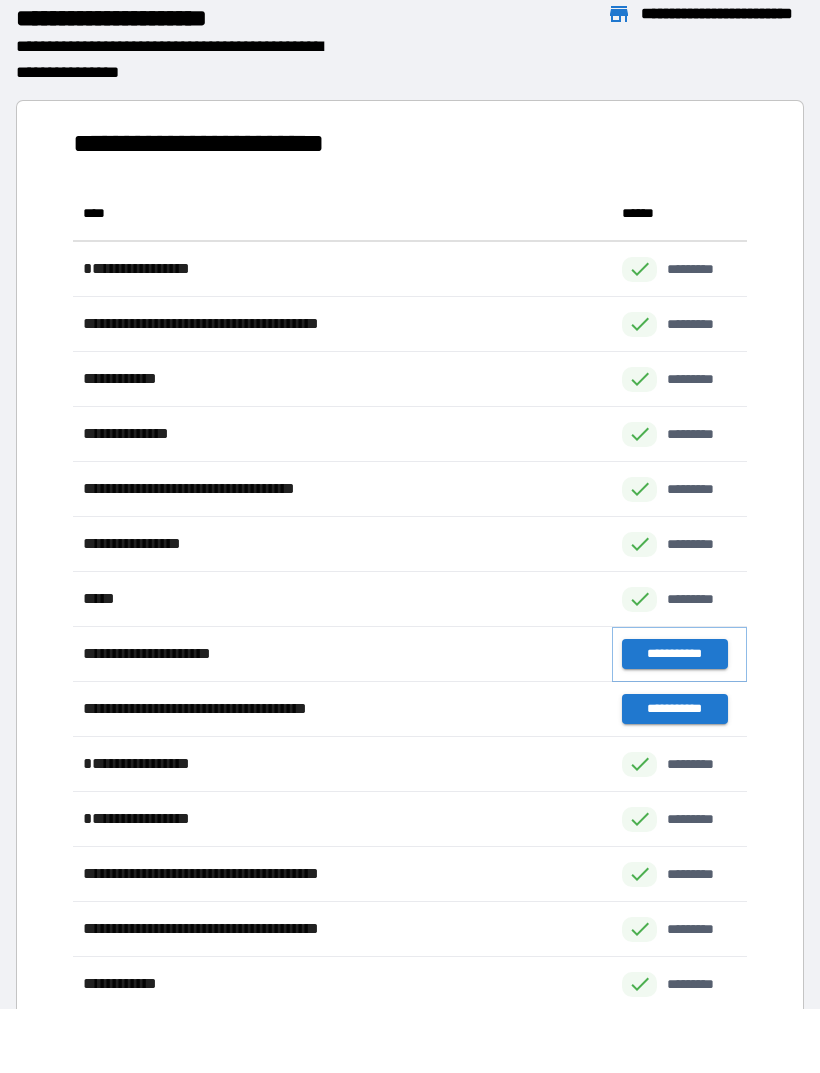 click on "**********" at bounding box center (674, 654) 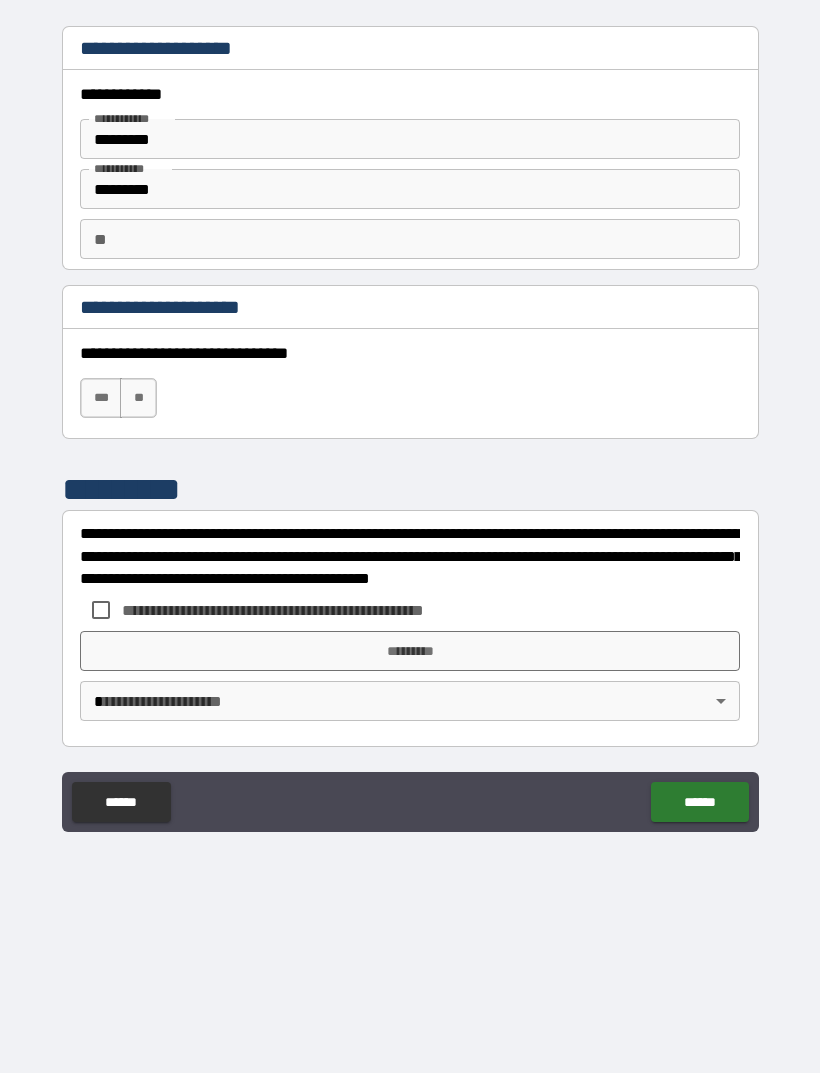 click on "***" at bounding box center (101, 398) 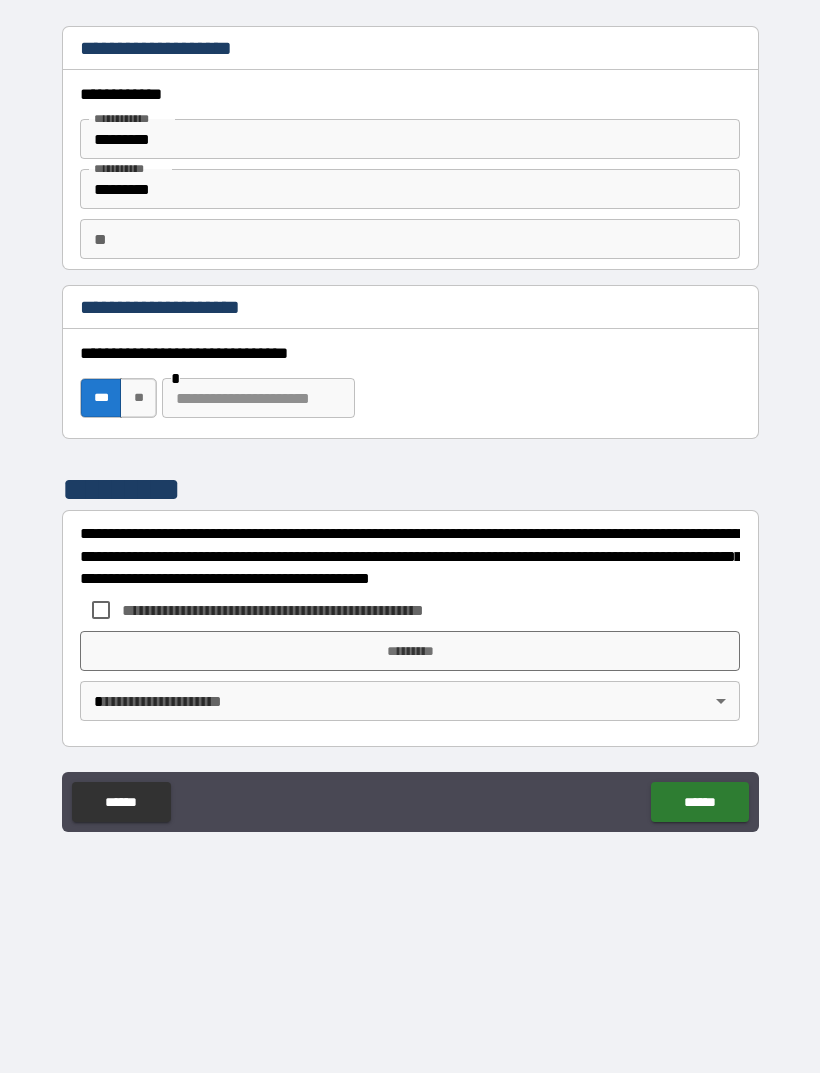 click on "***" at bounding box center (101, 398) 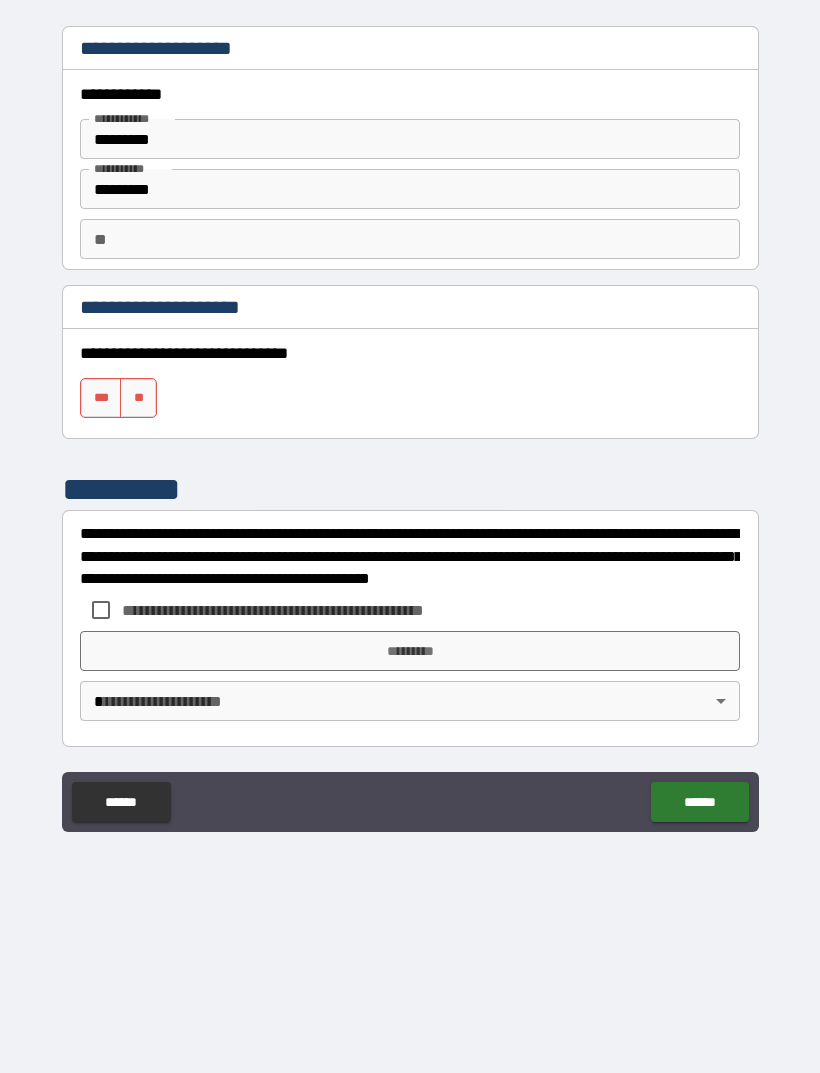click on "***" at bounding box center (101, 398) 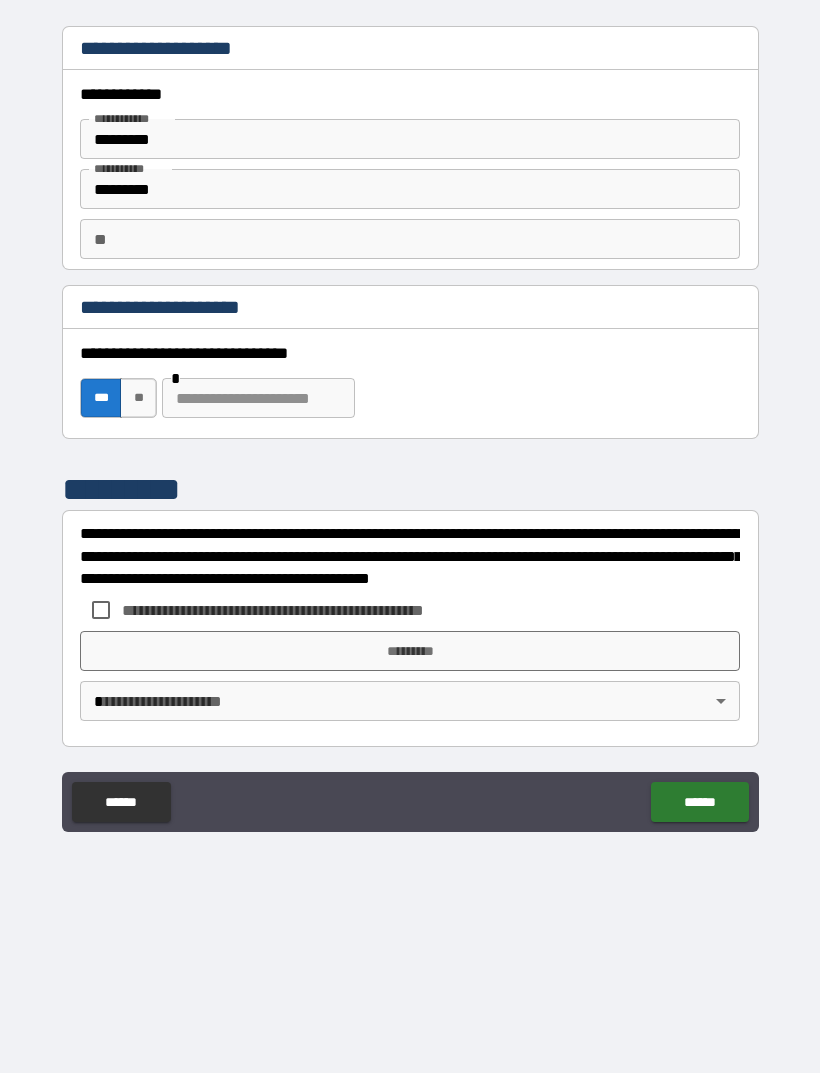 click at bounding box center [258, 398] 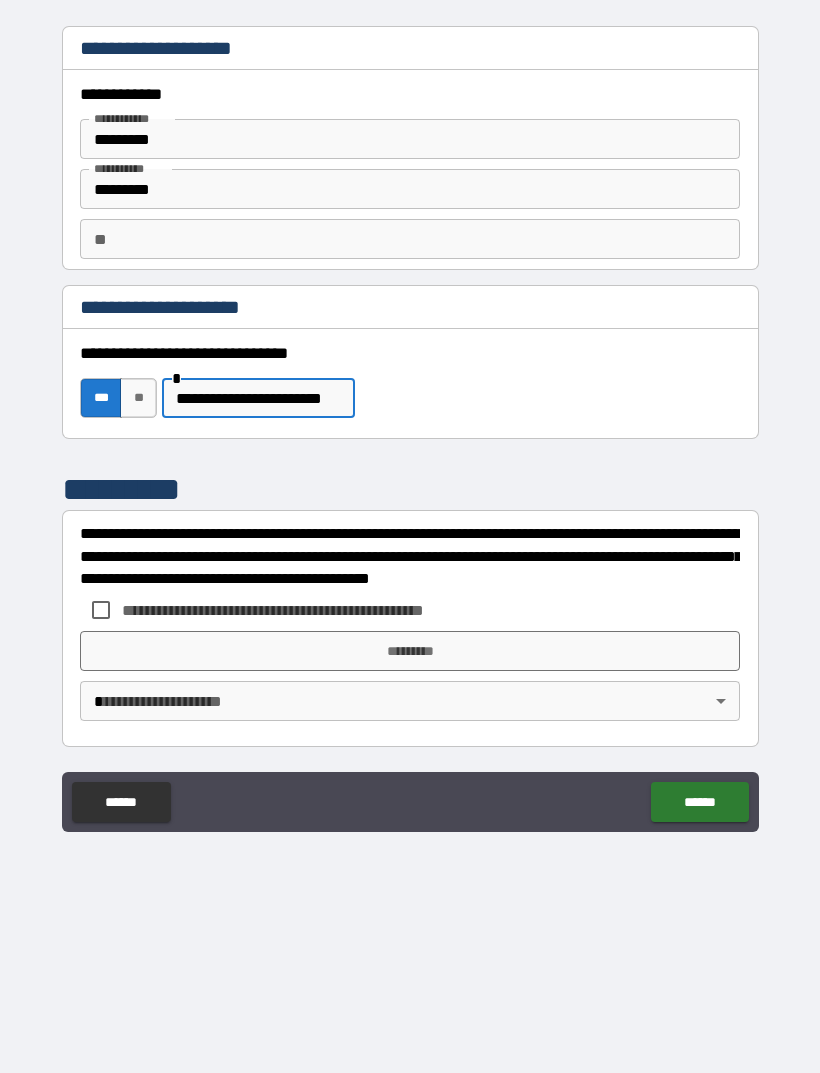 click on "**********" at bounding box center [258, 398] 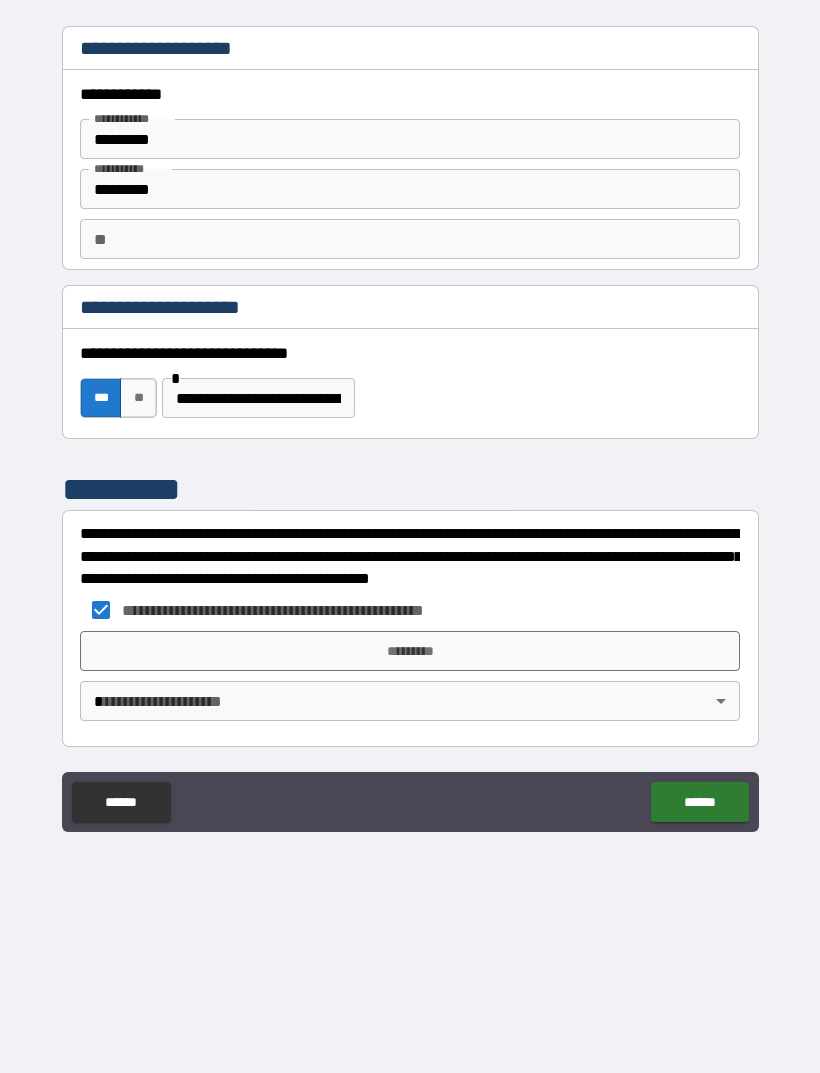 click on "*********" at bounding box center [410, 651] 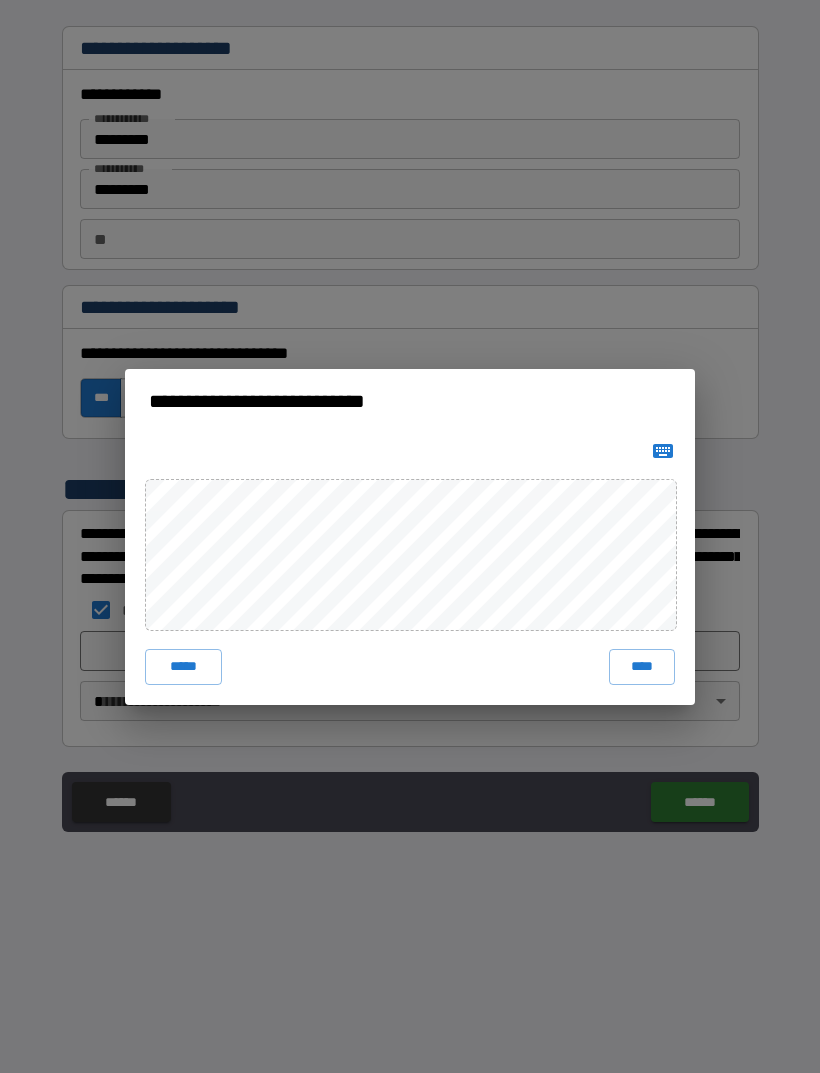 click on "****" at bounding box center (642, 667) 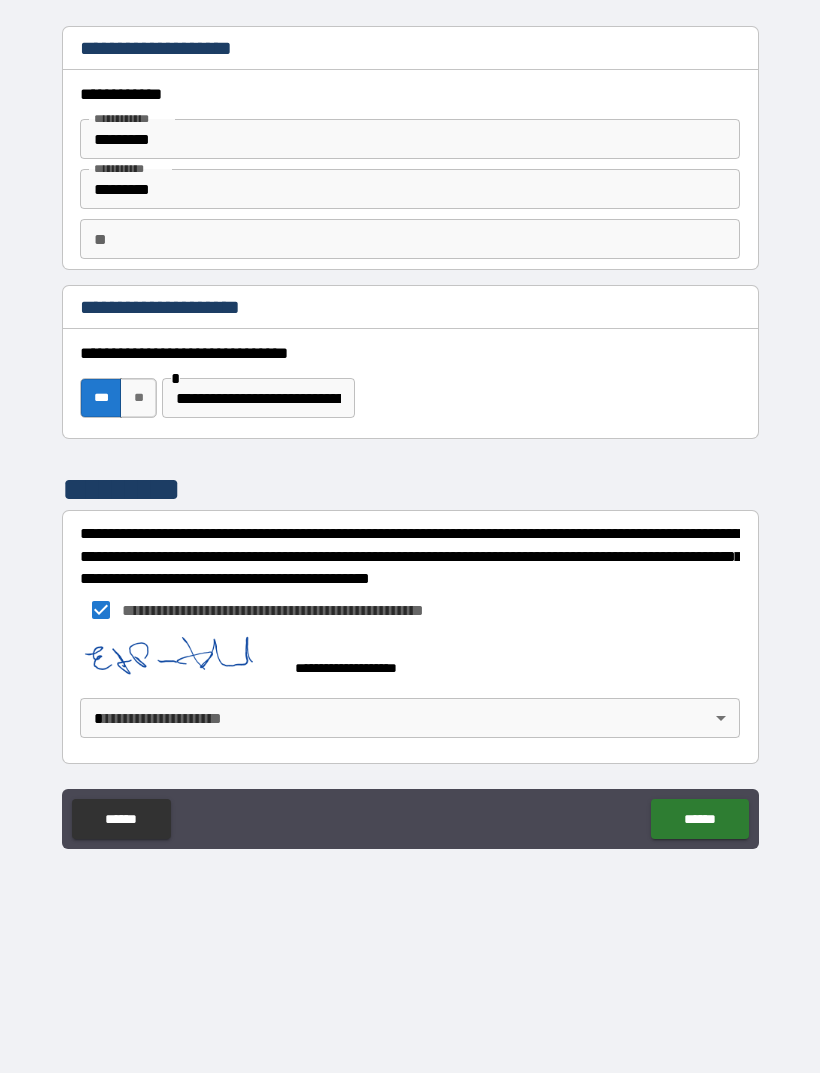 click on "**********" at bounding box center (410, 504) 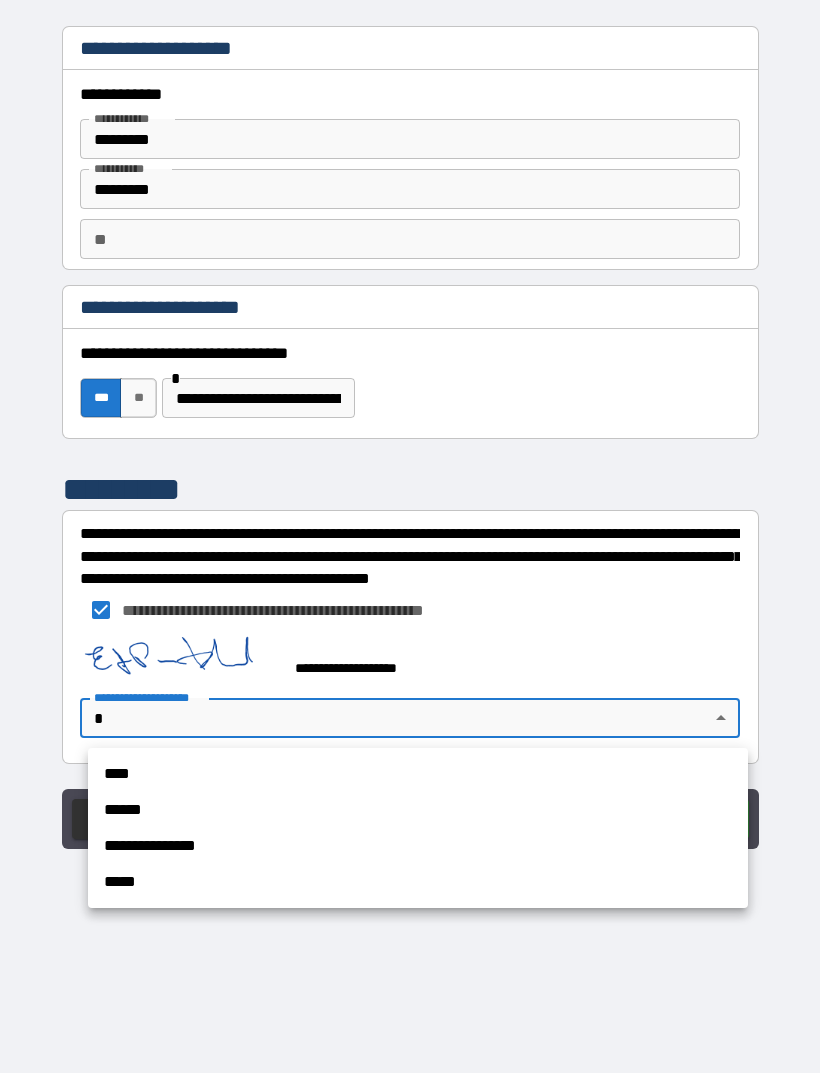 click on "****" at bounding box center (418, 774) 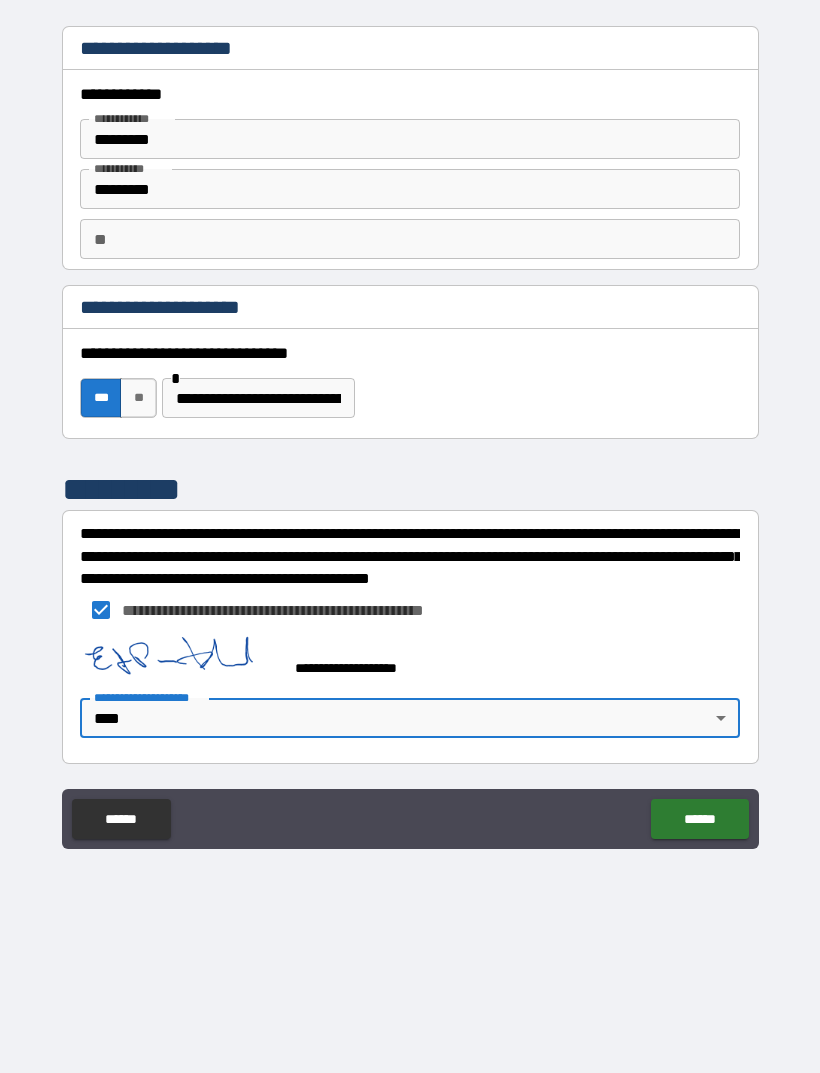 click on "******" at bounding box center [699, 819] 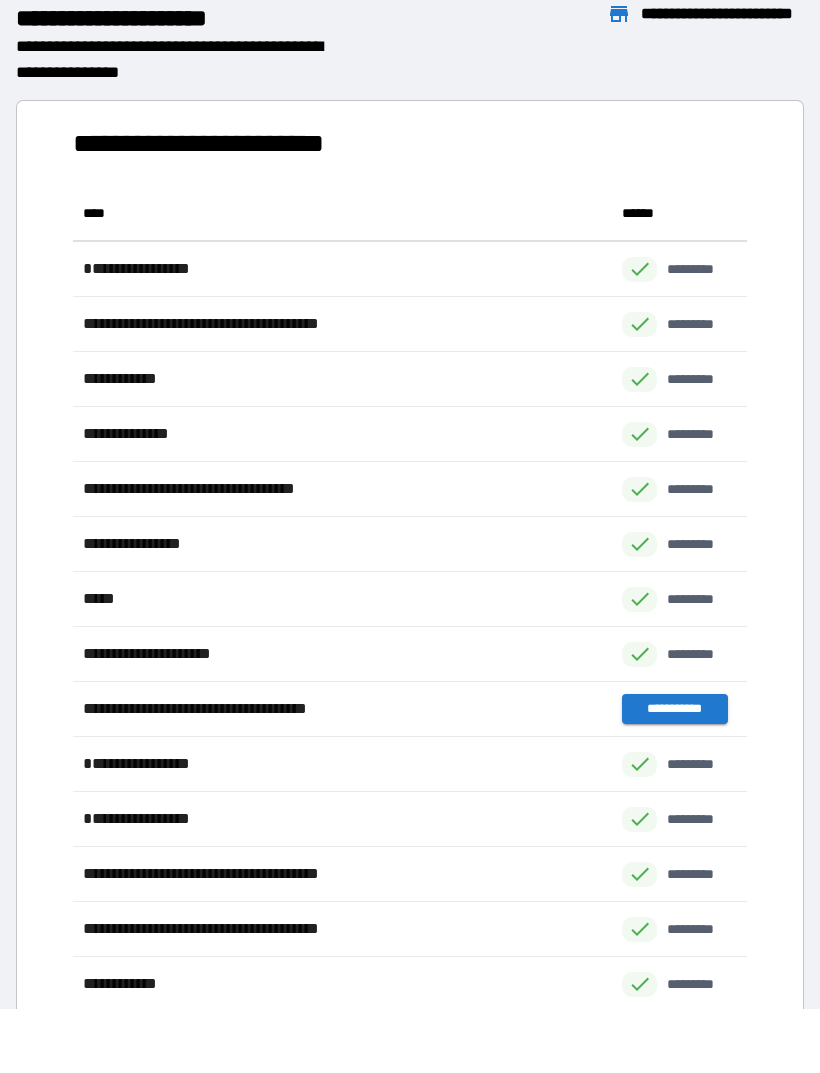 scroll, scrollTop: 1, scrollLeft: 1, axis: both 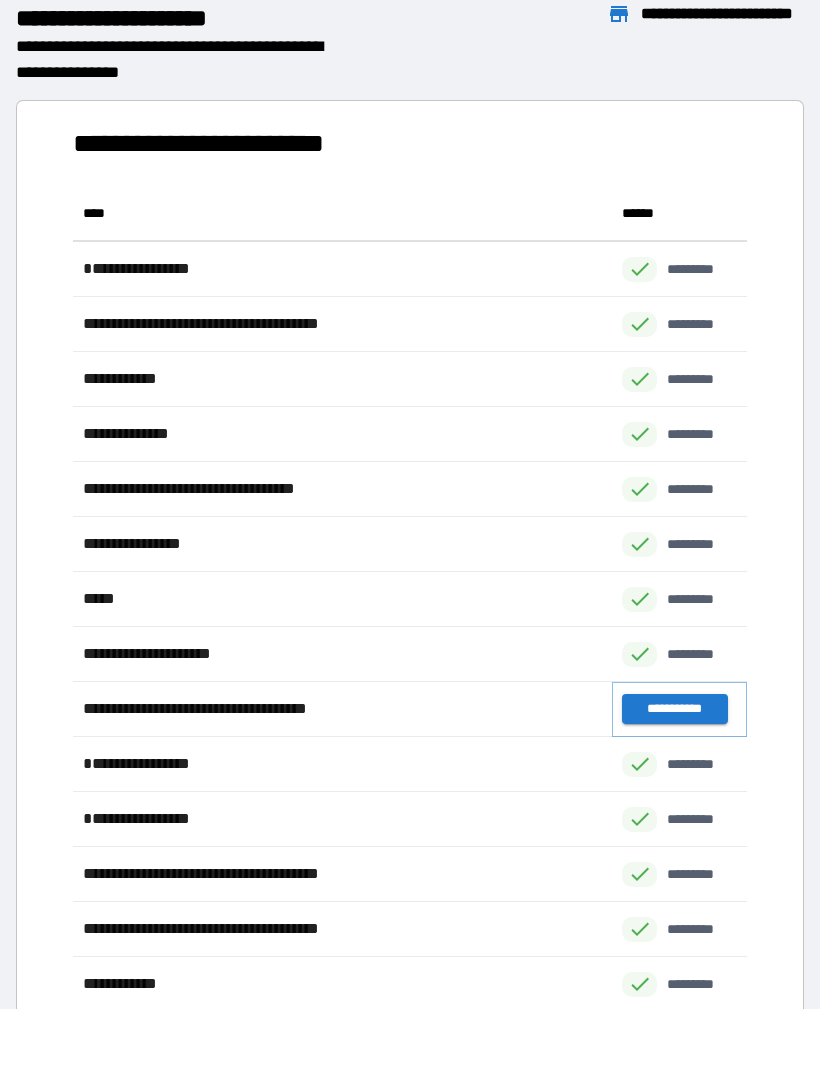 click on "**********" at bounding box center [674, 709] 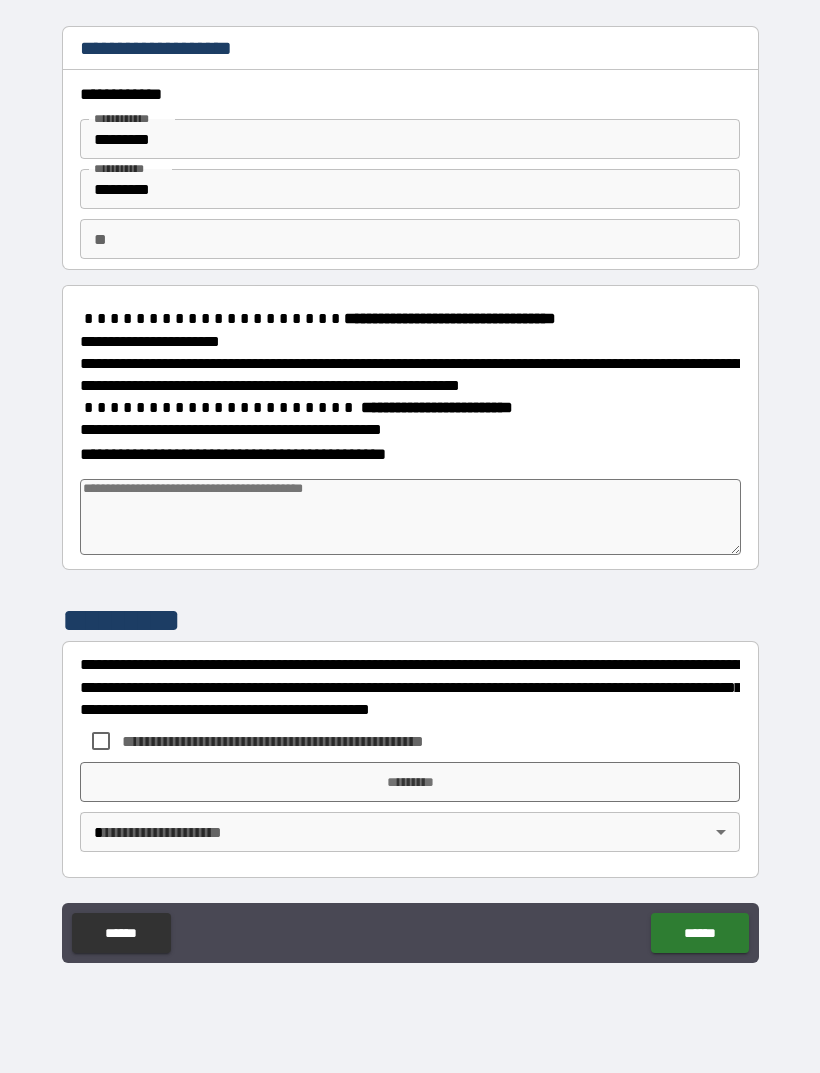 click on "**" at bounding box center [410, 239] 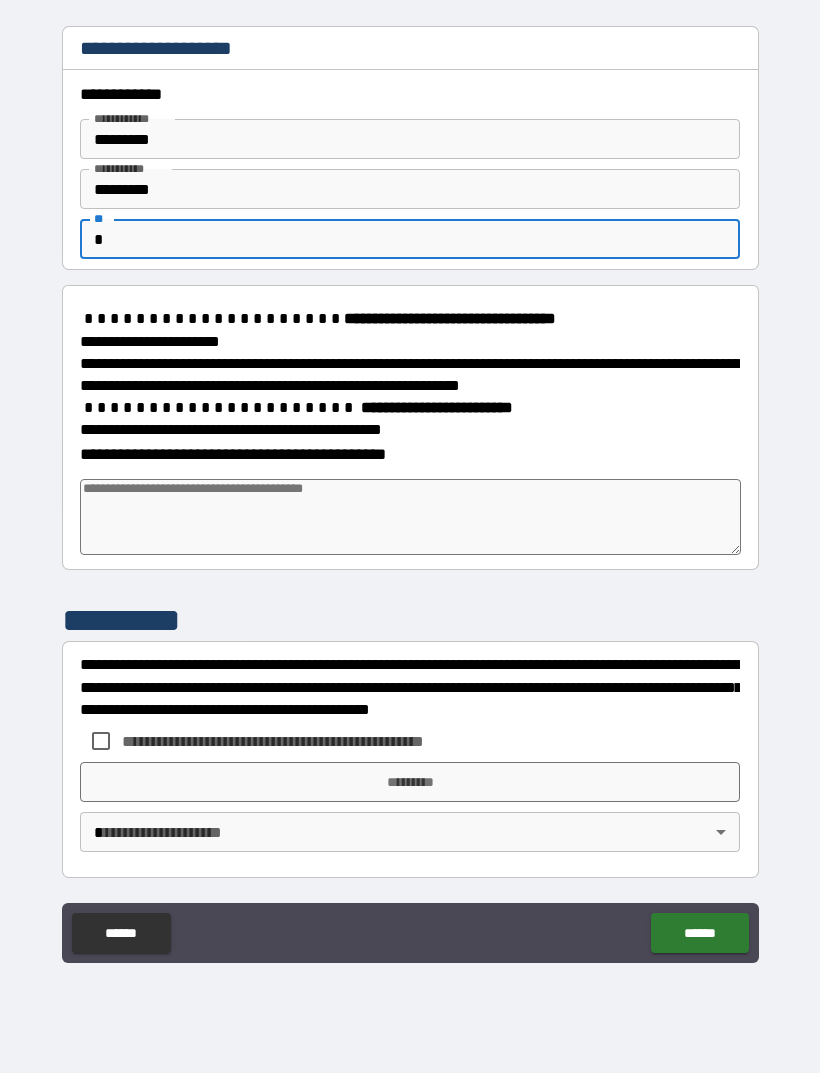 click at bounding box center (410, 517) 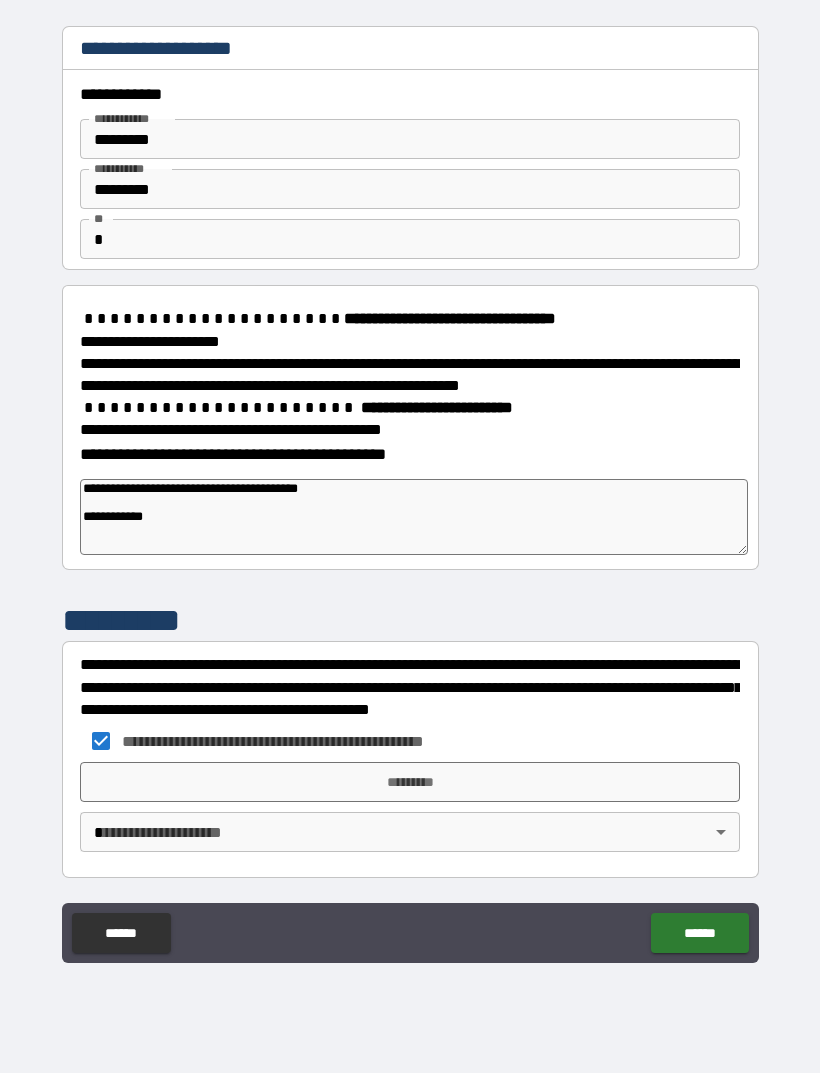 click on "*********" at bounding box center [410, 782] 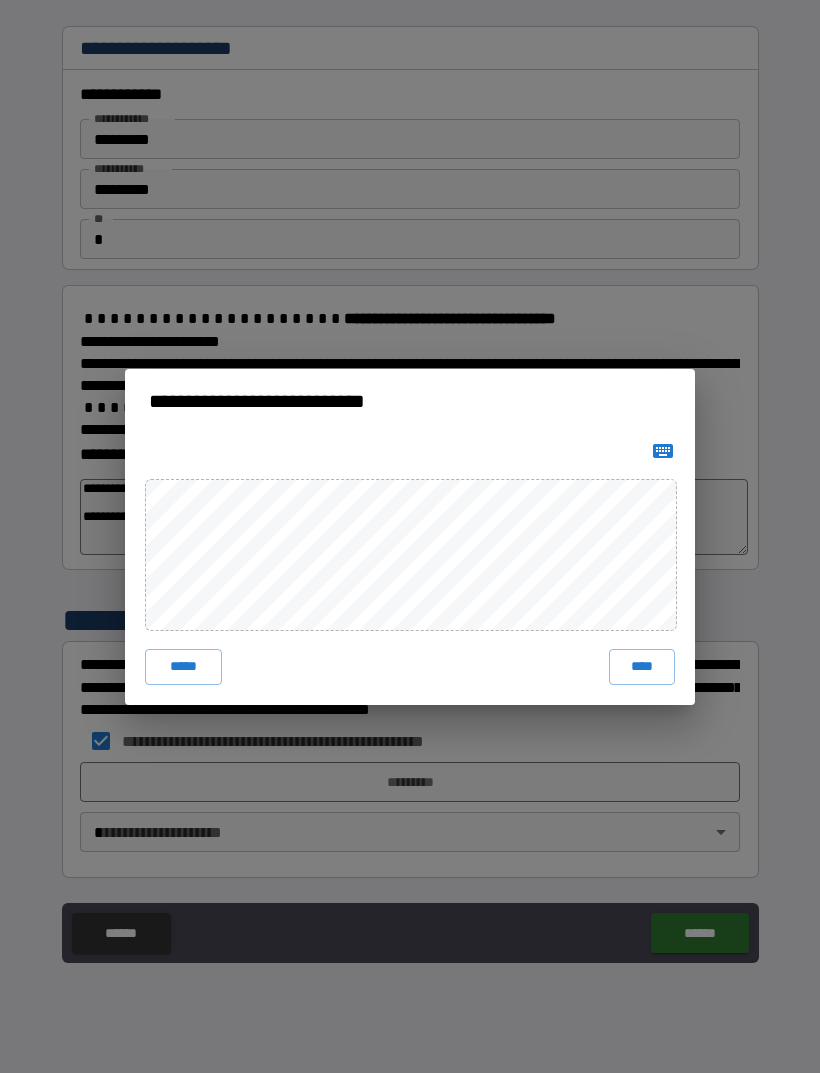 click on "****" at bounding box center (642, 667) 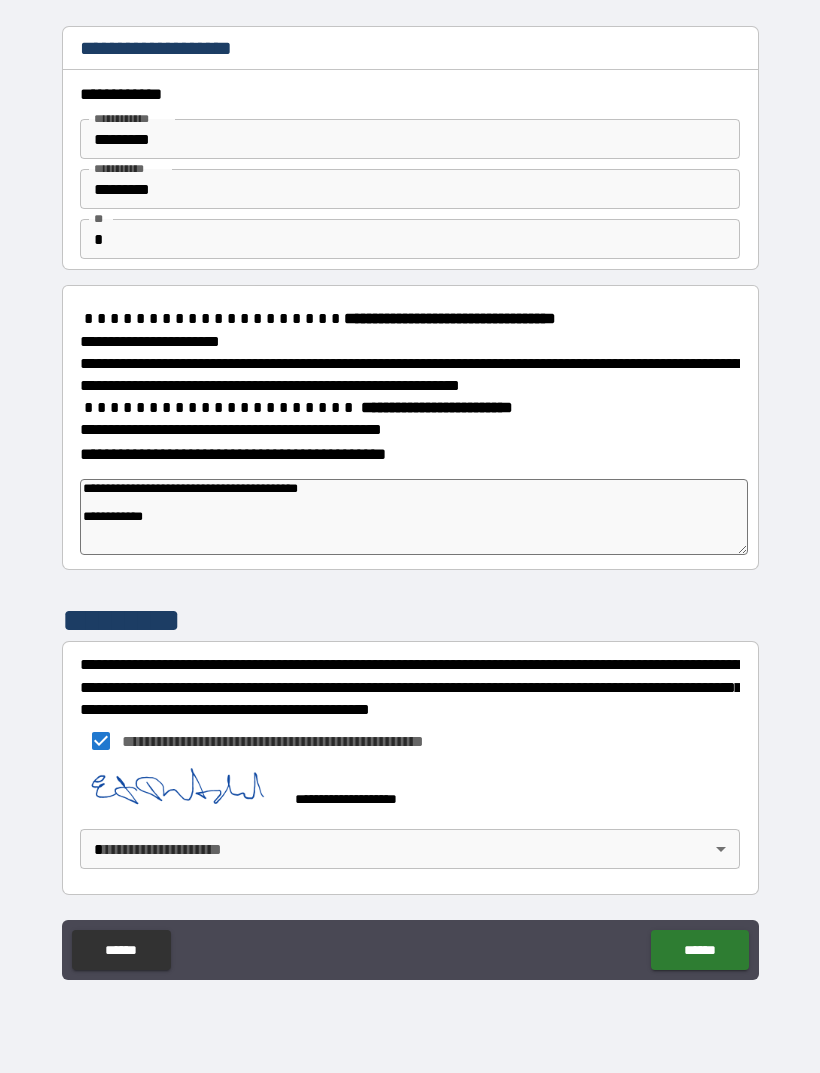 click on "**********" at bounding box center (410, 504) 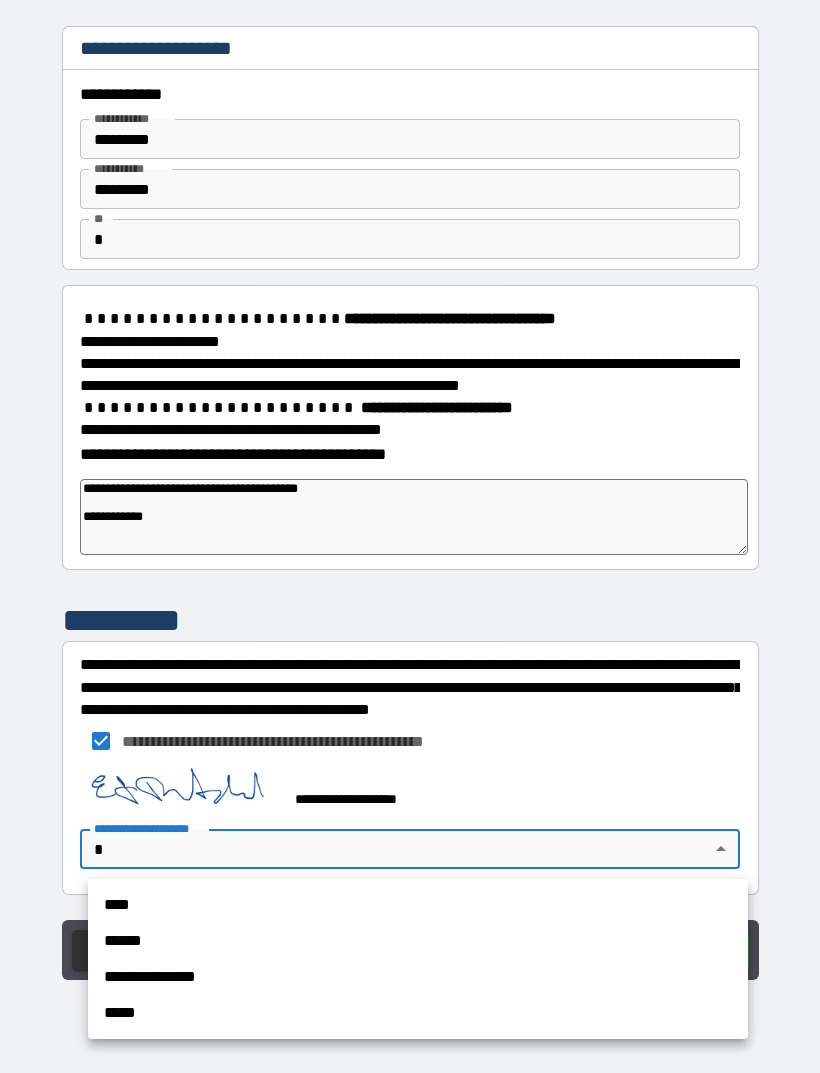 click on "****" at bounding box center [418, 905] 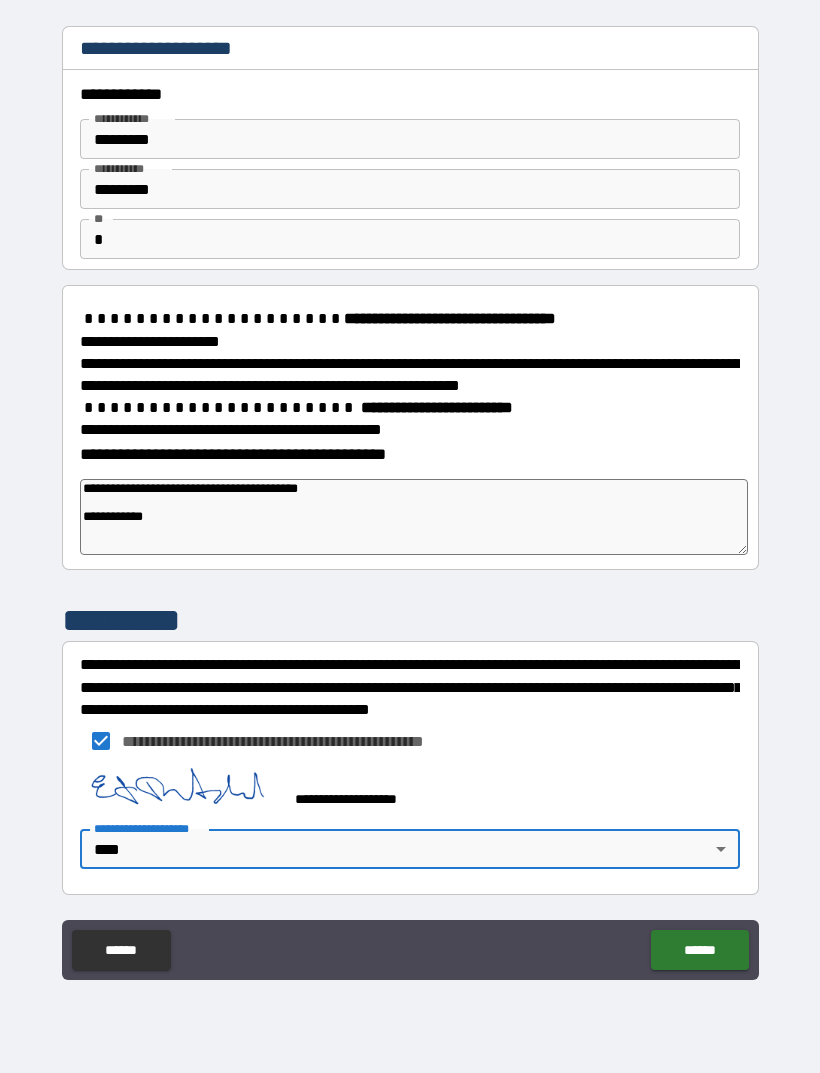 click on "******" at bounding box center [699, 950] 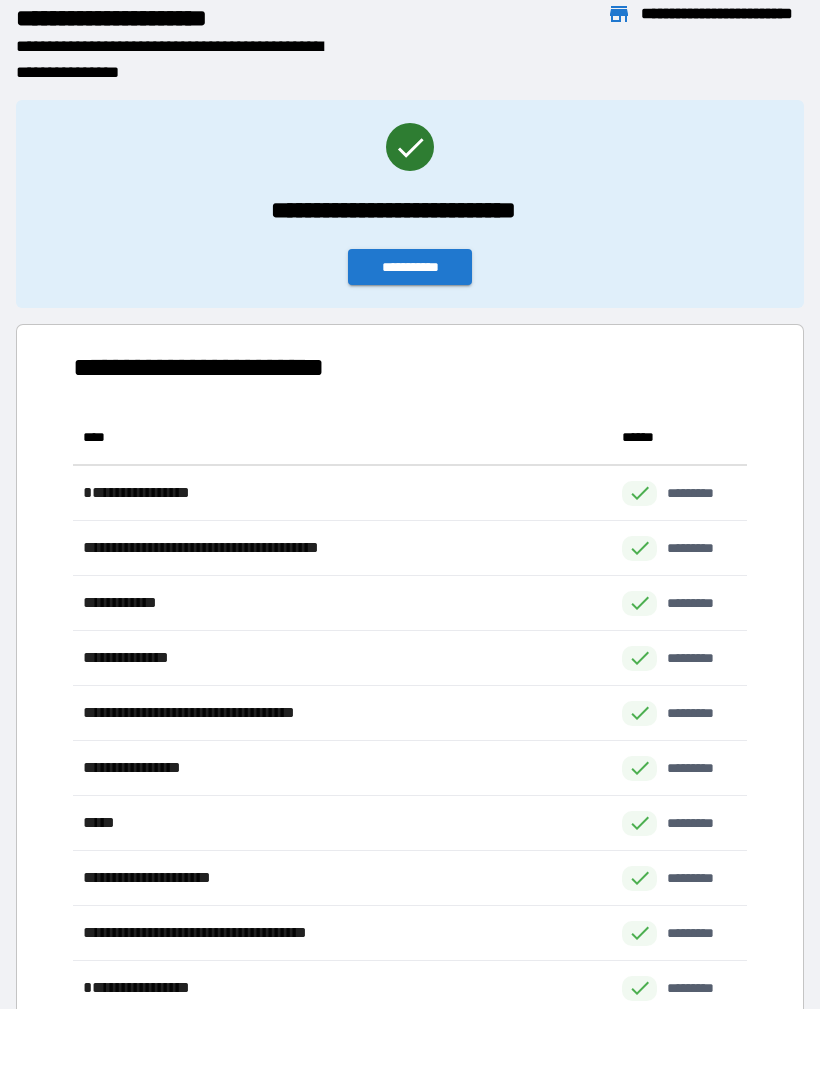 scroll, scrollTop: 1, scrollLeft: 1, axis: both 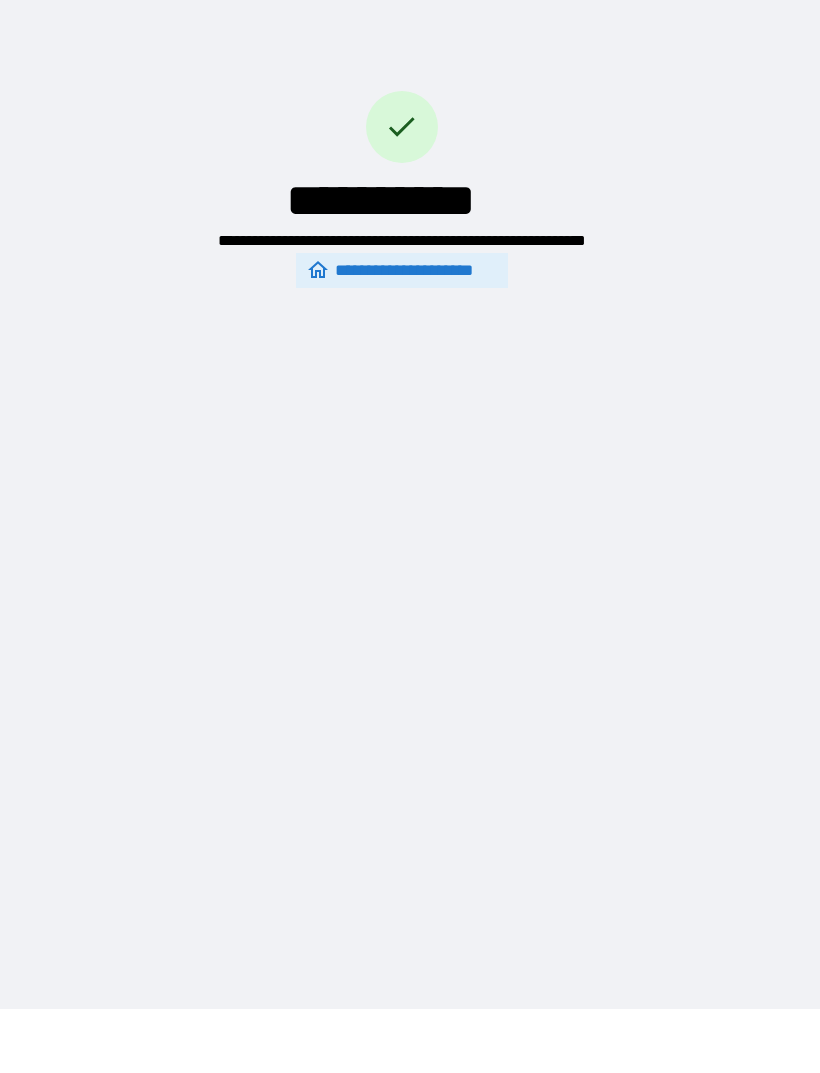 click on "**********" at bounding box center [410, 472] 